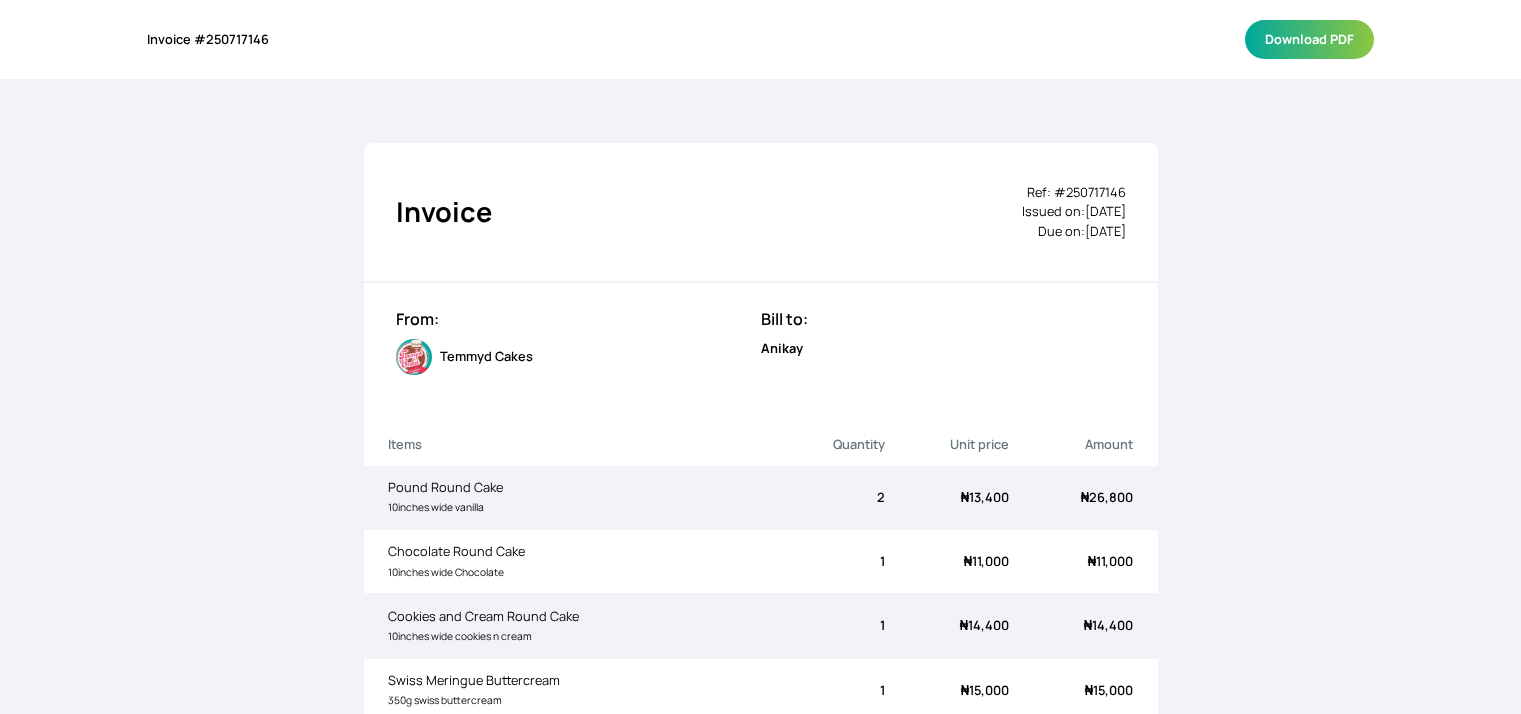 scroll, scrollTop: 0, scrollLeft: 0, axis: both 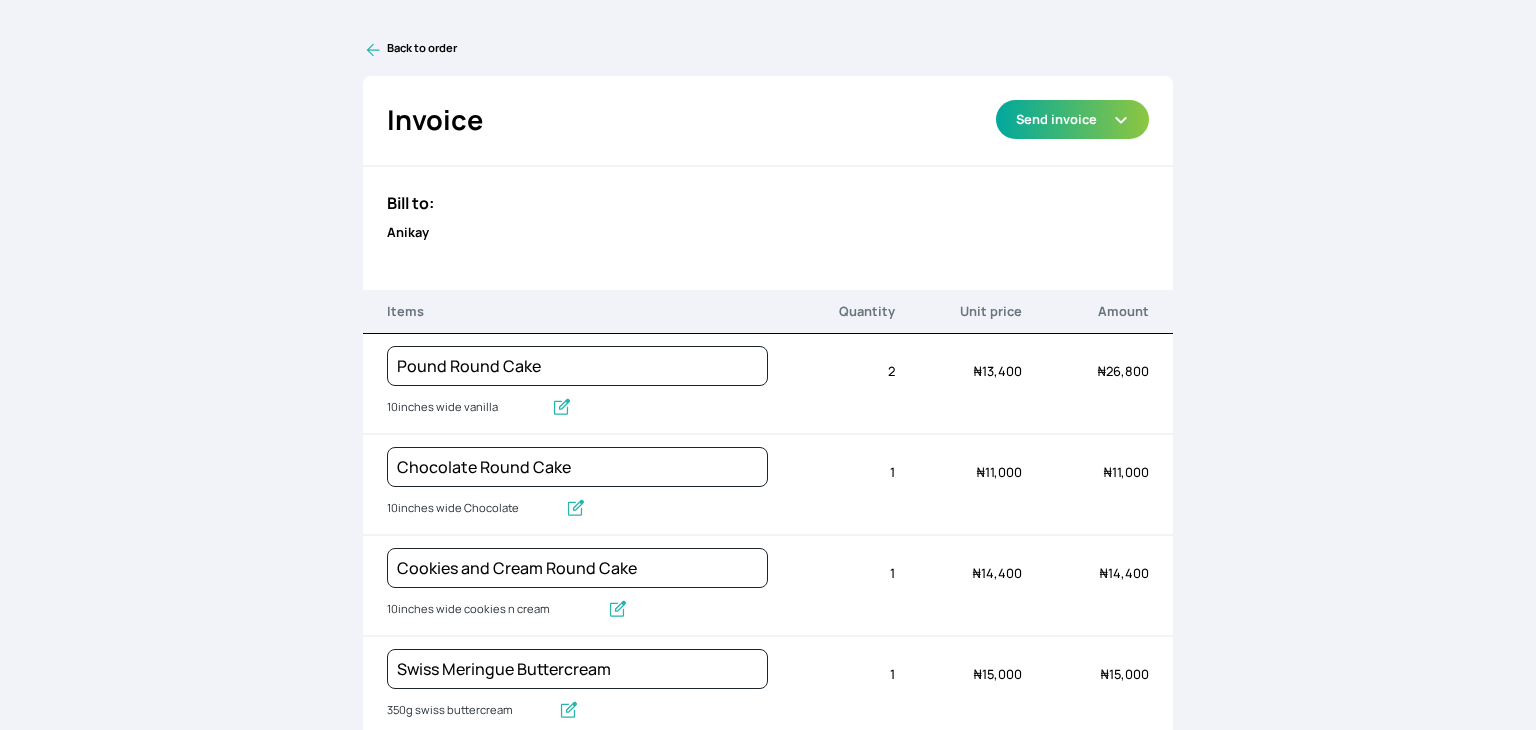 click 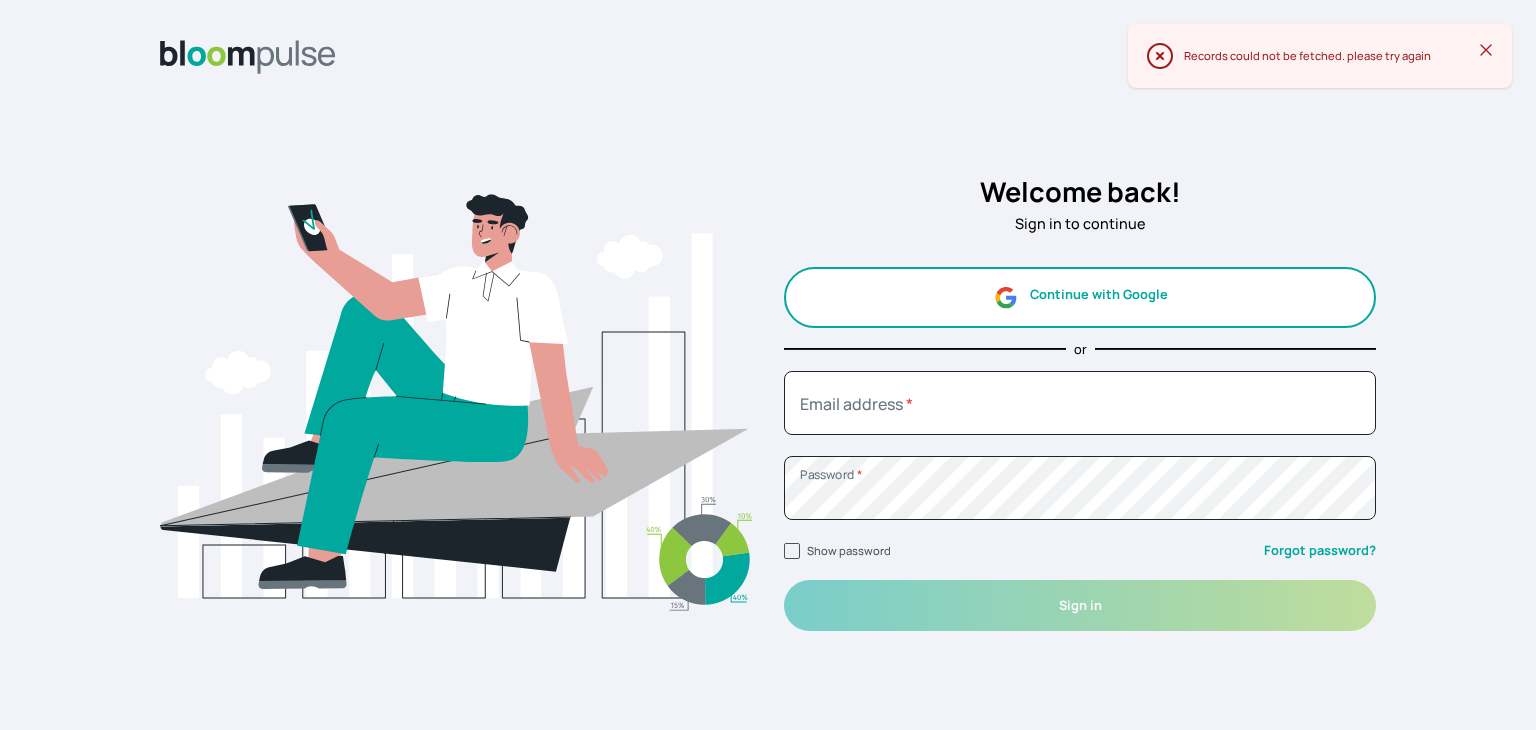 scroll, scrollTop: 0, scrollLeft: 0, axis: both 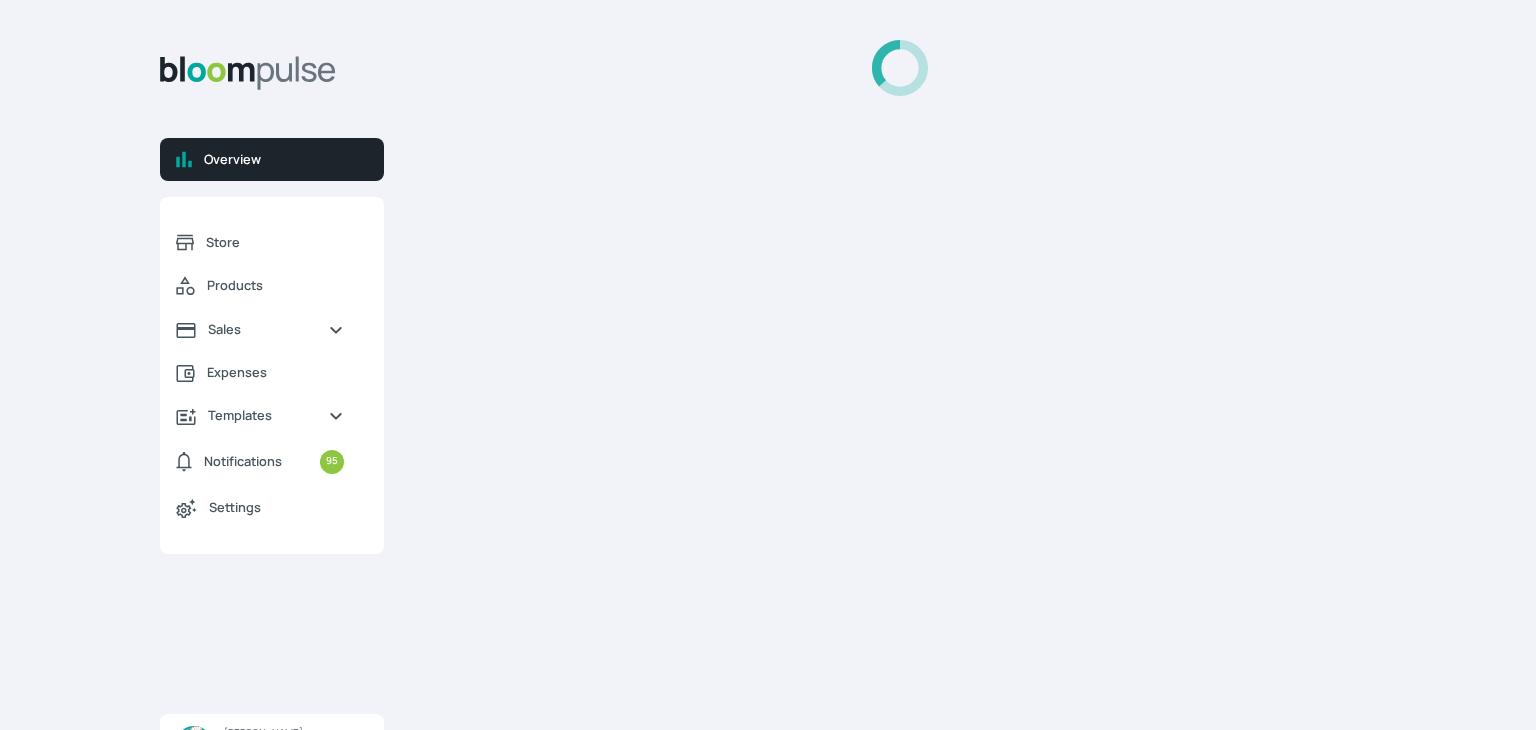 select on "2025" 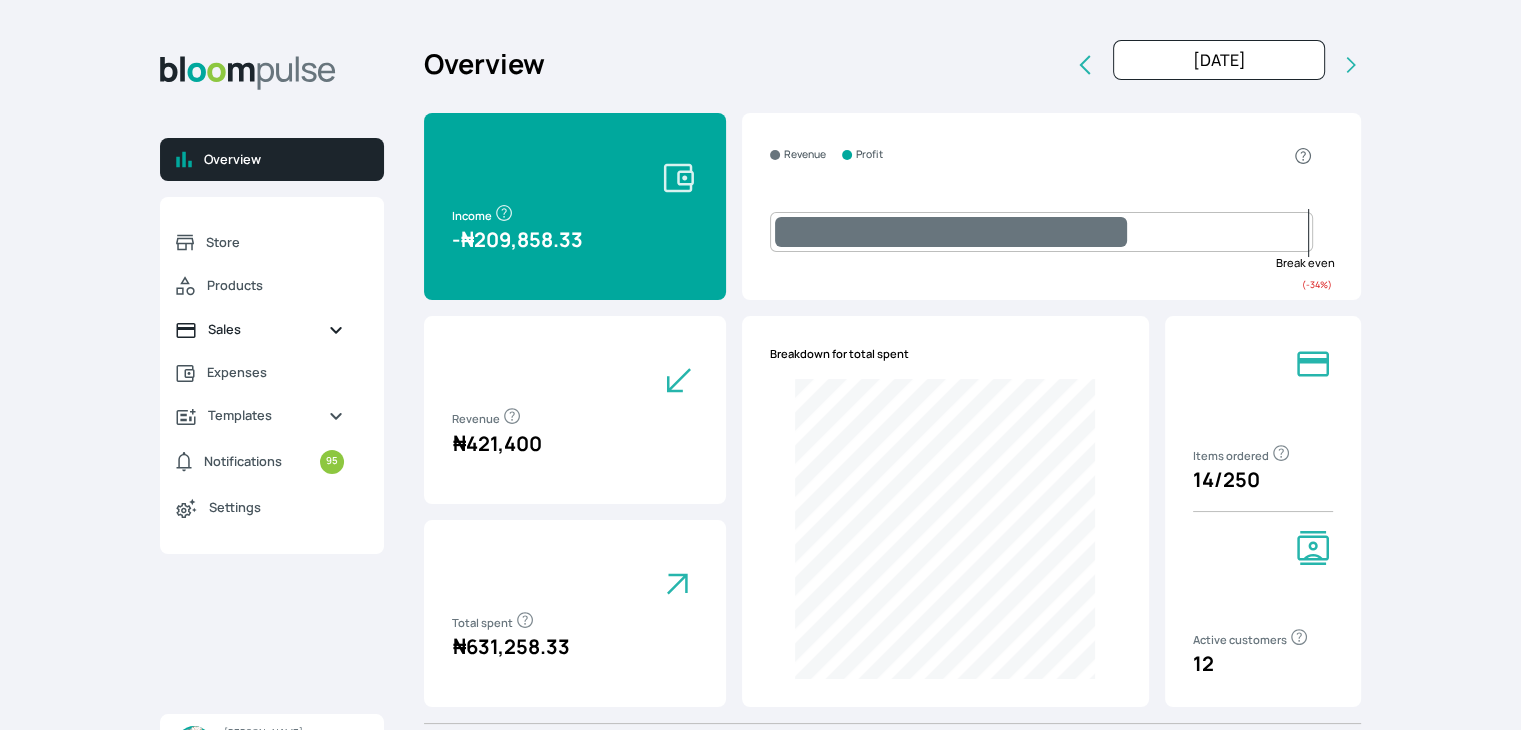 click on "Sales" at bounding box center (260, 329) 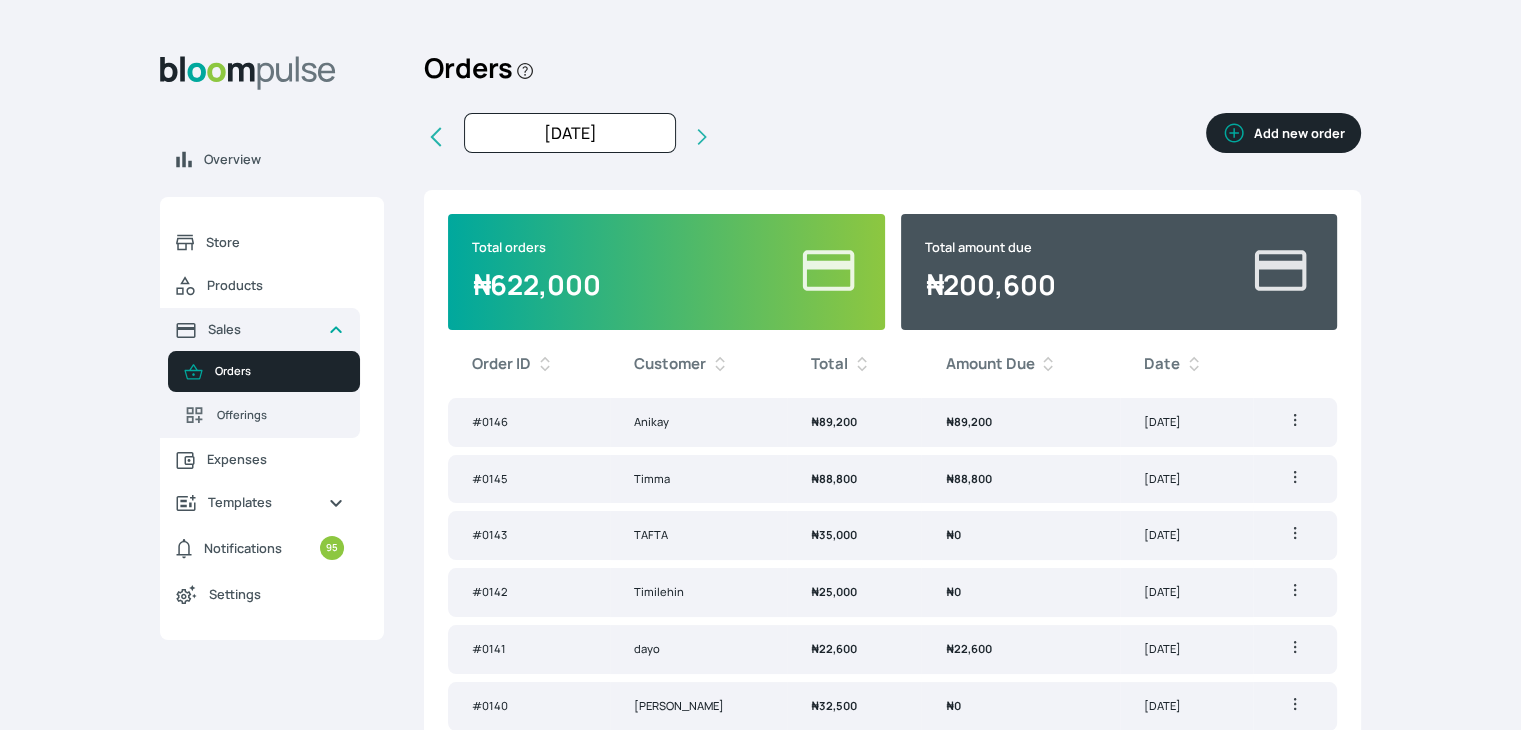 click 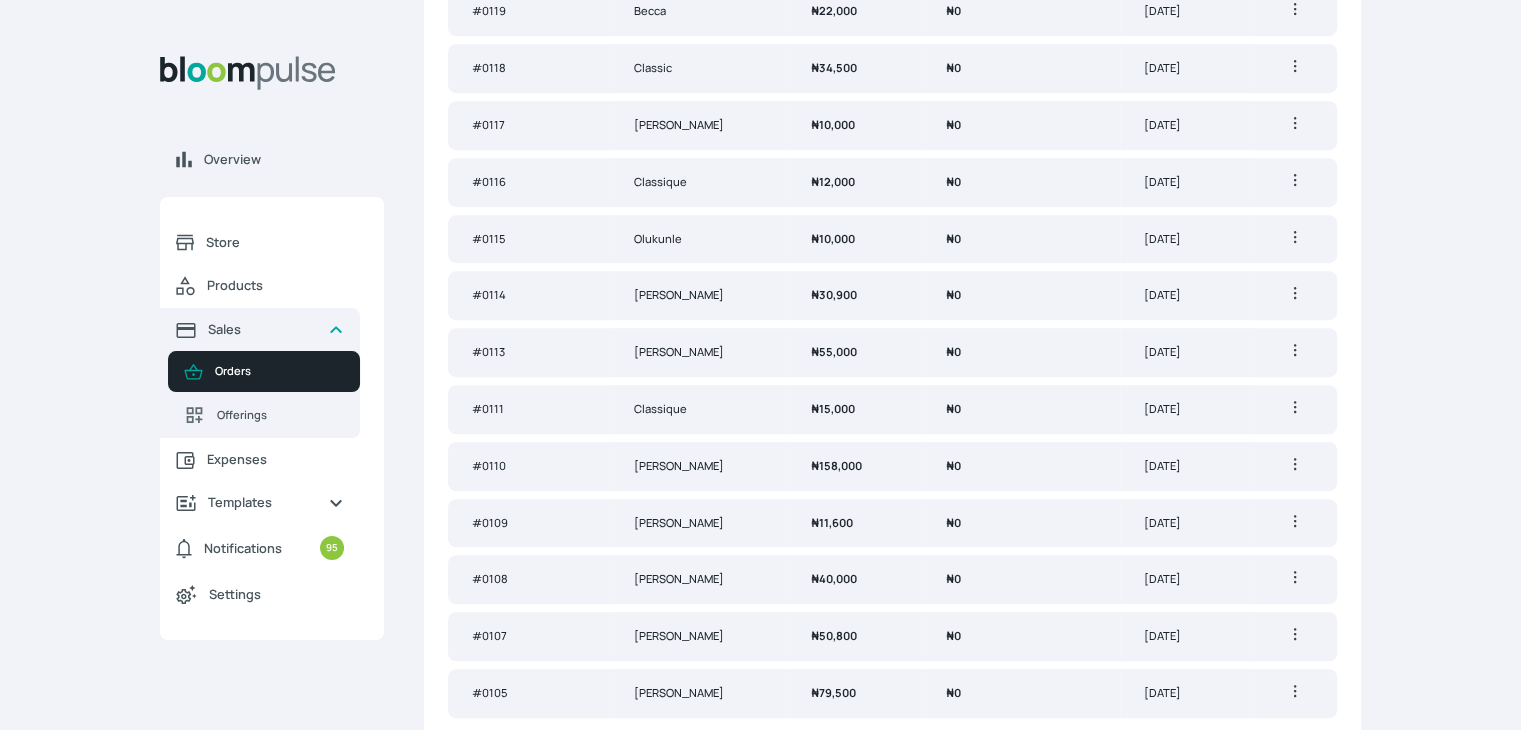 scroll, scrollTop: 0, scrollLeft: 0, axis: both 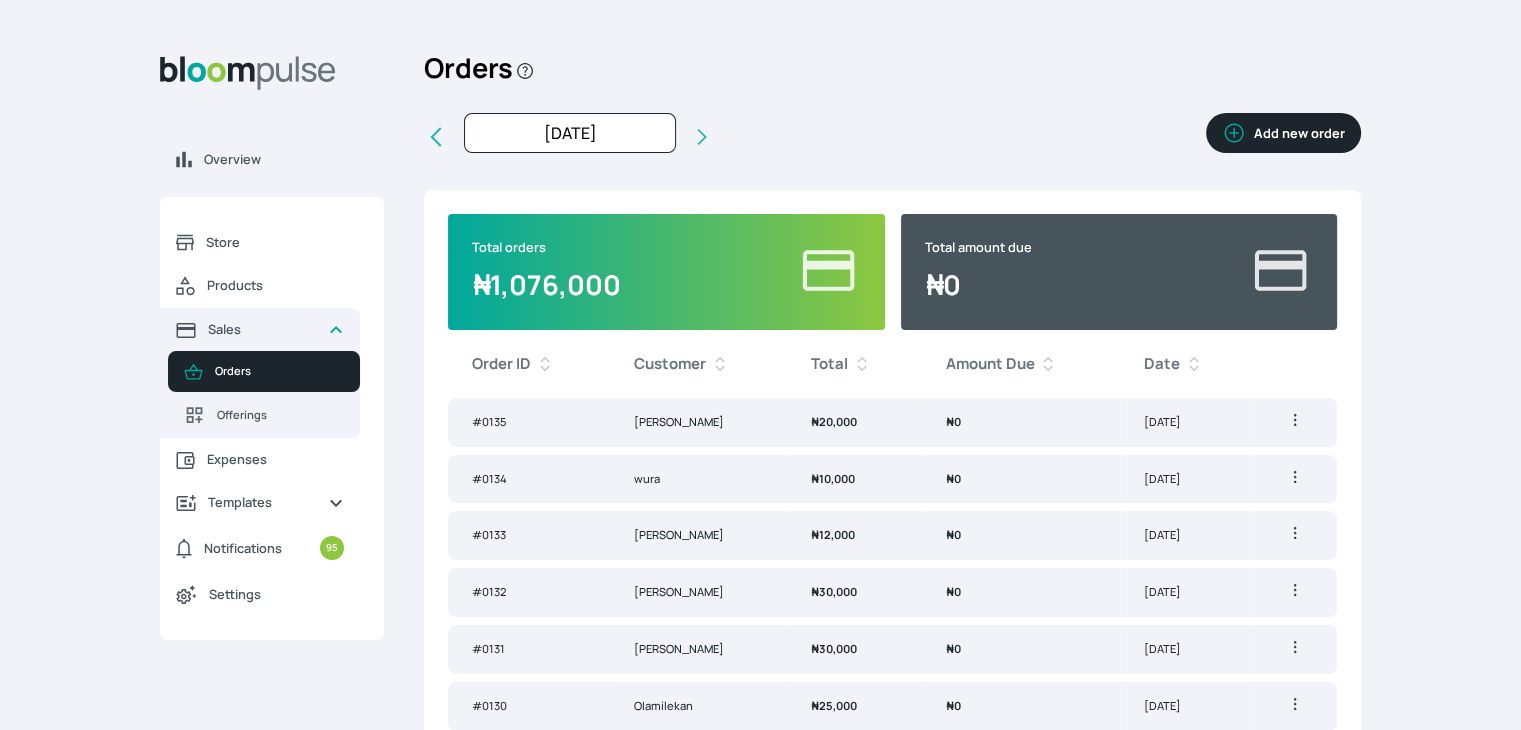 click 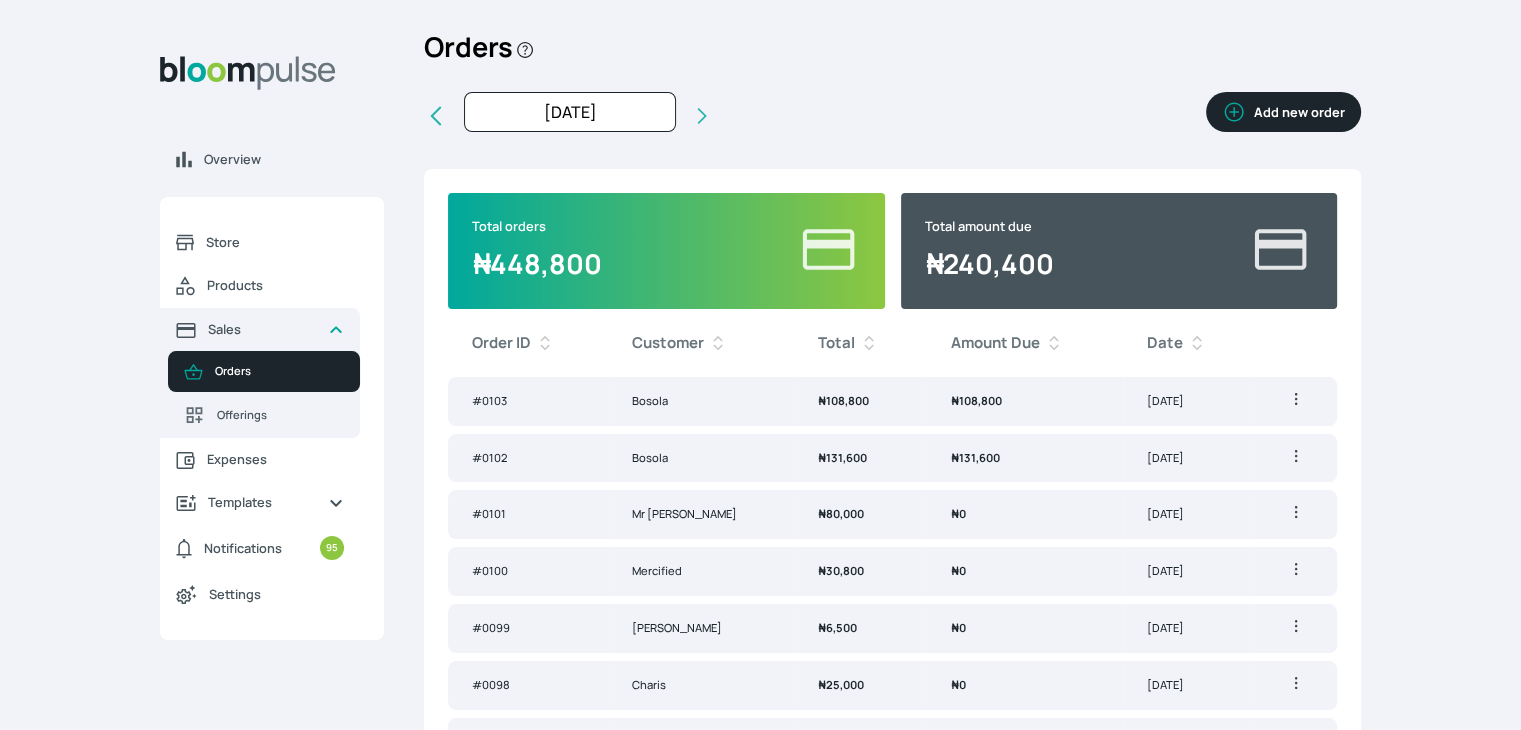 scroll, scrollTop: 0, scrollLeft: 0, axis: both 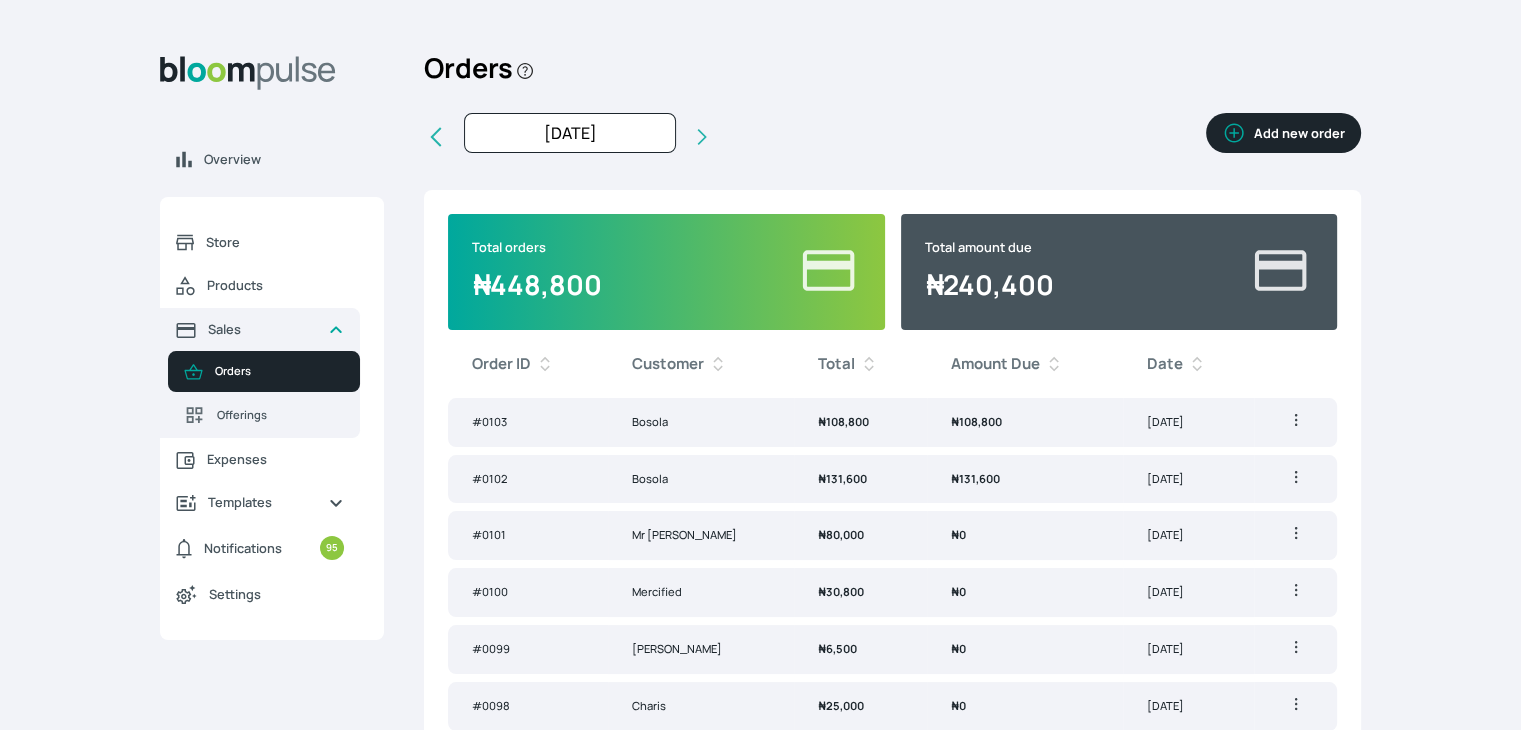 click 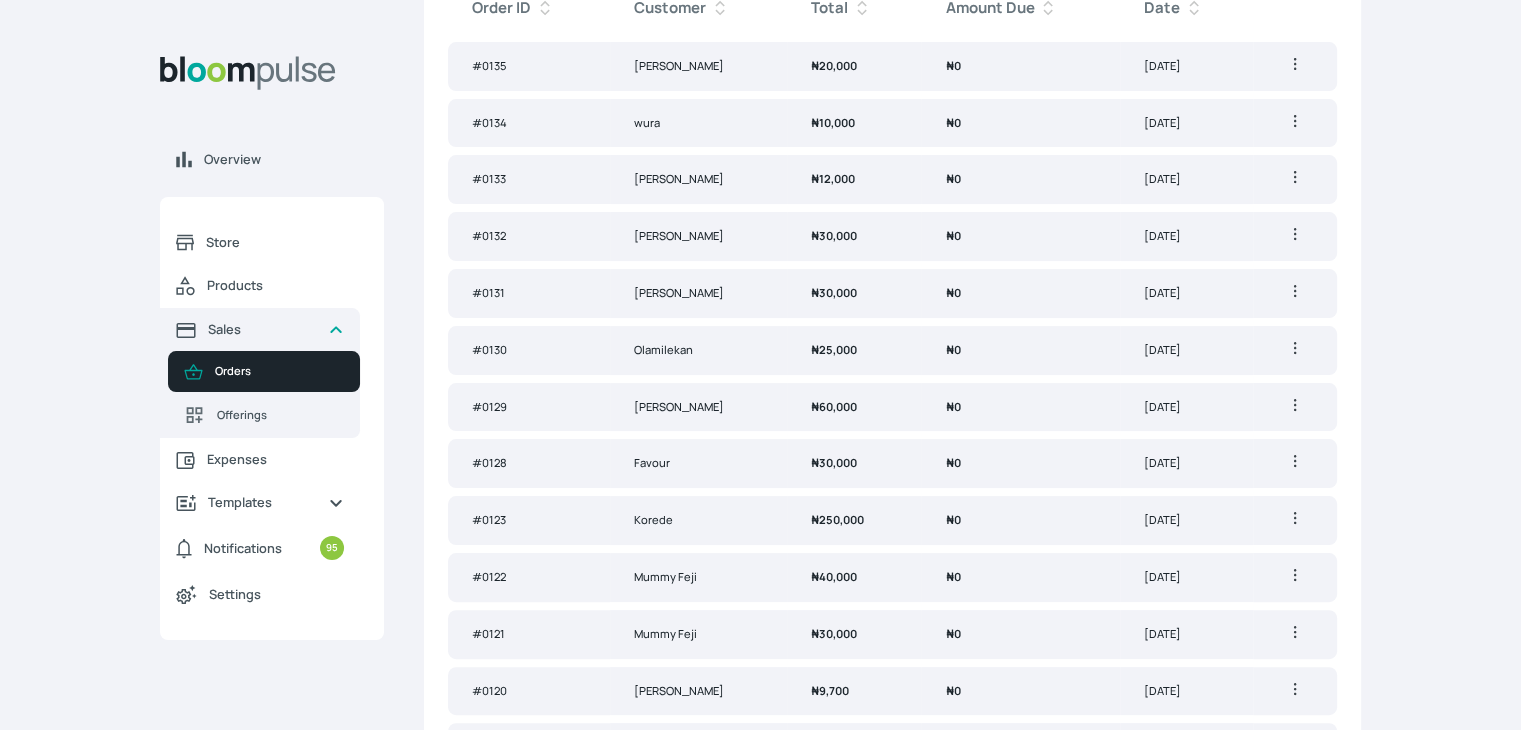 scroll, scrollTop: 400, scrollLeft: 0, axis: vertical 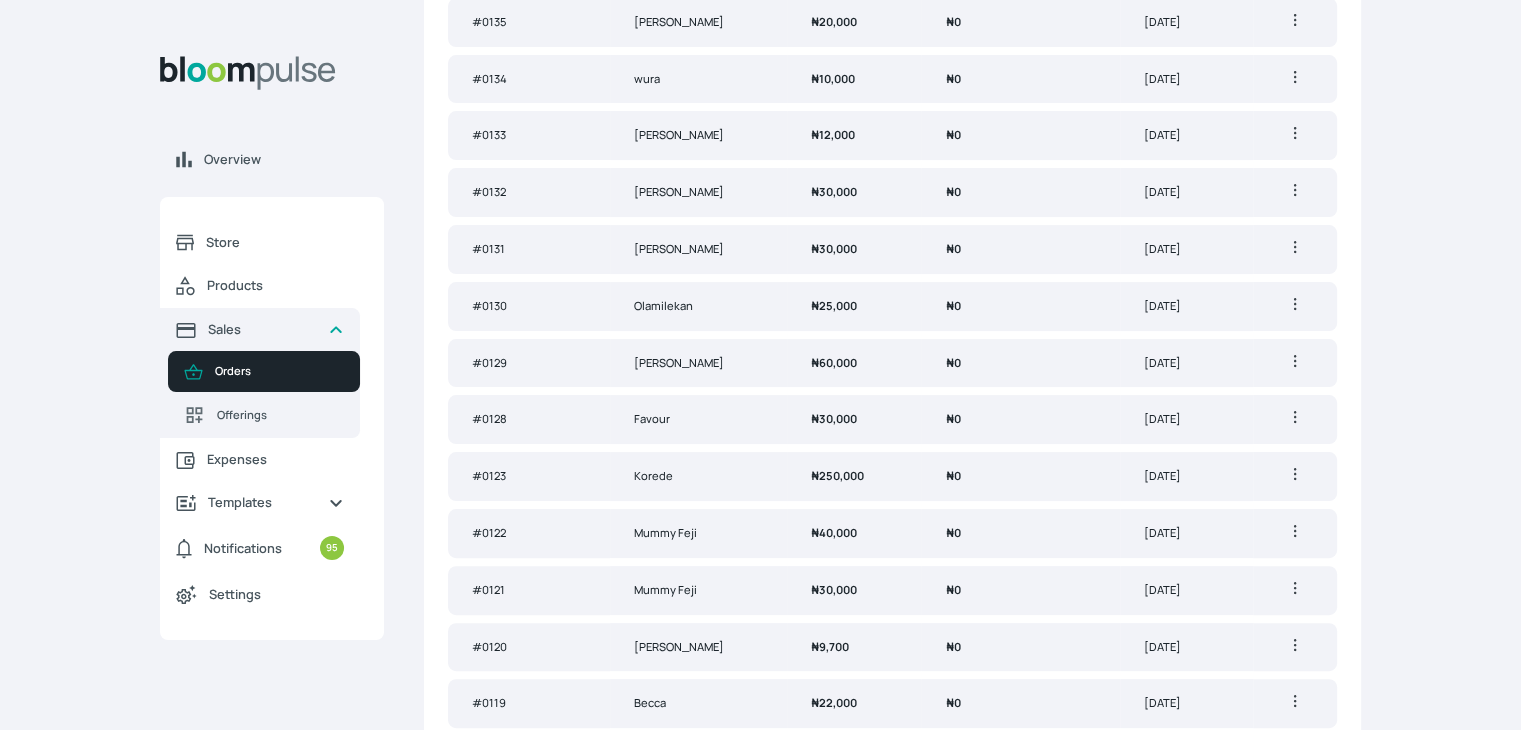 click on "Korede" at bounding box center (699, 476) 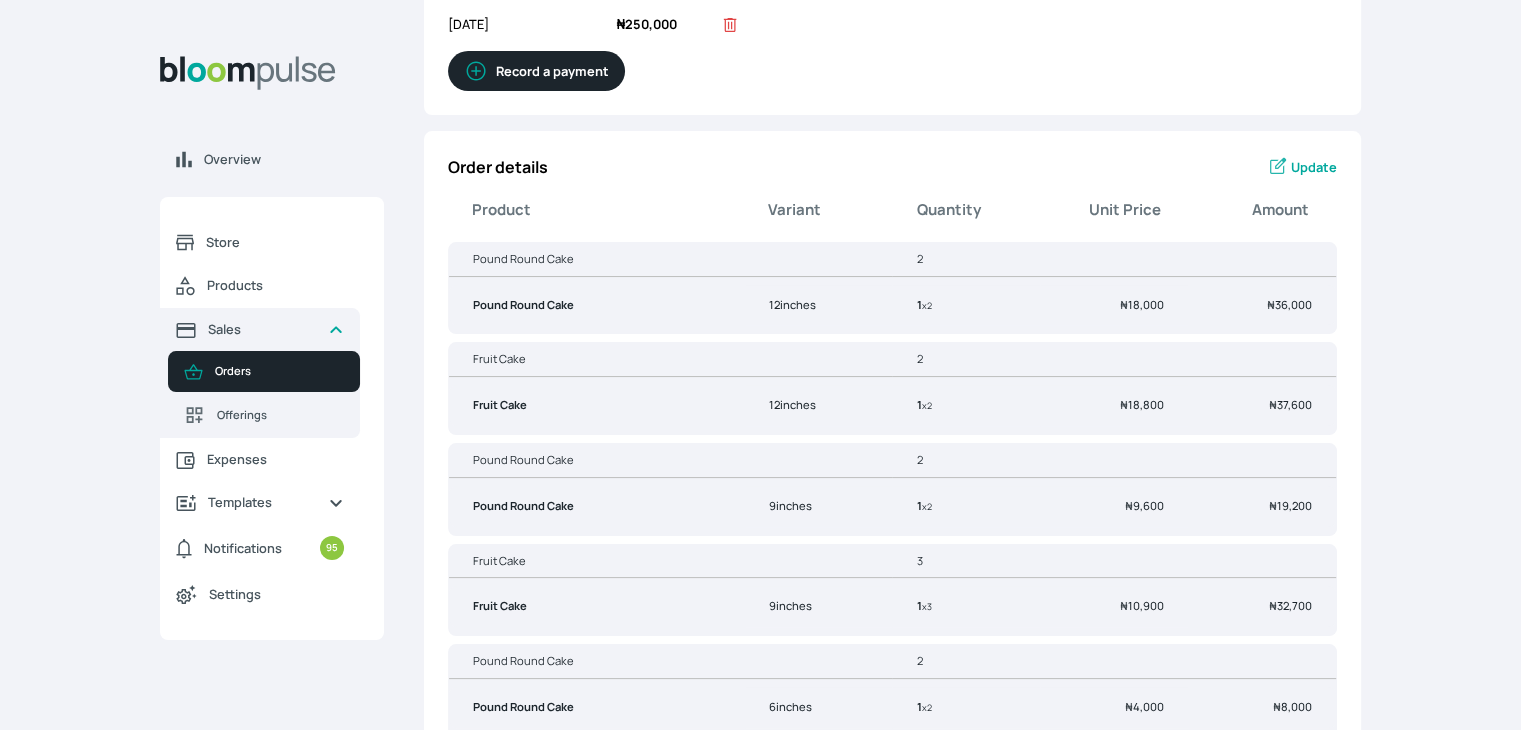 scroll, scrollTop: 0, scrollLeft: 0, axis: both 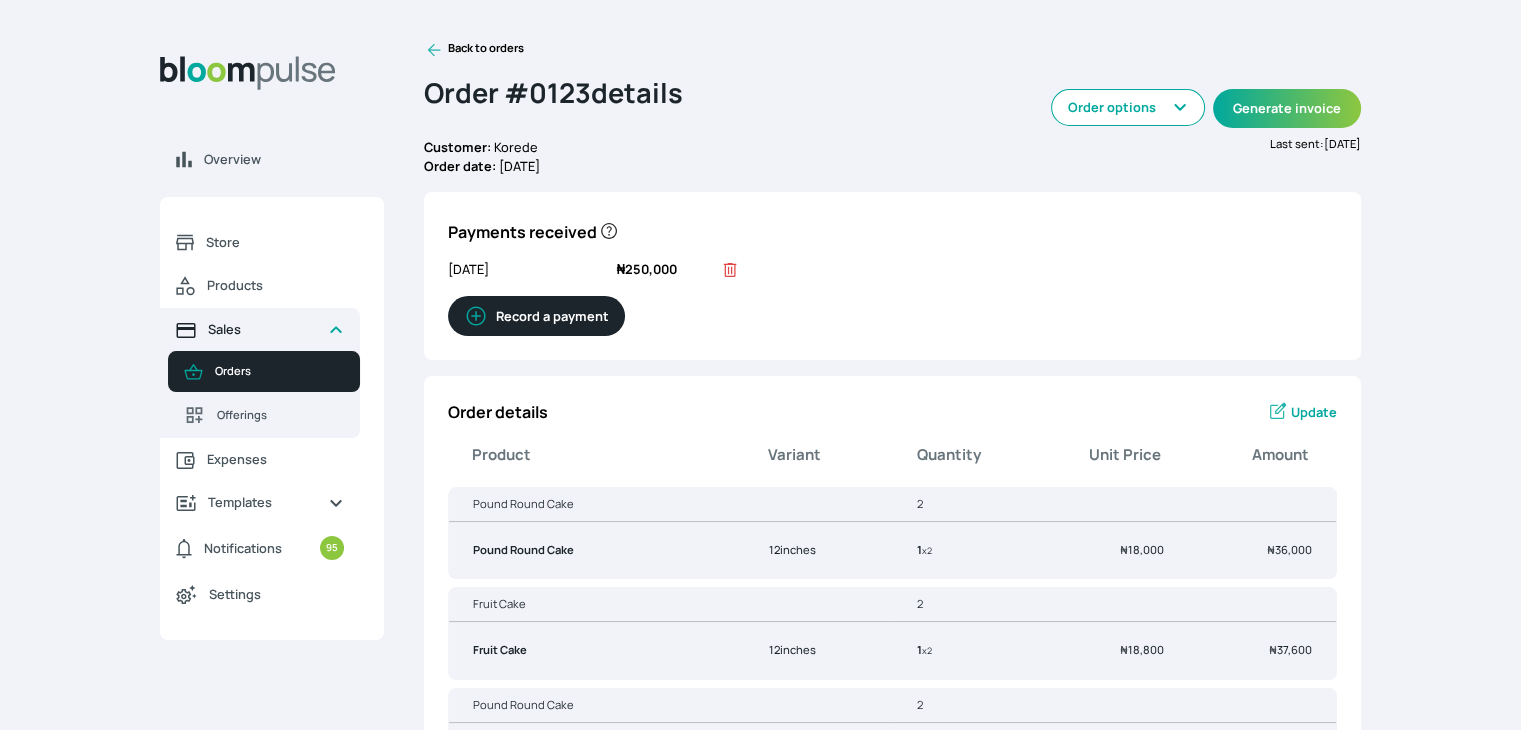 click on "Sales" at bounding box center [260, 329] 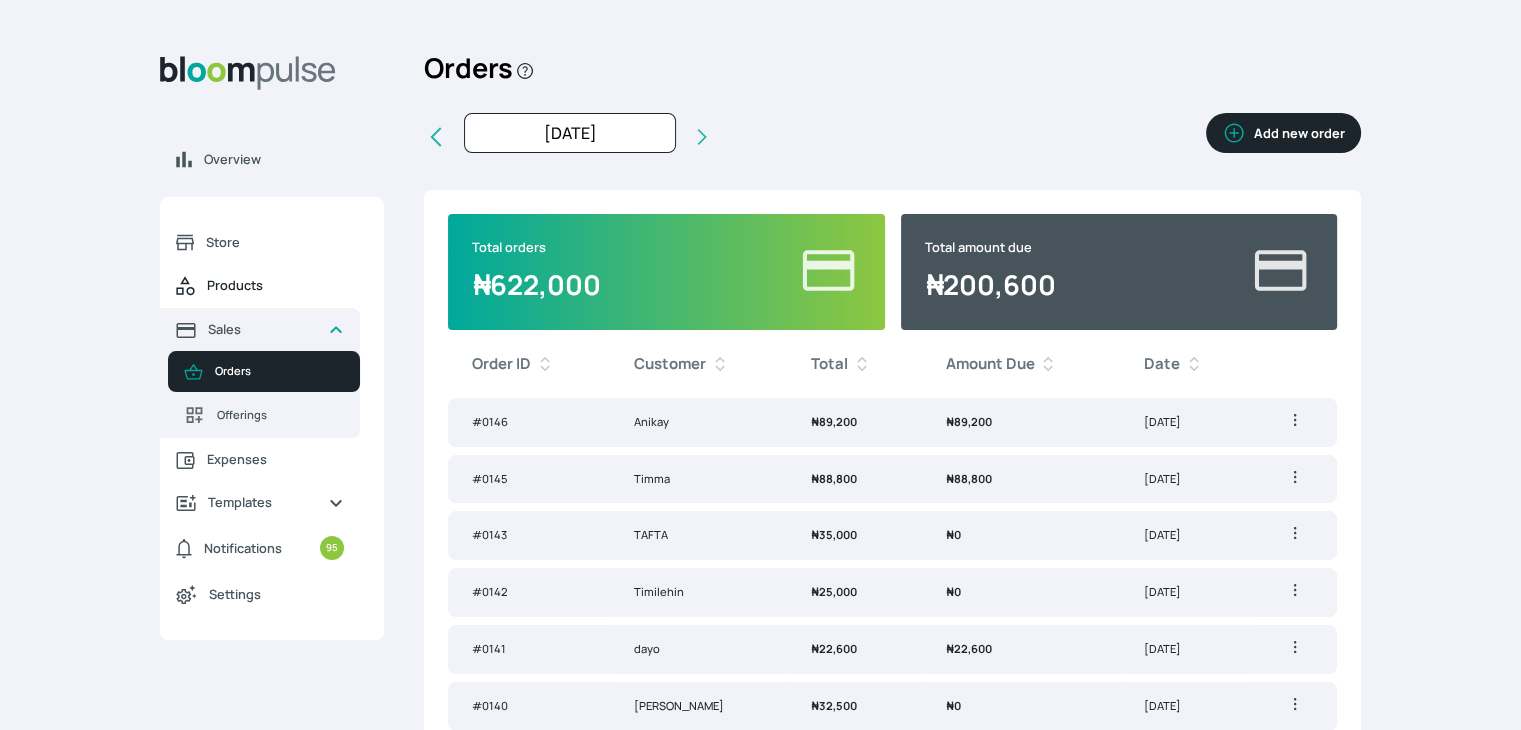 click on "Products" at bounding box center [275, 285] 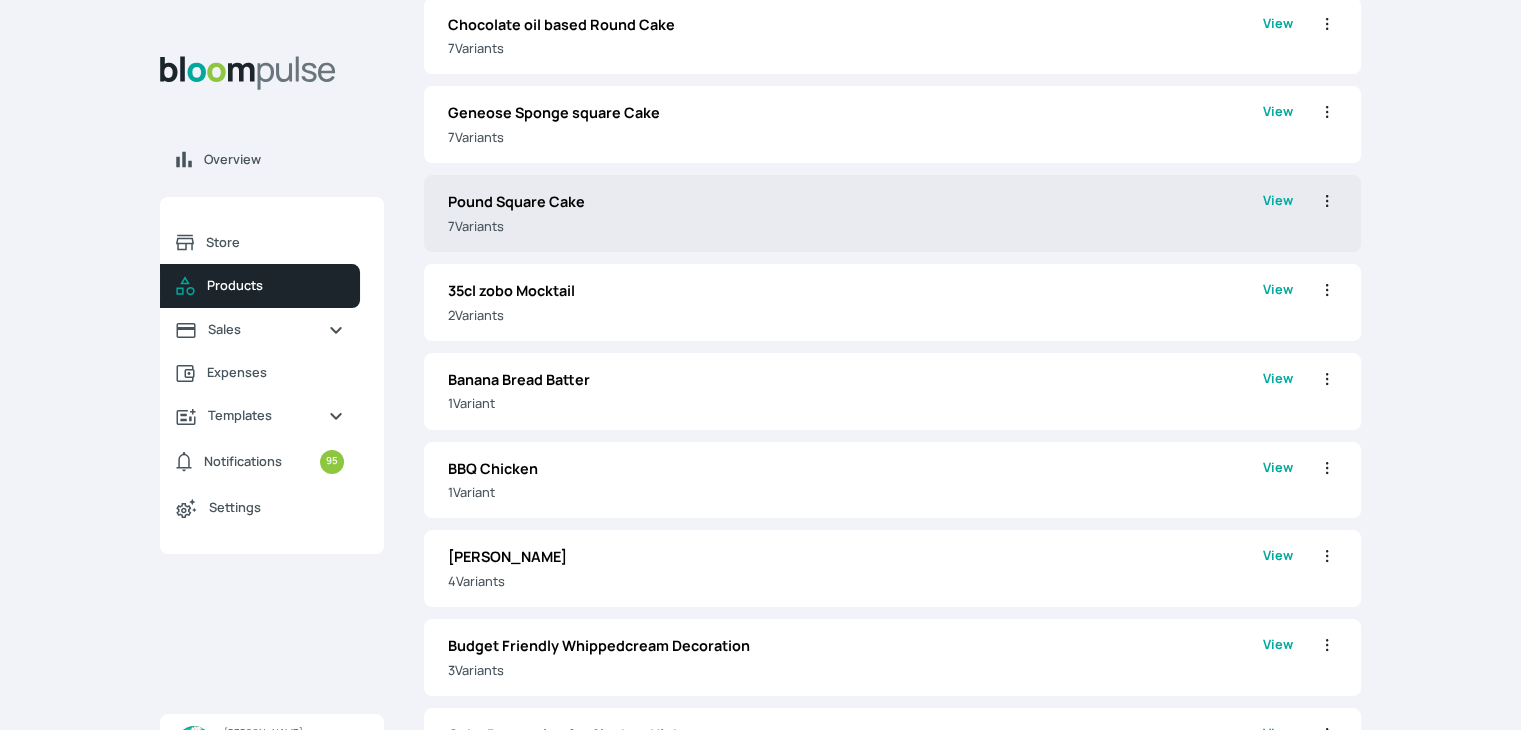 scroll, scrollTop: 300, scrollLeft: 0, axis: vertical 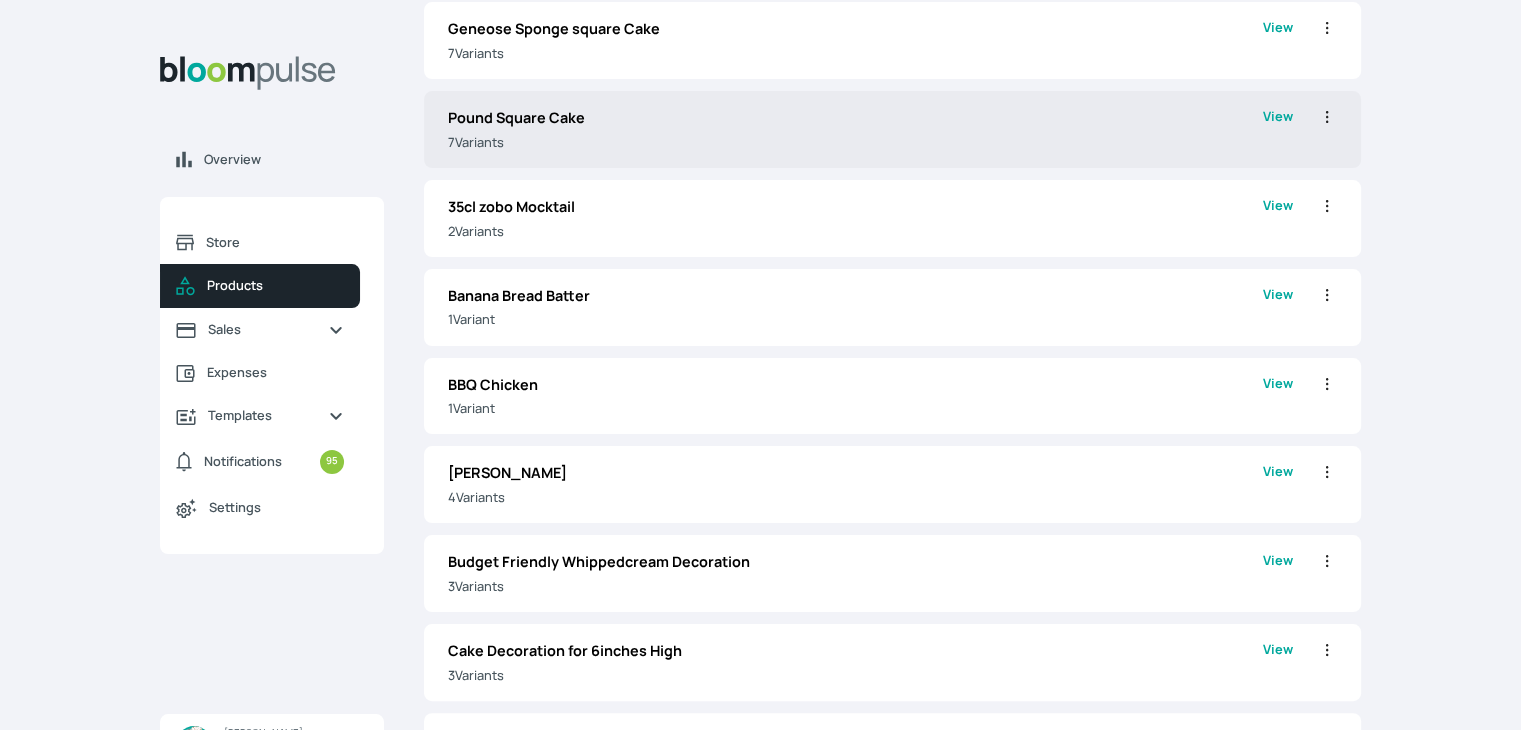 click on "7  Variant s" at bounding box center (855, 142) 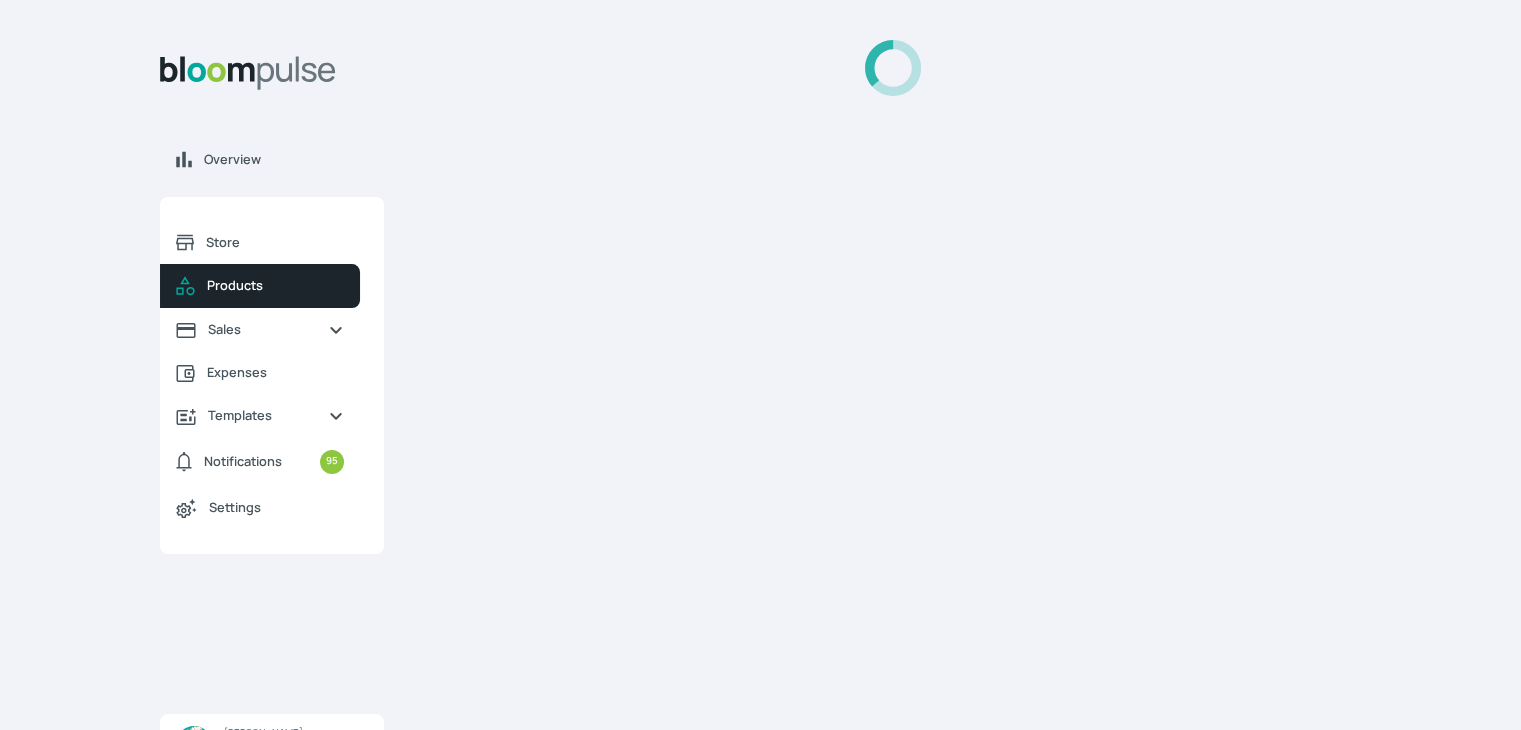 scroll, scrollTop: 0, scrollLeft: 0, axis: both 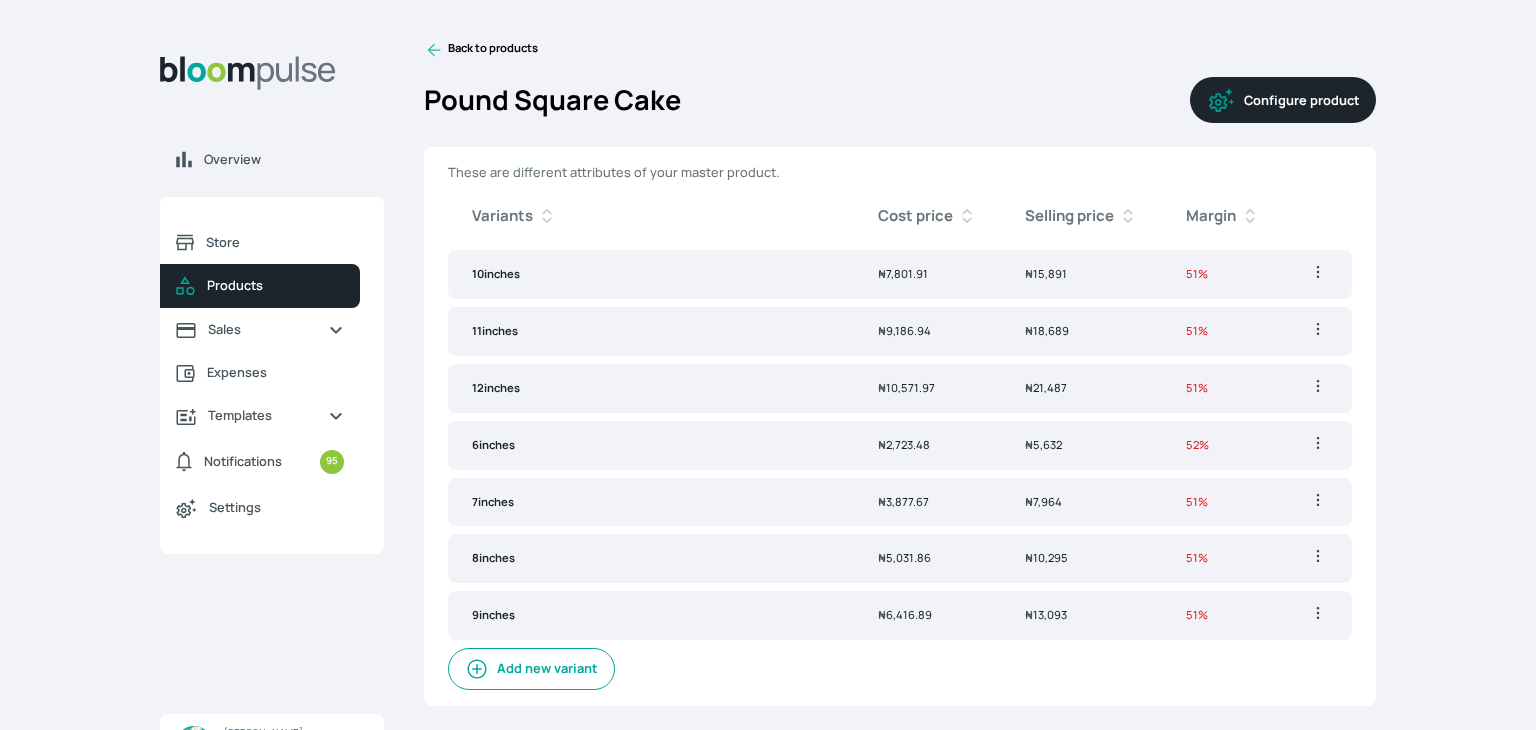 click 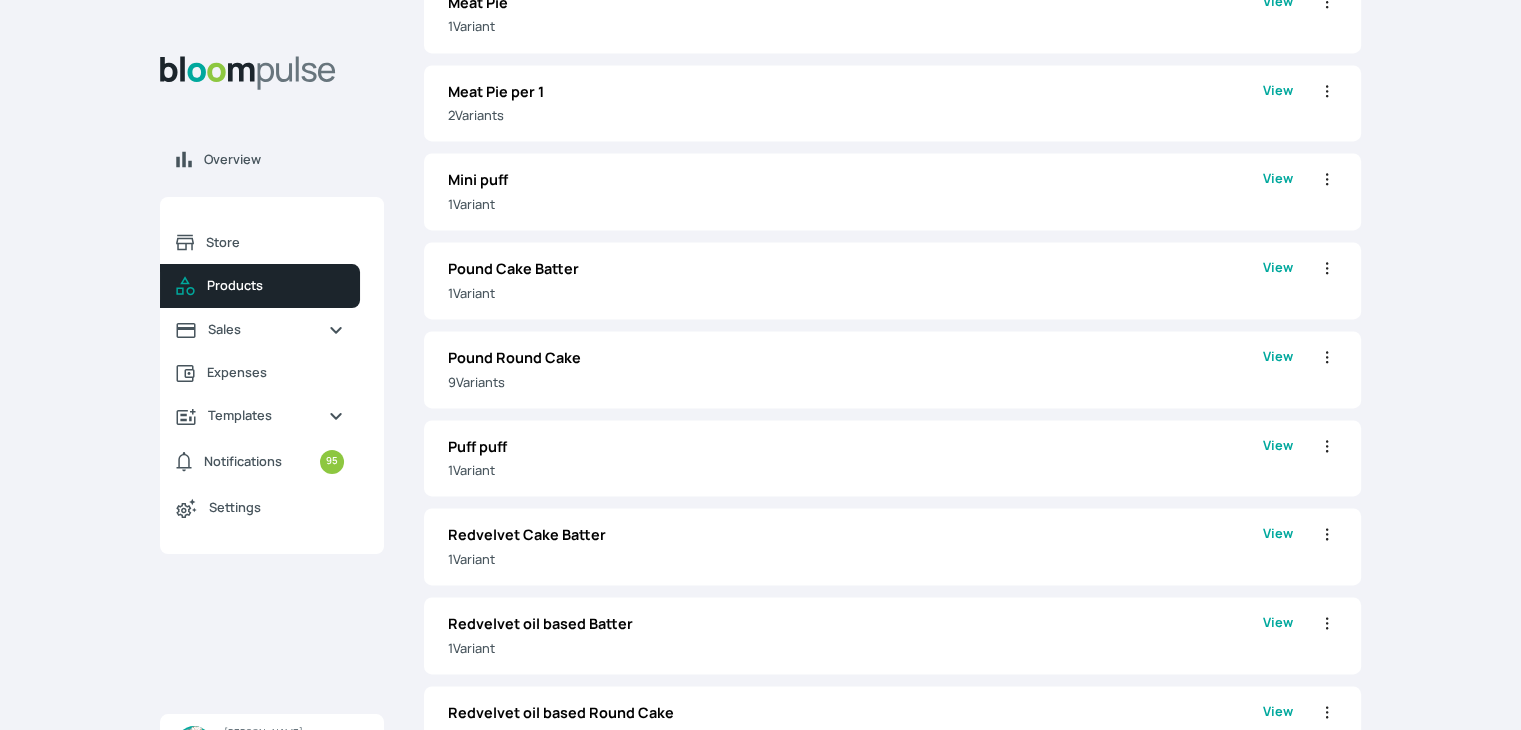 scroll, scrollTop: 2800, scrollLeft: 0, axis: vertical 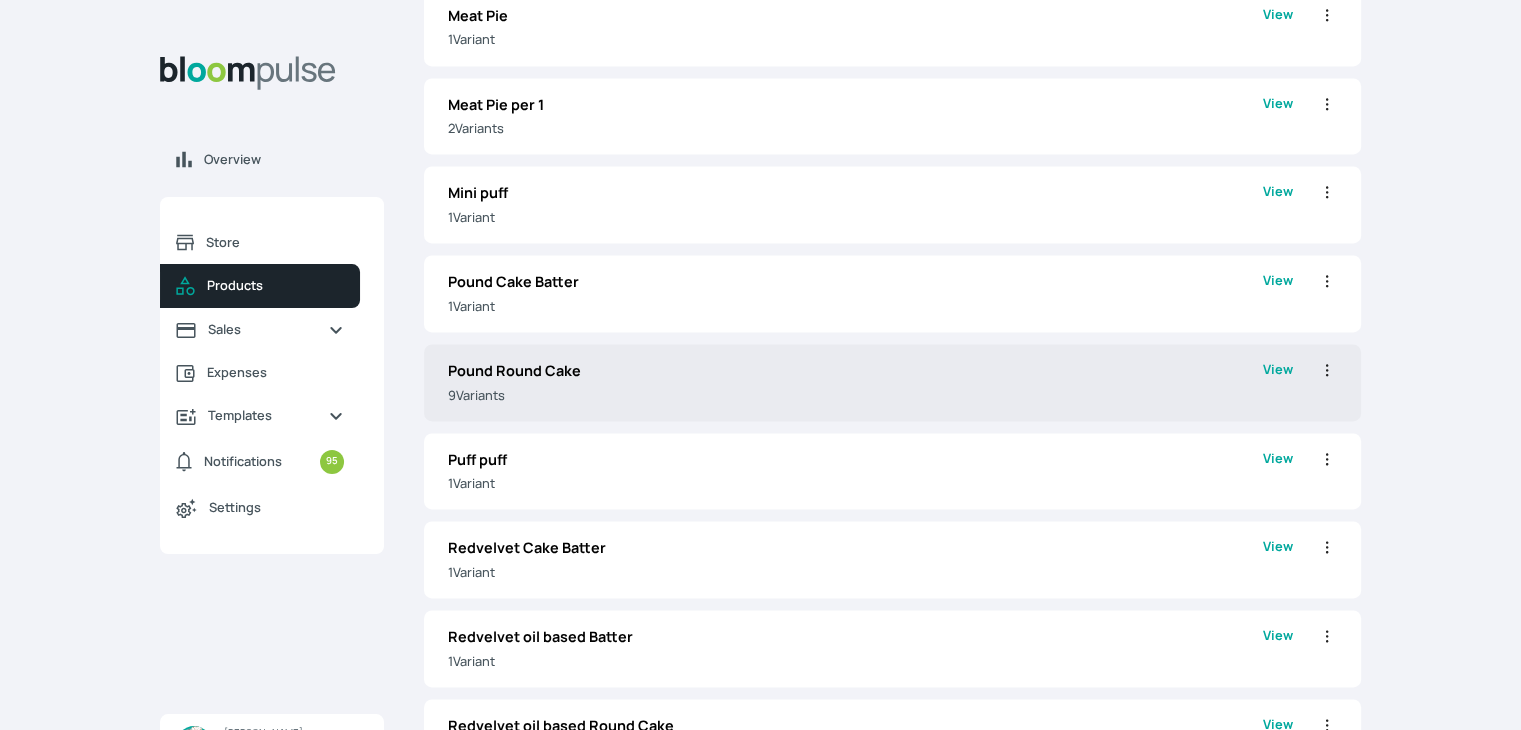 click on "Pound Round Cake  9  Variant s" at bounding box center [855, 382] 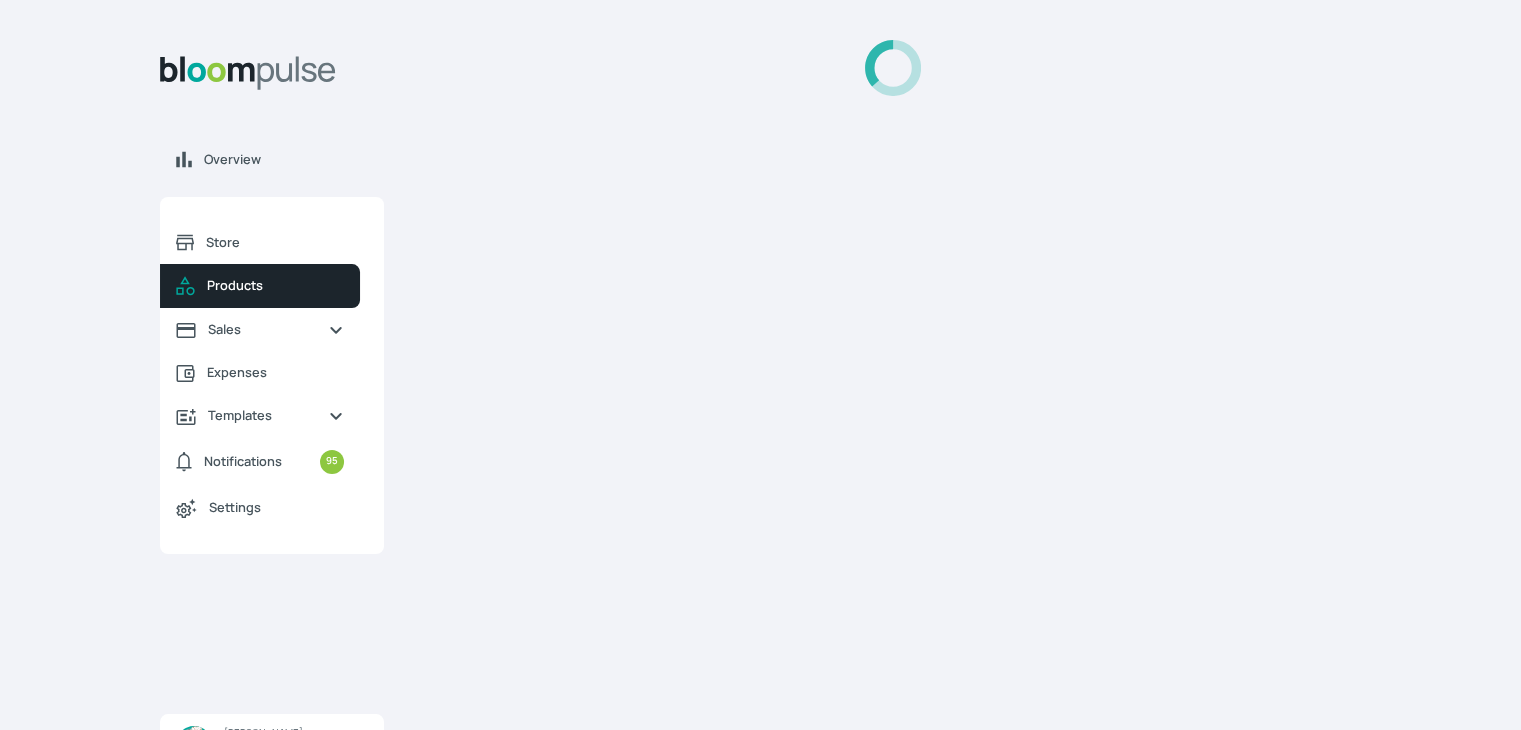 scroll, scrollTop: 0, scrollLeft: 0, axis: both 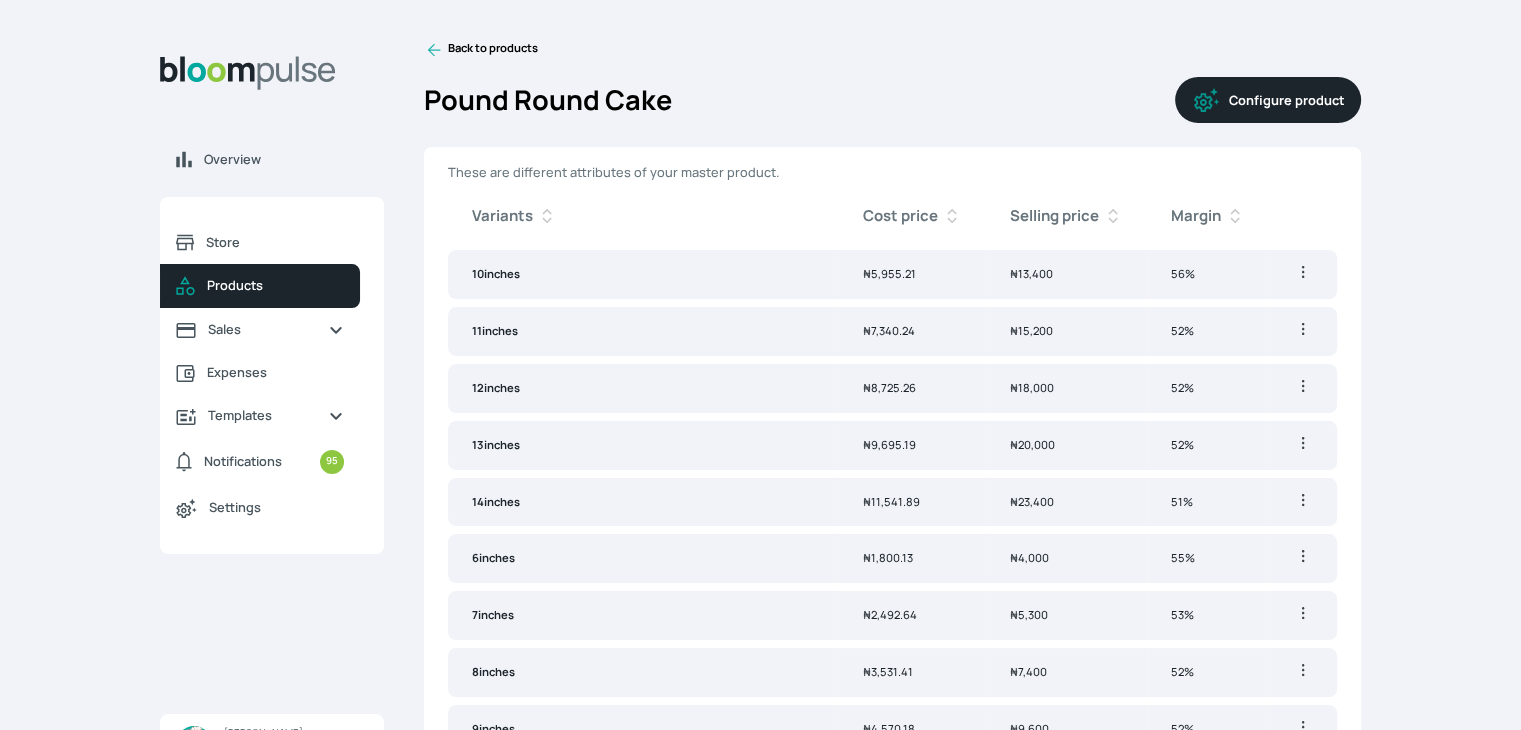 click on "Back to products" at bounding box center (481, 50) 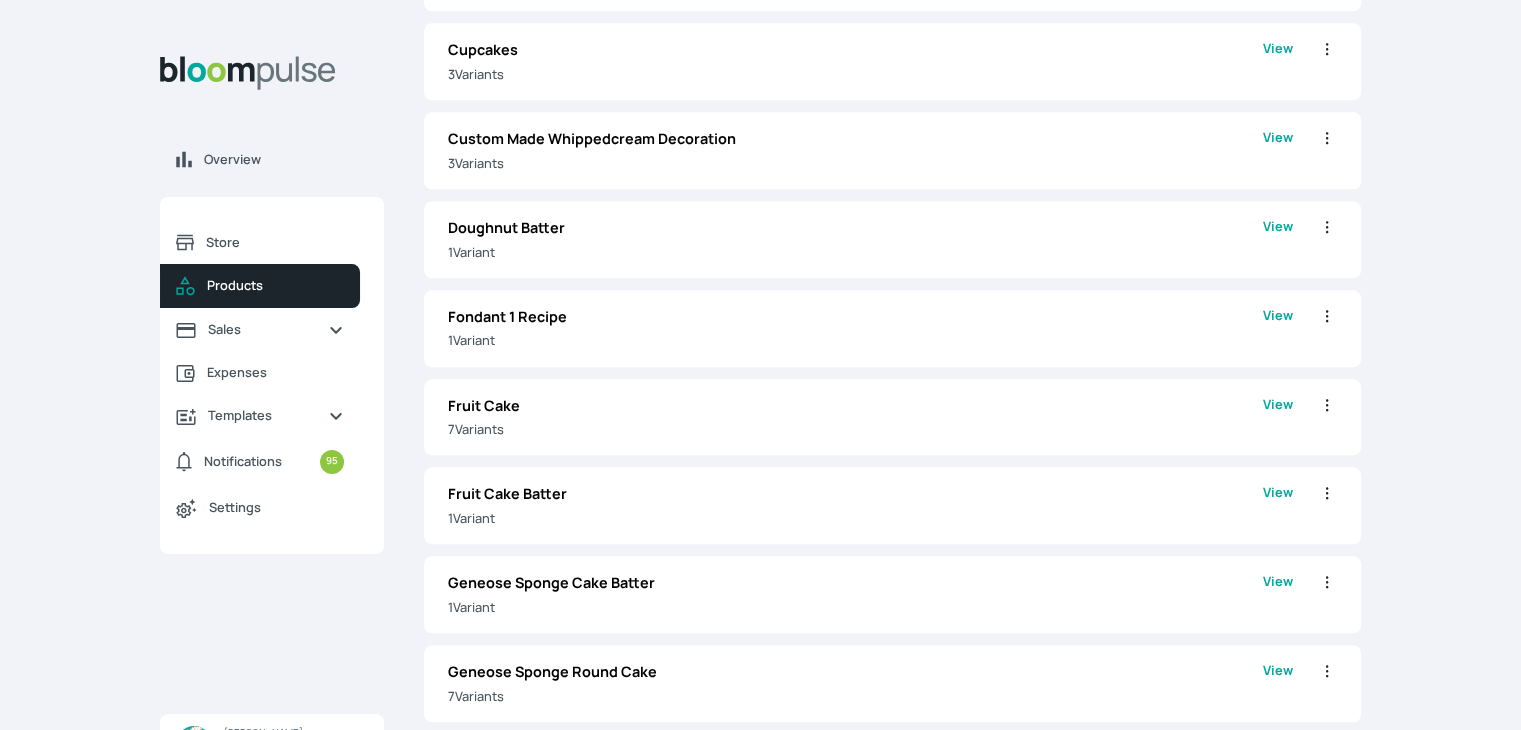 scroll, scrollTop: 2100, scrollLeft: 0, axis: vertical 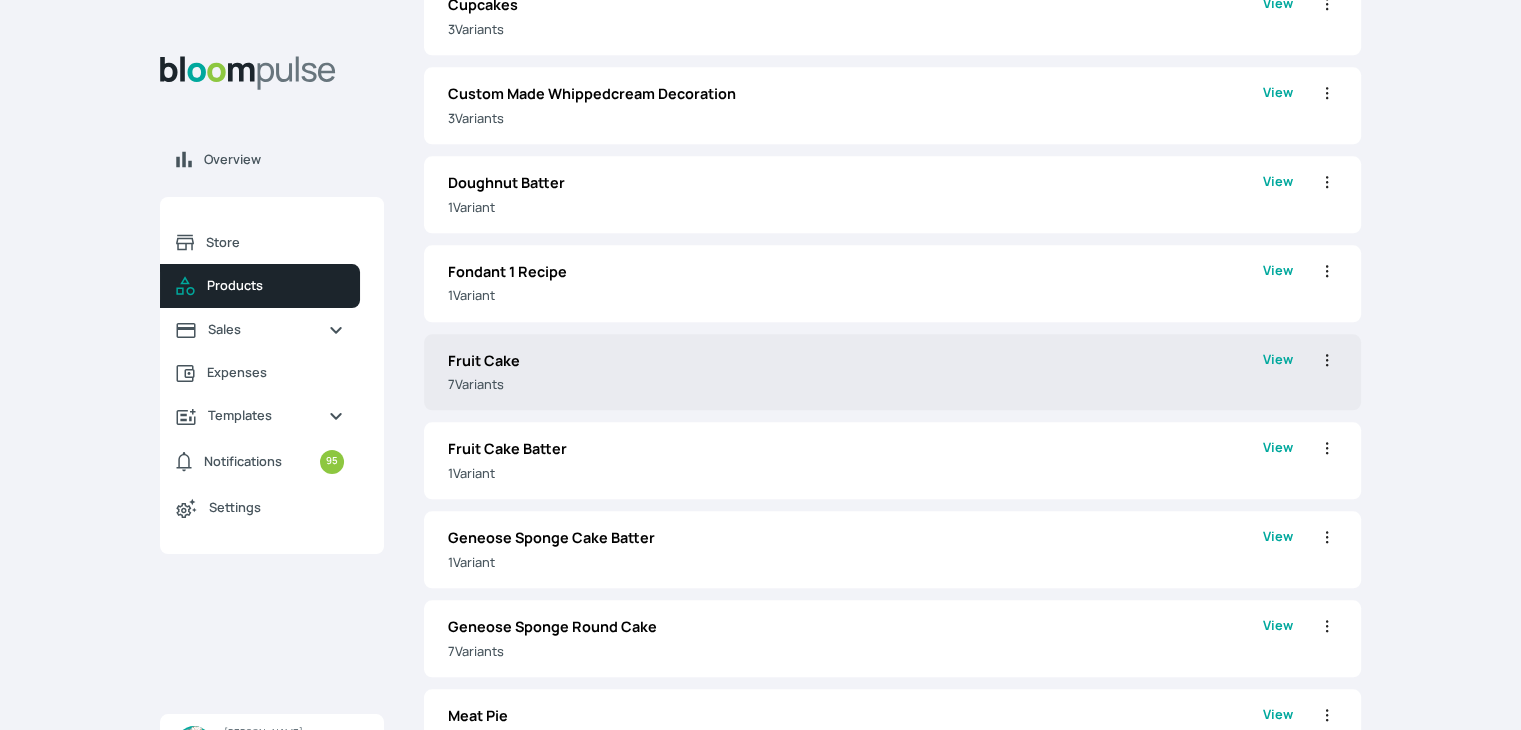 click on "7  Variant s" at bounding box center (855, 384) 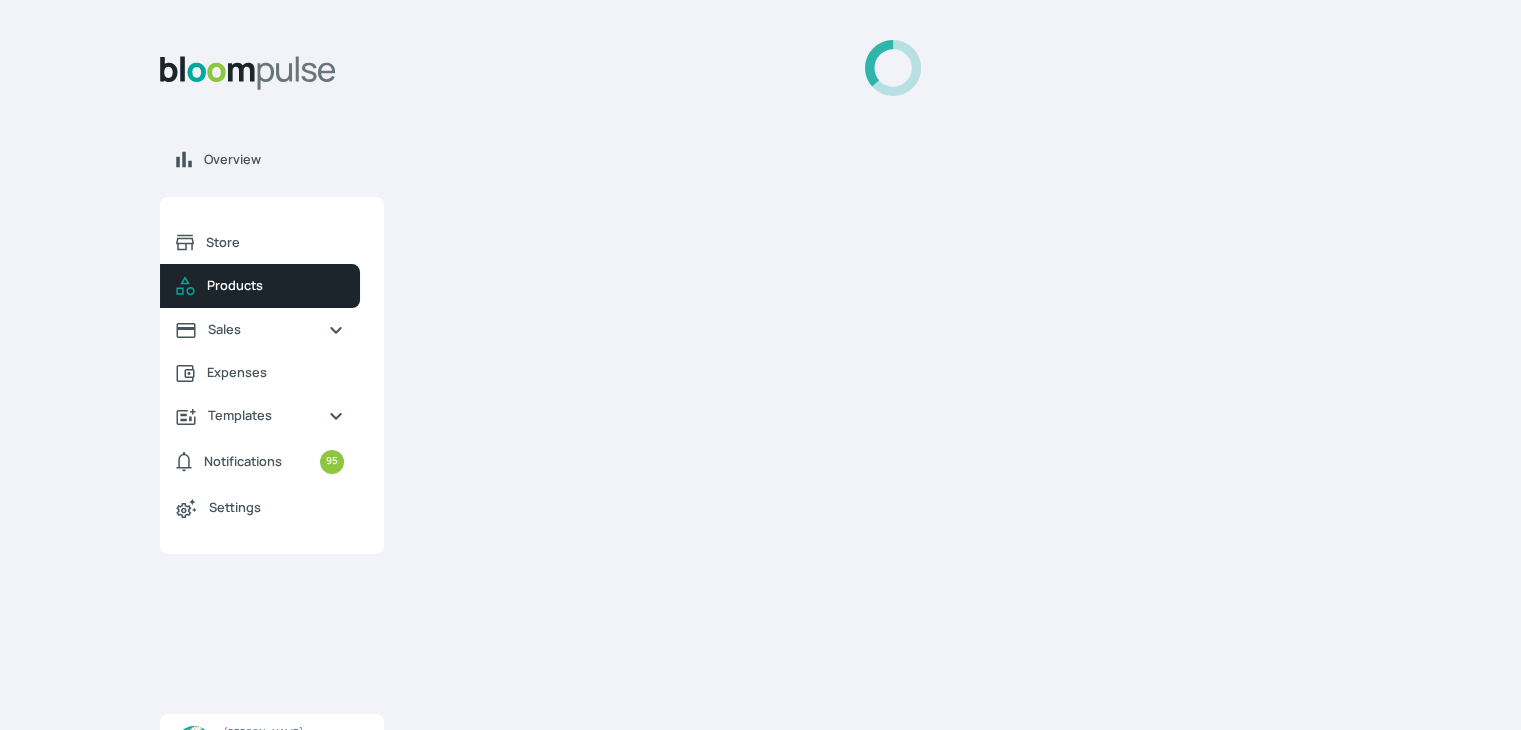 scroll, scrollTop: 0, scrollLeft: 0, axis: both 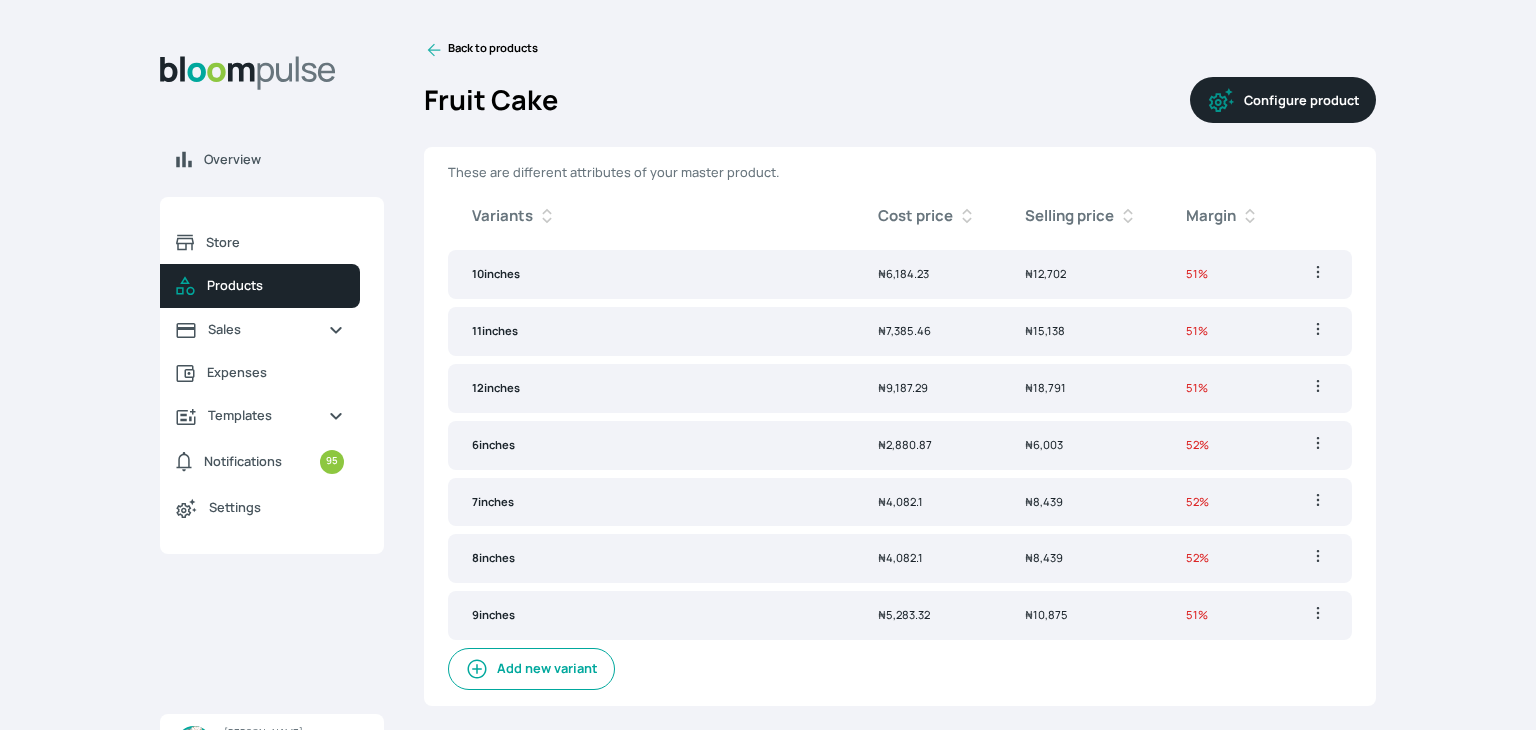 click on "Products" at bounding box center [260, 286] 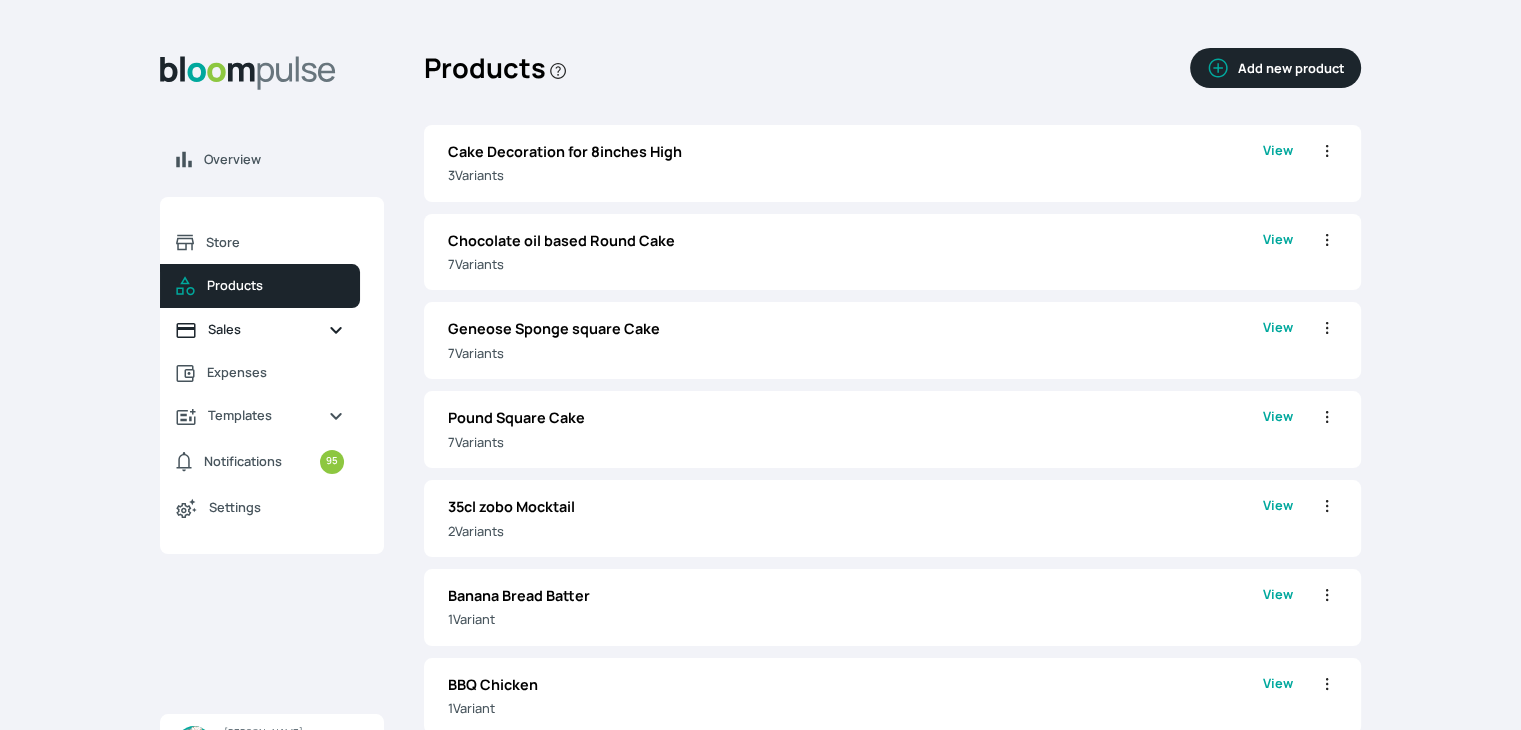 click on "Sales" at bounding box center [260, 329] 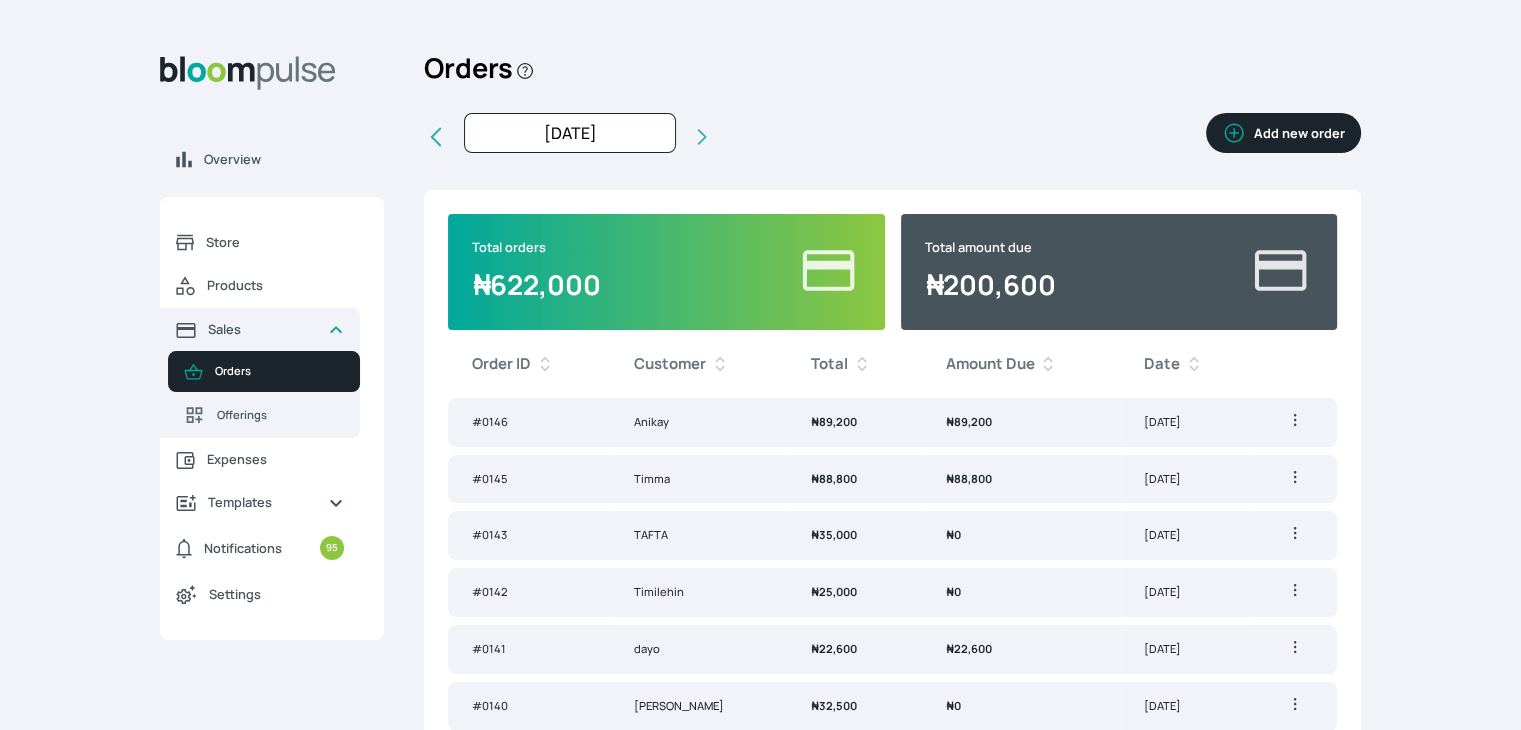 click on "Add new order" at bounding box center [1283, 133] 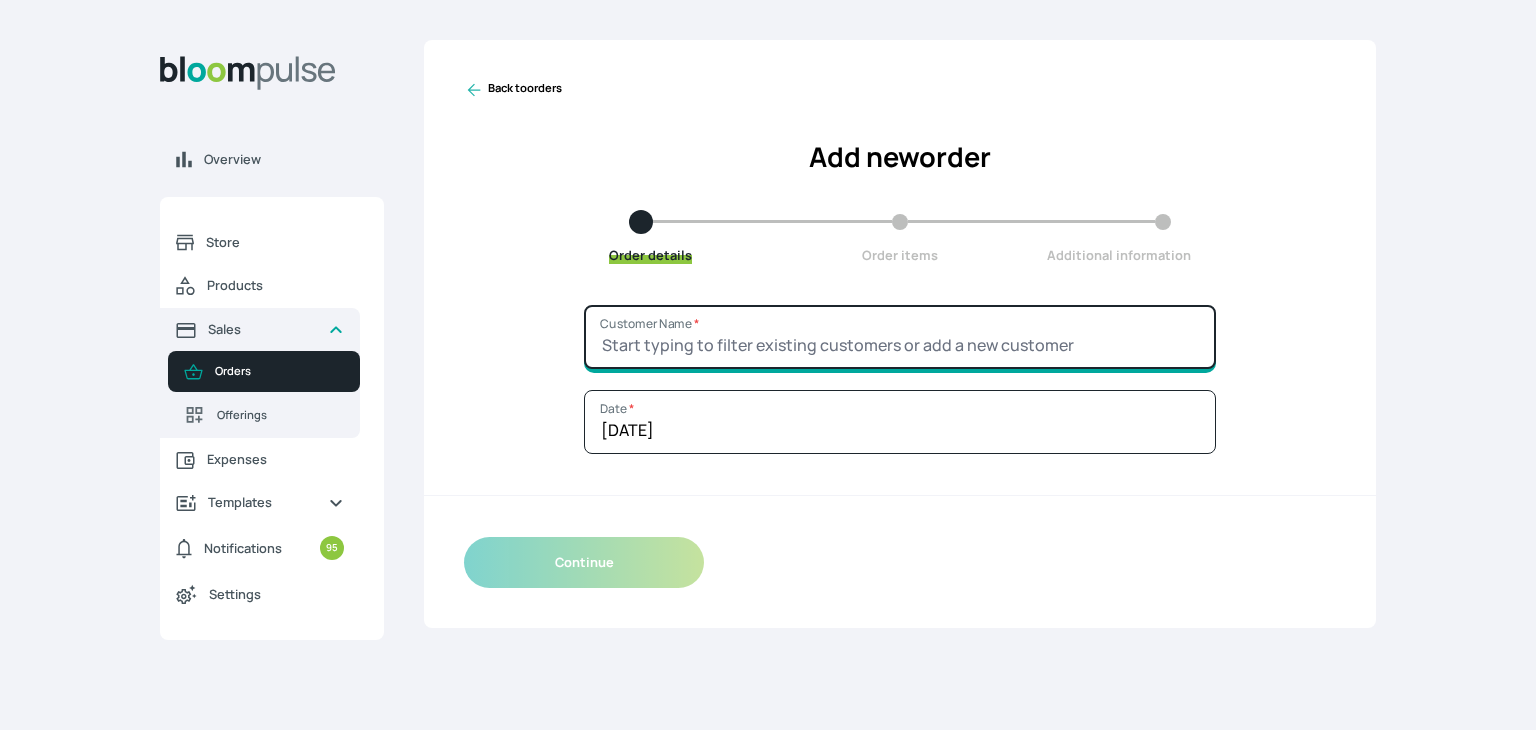 click on "Customer Name    *" at bounding box center [900, 337] 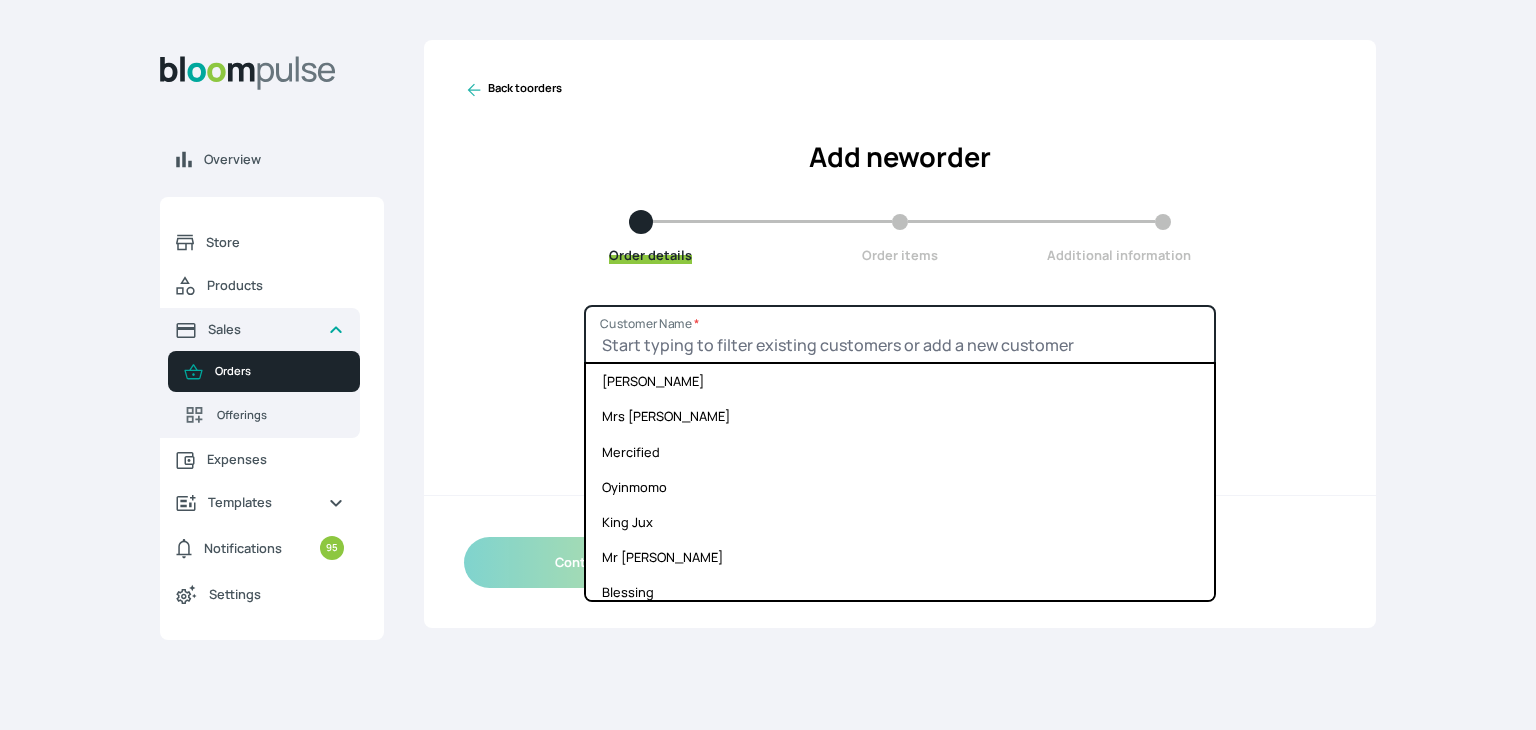click on "Customer Name    *" at bounding box center (900, 337) 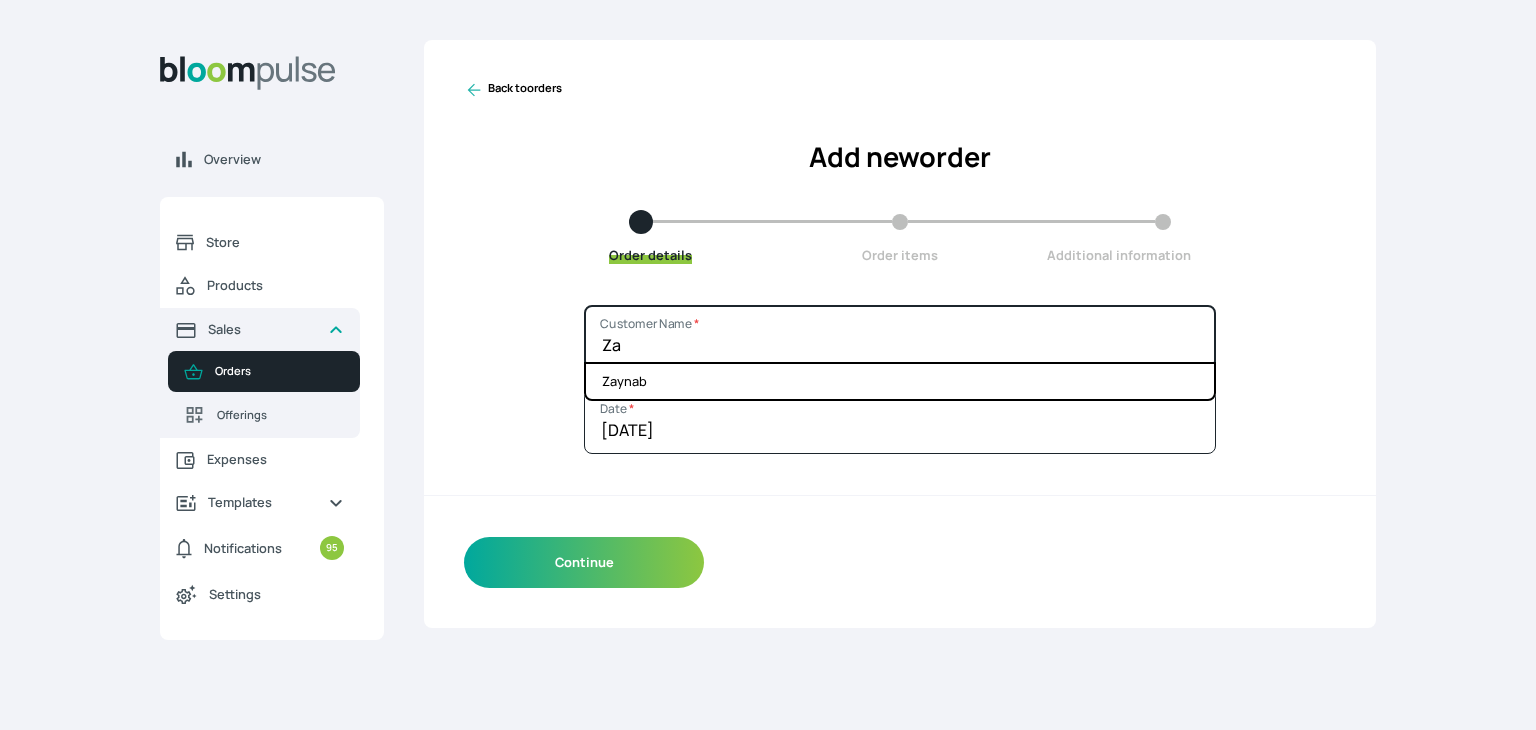 type on "Z" 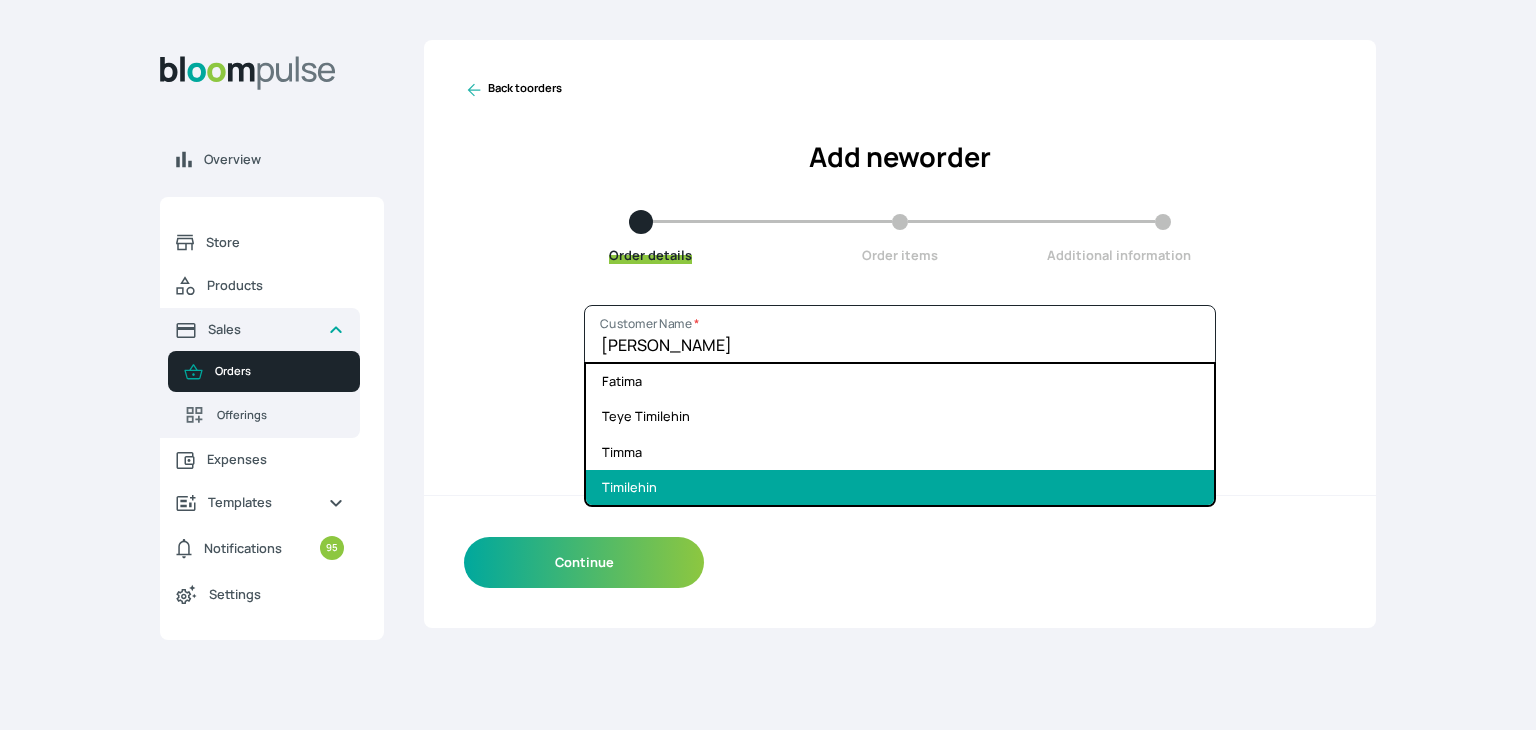 click on "Timilehin" at bounding box center (900, 487) 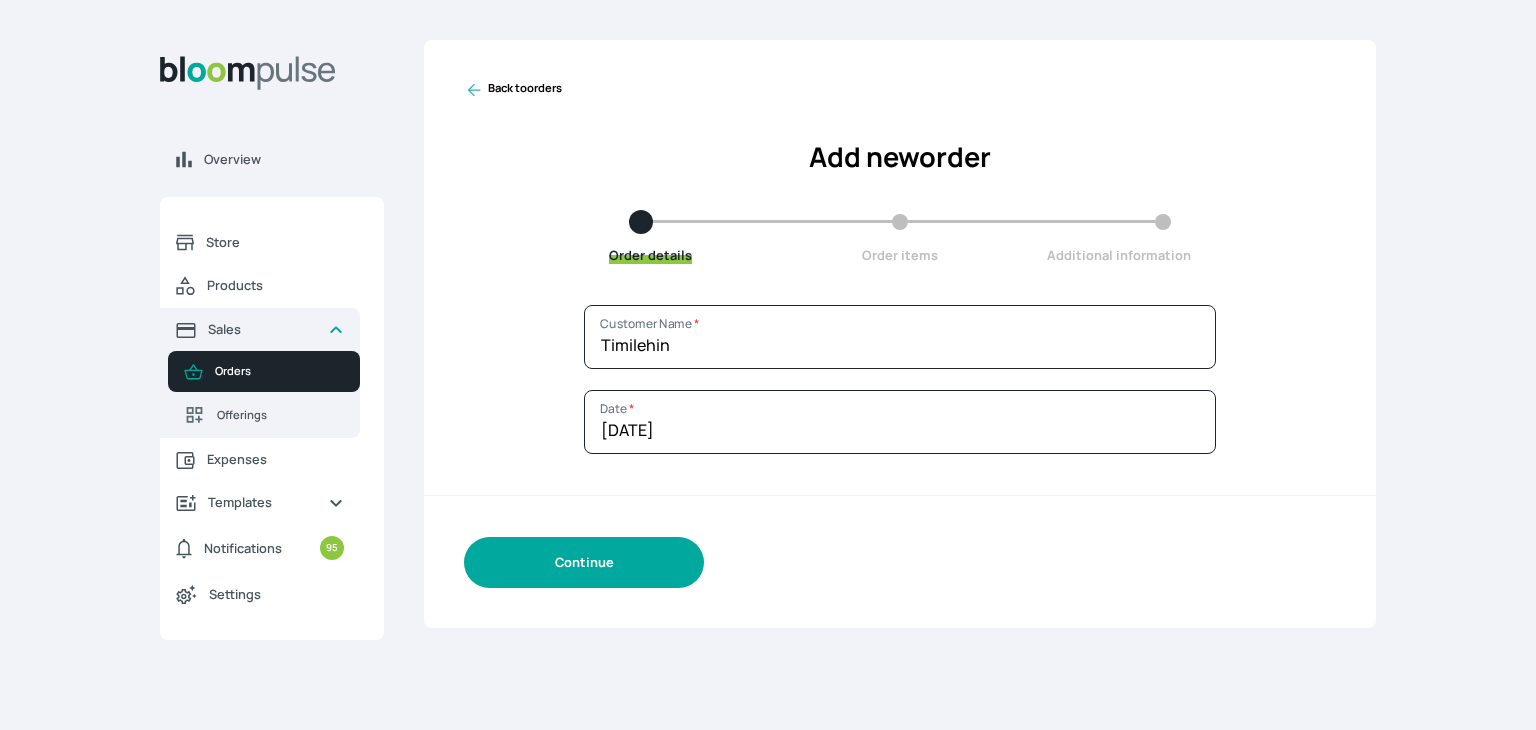 click on "Continue" at bounding box center [584, 562] 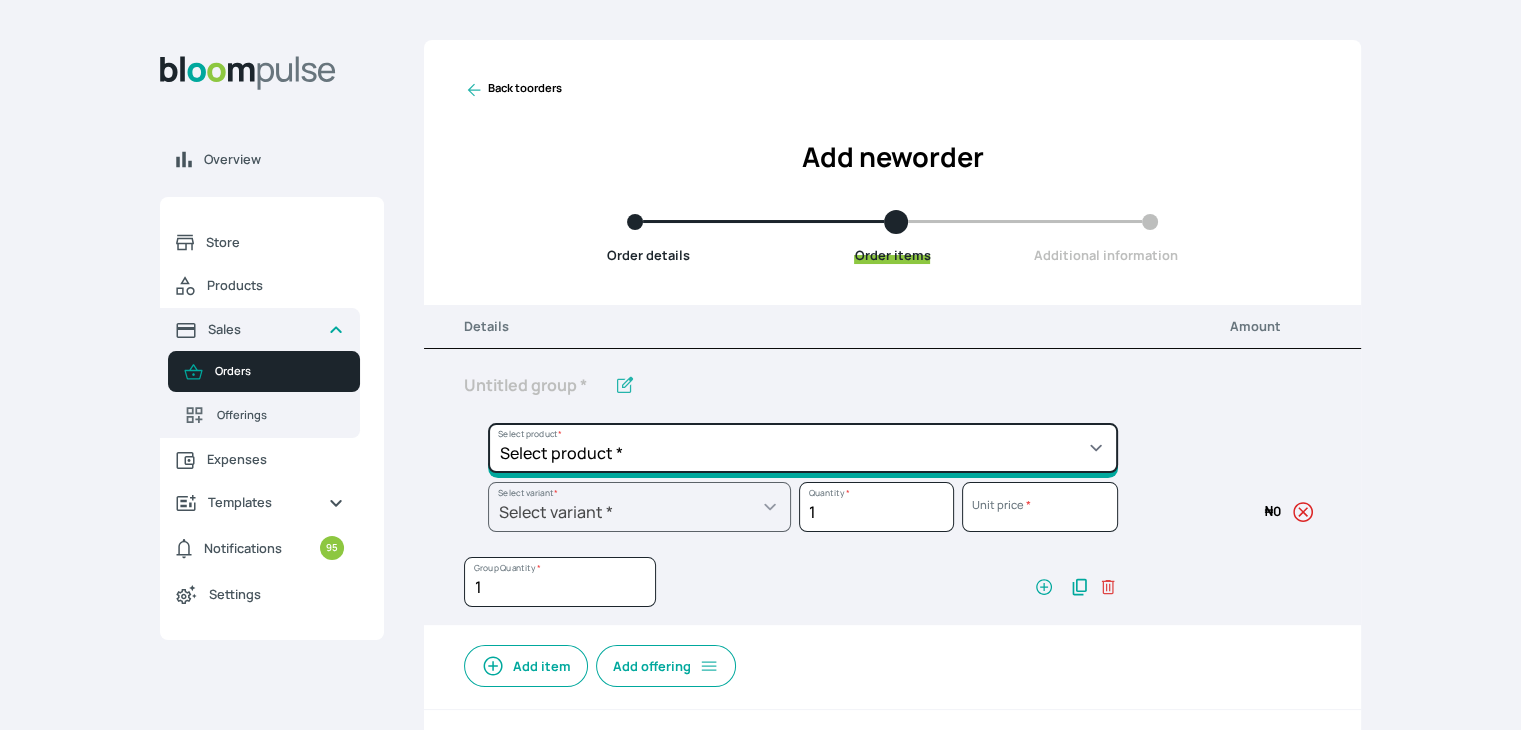 click on "Select product *  Cake Decoration for 8inches High  Chocolate oil based Round Cake  Geneose Sponge square Cake  Pound Square Cake  35cl zobo Mocktail  Banana Bread Batter BBQ Chicken  Bento Cake Budget Friendly Whippedcream Decoration Cake Decoration for 6inches High Cake Decoration for 6inches Low Cake loaf Chocolate Cake Batter Chocolate Ganache Chocolate oil based Batter Chocolate oil based square Cake Chocolate Round Cake Chop Life Package 2 Classic Banana Bread Loaf Coconut Banana Bread Loaf Cookies and Cream oil based Batter Cookies and cream oil based Round Cake Cupcakes Custom Made Whippedcream Decoration Doughnut Batter Fondant 1 Recipe  Fruit Cake Fruit Cake Batter Geneose Sponge Cake Batter Geneose Sponge Round Cake Meat Pie Meat Pie per 1 Mini puff Pound Cake Batter Pound Round Cake  Puff puff Redvelvet Cake Batter Redvelvet oil based Batter Redvelvet oil based Round Cake Redvelvet Round Cake Royal Buttercream  Small chops Stick Meat Sugar Doughnut  Swiss Meringue Buttercream  Valentine Love Box" at bounding box center (803, 448) 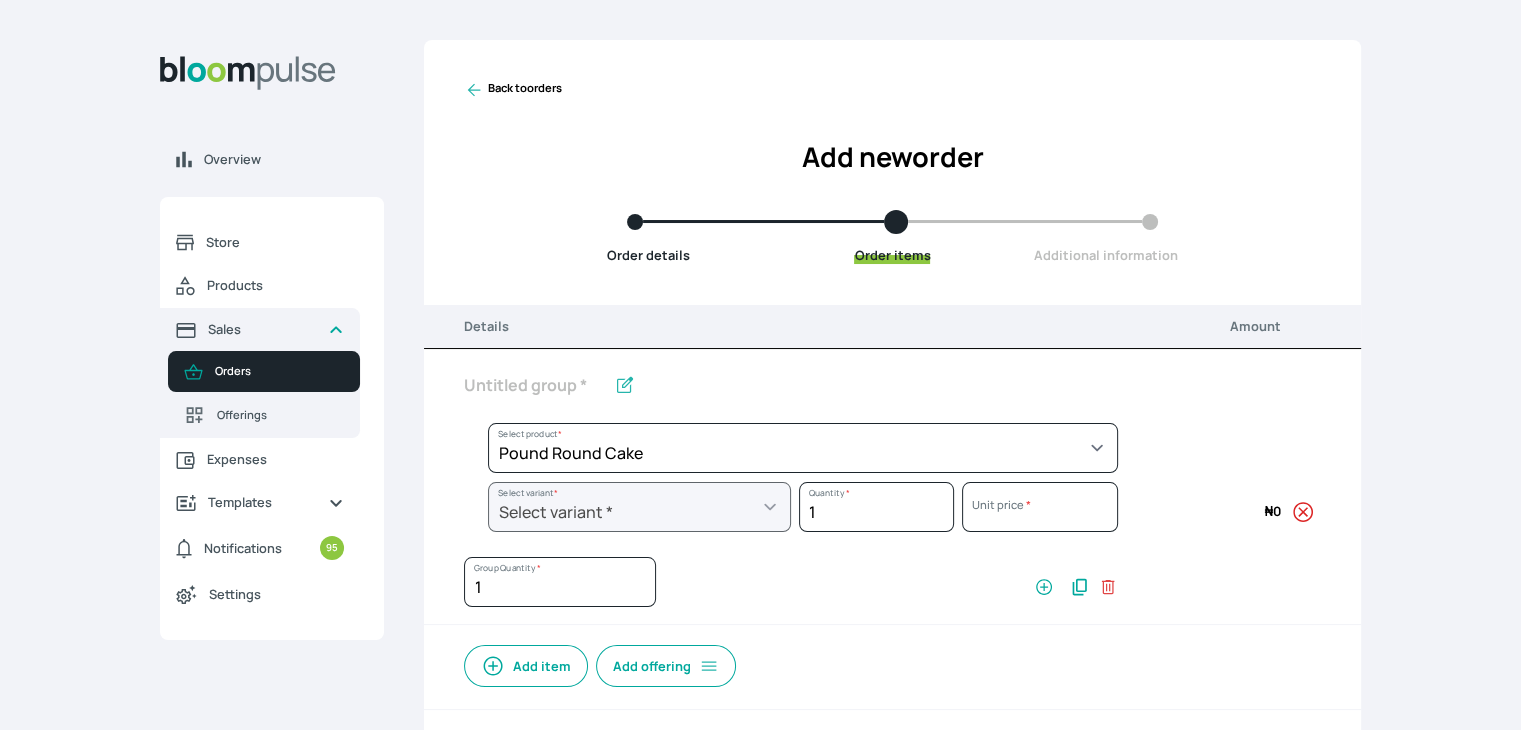 select on "a288c6ae-7a33-4d48-9e4d-feb53a4d1c56" 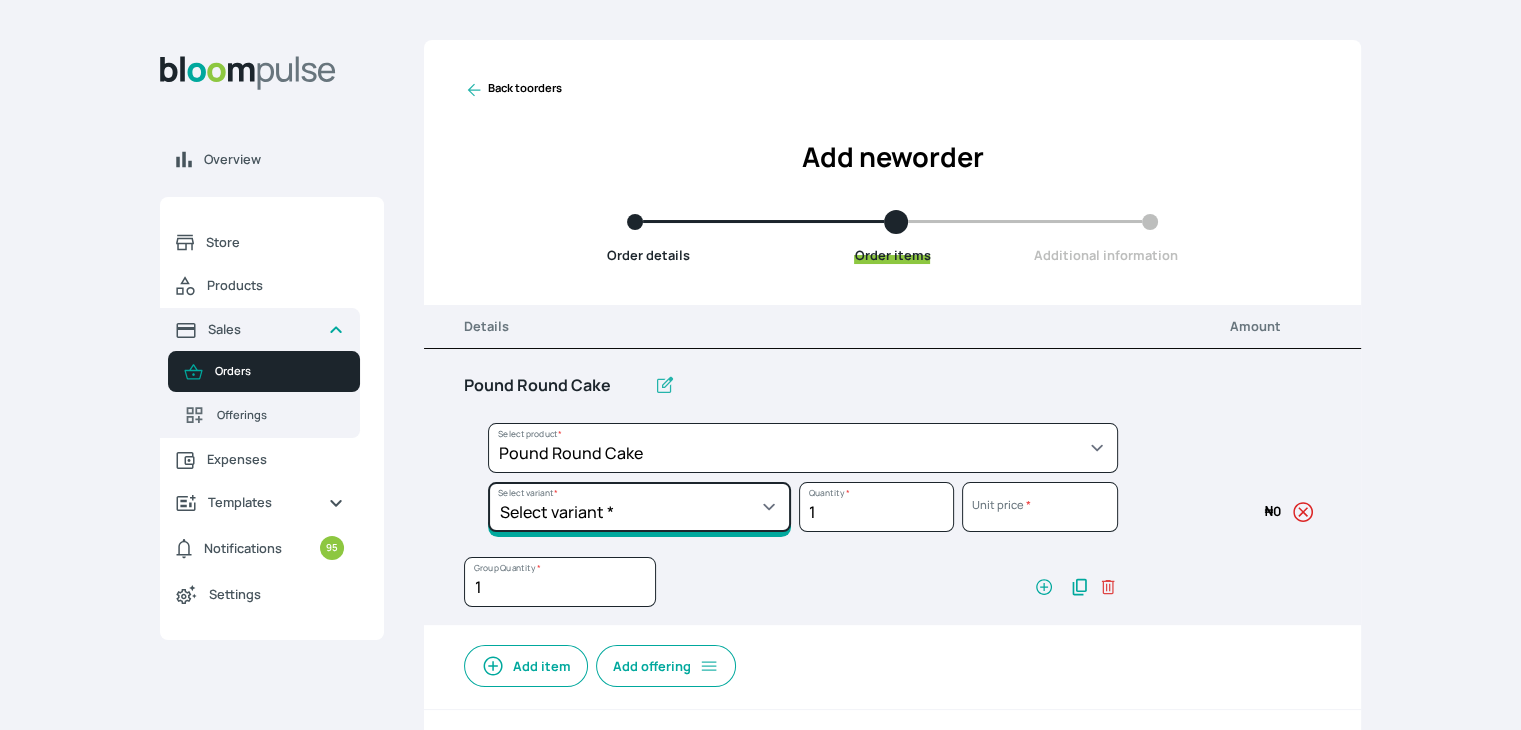 click on "Select variant * 10inches 11inches 12inches 13inches 14inches 6inches 7inches 8inches 9inches" at bounding box center [639, 507] 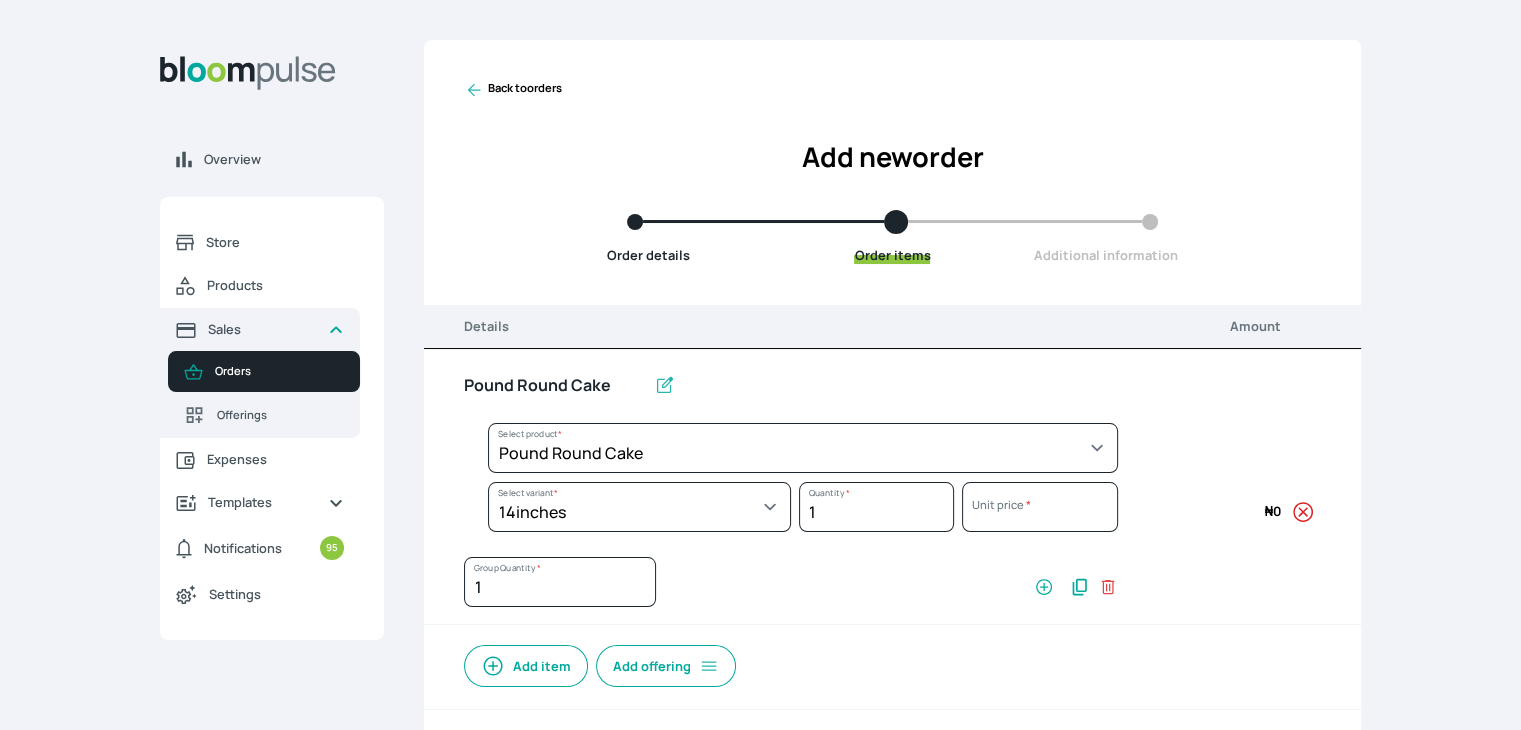 select on "a288c6ae-7a33-4d48-9e4d-feb53a4d1c56" 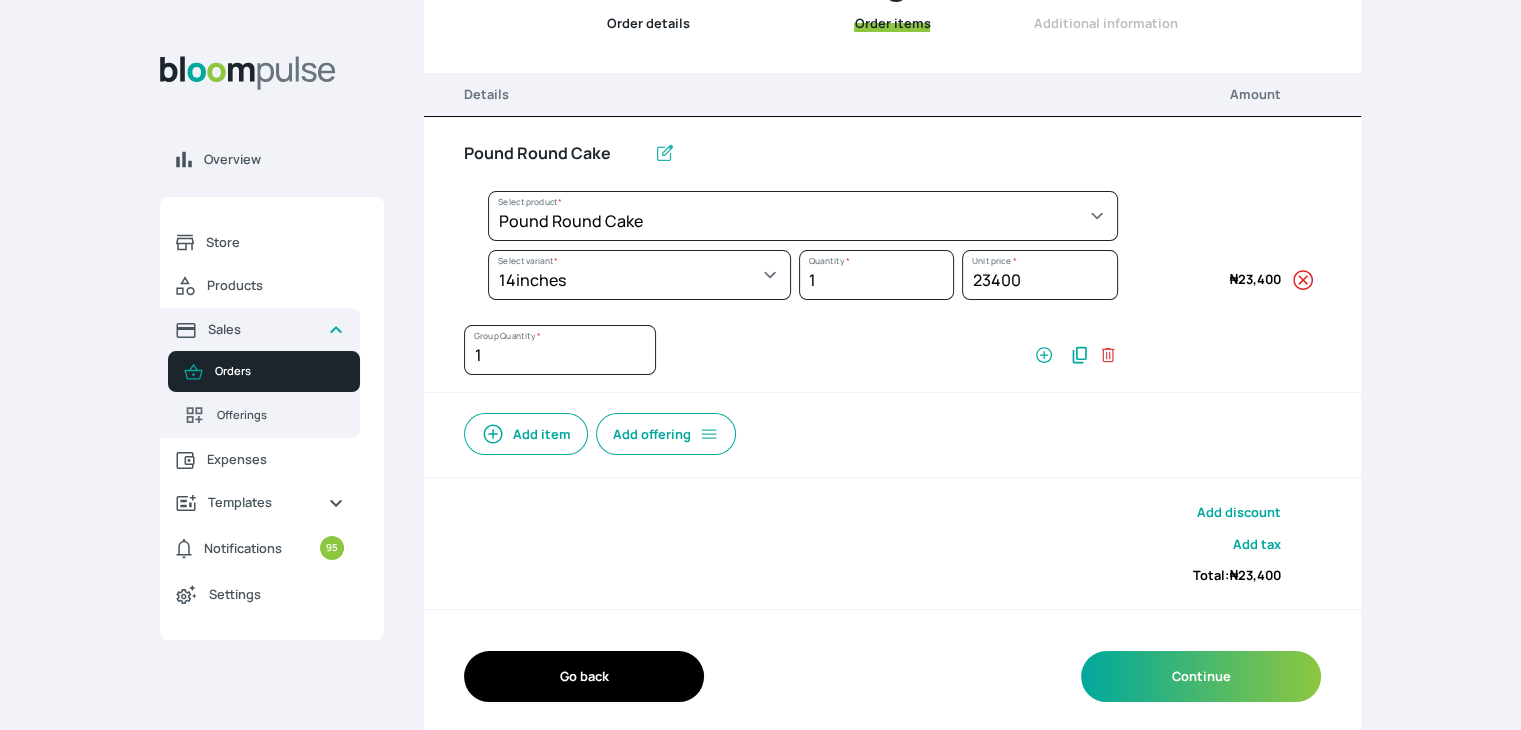 scroll, scrollTop: 242, scrollLeft: 0, axis: vertical 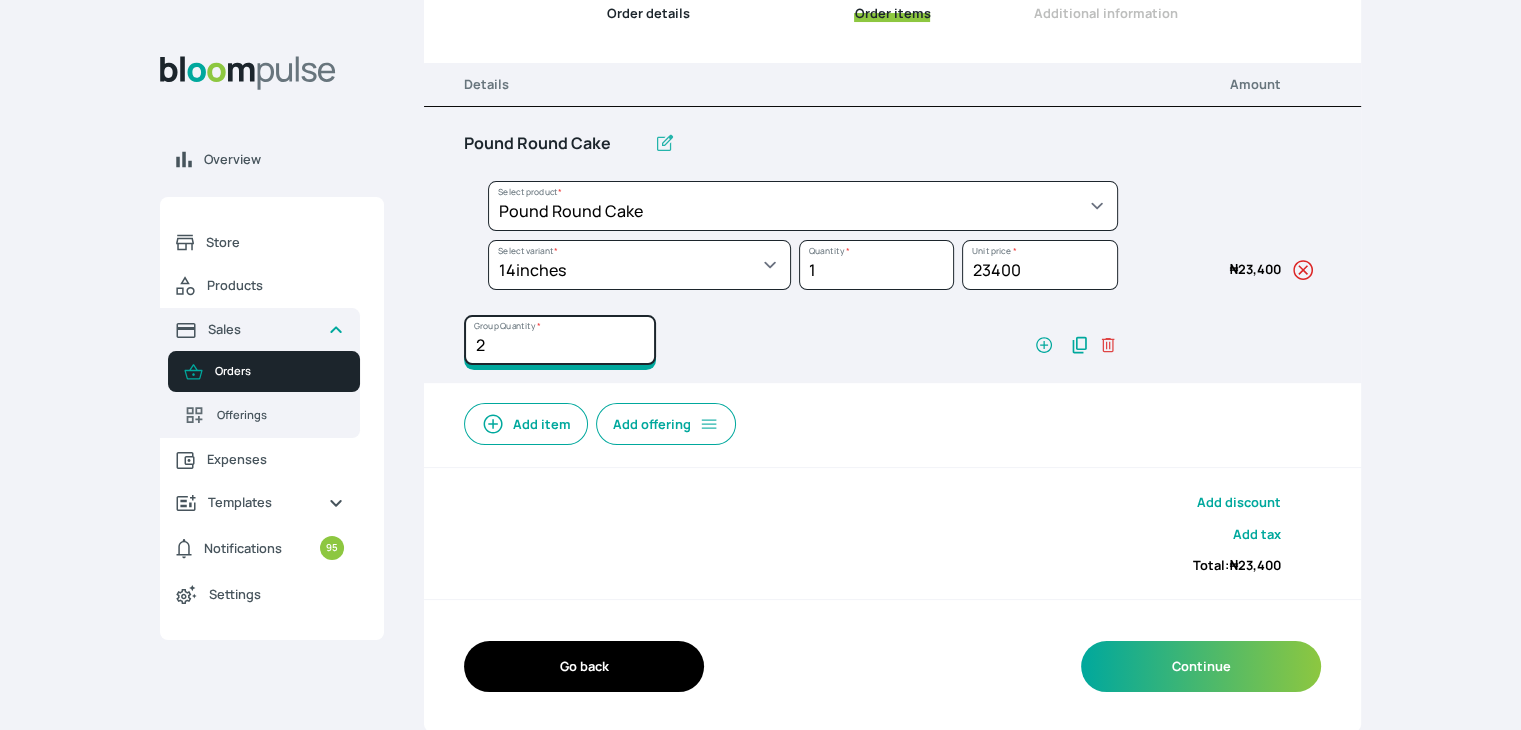 click on "2" at bounding box center (560, 340) 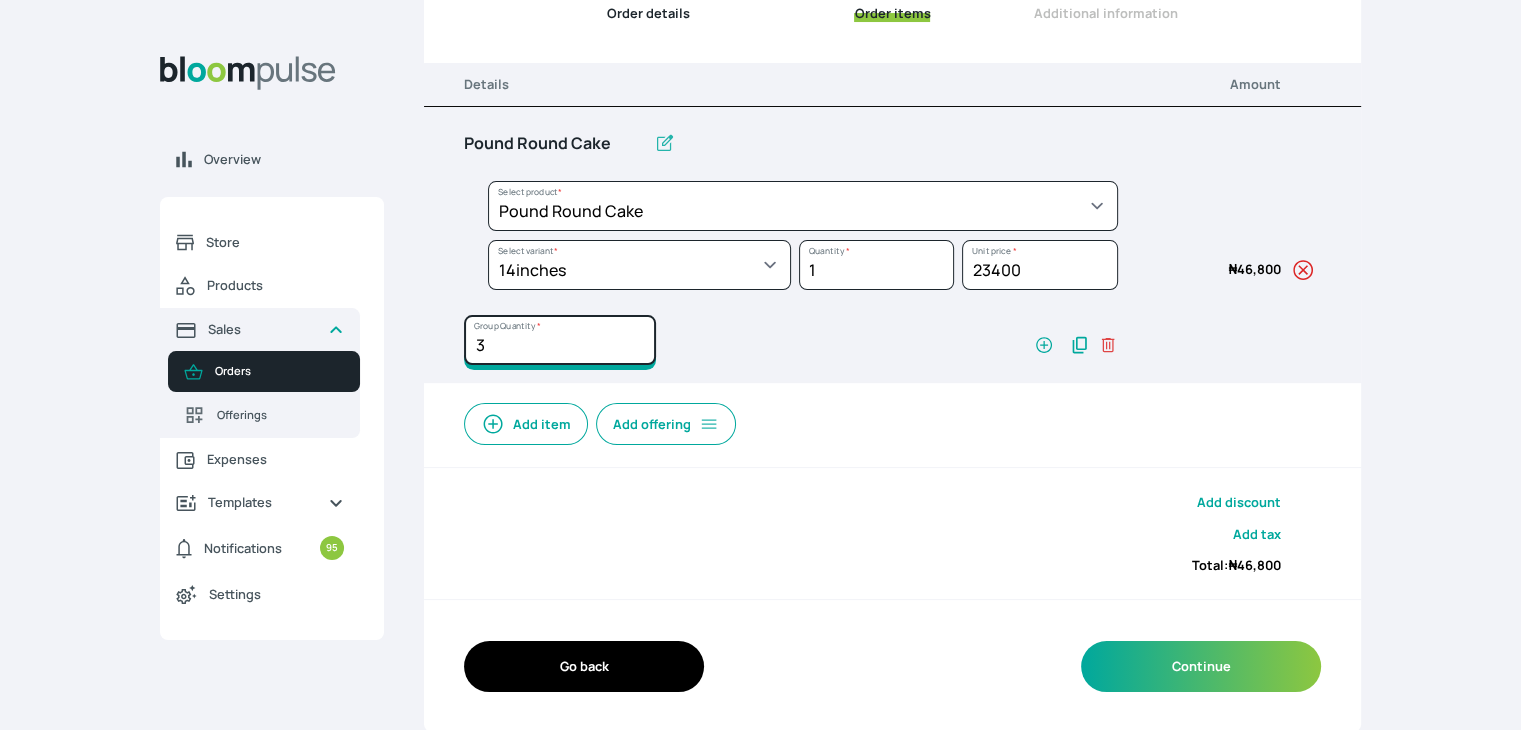 click on "3" at bounding box center (560, 340) 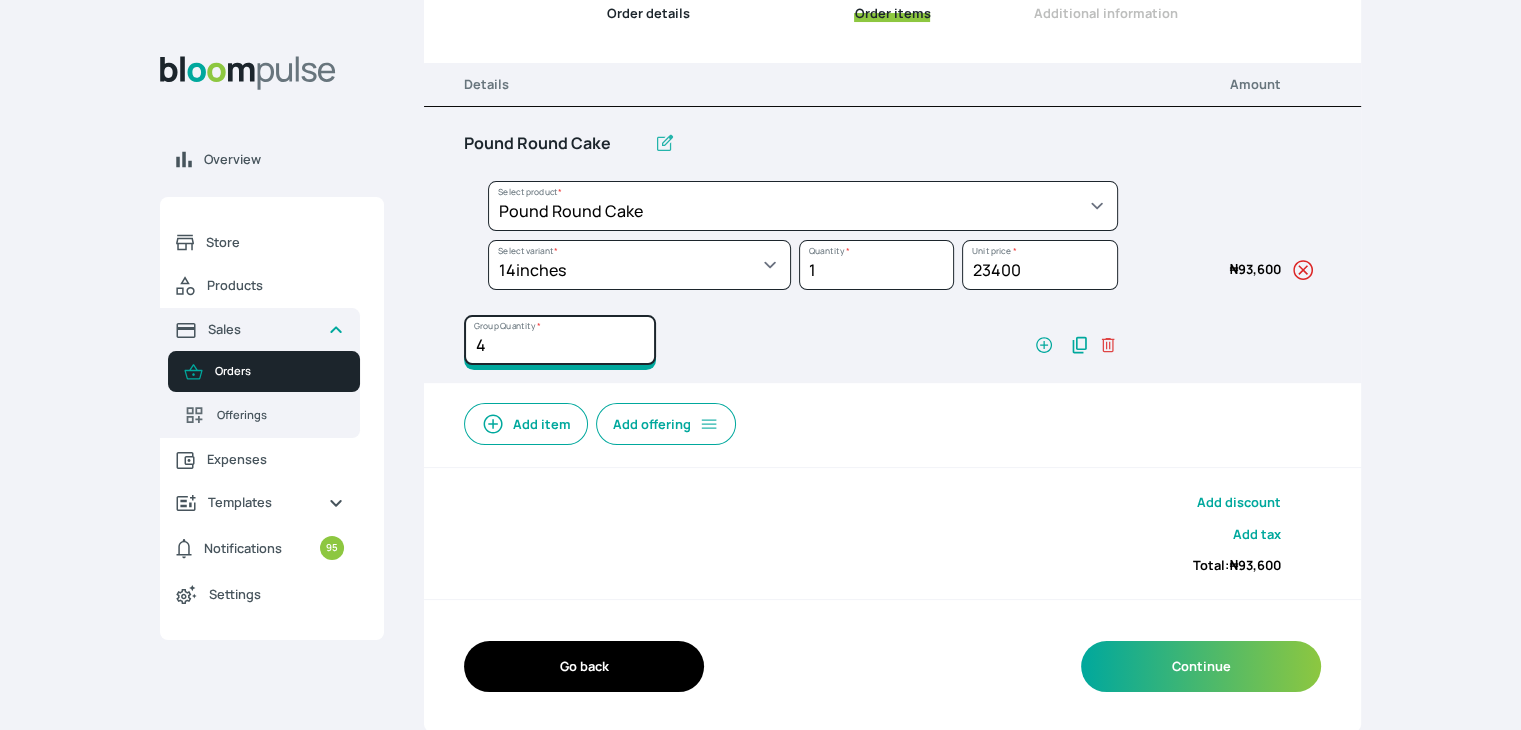 type on "4" 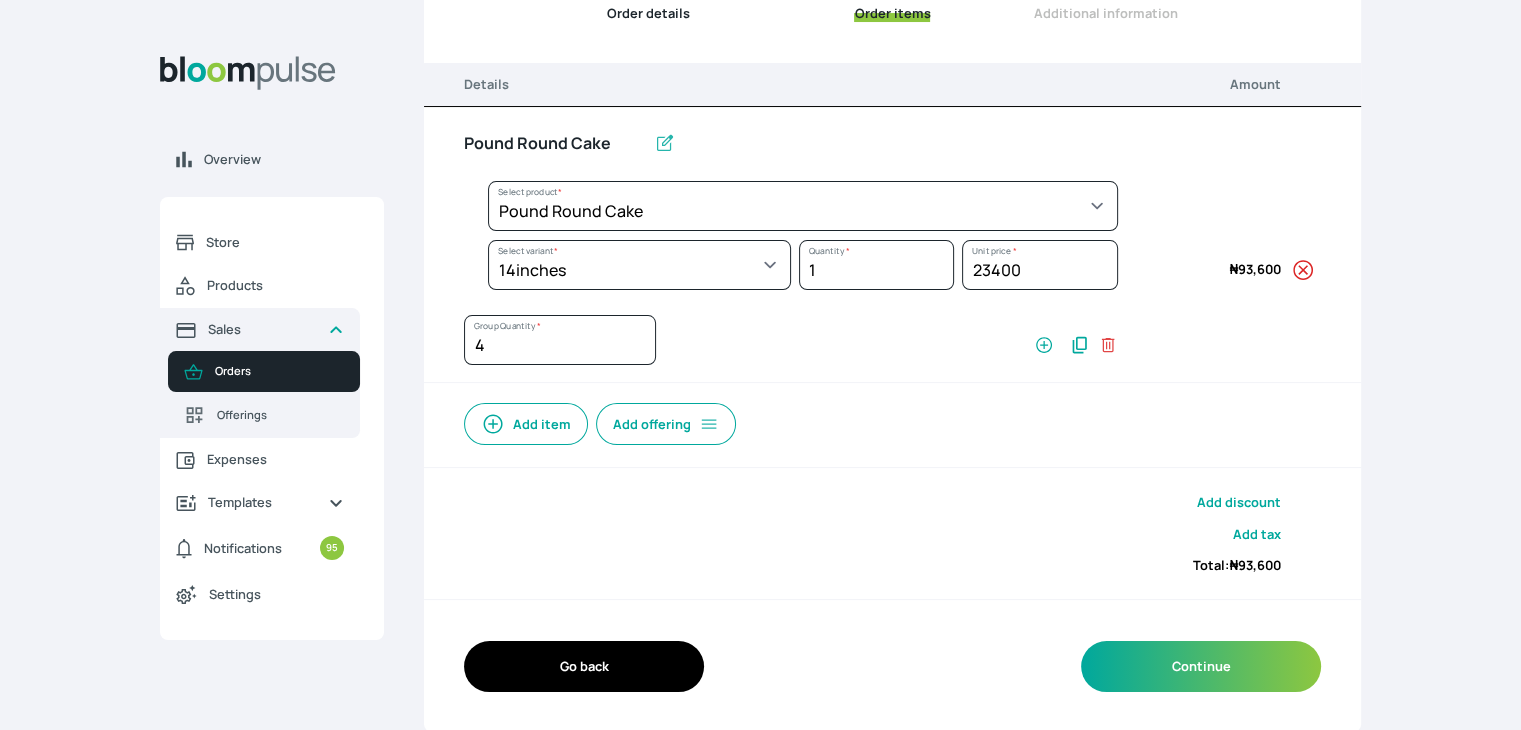 click on "Add item" at bounding box center (526, 424) 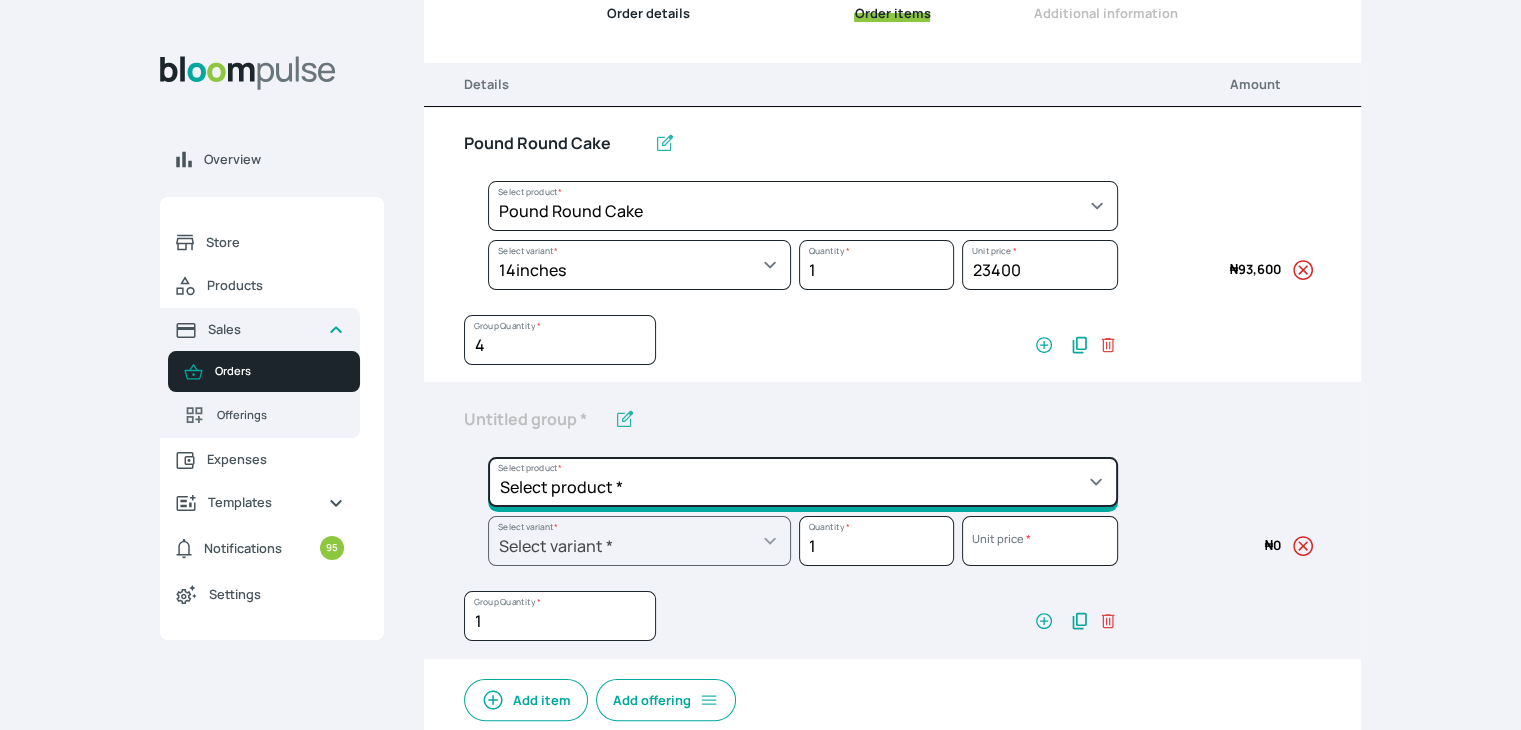 click on "Select product *  Cake Decoration for 8inches High  Chocolate oil based Round Cake  Geneose Sponge square Cake  Pound Square Cake  35cl zobo Mocktail  Banana Bread Batter BBQ Chicken  Bento Cake Budget Friendly Whippedcream Decoration Cake Decoration for 6inches High Cake Decoration for 6inches Low Cake loaf Chocolate Cake Batter Chocolate Ganache Chocolate oil based Batter Chocolate oil based square Cake Chocolate Round Cake Chop Life Package 2 Classic Banana Bread Loaf Coconut Banana Bread Loaf Cookies and Cream oil based Batter Cookies and cream oil based Round Cake Cupcakes Custom Made Whippedcream Decoration Doughnut Batter Fondant 1 Recipe  Fruit Cake Fruit Cake Batter Geneose Sponge Cake Batter Geneose Sponge Round Cake Meat Pie Meat Pie per 1 Mini puff Pound Cake Batter Pound Round Cake  Puff puff Redvelvet Cake Batter Redvelvet oil based Batter Redvelvet oil based Round Cake Redvelvet Round Cake Royal Buttercream  Small chops Stick Meat Sugar Doughnut  Swiss Meringue Buttercream  Valentine Love Box" at bounding box center [803, 206] 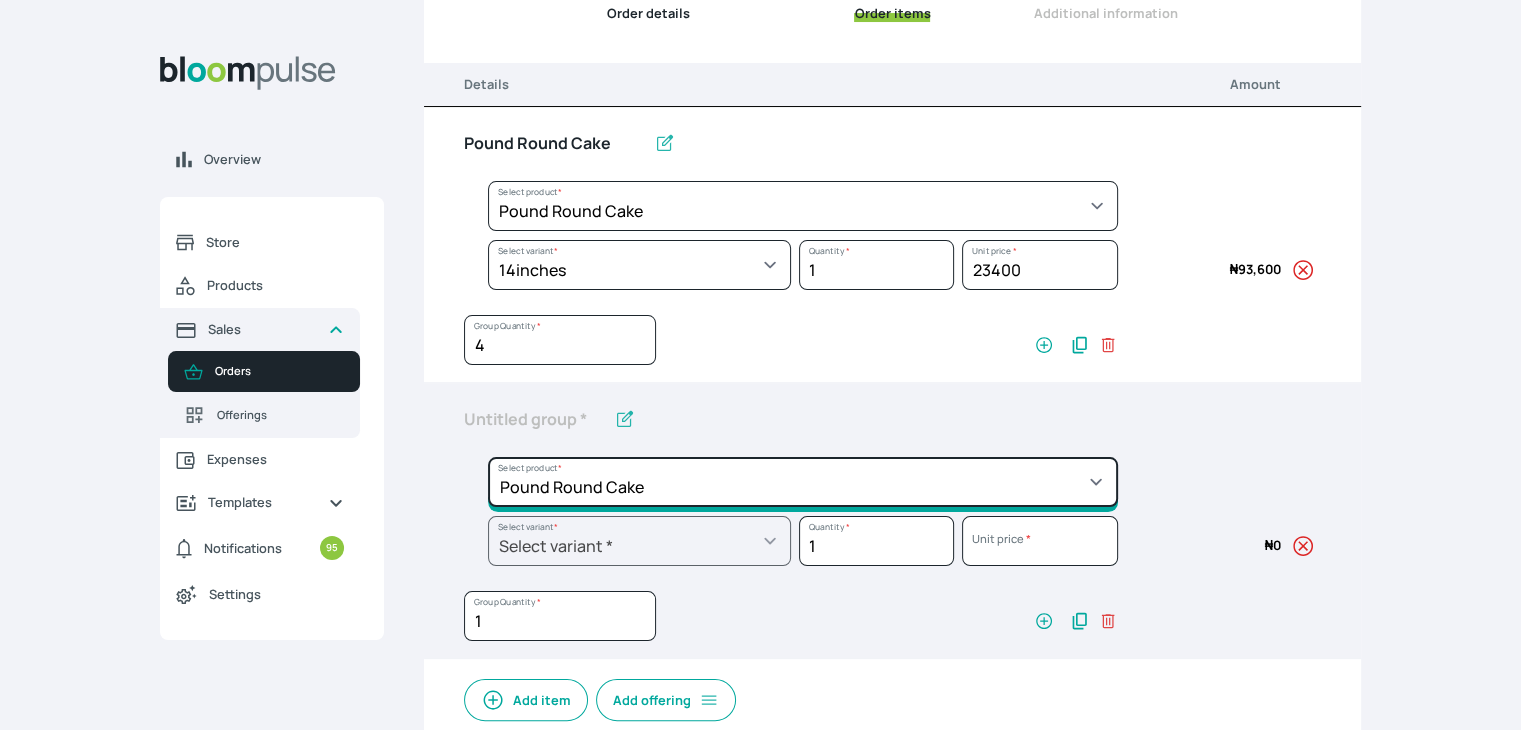 click on "Select product *  Cake Decoration for 8inches High  Chocolate oil based Round Cake  Geneose Sponge square Cake  Pound Square Cake  35cl zobo Mocktail  Banana Bread Batter BBQ Chicken  Bento Cake Budget Friendly Whippedcream Decoration Cake Decoration for 6inches High Cake Decoration for 6inches Low Cake loaf Chocolate Cake Batter Chocolate Ganache Chocolate oil based Batter Chocolate oil based square Cake Chocolate Round Cake Chop Life Package 2 Classic Banana Bread Loaf Coconut Banana Bread Loaf Cookies and Cream oil based Batter Cookies and cream oil based Round Cake Cupcakes Custom Made Whippedcream Decoration Doughnut Batter Fondant 1 Recipe  Fruit Cake Fruit Cake Batter Geneose Sponge Cake Batter Geneose Sponge Round Cake Meat Pie Meat Pie per 1 Mini puff Pound Cake Batter Pound Round Cake  Puff puff Redvelvet Cake Batter Redvelvet oil based Batter Redvelvet oil based Round Cake Redvelvet Round Cake Royal Buttercream  Small chops Stick Meat Sugar Doughnut  Swiss Meringue Buttercream  Valentine Love Box" at bounding box center (803, 206) 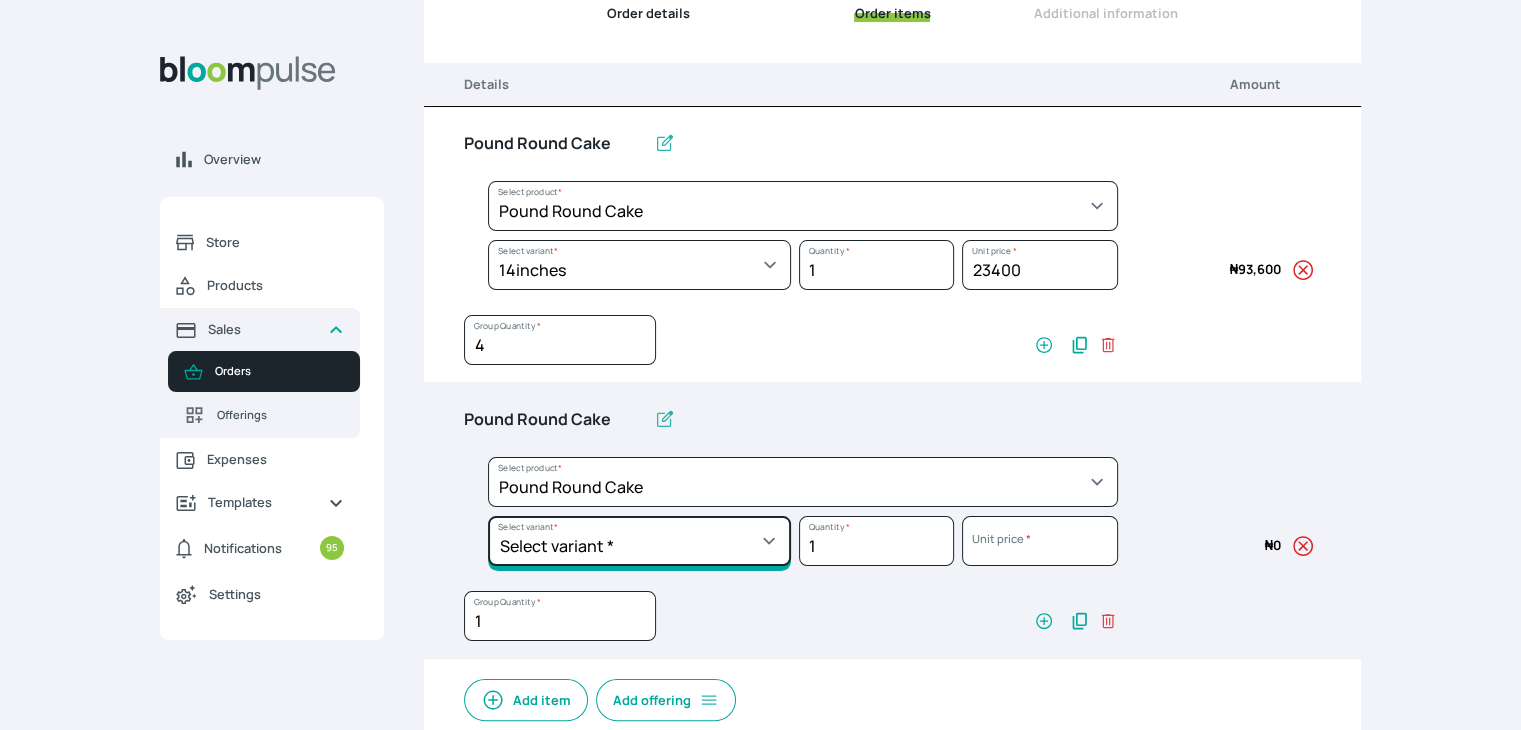 click on "Select variant * 10inches 11inches 12inches 13inches 14inches 6inches 7inches 8inches 9inches" at bounding box center [639, 265] 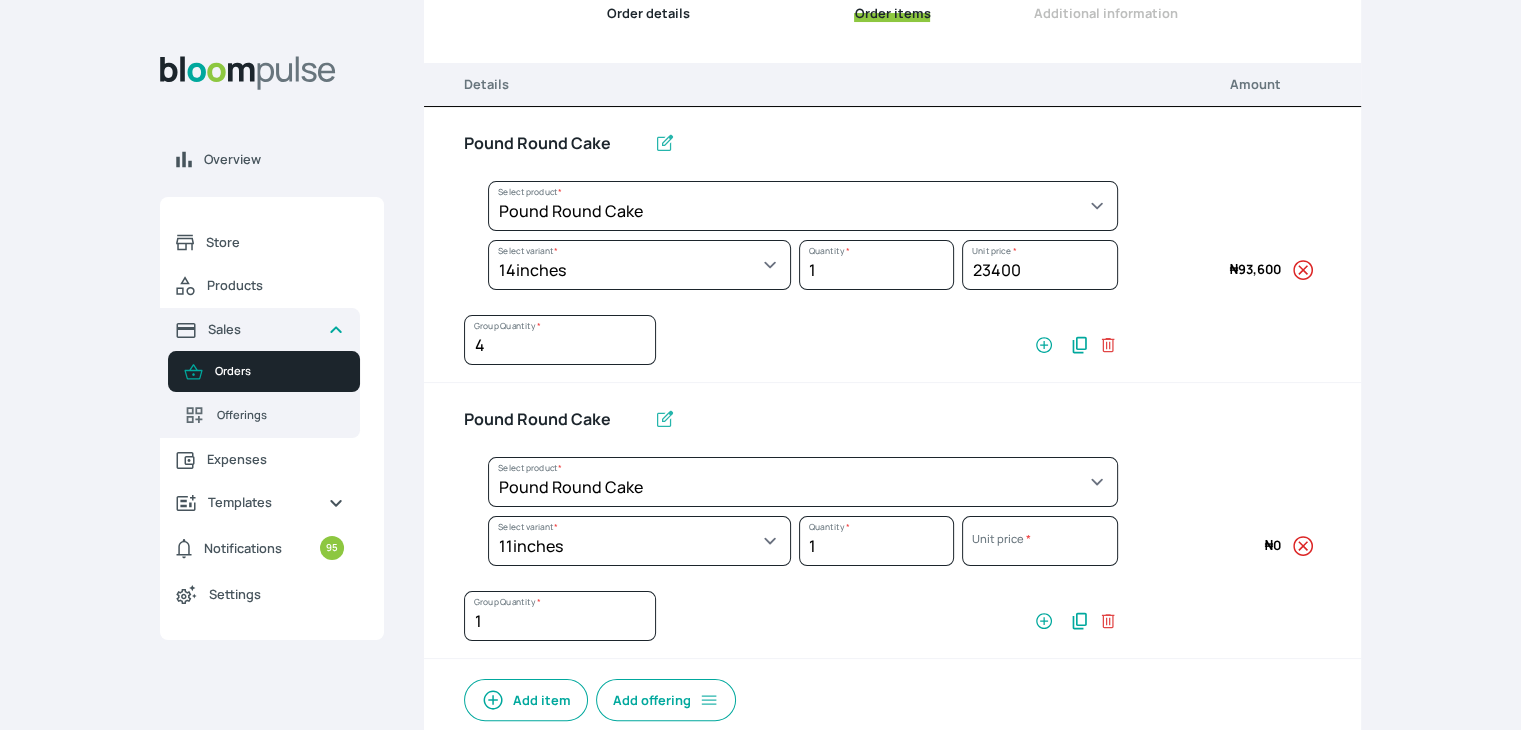 select on "a288c6ae-7a33-4d48-9e4d-feb53a4d1c56" 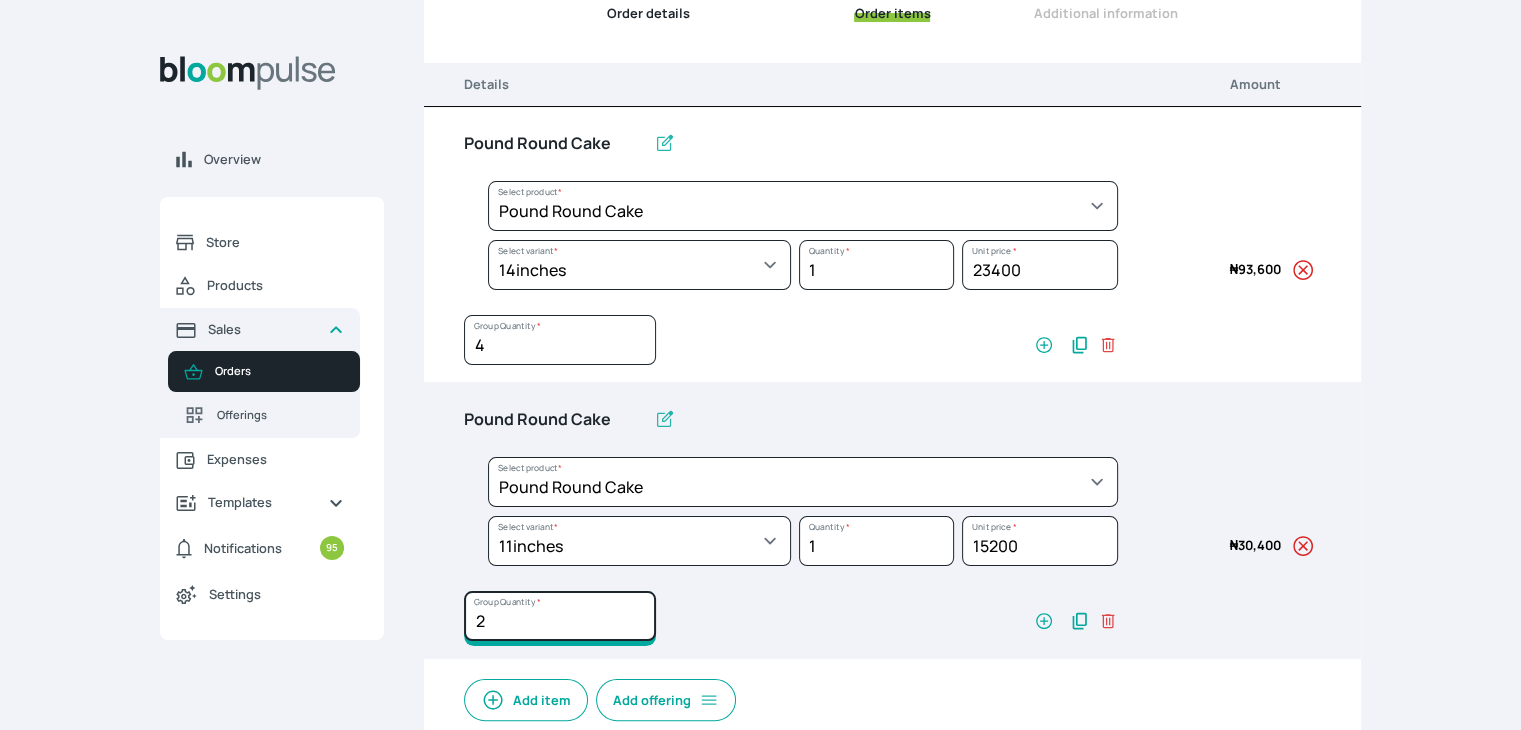 click on "2" at bounding box center [560, 340] 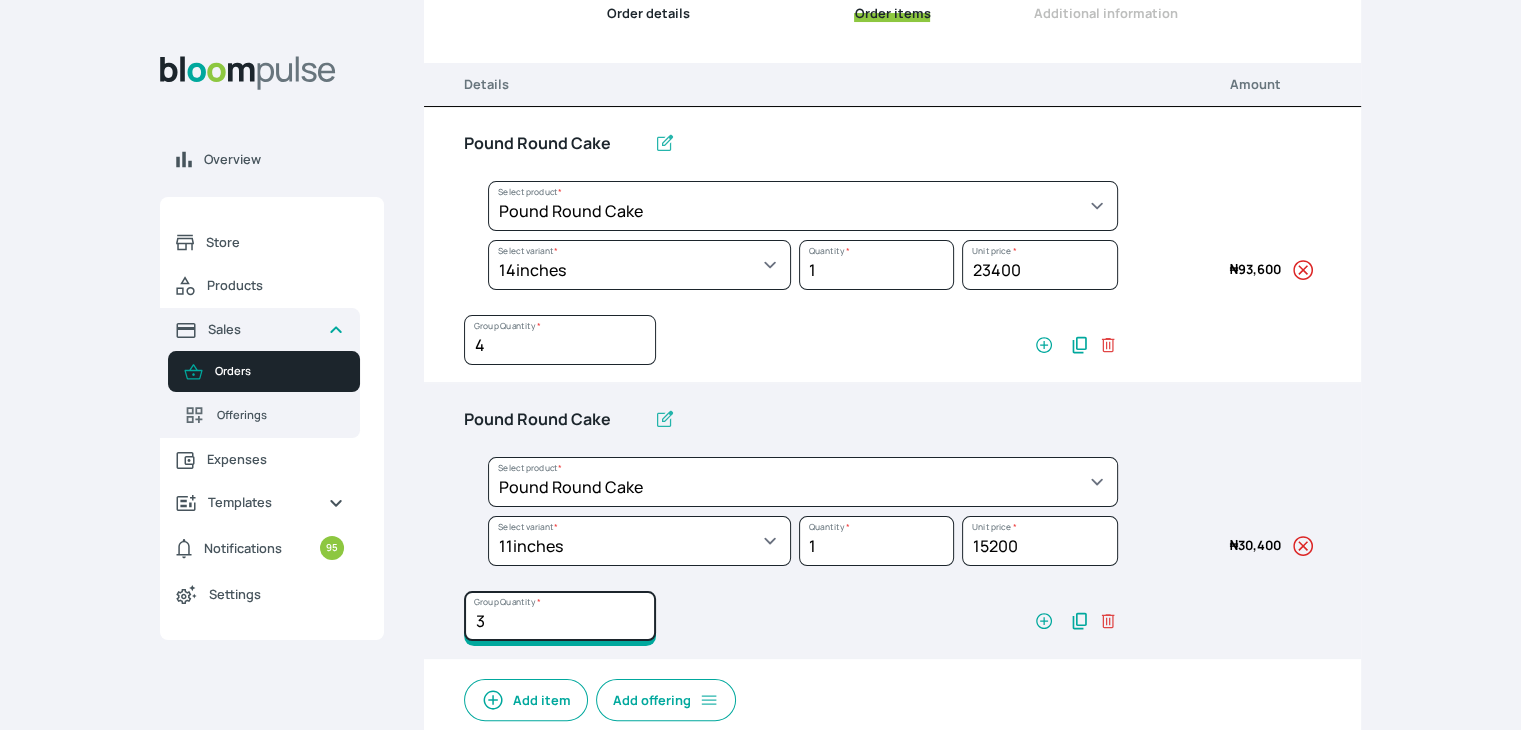 click on "3" at bounding box center (560, 340) 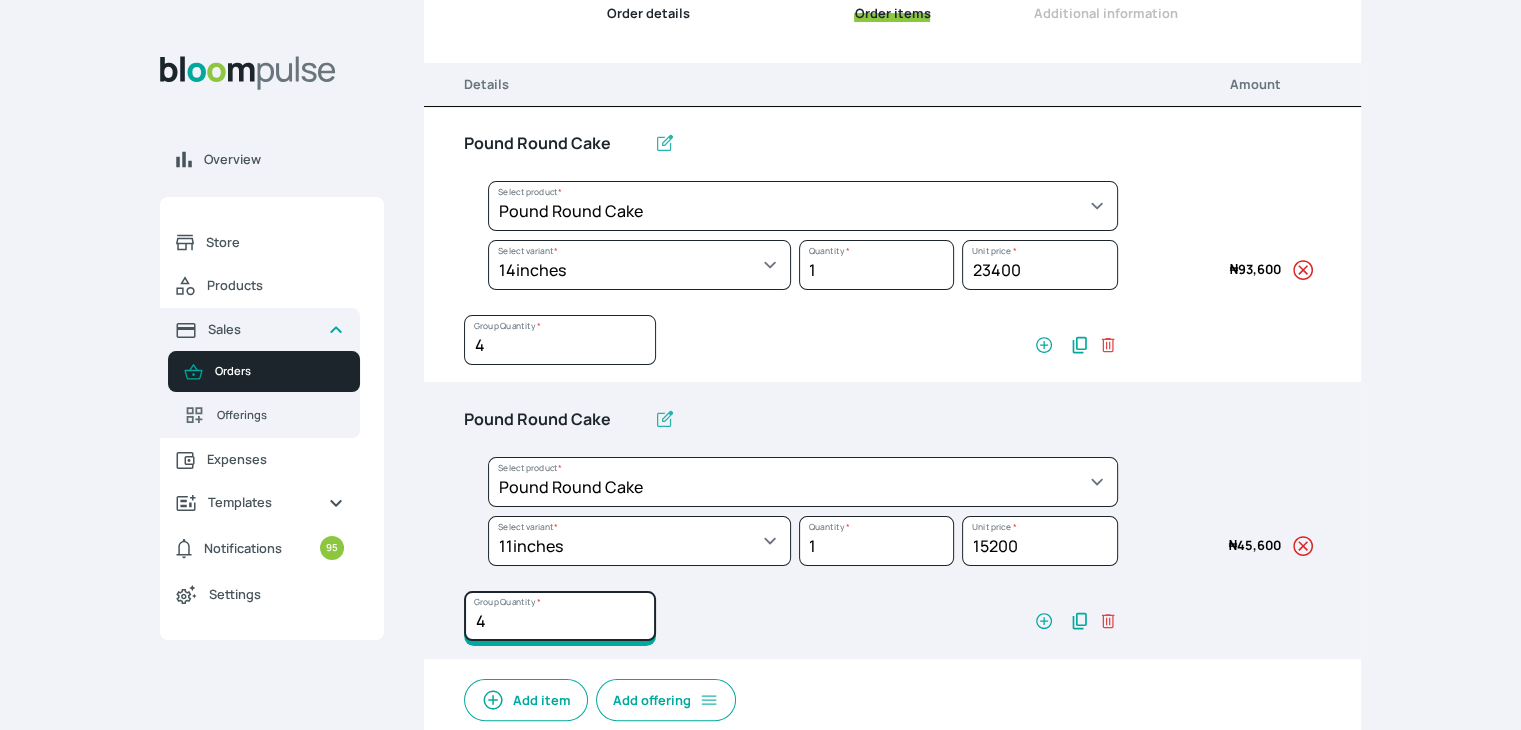type on "4" 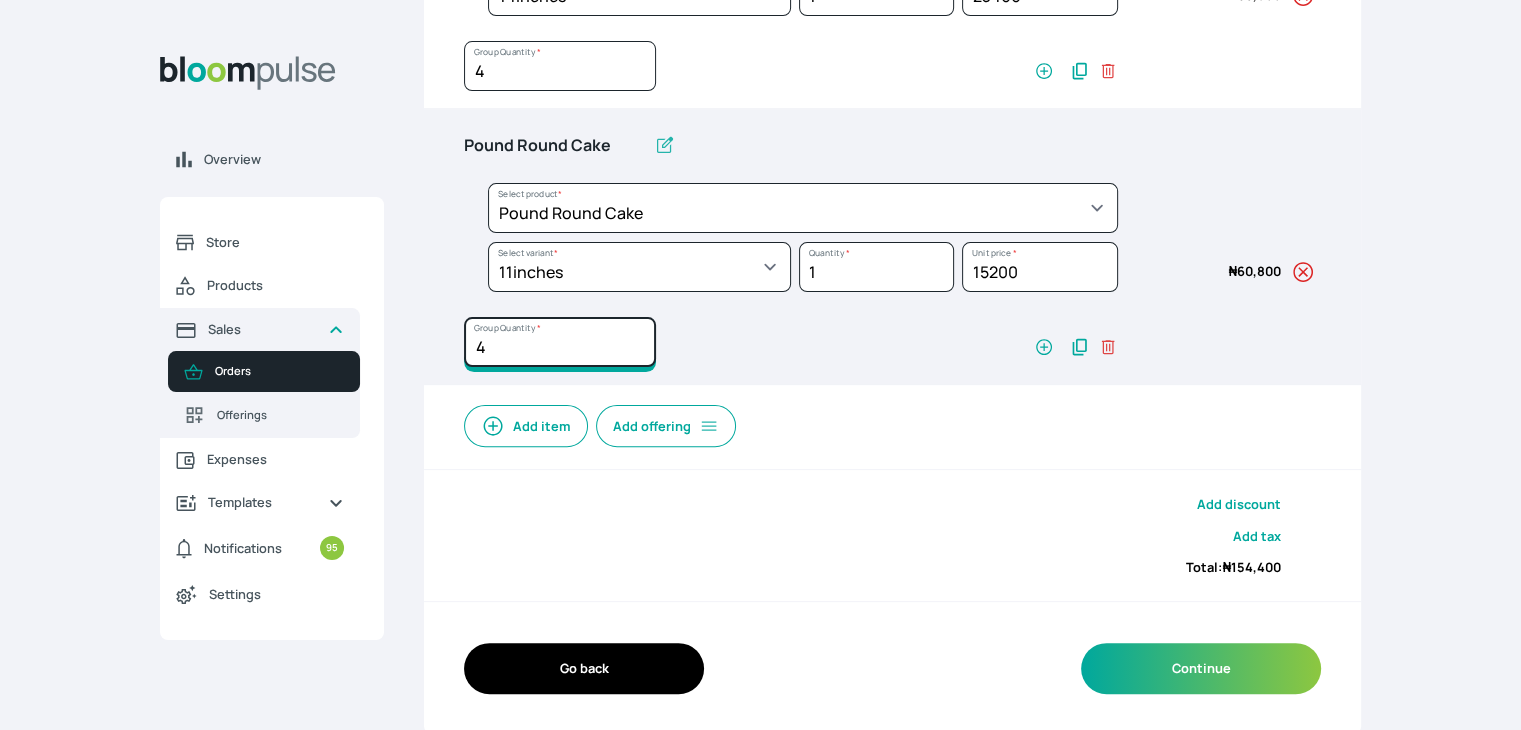 scroll, scrollTop: 517, scrollLeft: 0, axis: vertical 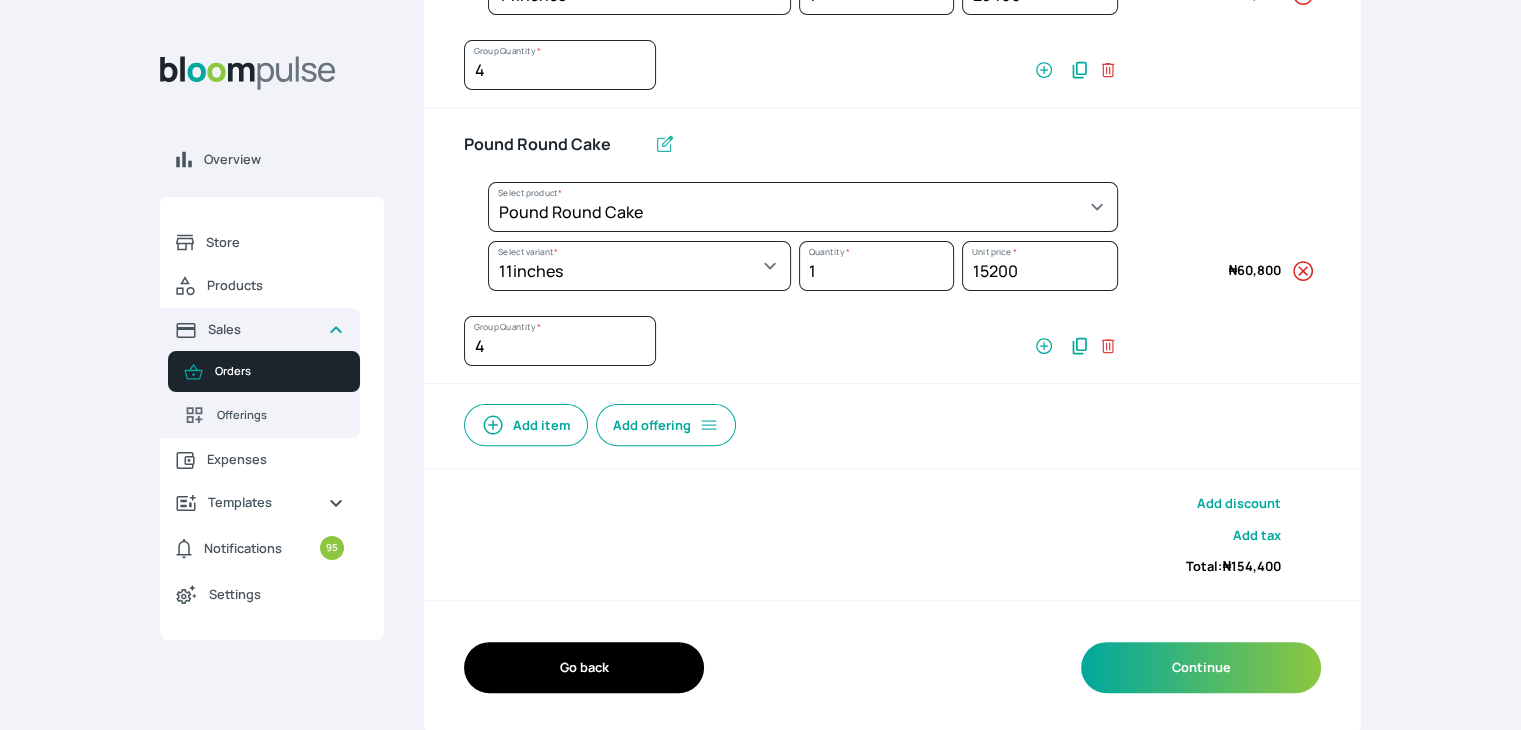 click on "Add item" at bounding box center (526, 425) 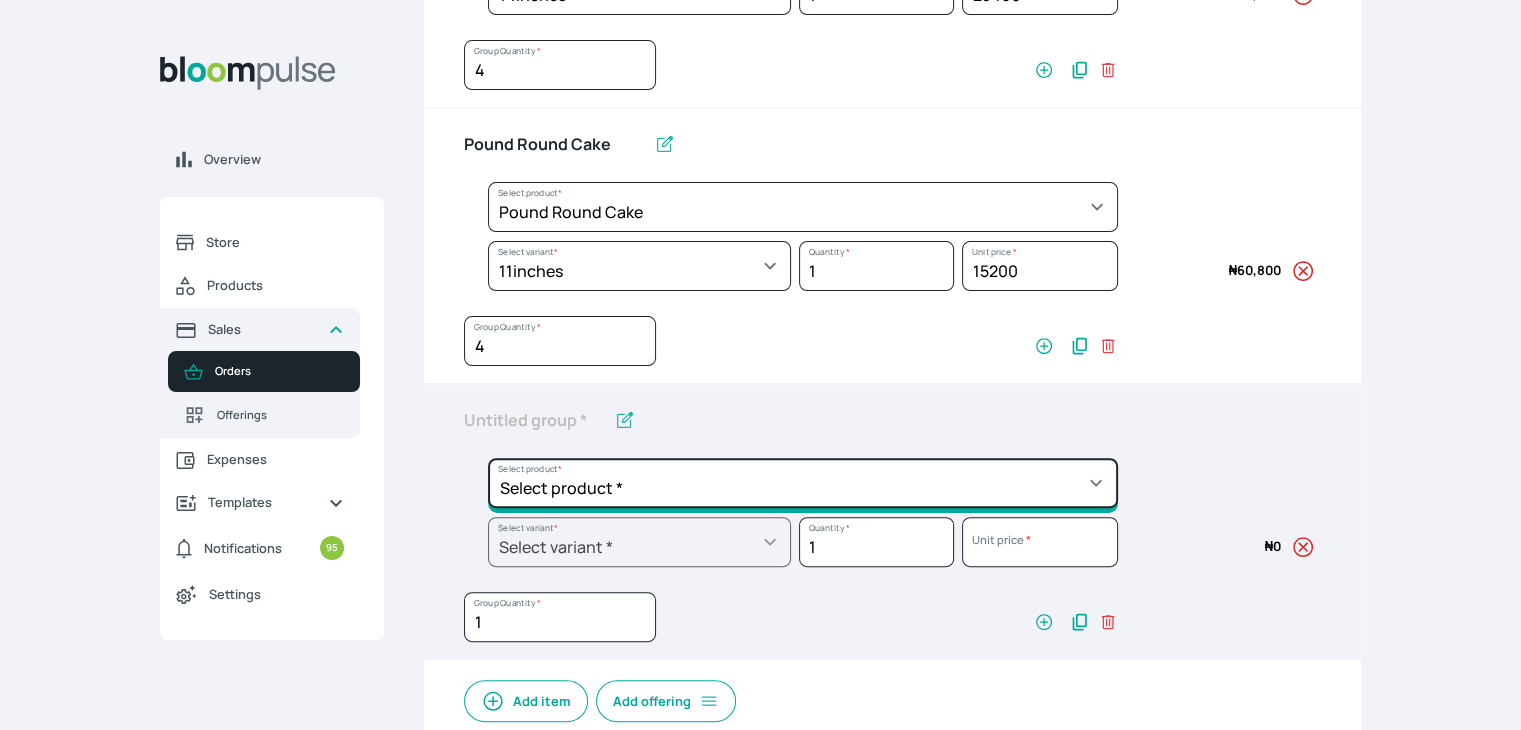 click on "Select product *  Cake Decoration for 8inches High  Chocolate oil based Round Cake  Geneose Sponge square Cake  Pound Square Cake  35cl zobo Mocktail  Banana Bread Batter BBQ Chicken  Bento Cake Budget Friendly Whippedcream Decoration Cake Decoration for 6inches High Cake Decoration for 6inches Low Cake loaf Chocolate Cake Batter Chocolate Ganache Chocolate oil based Batter Chocolate oil based square Cake Chocolate Round Cake Chop Life Package 2 Classic Banana Bread Loaf Coconut Banana Bread Loaf Cookies and Cream oil based Batter Cookies and cream oil based Round Cake Cupcakes Custom Made Whippedcream Decoration Doughnut Batter Fondant 1 Recipe  Fruit Cake Fruit Cake Batter Geneose Sponge Cake Batter Geneose Sponge Round Cake Meat Pie Meat Pie per 1 Mini puff Pound Cake Batter Pound Round Cake  Puff puff Redvelvet Cake Batter Redvelvet oil based Batter Redvelvet oil based Round Cake Redvelvet Round Cake Royal Buttercream  Small chops Stick Meat Sugar Doughnut  Swiss Meringue Buttercream  Valentine Love Box" at bounding box center (803, -69) 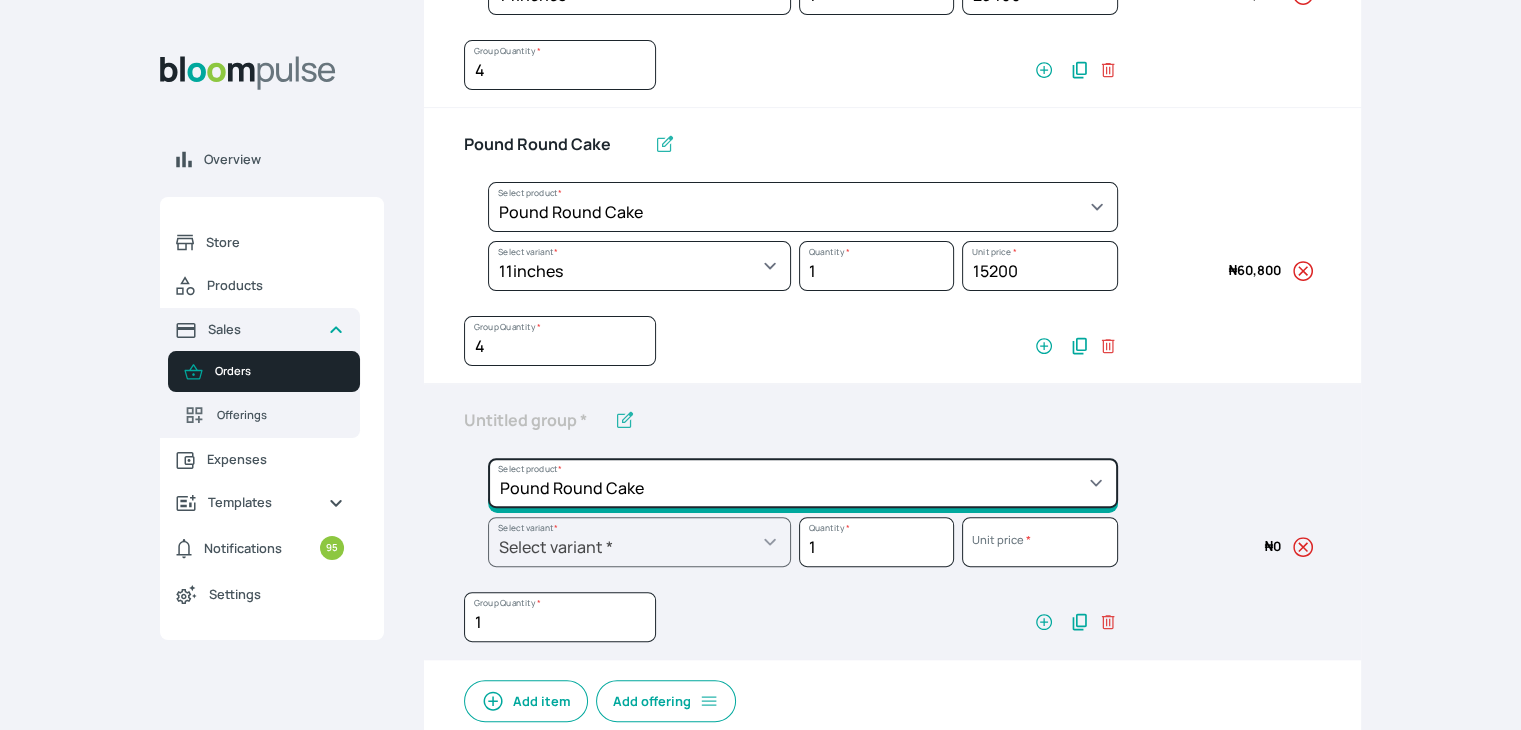 click on "Select product *  Cake Decoration for 8inches High  Chocolate oil based Round Cake  Geneose Sponge square Cake  Pound Square Cake  35cl zobo Mocktail  Banana Bread Batter BBQ Chicken  Bento Cake Budget Friendly Whippedcream Decoration Cake Decoration for 6inches High Cake Decoration for 6inches Low Cake loaf Chocolate Cake Batter Chocolate Ganache Chocolate oil based Batter Chocolate oil based square Cake Chocolate Round Cake Chop Life Package 2 Classic Banana Bread Loaf Coconut Banana Bread Loaf Cookies and Cream oil based Batter Cookies and cream oil based Round Cake Cupcakes Custom Made Whippedcream Decoration Doughnut Batter Fondant 1 Recipe  Fruit Cake Fruit Cake Batter Geneose Sponge Cake Batter Geneose Sponge Round Cake Meat Pie Meat Pie per 1 Mini puff Pound Cake Batter Pound Round Cake  Puff puff Redvelvet Cake Batter Redvelvet oil based Batter Redvelvet oil based Round Cake Redvelvet Round Cake Royal Buttercream  Small chops Stick Meat Sugar Doughnut  Swiss Meringue Buttercream  Valentine Love Box" at bounding box center [803, -69] 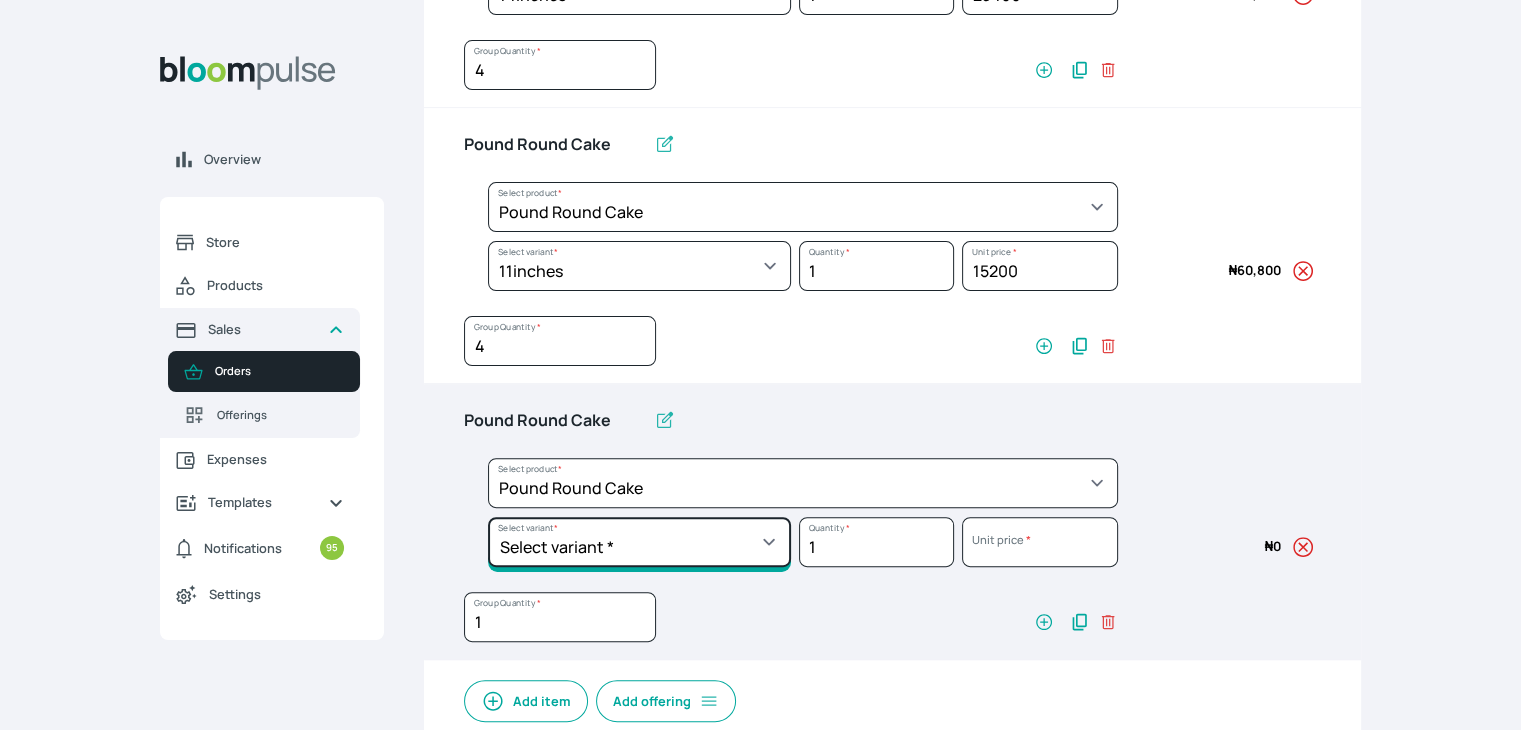 click on "Select variant * 10inches 11inches 12inches 13inches 14inches 6inches 7inches 8inches 9inches" at bounding box center [639, -10] 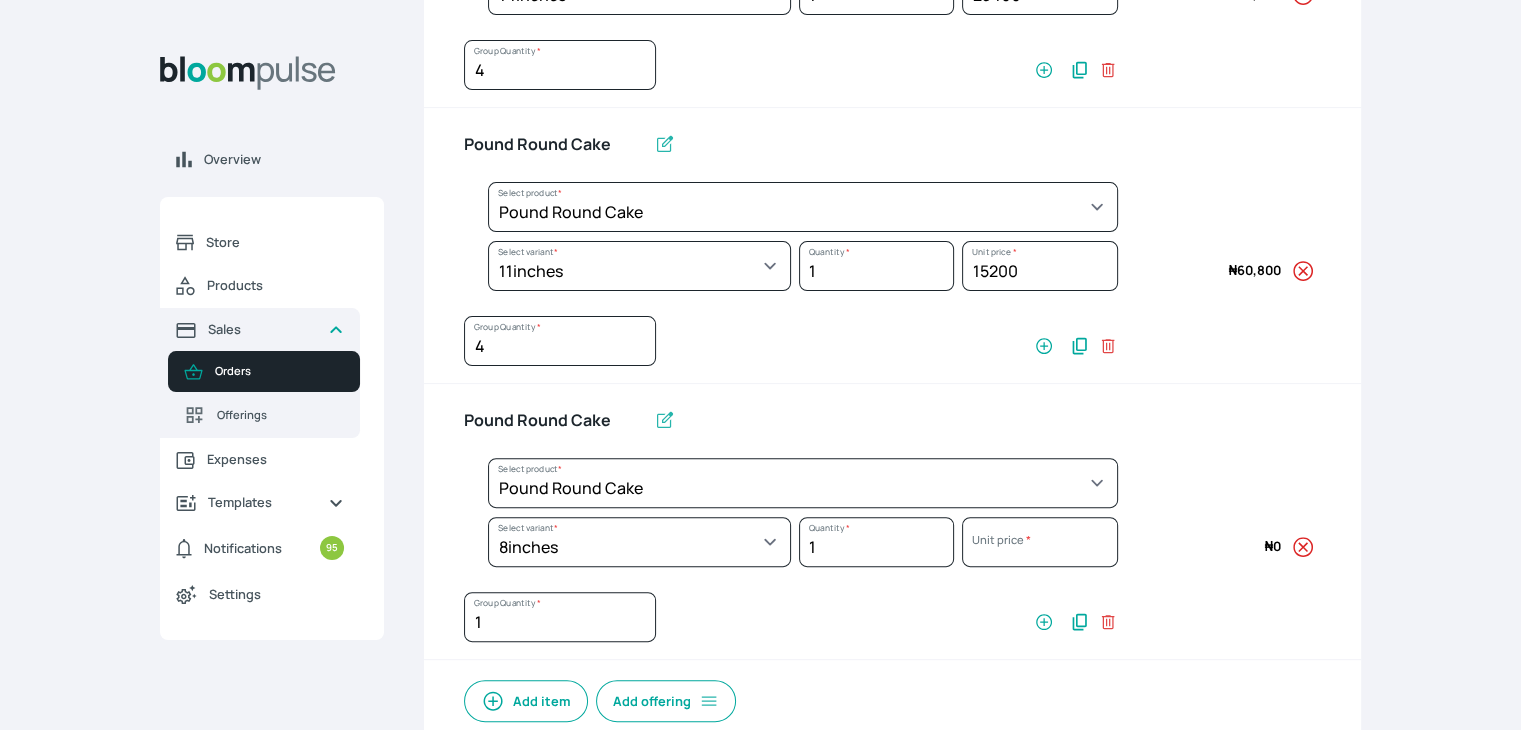 select on "a288c6ae-7a33-4d48-9e4d-feb53a4d1c56" 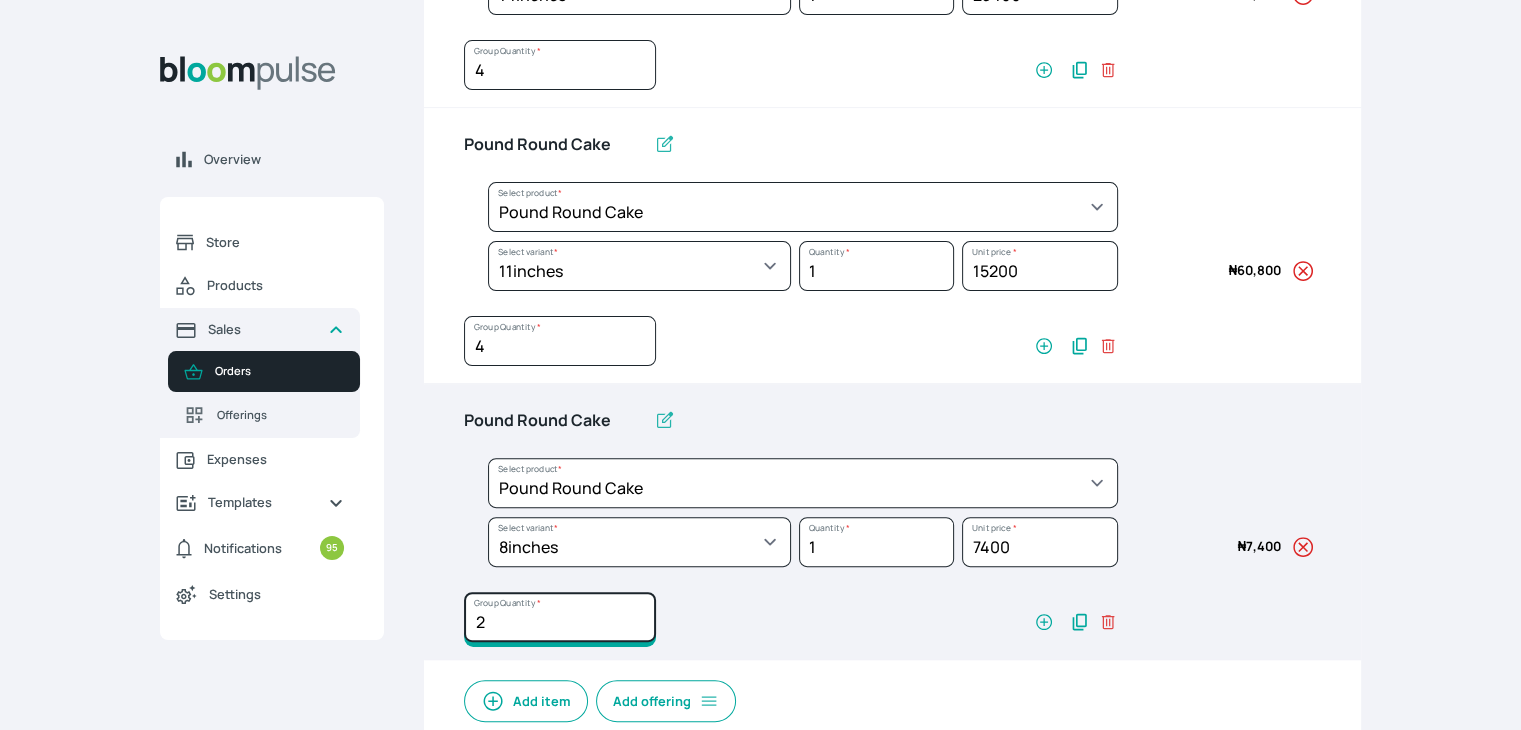 click on "2" at bounding box center [560, 65] 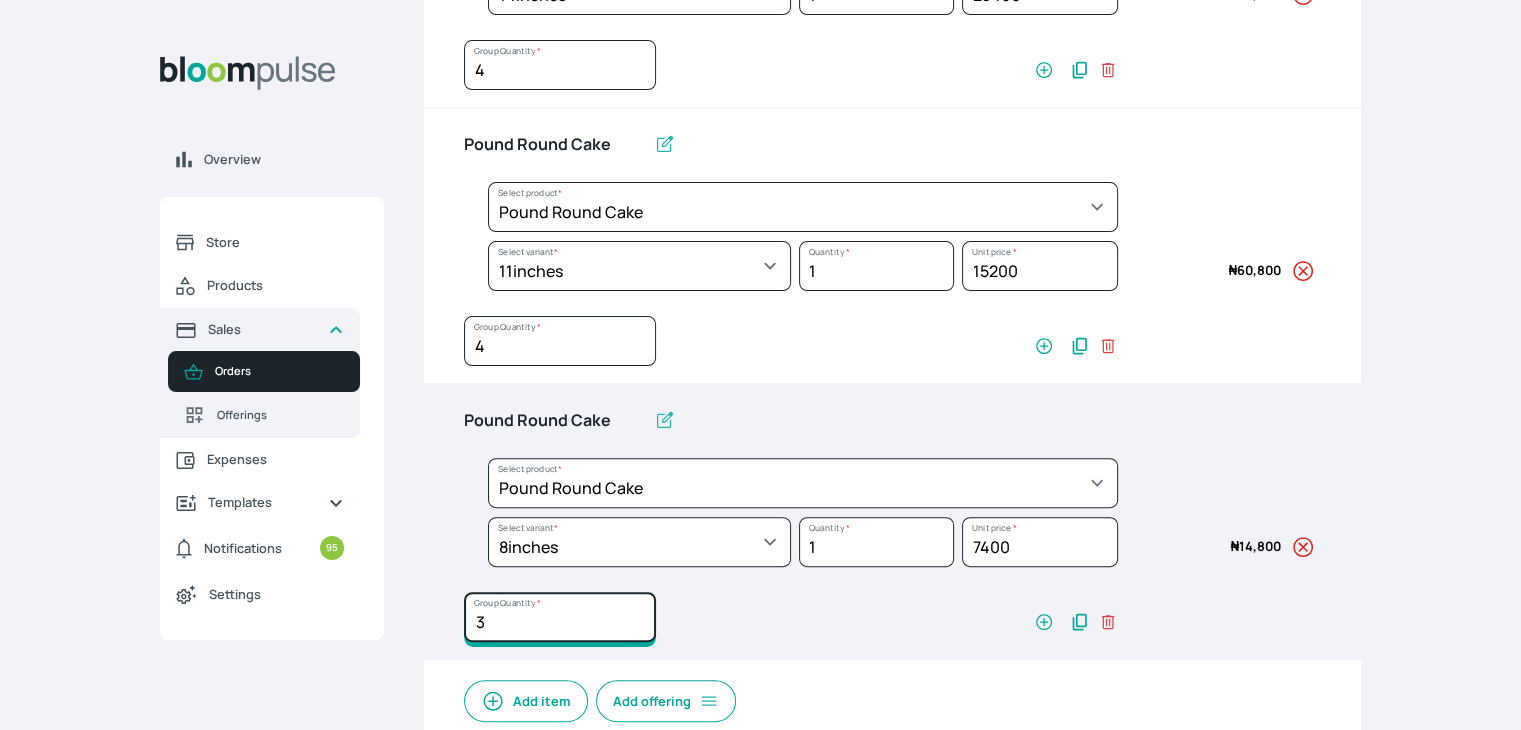 click on "3" at bounding box center (560, 65) 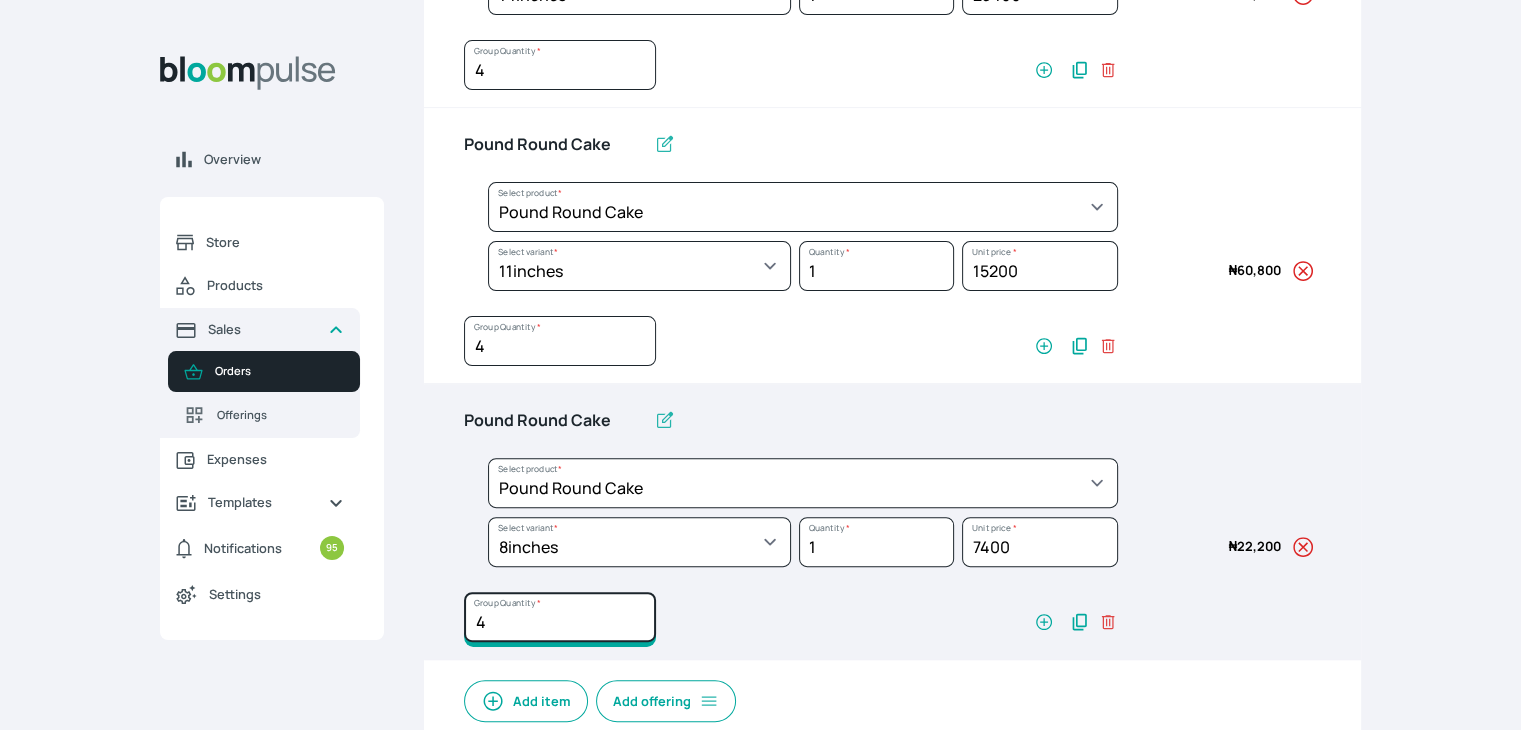 click on "4" at bounding box center (560, 65) 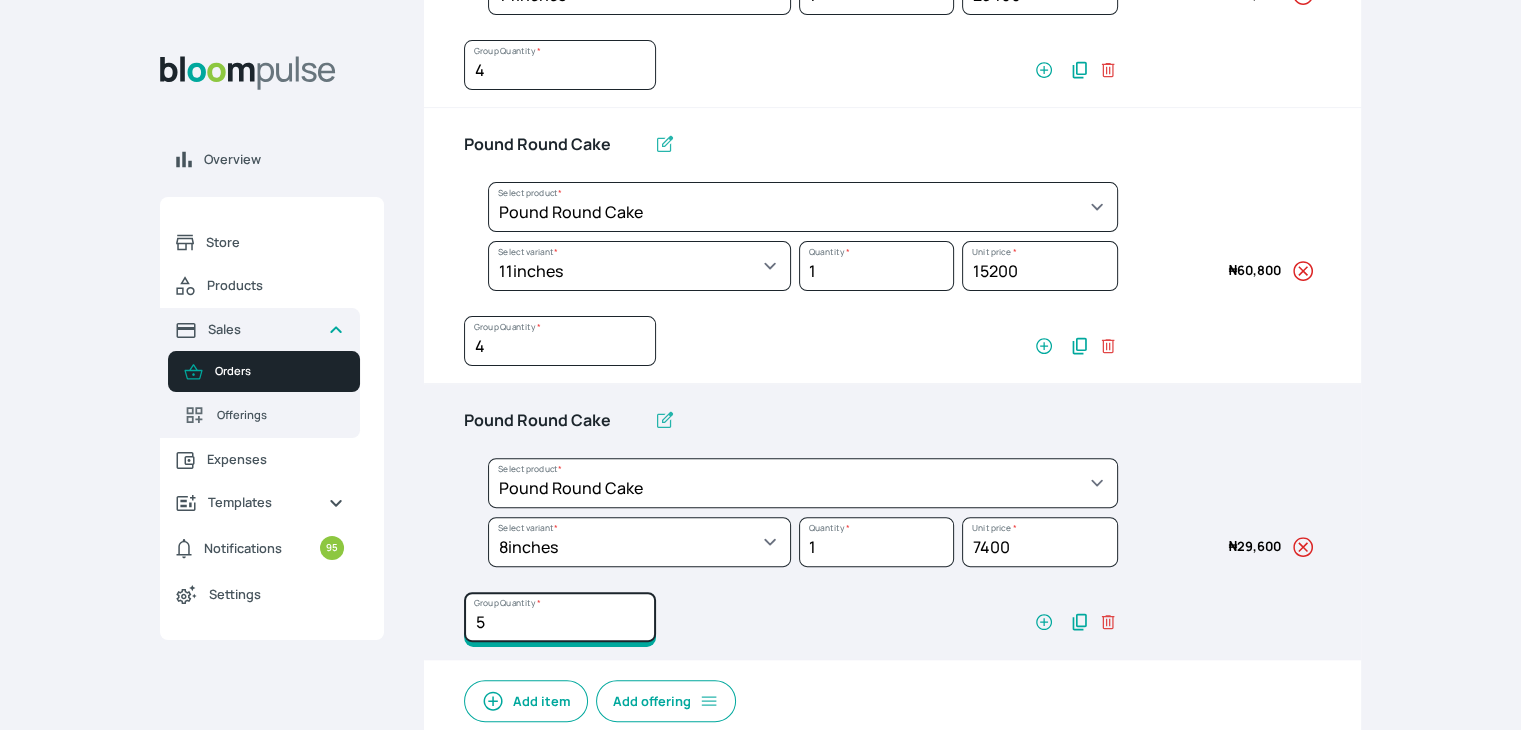 click on "5" at bounding box center [560, 65] 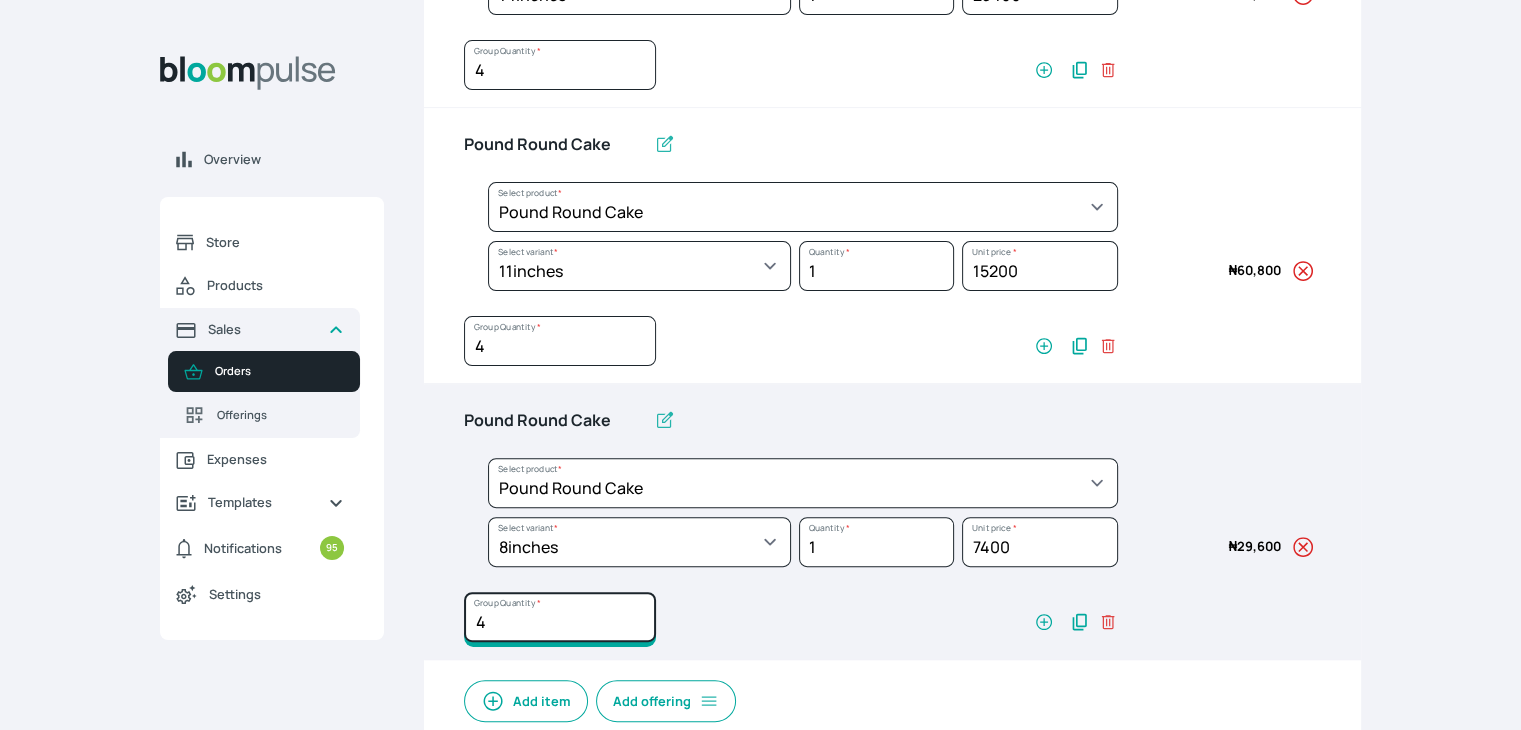 scroll, scrollTop: 617, scrollLeft: 0, axis: vertical 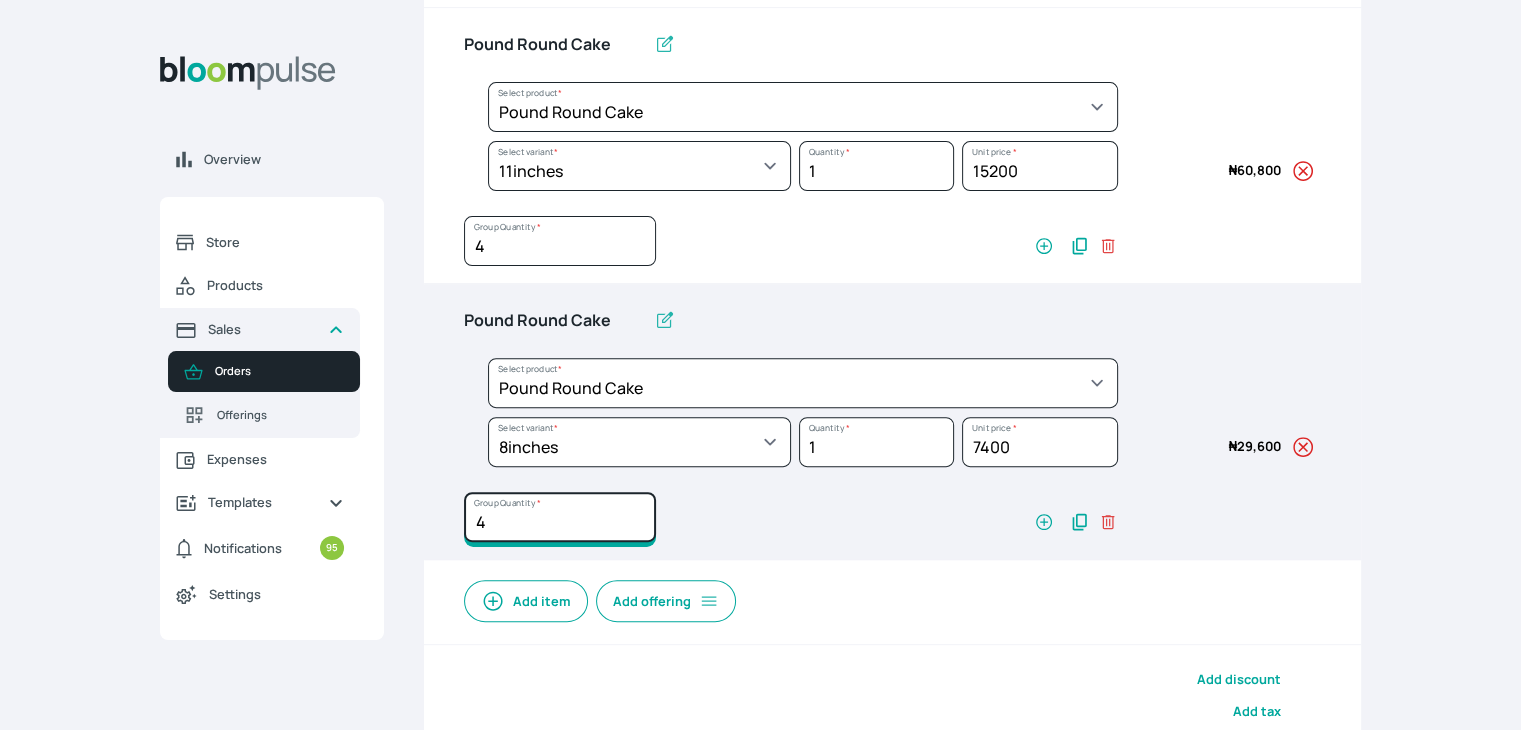 type on "4" 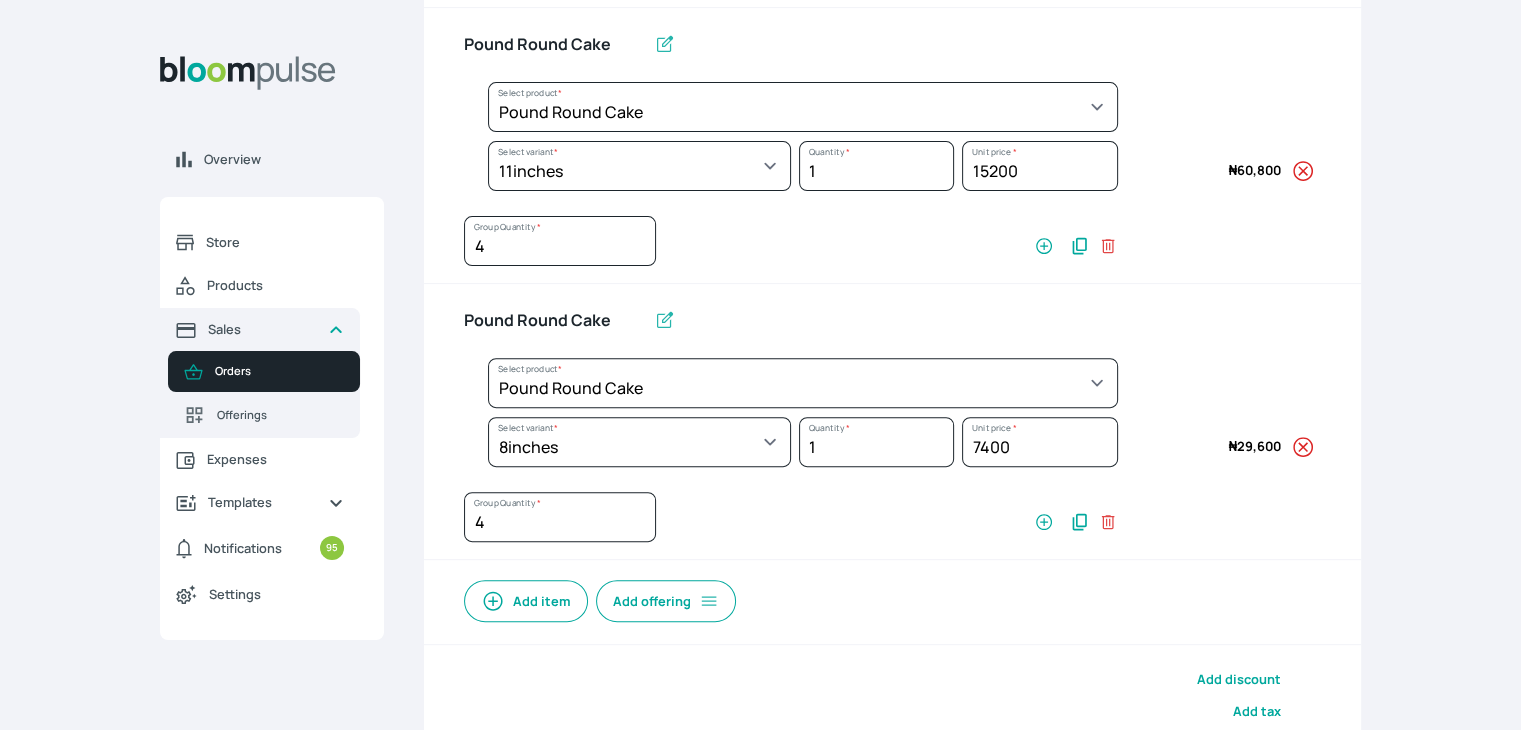 click on "Add item" at bounding box center (526, 601) 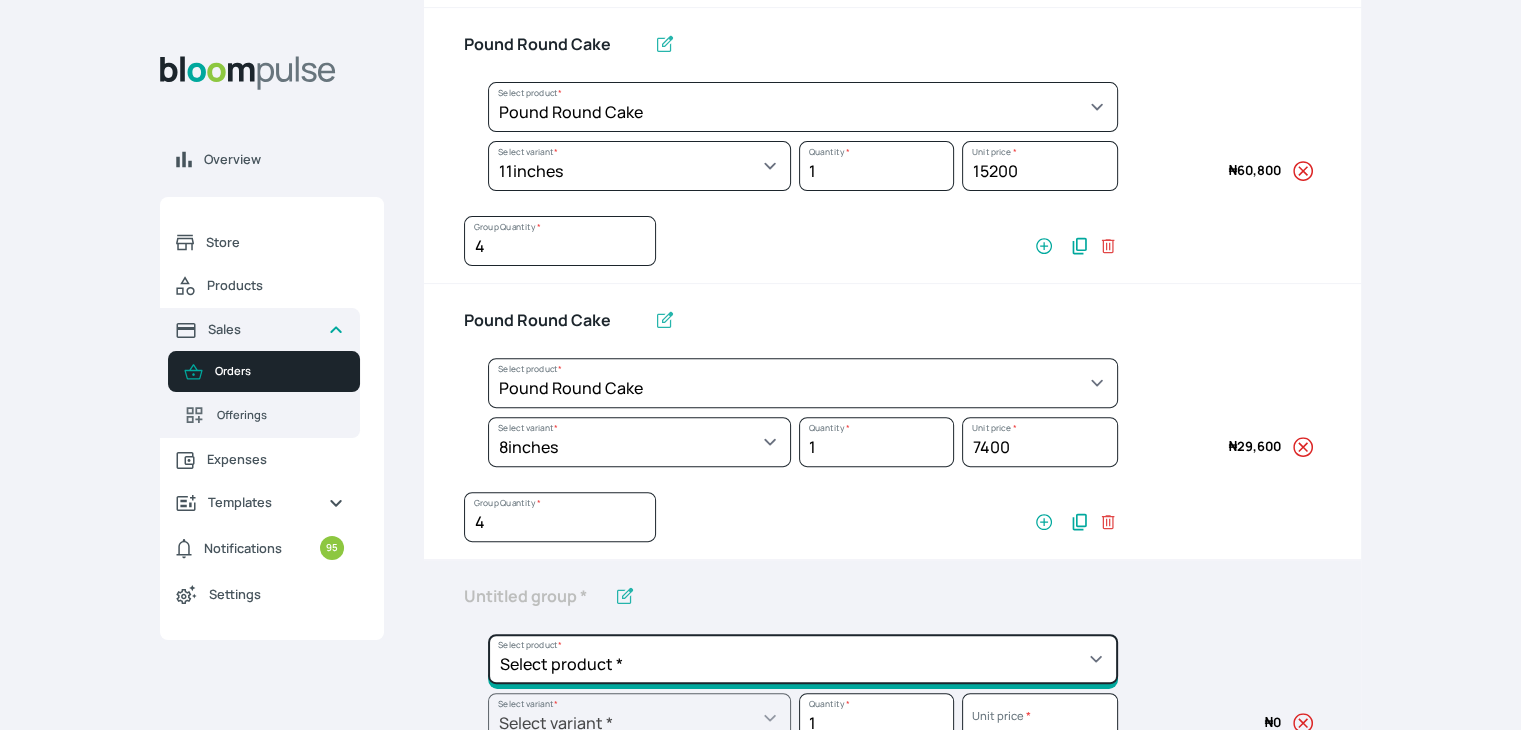 click on "Select product *  Cake Decoration for 8inches High  Chocolate oil based Round Cake  Geneose Sponge square Cake  Pound Square Cake  35cl zobo Mocktail  Banana Bread Batter BBQ Chicken  Bento Cake Budget Friendly Whippedcream Decoration Cake Decoration for 6inches High Cake Decoration for 6inches Low Cake loaf Chocolate Cake Batter Chocolate Ganache Chocolate oil based Batter Chocolate oil based square Cake Chocolate Round Cake Chop Life Package 2 Classic Banana Bread Loaf Coconut Banana Bread Loaf Cookies and Cream oil based Batter Cookies and cream oil based Round Cake Cupcakes Custom Made Whippedcream Decoration Doughnut Batter Fondant 1 Recipe  Fruit Cake Fruit Cake Batter Geneose Sponge Cake Batter Geneose Sponge Round Cake Meat Pie Meat Pie per 1 Mini puff Pound Cake Batter Pound Round Cake  Puff puff Redvelvet Cake Batter Redvelvet oil based Batter Redvelvet oil based Round Cake Redvelvet Round Cake Royal Buttercream  Small chops Stick Meat Sugar Doughnut  Swiss Meringue Buttercream  Valentine Love Box" at bounding box center [803, -169] 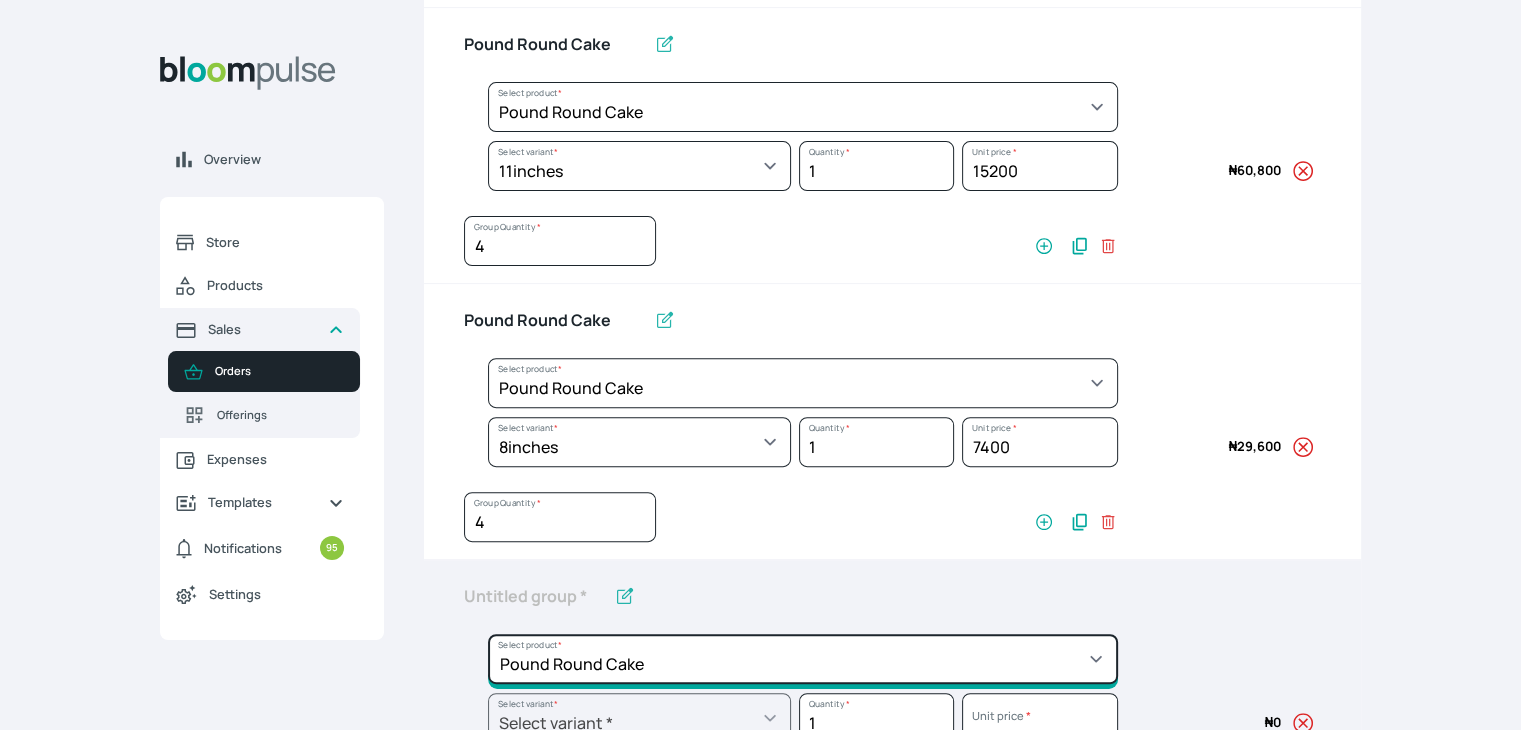 click on "Select product *  Cake Decoration for 8inches High  Chocolate oil based Round Cake  Geneose Sponge square Cake  Pound Square Cake  35cl zobo Mocktail  Banana Bread Batter BBQ Chicken  Bento Cake Budget Friendly Whippedcream Decoration Cake Decoration for 6inches High Cake Decoration for 6inches Low Cake loaf Chocolate Cake Batter Chocolate Ganache Chocolate oil based Batter Chocolate oil based square Cake Chocolate Round Cake Chop Life Package 2 Classic Banana Bread Loaf Coconut Banana Bread Loaf Cookies and Cream oil based Batter Cookies and cream oil based Round Cake Cupcakes Custom Made Whippedcream Decoration Doughnut Batter Fondant 1 Recipe  Fruit Cake Fruit Cake Batter Geneose Sponge Cake Batter Geneose Sponge Round Cake Meat Pie Meat Pie per 1 Mini puff Pound Cake Batter Pound Round Cake  Puff puff Redvelvet Cake Batter Redvelvet oil based Batter Redvelvet oil based Round Cake Redvelvet Round Cake Royal Buttercream  Small chops Stick Meat Sugar Doughnut  Swiss Meringue Buttercream  Valentine Love Box" at bounding box center (803, -169) 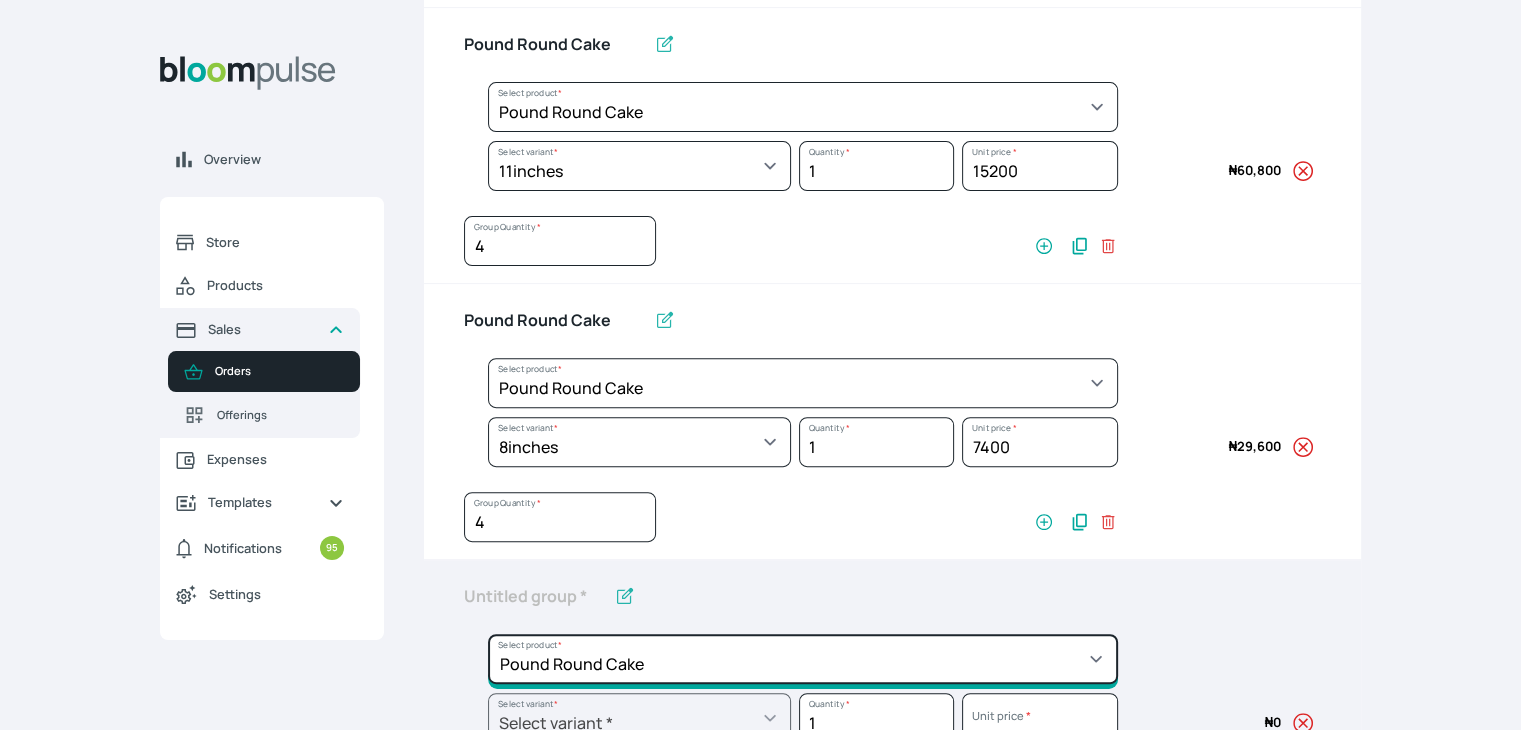 type on "Pound Round Cake" 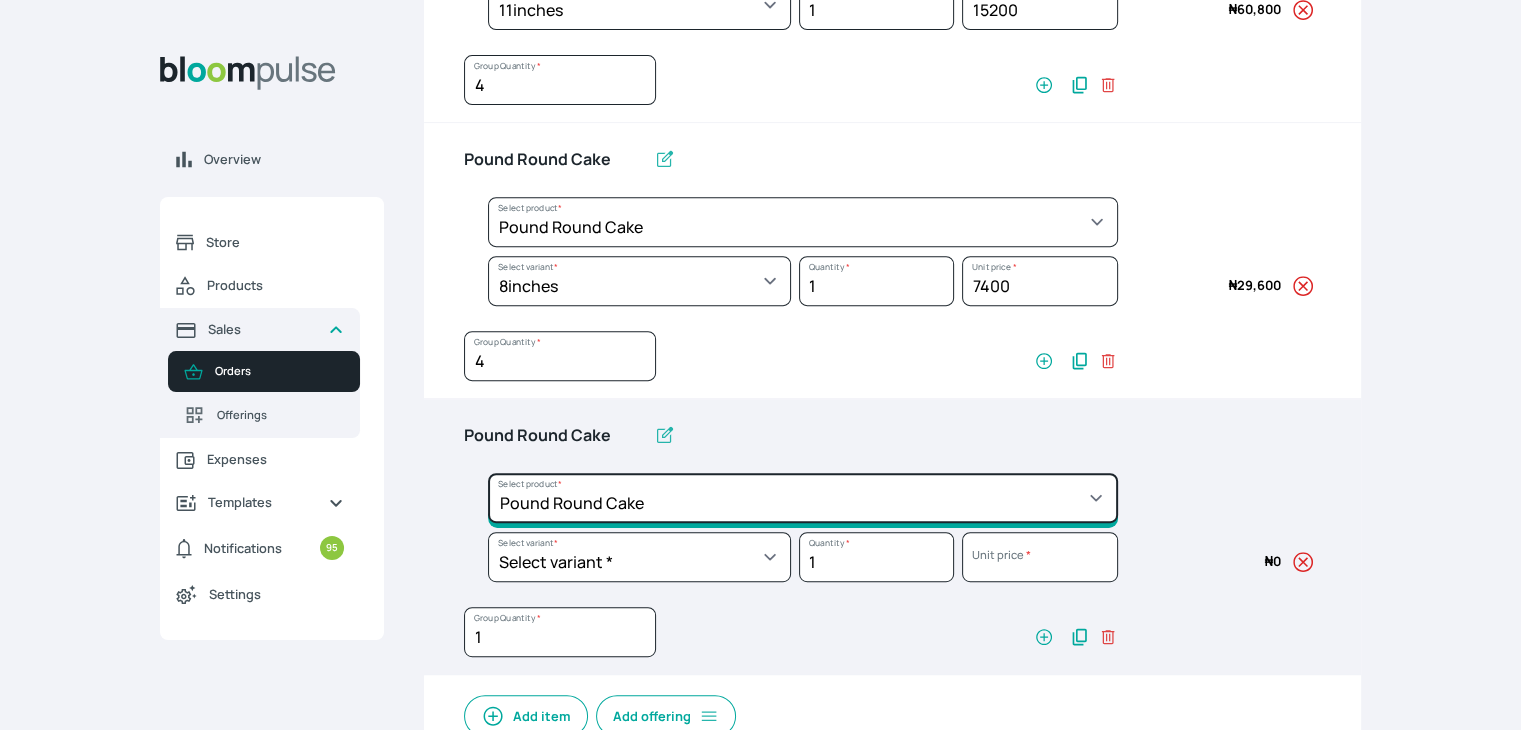 scroll, scrollTop: 917, scrollLeft: 0, axis: vertical 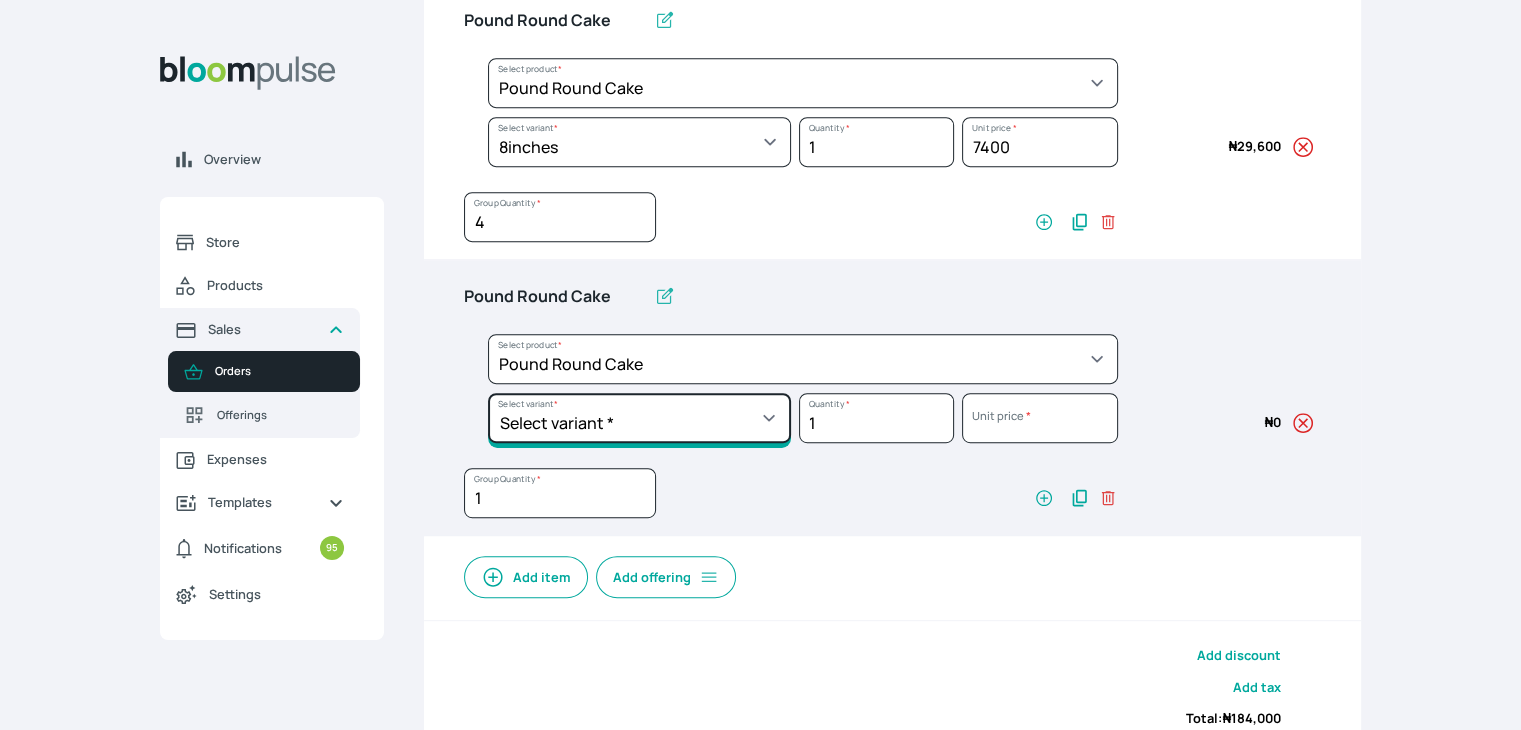 click on "Select variant * 10inches 11inches 12inches 13inches 14inches 6inches 7inches 8inches 9inches" at bounding box center [639, -410] 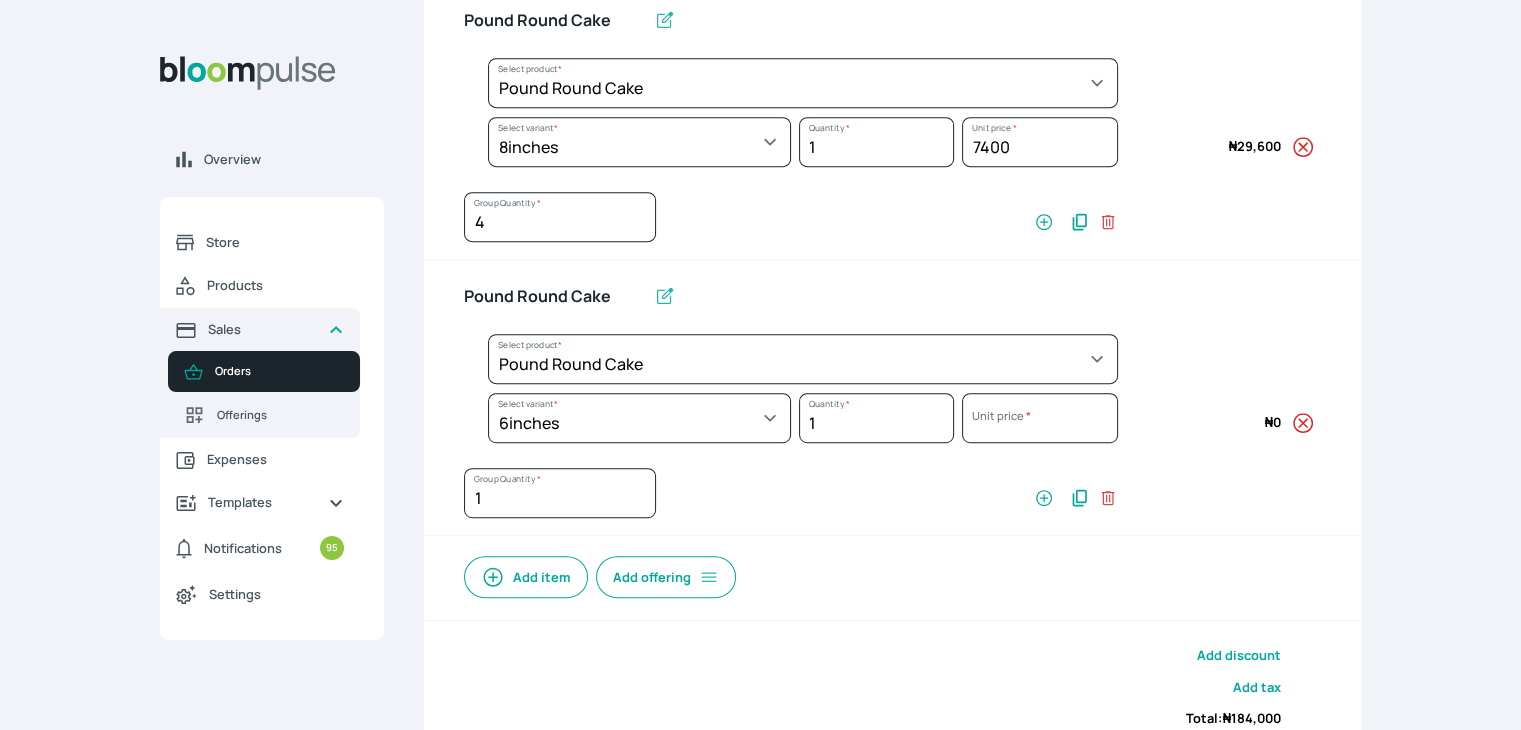 select on "a288c6ae-7a33-4d48-9e4d-feb53a4d1c56" 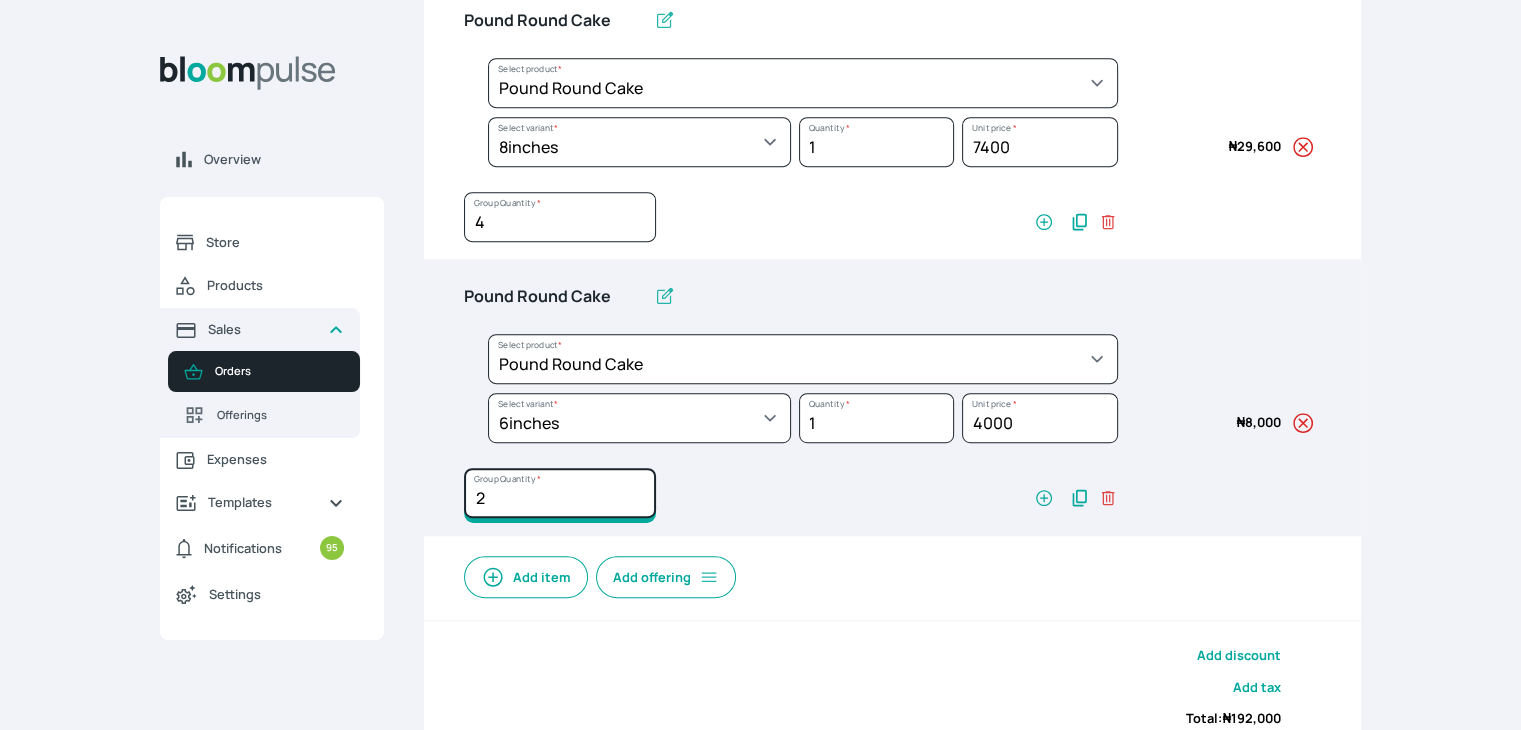 click on "2" at bounding box center [560, -335] 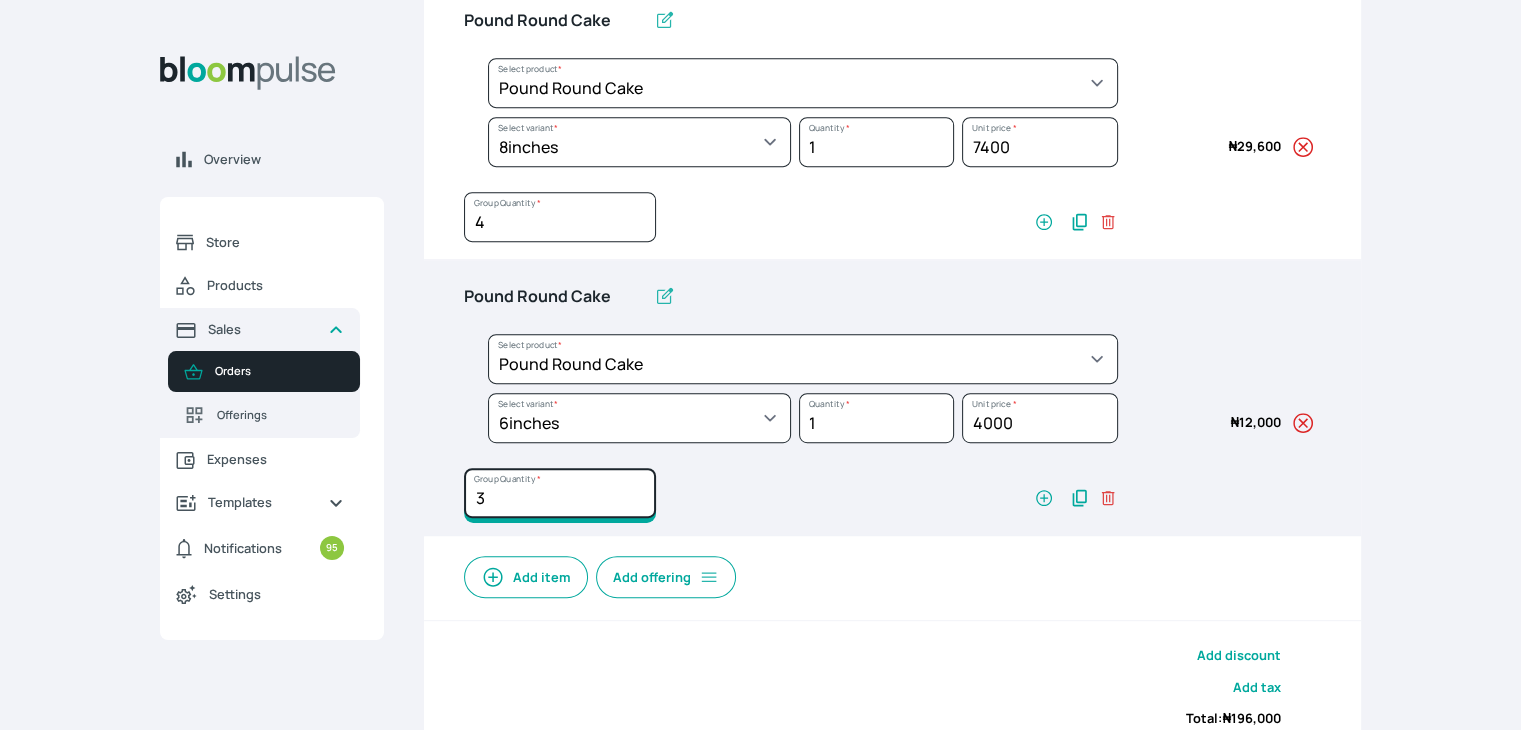 click on "3" at bounding box center (560, -335) 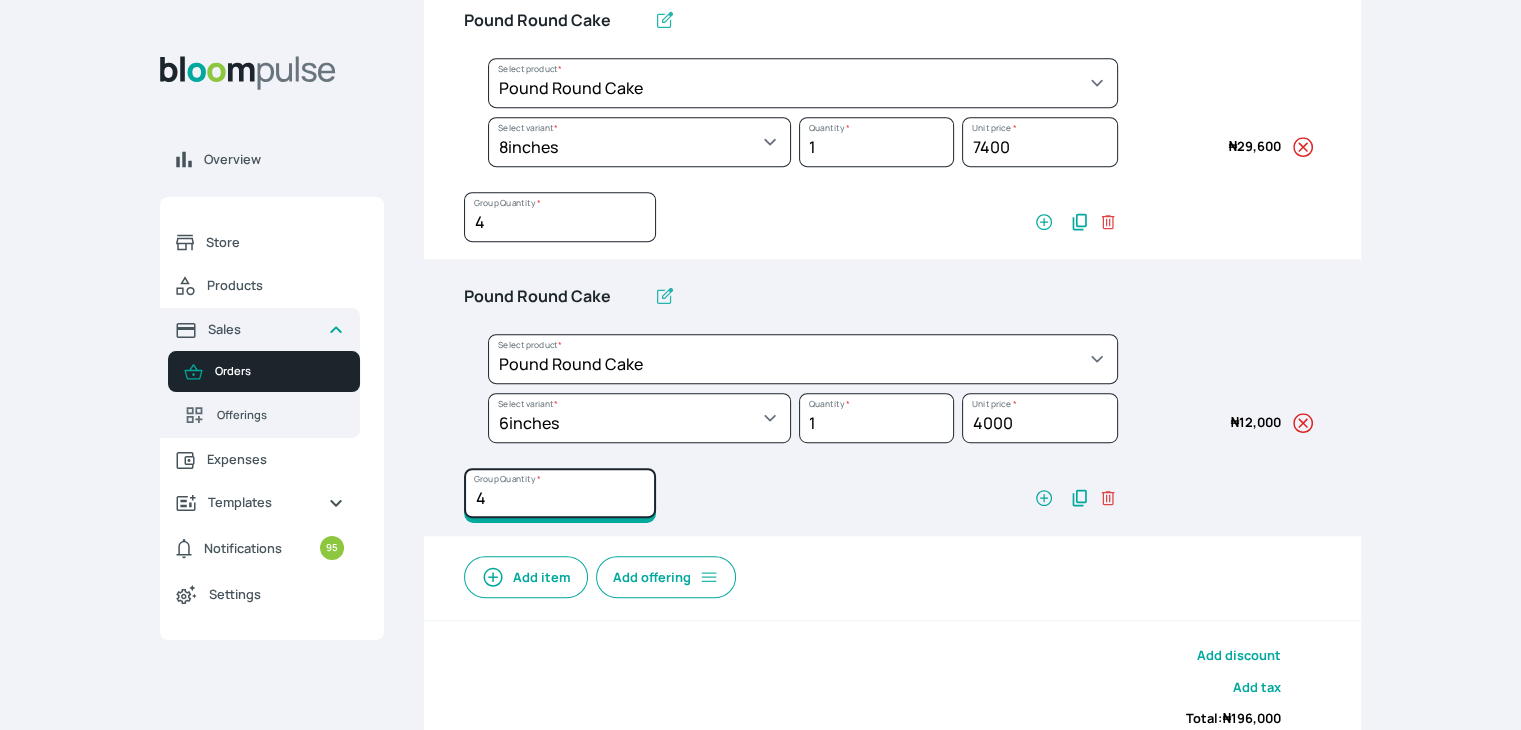 click on "4" at bounding box center (560, -335) 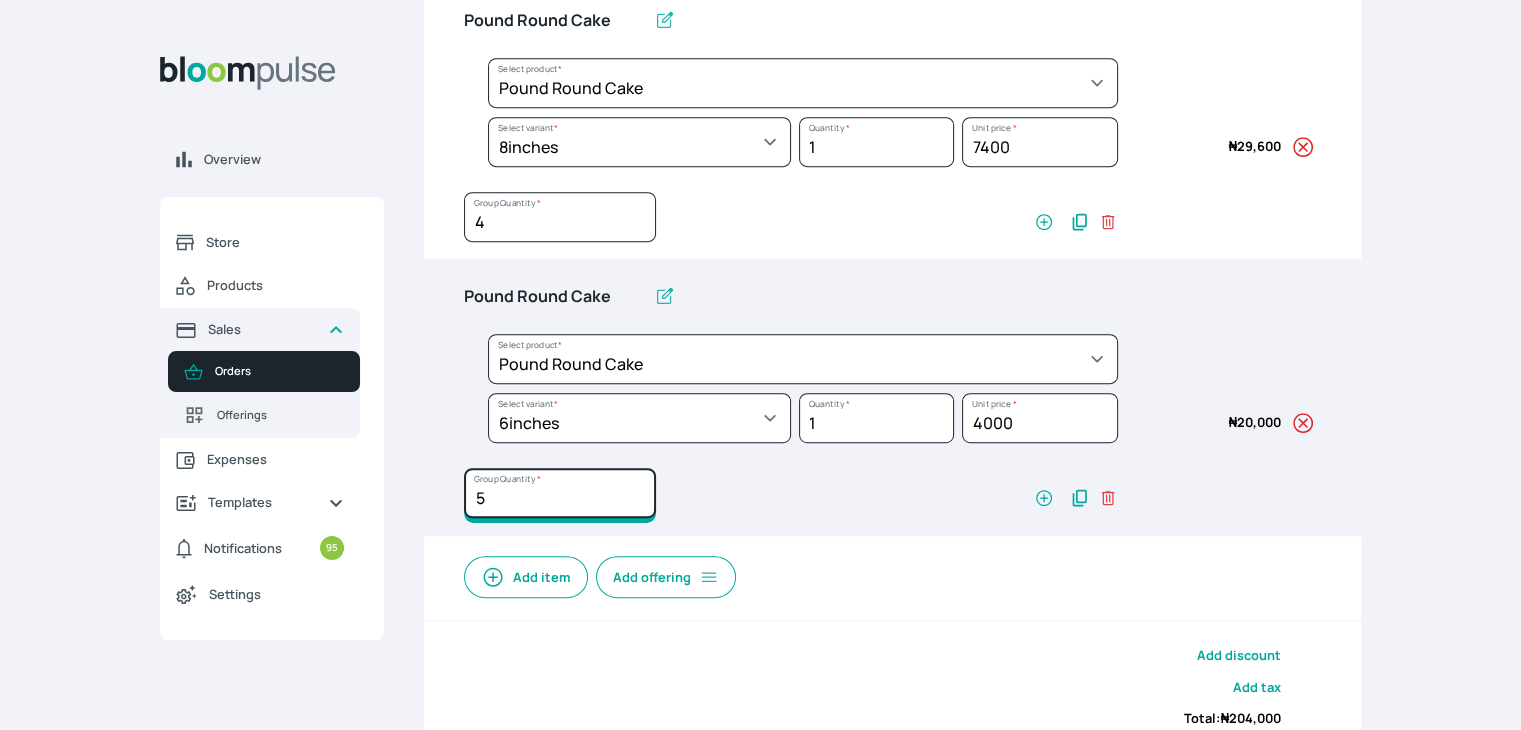 click on "5" at bounding box center (560, -335) 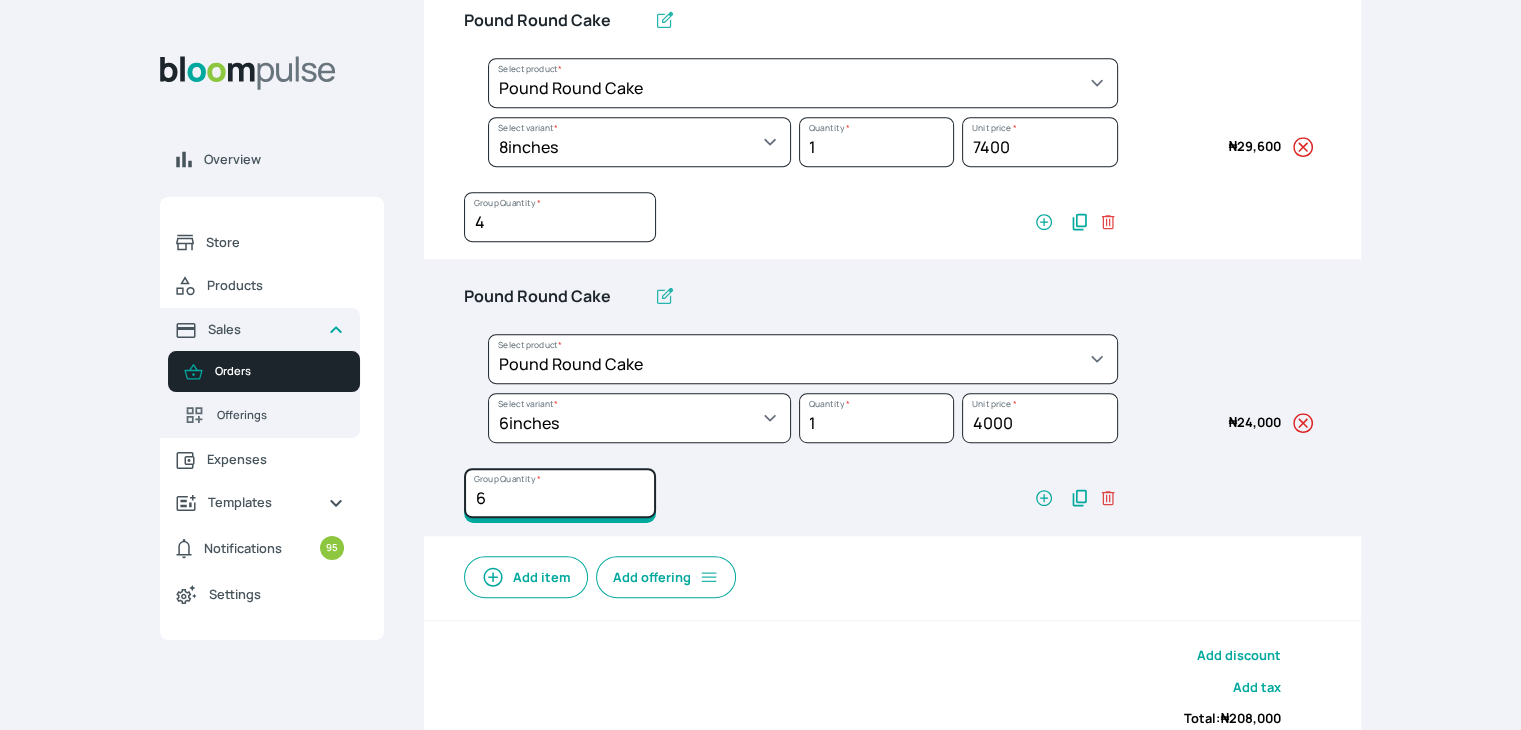 click on "6" at bounding box center (560, -335) 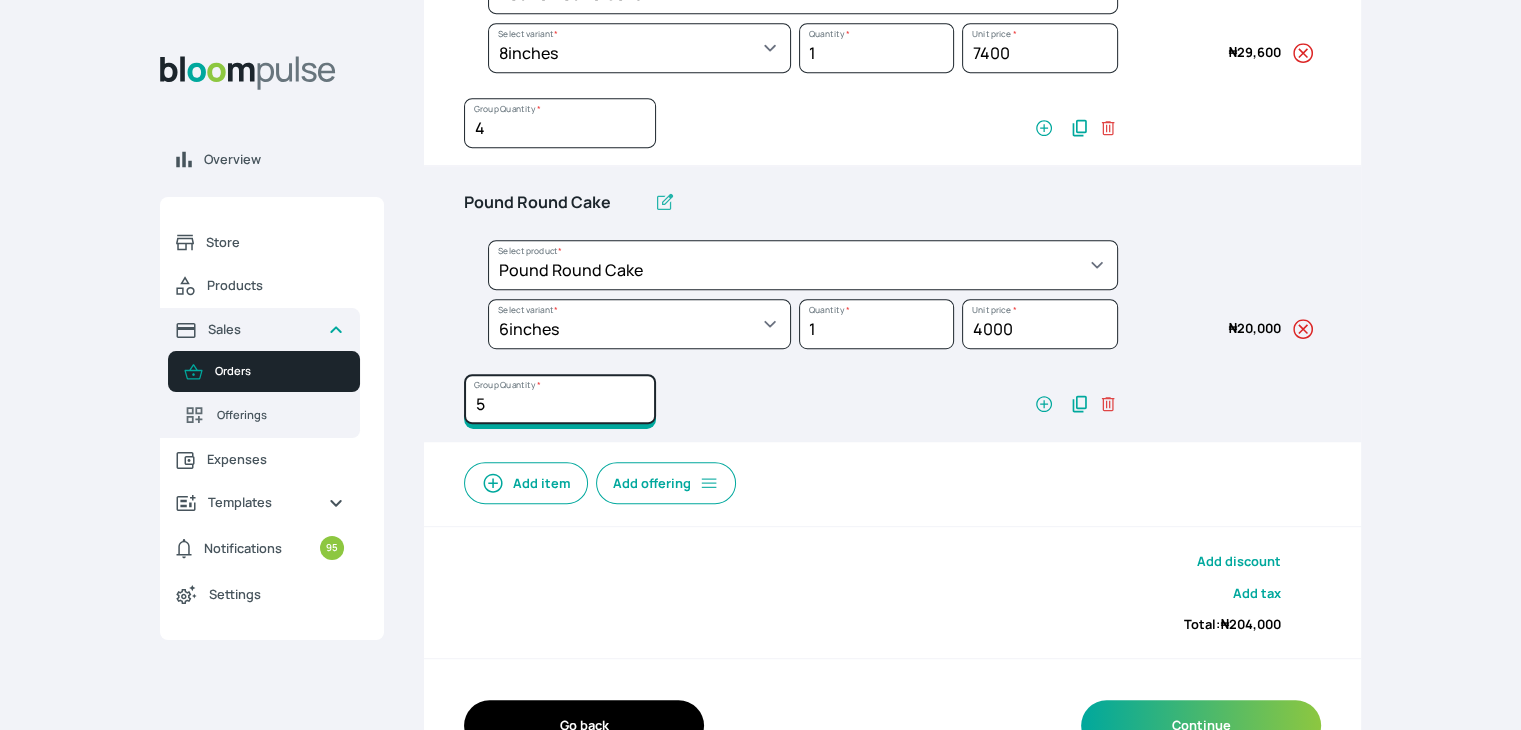 scroll, scrollTop: 1067, scrollLeft: 0, axis: vertical 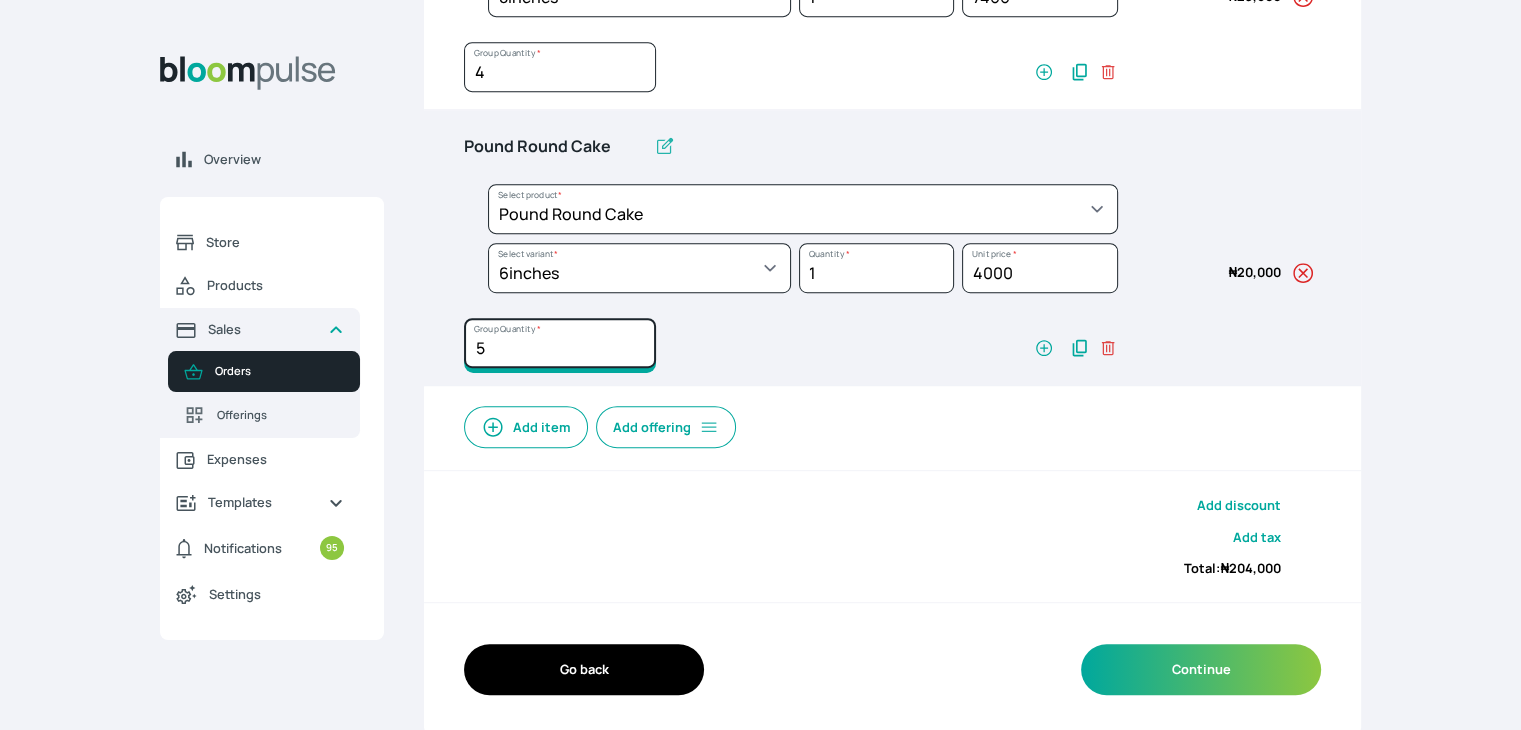 type on "5" 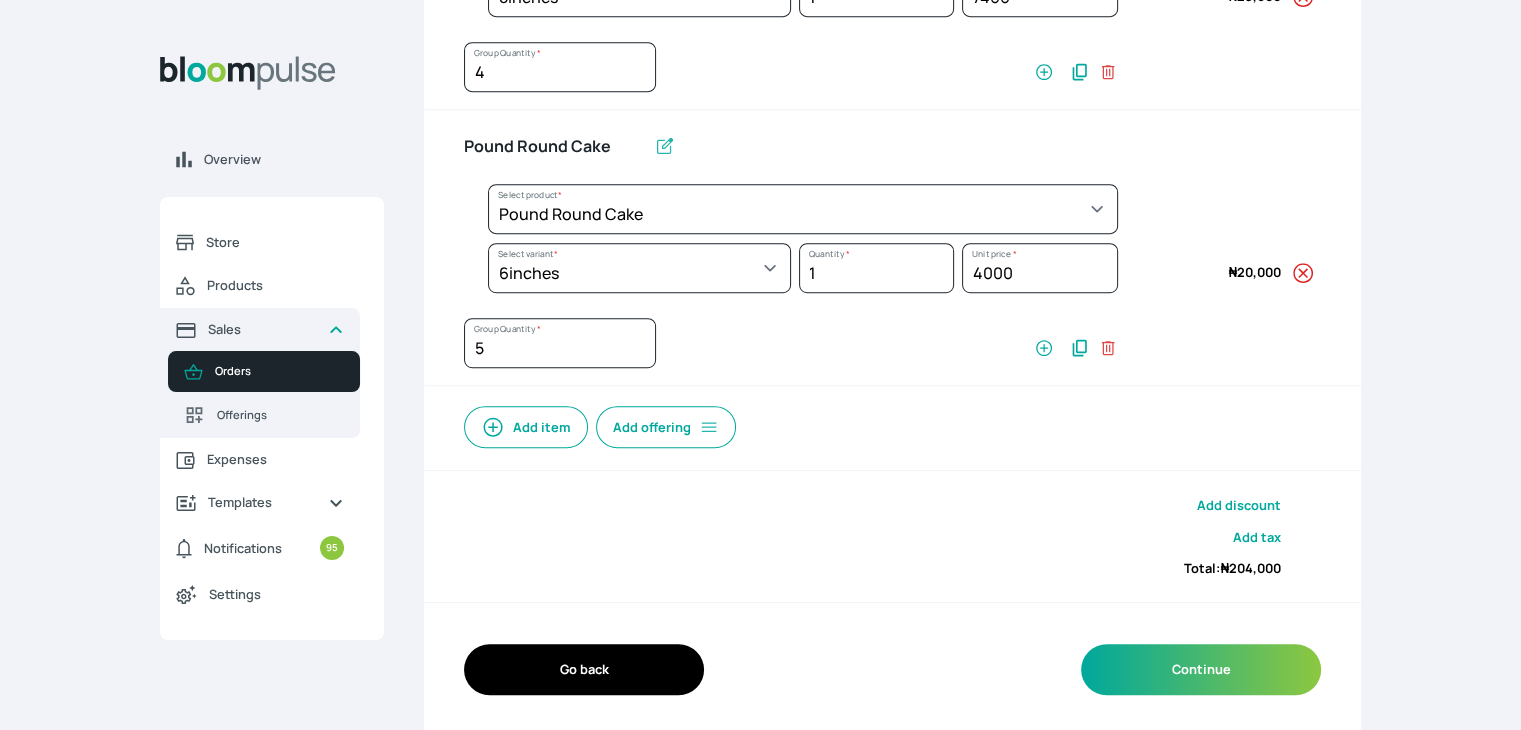 click on "Add item" at bounding box center (526, 427) 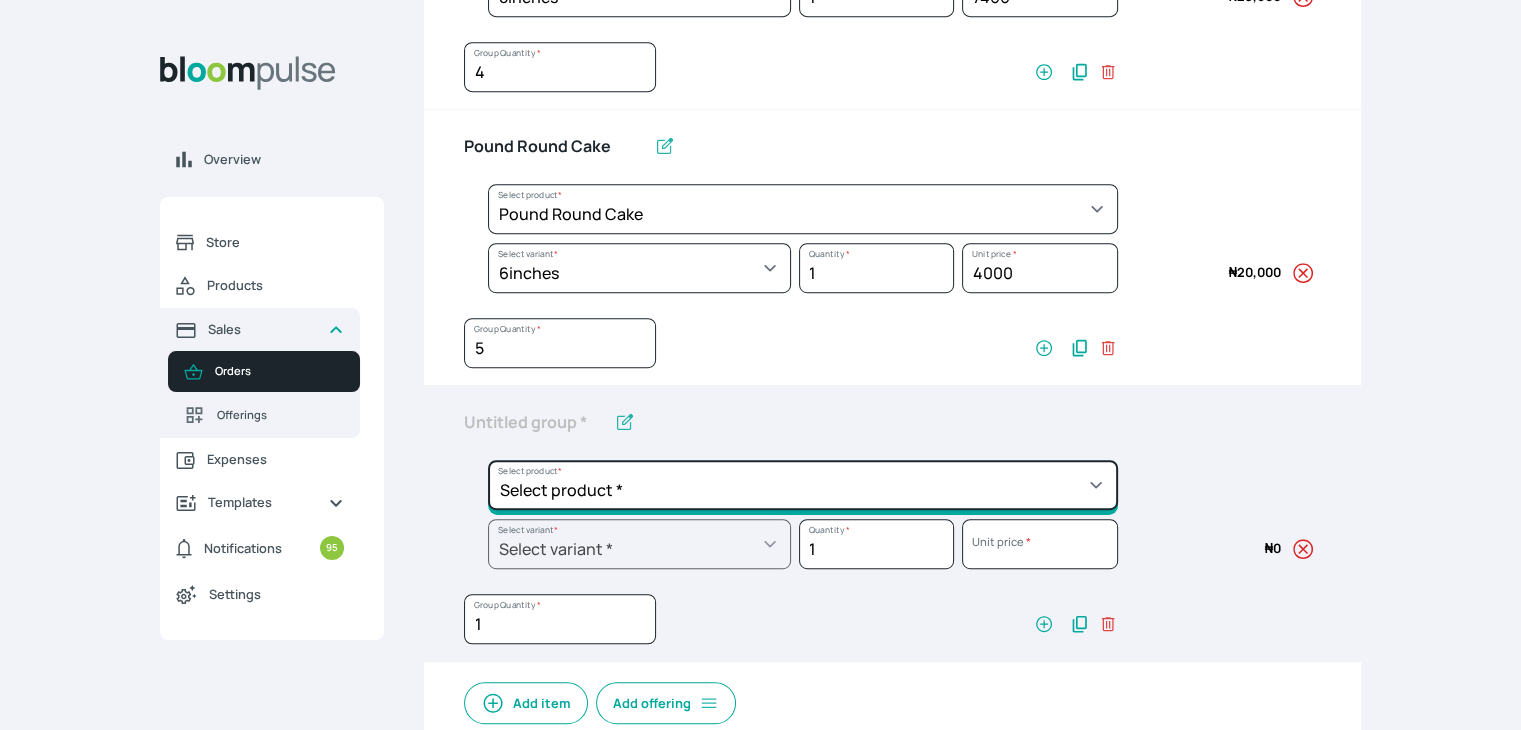 click on "Select product *  Cake Decoration for 8inches High  Chocolate oil based Round Cake  Geneose Sponge square Cake  Pound Square Cake  35cl zobo Mocktail  Banana Bread Batter BBQ Chicken  Bento Cake Budget Friendly Whippedcream Decoration Cake Decoration for 6inches High Cake Decoration for 6inches Low Cake loaf Chocolate Cake Batter Chocolate Ganache Chocolate oil based Batter Chocolate oil based square Cake Chocolate Round Cake Chop Life Package 2 Classic Banana Bread Loaf Coconut Banana Bread Loaf Cookies and Cream oil based Batter Cookies and cream oil based Round Cake Cupcakes Custom Made Whippedcream Decoration Doughnut Batter Fondant 1 Recipe  Fruit Cake Fruit Cake Batter Geneose Sponge Cake Batter Geneose Sponge Round Cake Meat Pie Meat Pie per 1 Mini puff Pound Cake Batter Pound Round Cake  Puff puff Redvelvet Cake Batter Redvelvet oil based Batter Redvelvet oil based Round Cake Redvelvet Round Cake Royal Buttercream  Small chops Stick Meat Sugar Doughnut  Swiss Meringue Buttercream  Valentine Love Box" at bounding box center [803, -619] 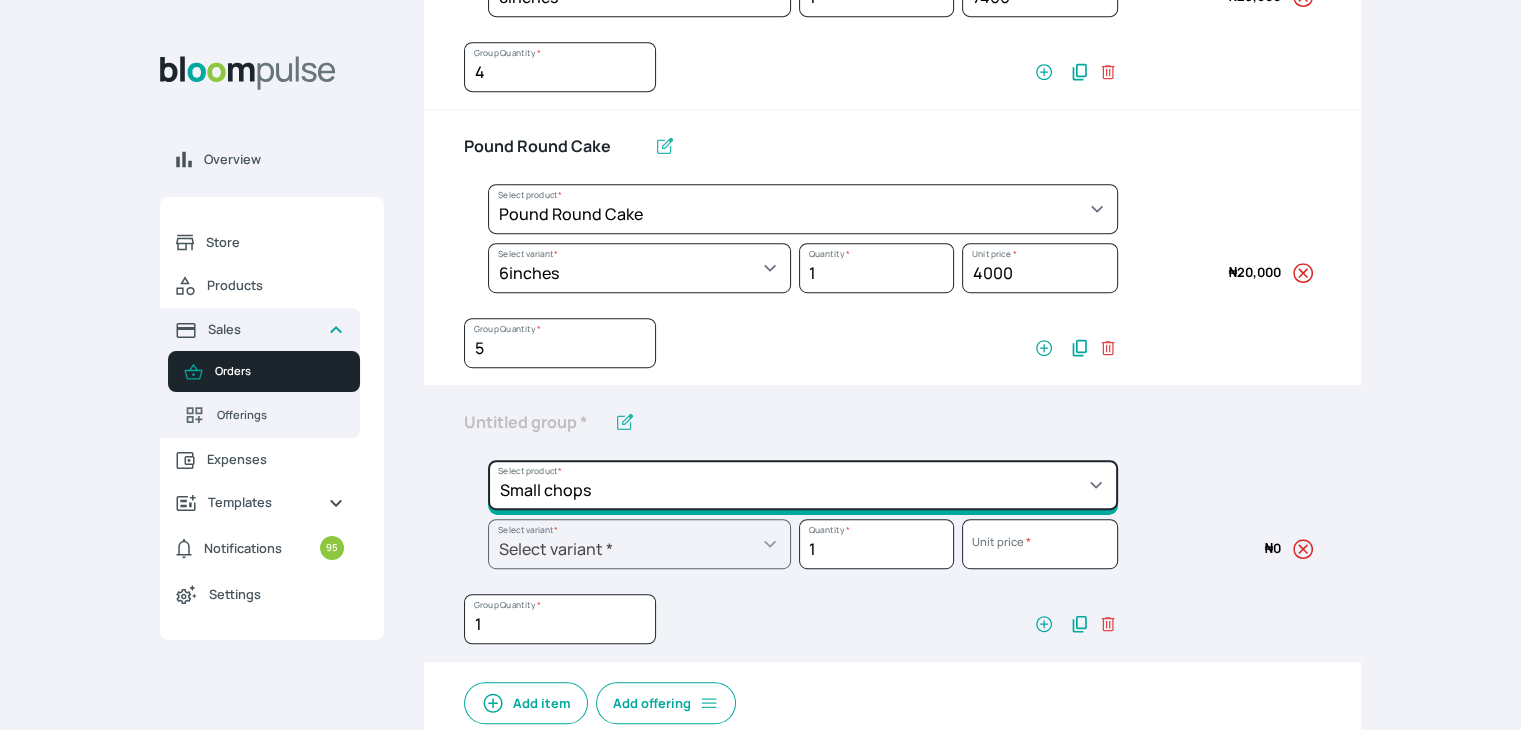 type on "Small chops" 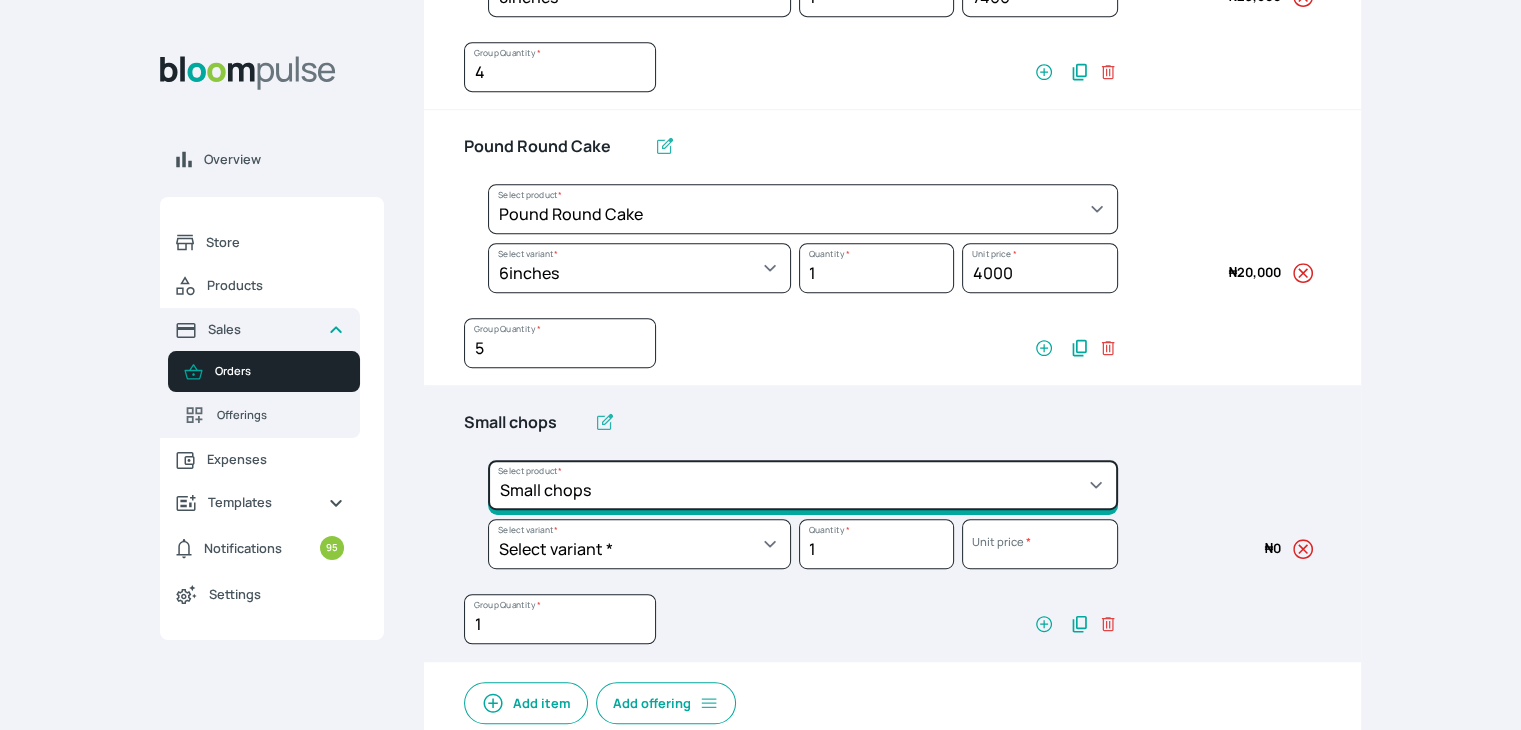 scroll, scrollTop: 1167, scrollLeft: 0, axis: vertical 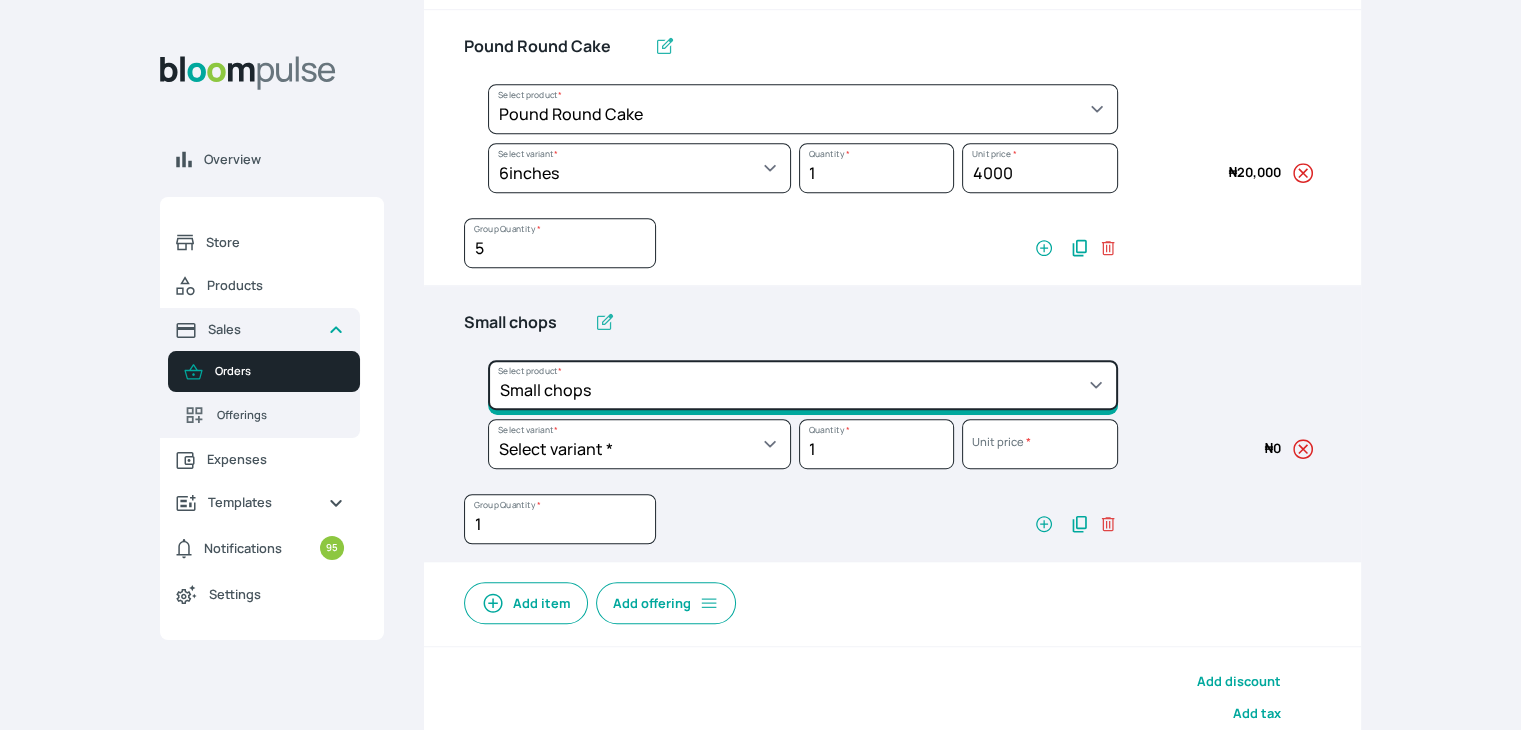 click on "Select product *  Cake Decoration for 8inches High  Chocolate oil based Round Cake  Geneose Sponge square Cake  Pound Square Cake  35cl zobo Mocktail  Banana Bread Batter BBQ Chicken  Bento Cake Budget Friendly Whippedcream Decoration Cake Decoration for 6inches High Cake Decoration for 6inches Low Cake loaf Chocolate Cake Batter Chocolate Ganache Chocolate oil based Batter Chocolate oil based square Cake Chocolate Round Cake Chop Life Package 2 Classic Banana Bread Loaf Coconut Banana Bread Loaf Cookies and Cream oil based Batter Cookies and cream oil based Round Cake Cupcakes Custom Made Whippedcream Decoration Doughnut Batter Fondant 1 Recipe  Fruit Cake Fruit Cake Batter Geneose Sponge Cake Batter Geneose Sponge Round Cake Meat Pie Meat Pie per 1 Mini puff Pound Cake Batter Pound Round Cake  Puff puff Redvelvet Cake Batter Redvelvet oil based Batter Redvelvet oil based Round Cake Redvelvet Round Cake Royal Buttercream  Small chops Stick Meat Sugar Doughnut  Swiss Meringue Buttercream  Valentine Love Box" at bounding box center (803, -719) 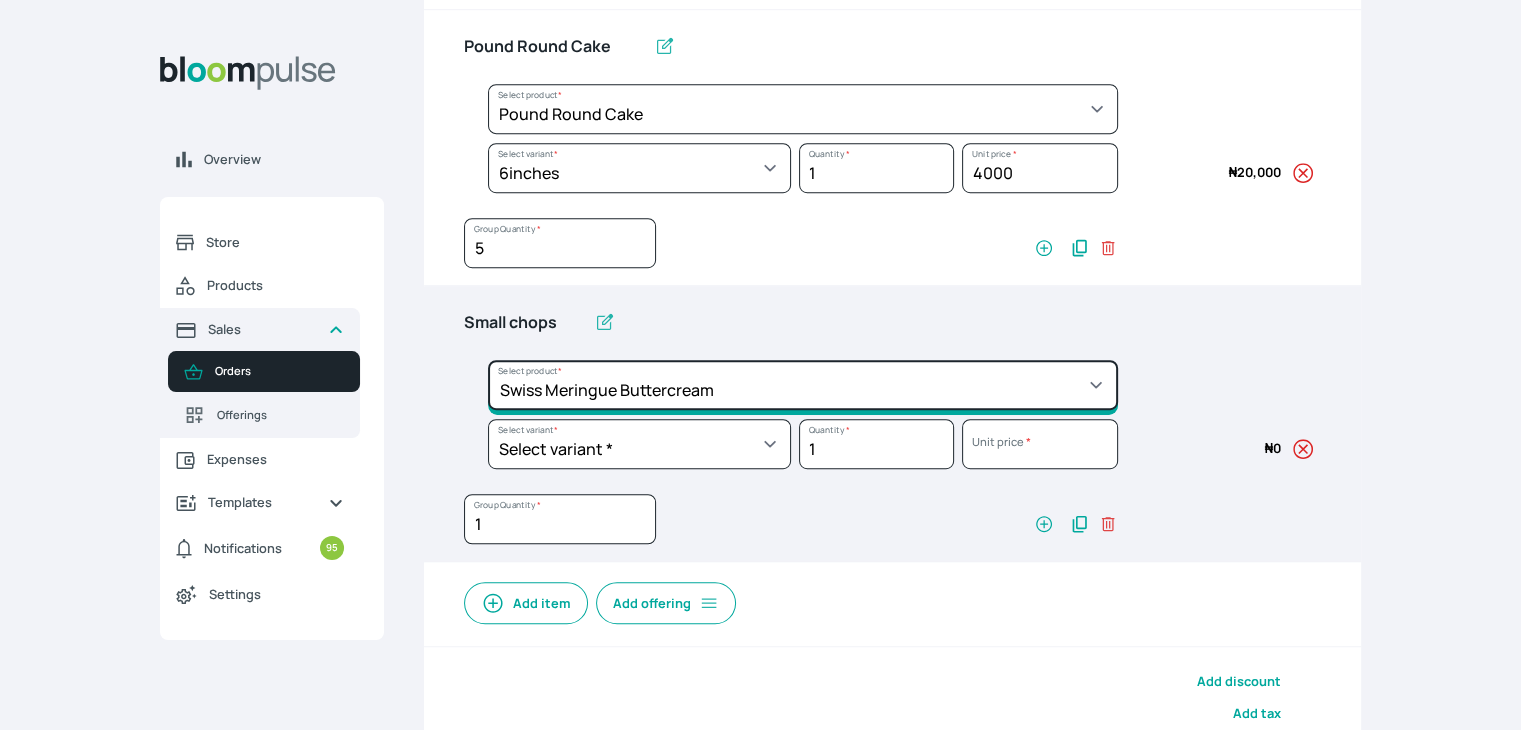 click on "Select product *  Cake Decoration for 8inches High  Chocolate oil based Round Cake  Geneose Sponge square Cake  Pound Square Cake  35cl zobo Mocktail  Banana Bread Batter BBQ Chicken  Bento Cake Budget Friendly Whippedcream Decoration Cake Decoration for 6inches High Cake Decoration for 6inches Low Cake loaf Chocolate Cake Batter Chocolate Ganache Chocolate oil based Batter Chocolate oil based square Cake Chocolate Round Cake Chop Life Package 2 Classic Banana Bread Loaf Coconut Banana Bread Loaf Cookies and Cream oil based Batter Cookies and cream oil based Round Cake Cupcakes Custom Made Whippedcream Decoration Doughnut Batter Fondant 1 Recipe  Fruit Cake Fruit Cake Batter Geneose Sponge Cake Batter Geneose Sponge Round Cake Meat Pie Meat Pie per 1 Mini puff Pound Cake Batter Pound Round Cake  Puff puff Redvelvet Cake Batter Redvelvet oil based Batter Redvelvet oil based Round Cake Redvelvet Round Cake Royal Buttercream  Small chops Stick Meat Sugar Doughnut  Swiss Meringue Buttercream  Valentine Love Box" at bounding box center (803, -719) 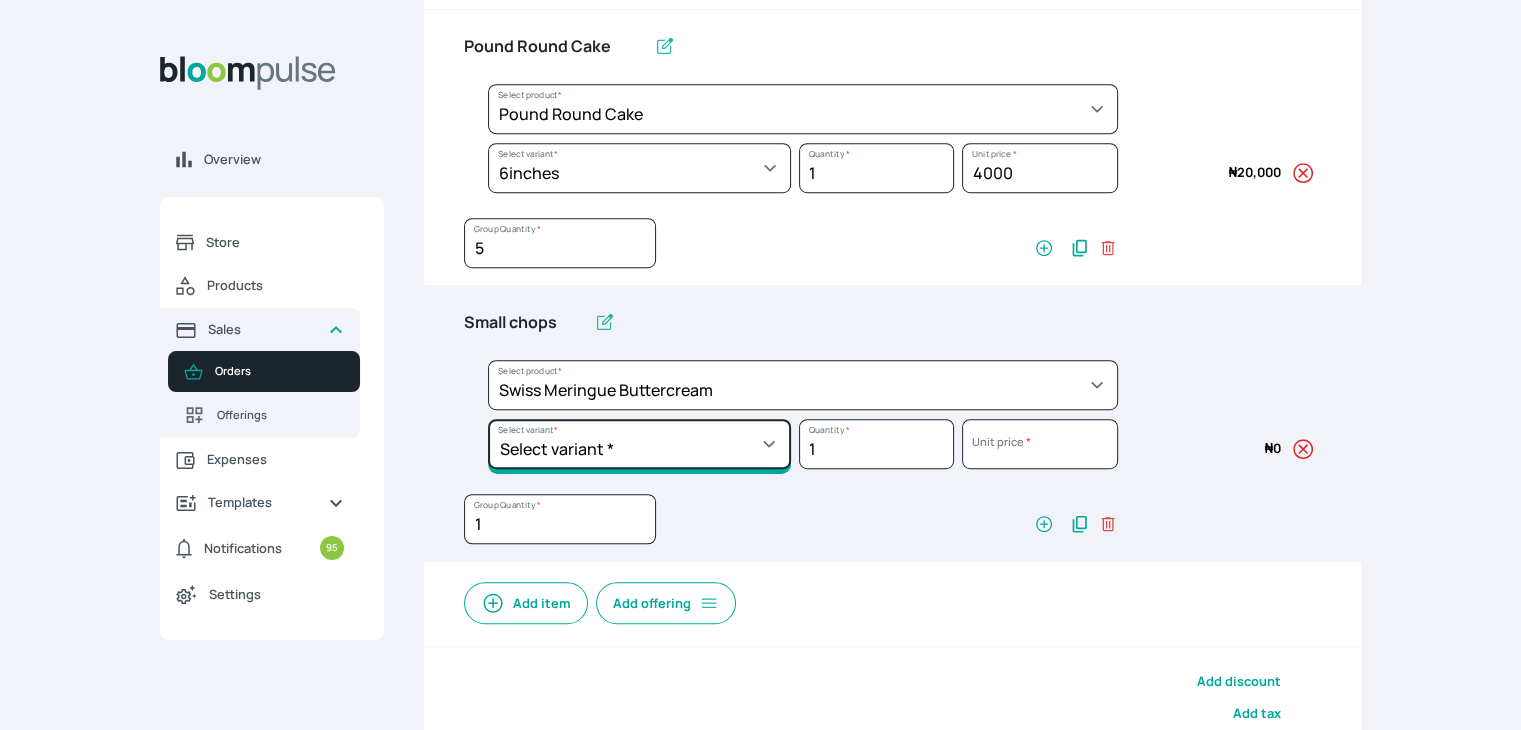 click on "Select variant * 1 batch Half batch" at bounding box center (639, -660) 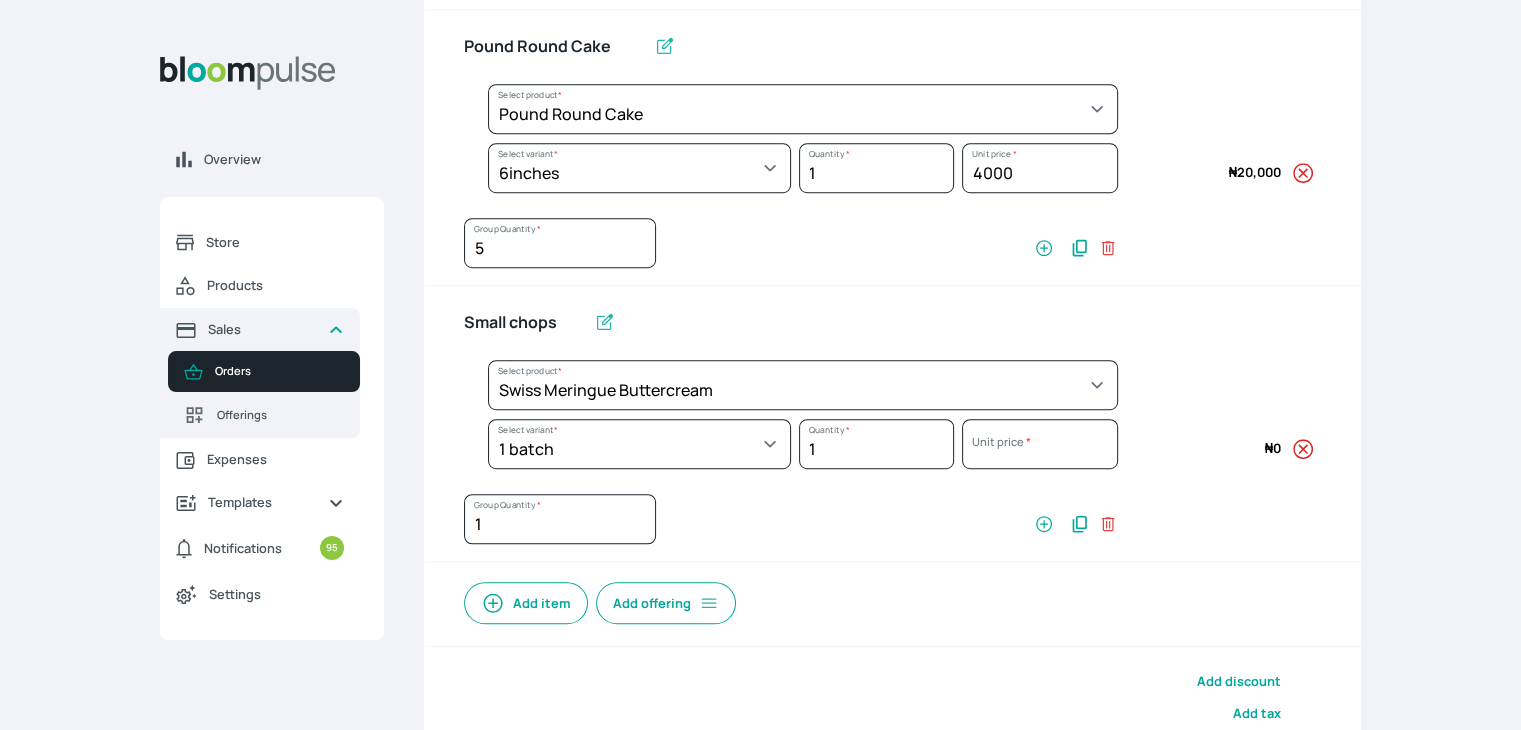 select on "645c6260-b6bb-4351-a585-2a2a1086c83c" 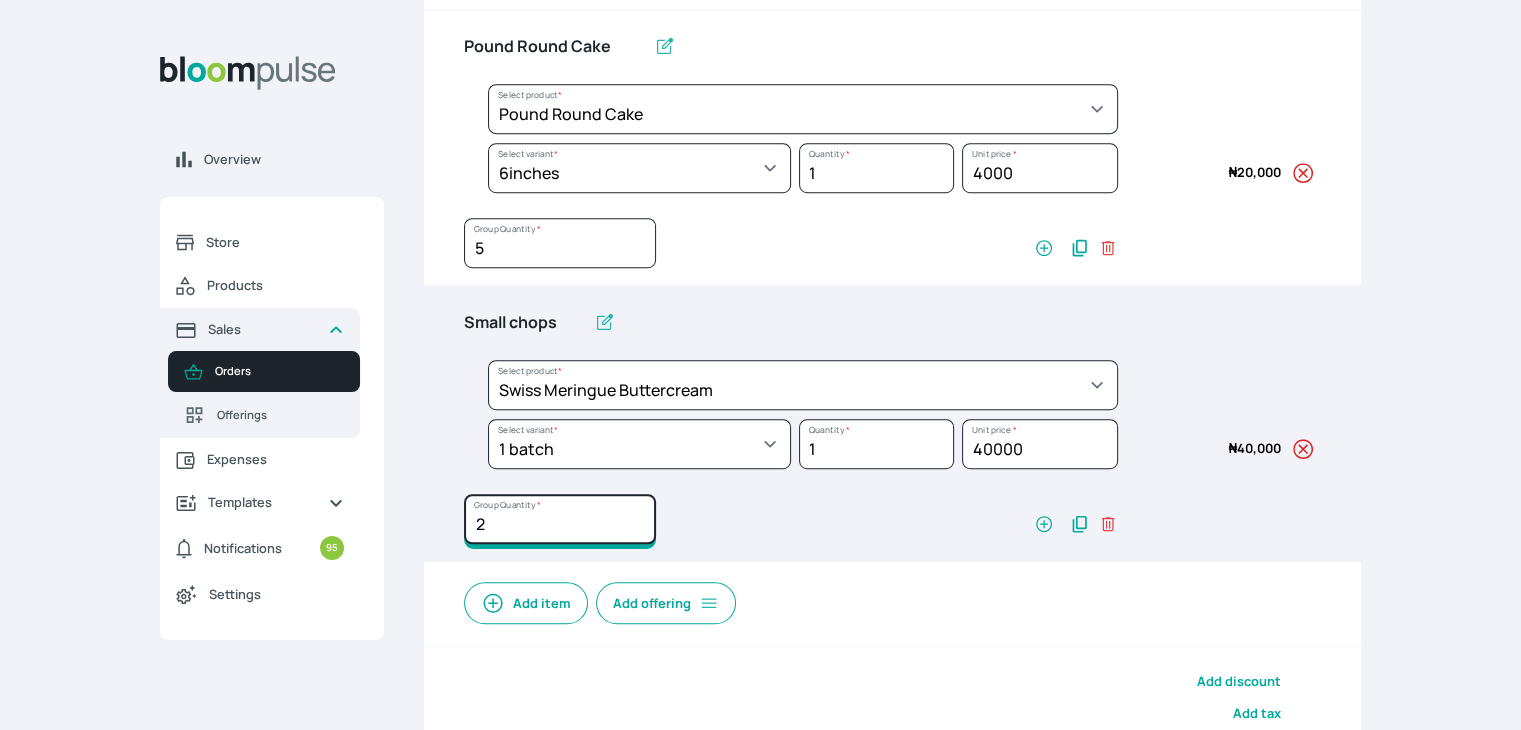 type on "2" 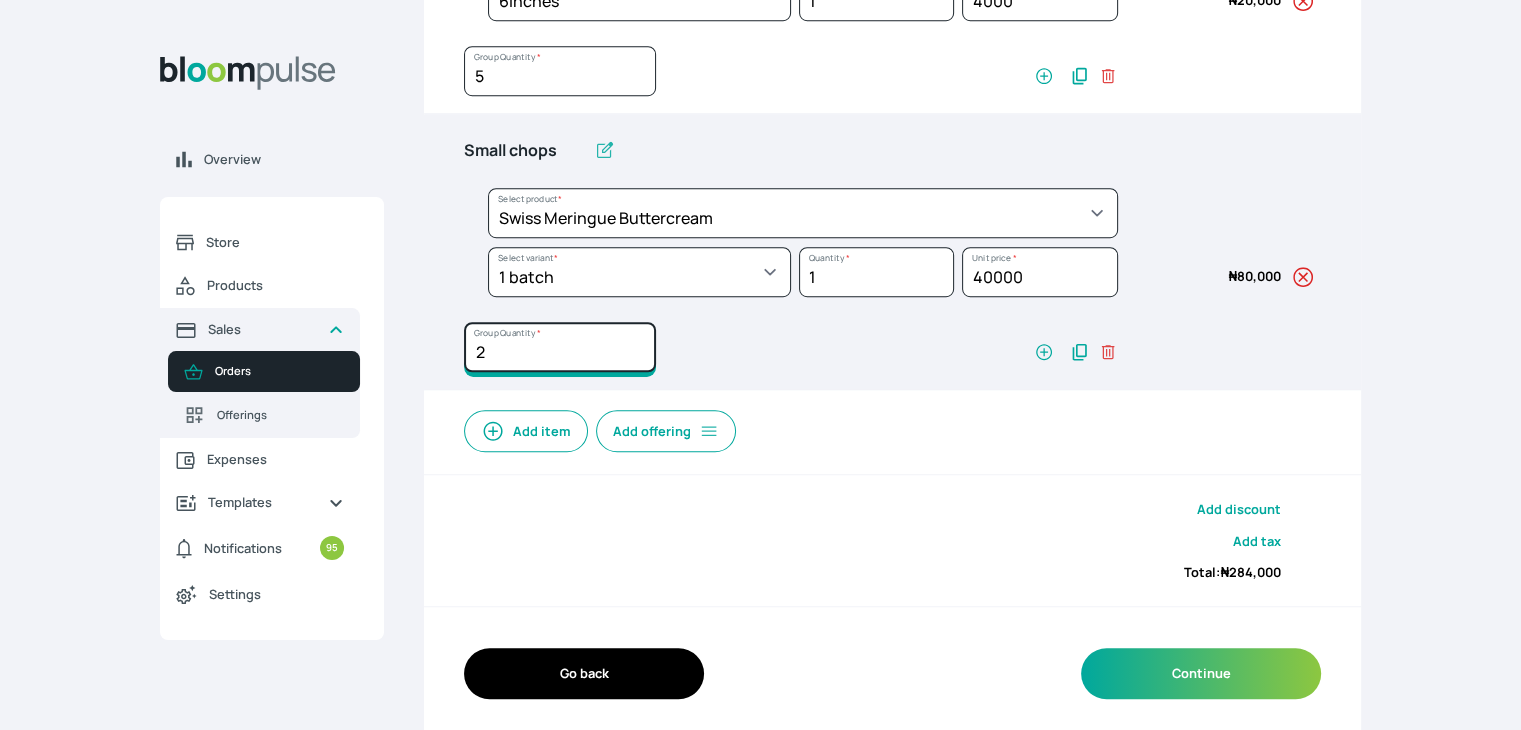 scroll, scrollTop: 1341, scrollLeft: 0, axis: vertical 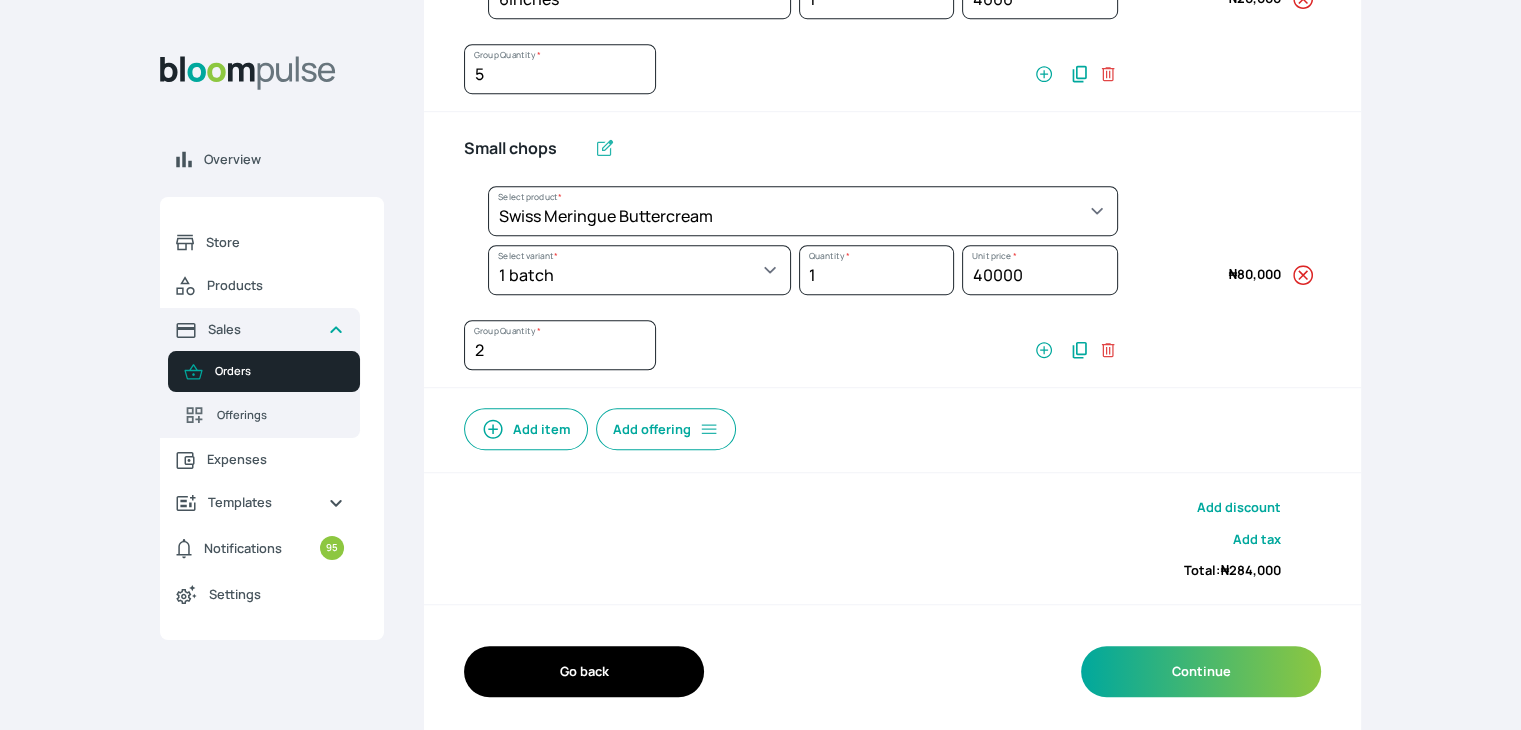 click on "Add item" at bounding box center (526, 429) 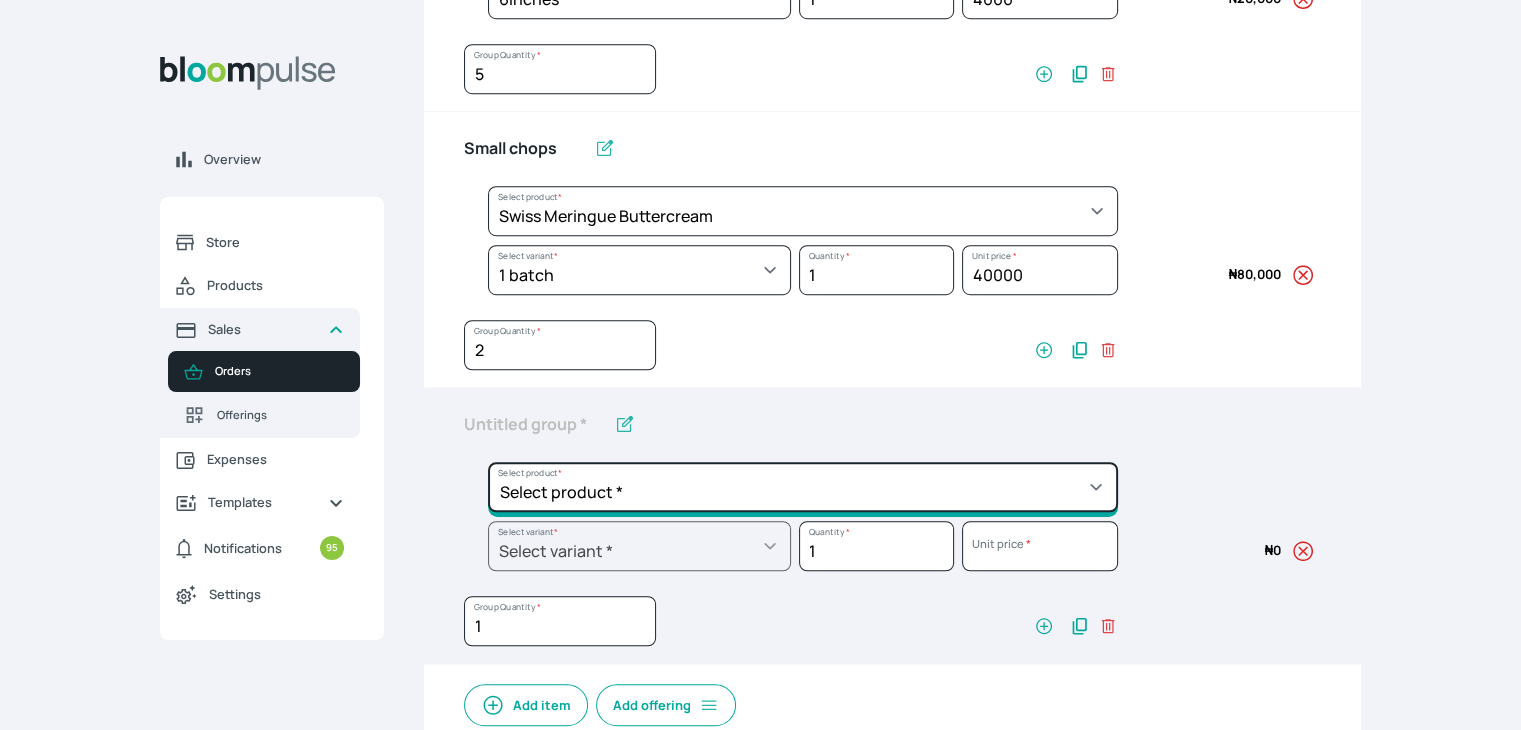 click on "Select product *  Cake Decoration for 8inches High  Chocolate oil based Round Cake  Geneose Sponge square Cake  Pound Square Cake  35cl zobo Mocktail  Banana Bread Batter BBQ Chicken  Bento Cake Budget Friendly Whippedcream Decoration Cake Decoration for 6inches High Cake Decoration for 6inches Low Cake loaf Chocolate Cake Batter Chocolate Ganache Chocolate oil based Batter Chocolate oil based square Cake Chocolate Round Cake Chop Life Package 2 Classic Banana Bread Loaf Coconut Banana Bread Loaf Cookies and Cream oil based Batter Cookies and cream oil based Round Cake Cupcakes Custom Made Whippedcream Decoration Doughnut Batter Fondant 1 Recipe  Fruit Cake Fruit Cake Batter Geneose Sponge Cake Batter Geneose Sponge Round Cake Meat Pie Meat Pie per 1 Mini puff Pound Cake Batter Pound Round Cake  Puff puff Redvelvet Cake Batter Redvelvet oil based Batter Redvelvet oil based Round Cake Redvelvet Round Cake Royal Buttercream  Small chops Stick Meat Sugar Doughnut  Swiss Meringue Buttercream  Valentine Love Box" at bounding box center (803, -893) 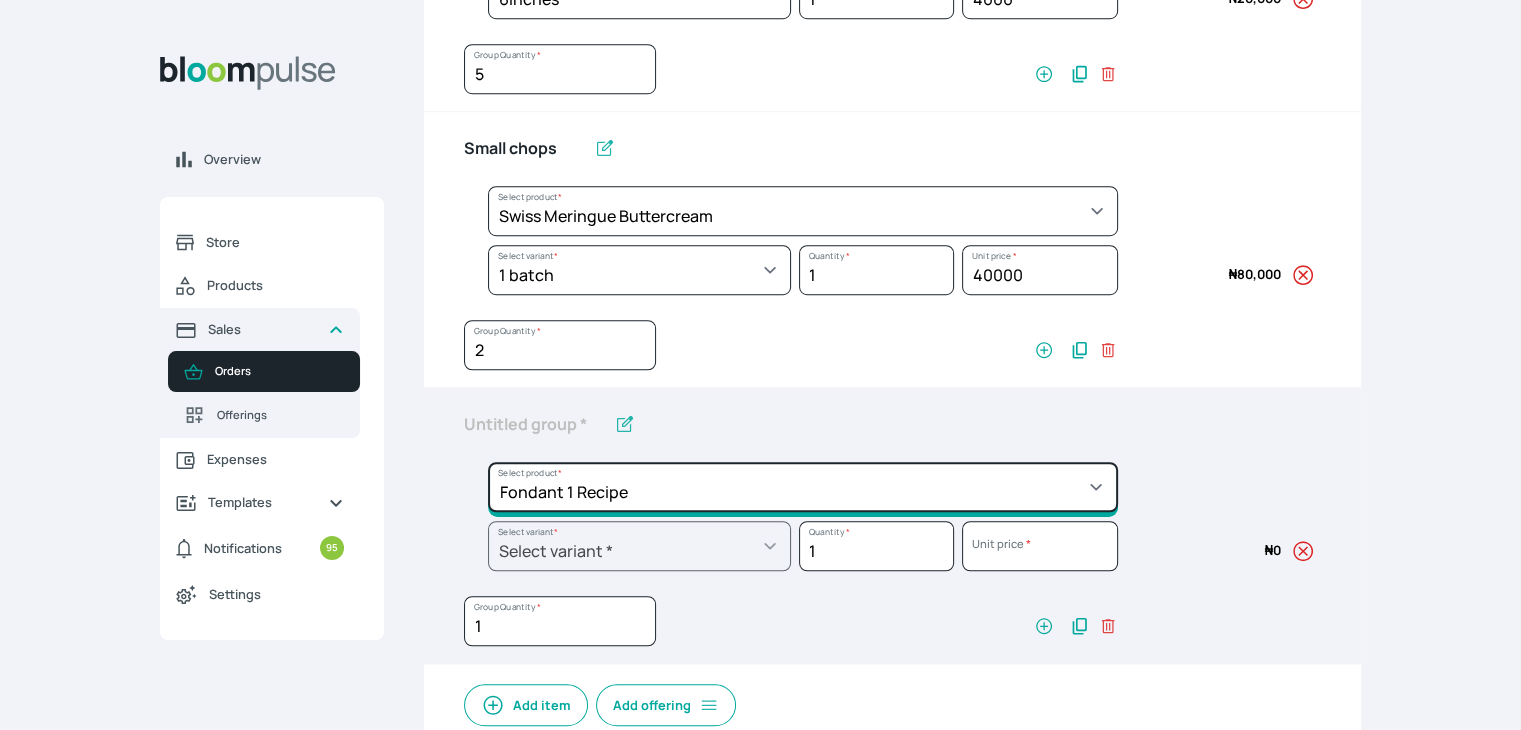 click on "Select product *  Cake Decoration for 8inches High  Chocolate oil based Round Cake  Geneose Sponge square Cake  Pound Square Cake  35cl zobo Mocktail  Banana Bread Batter BBQ Chicken  Bento Cake Budget Friendly Whippedcream Decoration Cake Decoration for 6inches High Cake Decoration for 6inches Low Cake loaf Chocolate Cake Batter Chocolate Ganache Chocolate oil based Batter Chocolate oil based square Cake Chocolate Round Cake Chop Life Package 2 Classic Banana Bread Loaf Coconut Banana Bread Loaf Cookies and Cream oil based Batter Cookies and cream oil based Round Cake Cupcakes Custom Made Whippedcream Decoration Doughnut Batter Fondant 1 Recipe  Fruit Cake Fruit Cake Batter Geneose Sponge Cake Batter Geneose Sponge Round Cake Meat Pie Meat Pie per 1 Mini puff Pound Cake Batter Pound Round Cake  Puff puff Redvelvet Cake Batter Redvelvet oil based Batter Redvelvet oil based Round Cake Redvelvet Round Cake Royal Buttercream  Small chops Stick Meat Sugar Doughnut  Swiss Meringue Buttercream  Valentine Love Box" at bounding box center (803, -893) 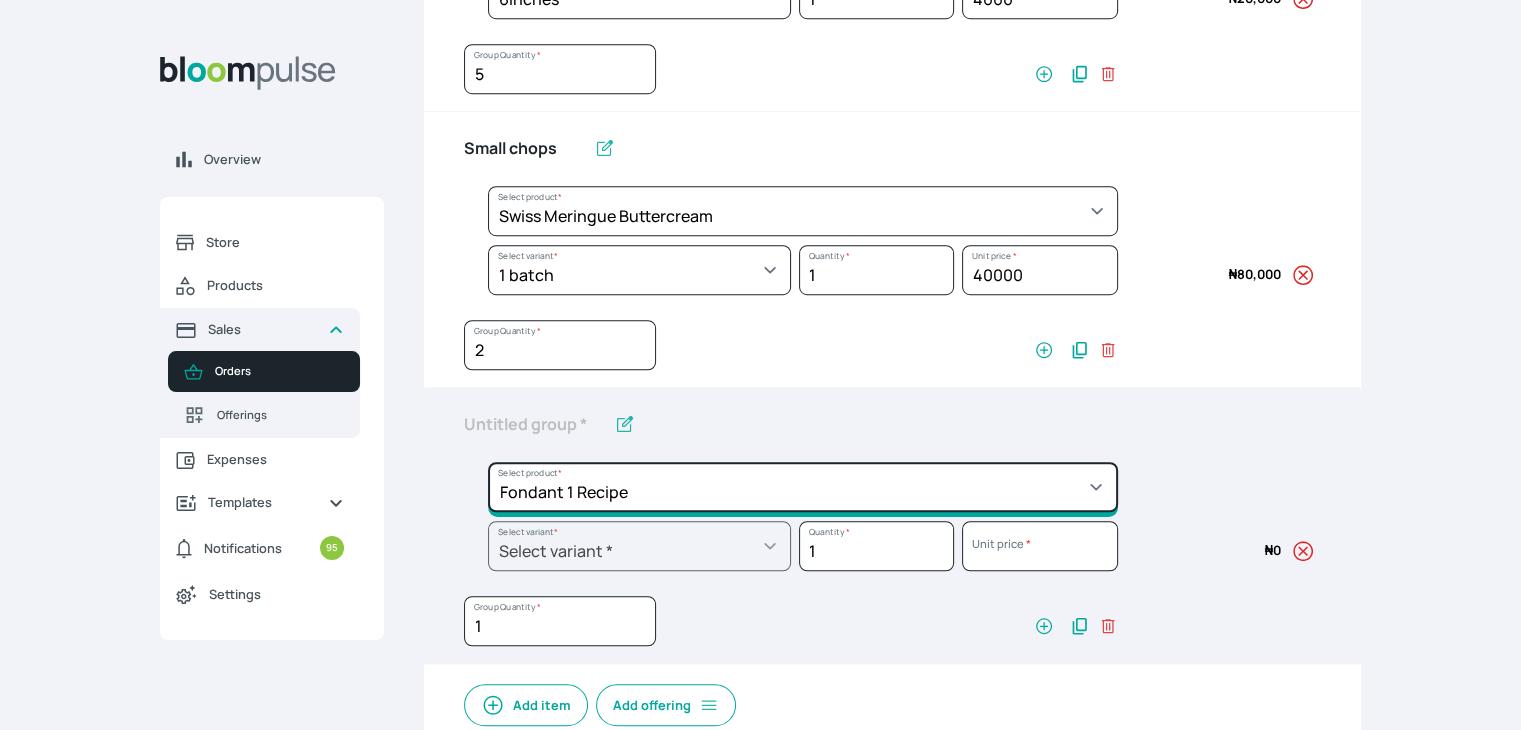 type on "Fondant 1 Recipe" 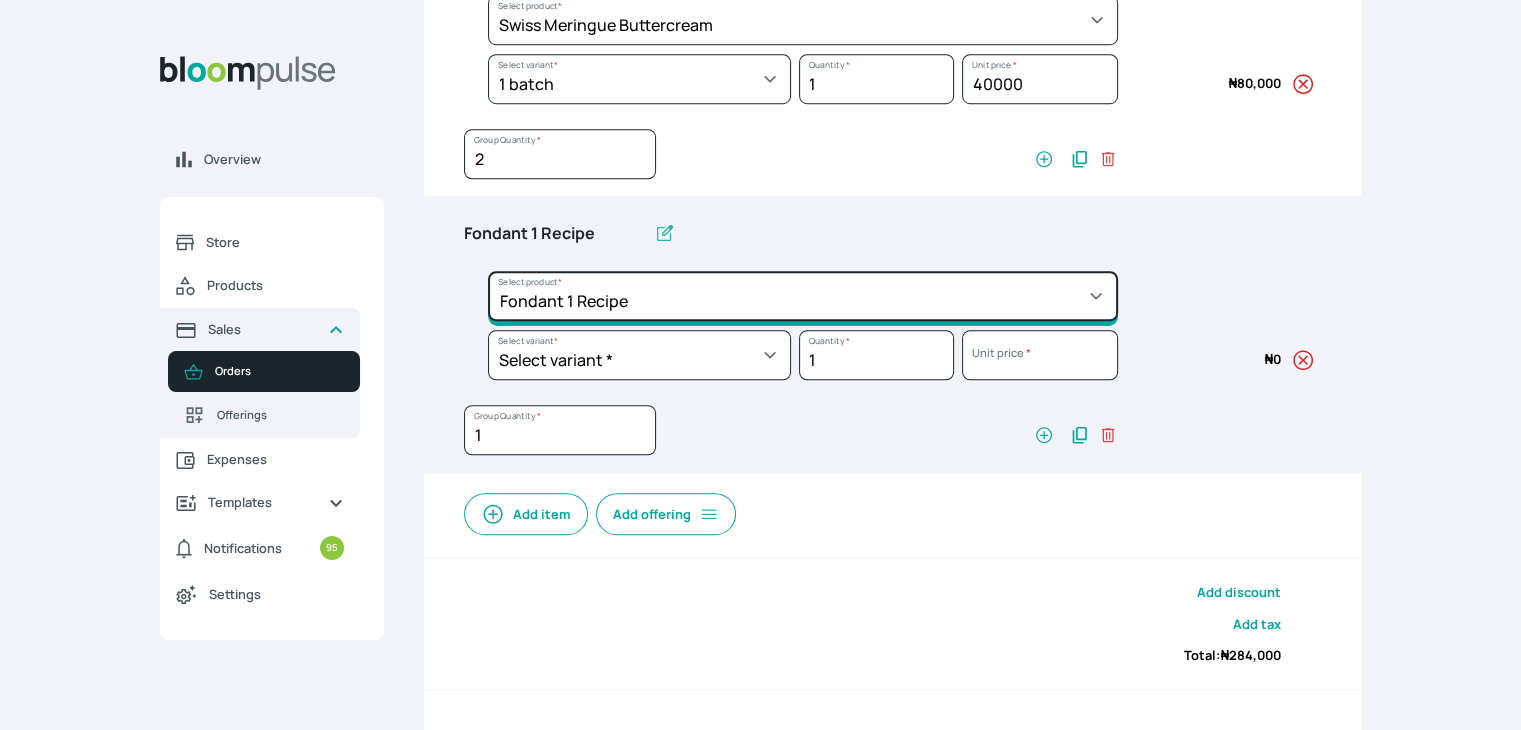 scroll, scrollTop: 1541, scrollLeft: 0, axis: vertical 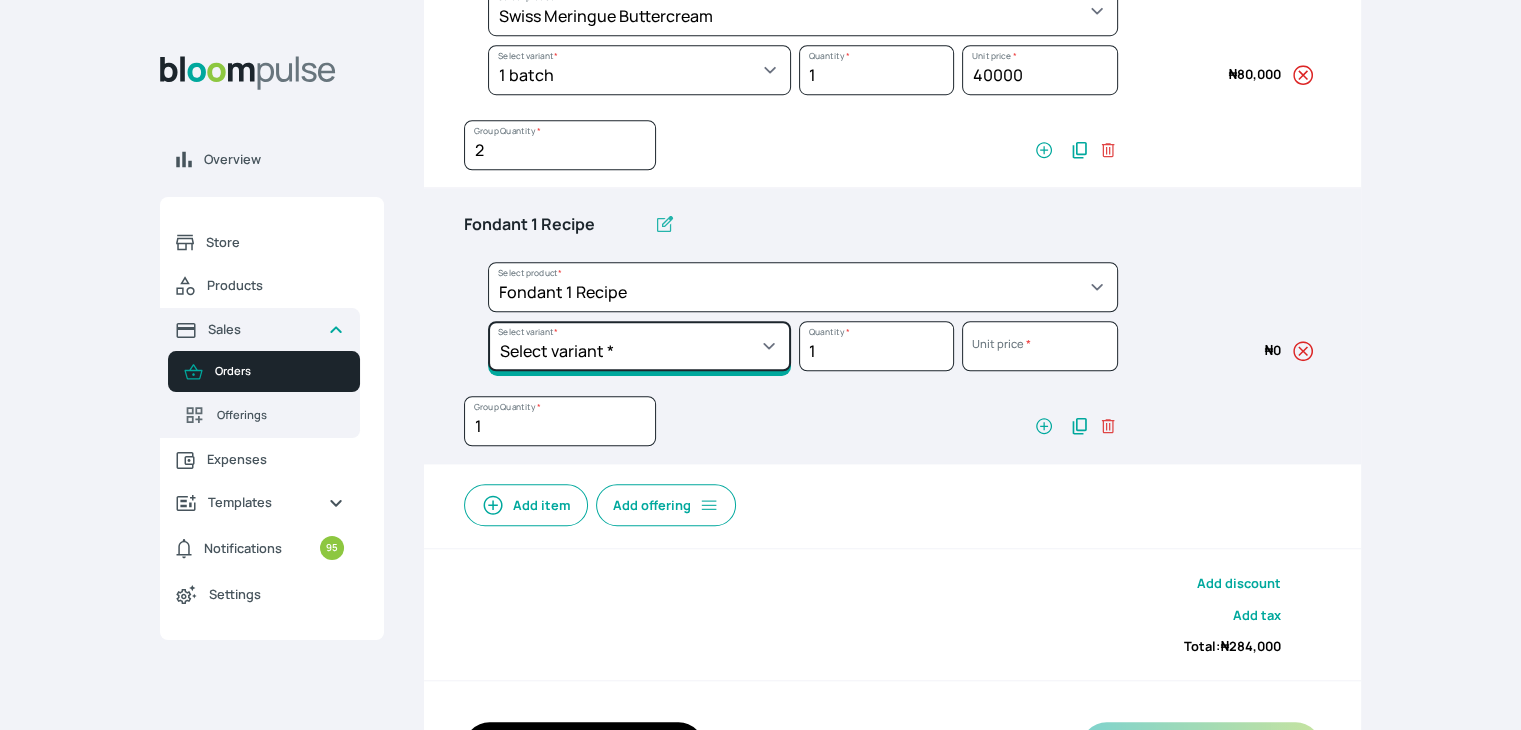 click on "Select variant * Regular" at bounding box center (639, -1034) 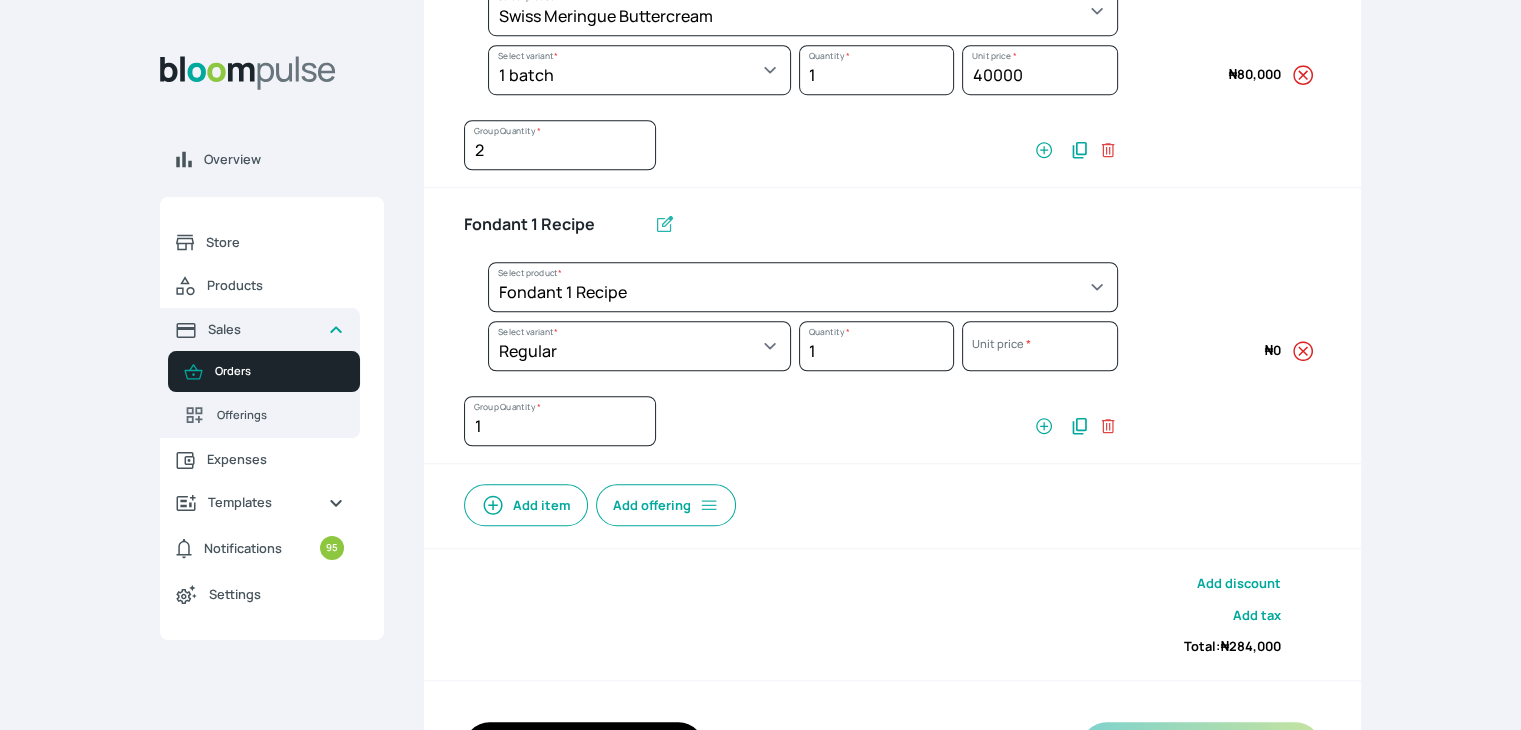 select on "8010db02-07cd-44bd-8936-1cca38eae19c" 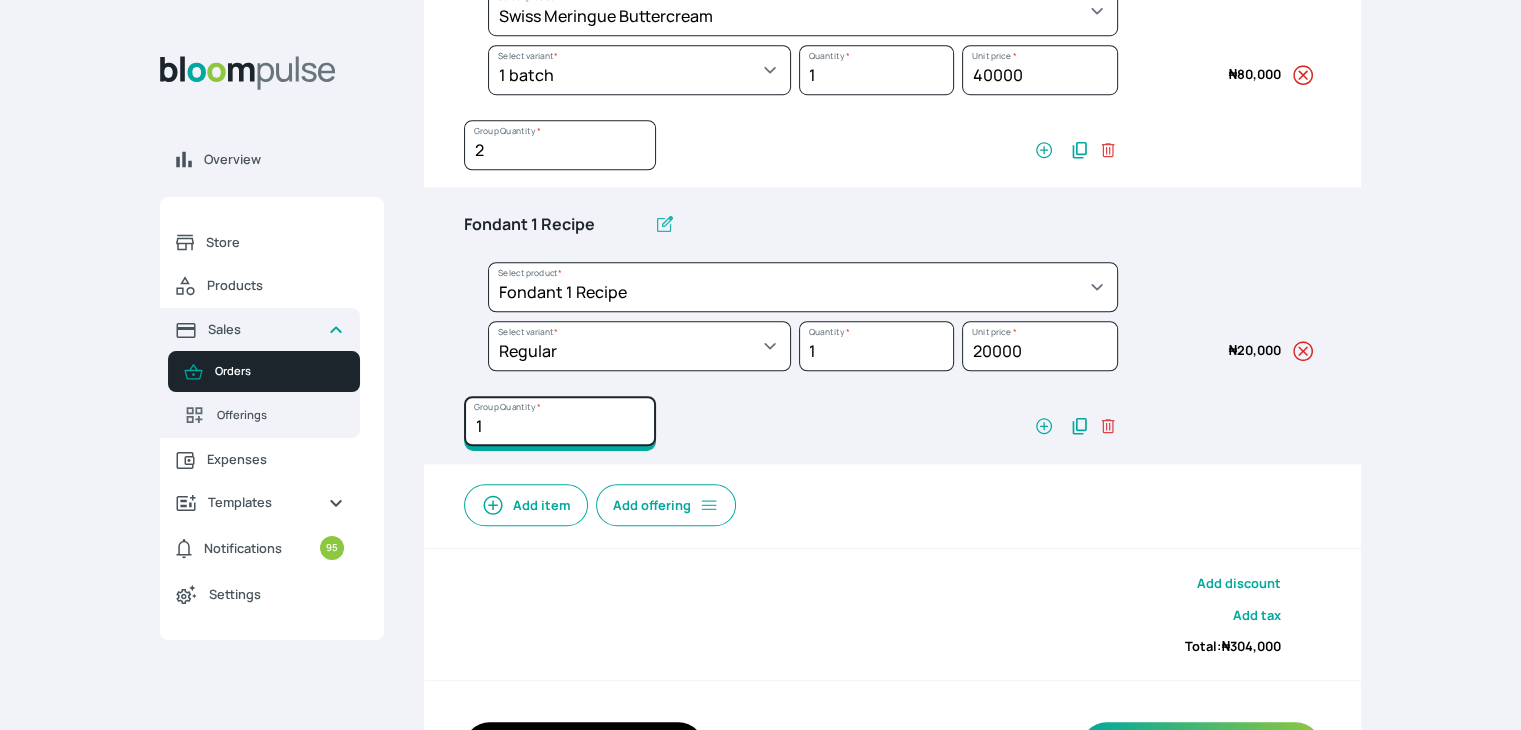 click on "1" at bounding box center [560, -959] 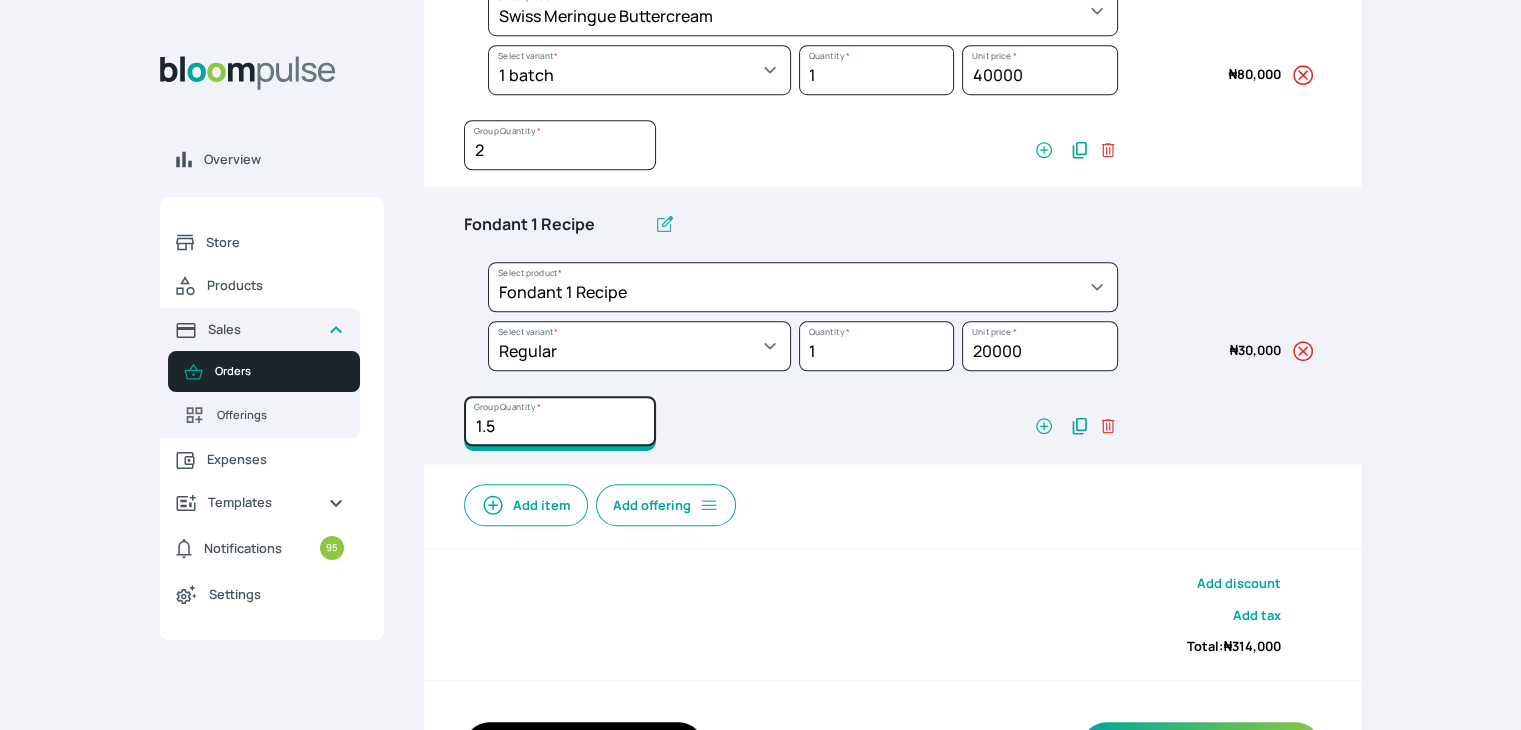 type on "1.5" 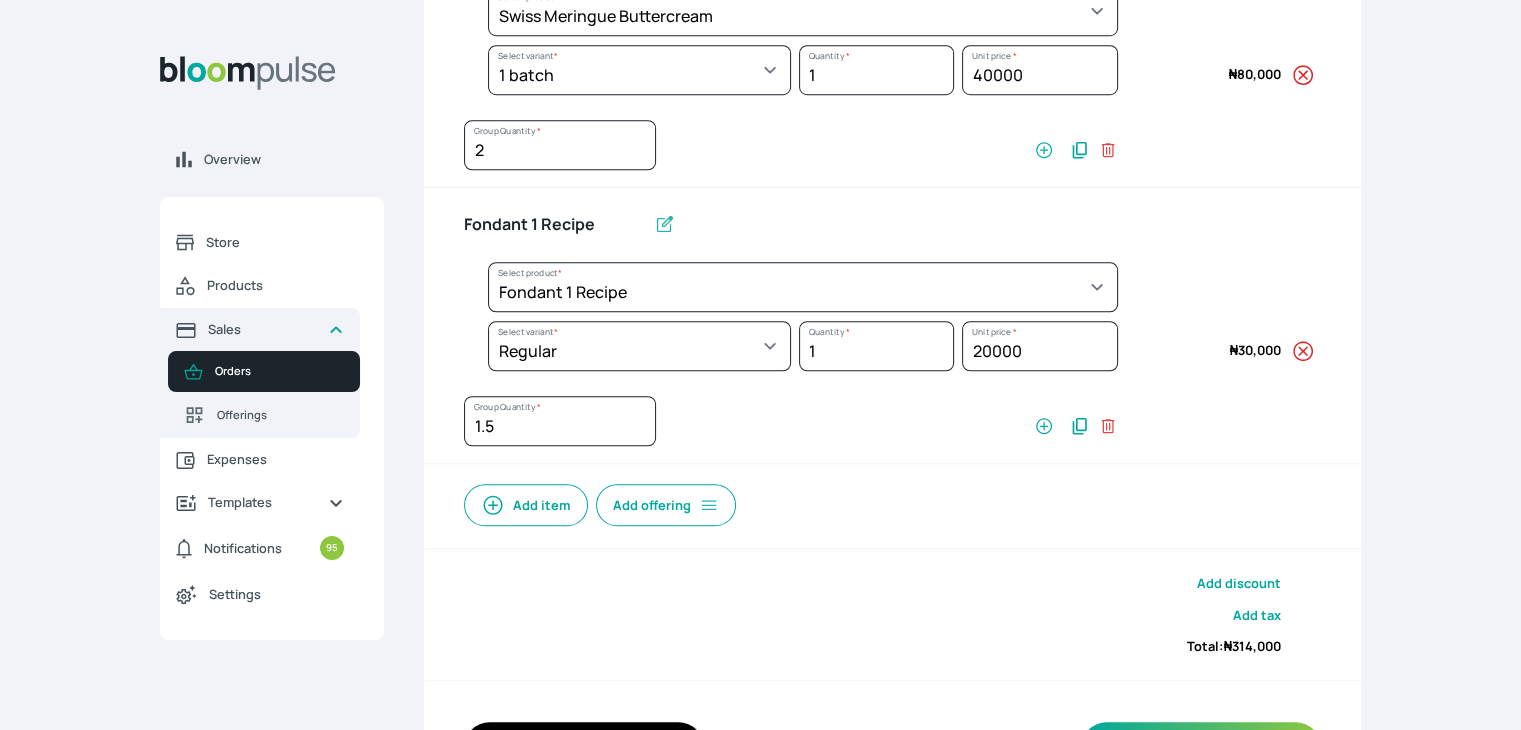 click on "1.5 Group Quantity    *" at bounding box center [791, 425] 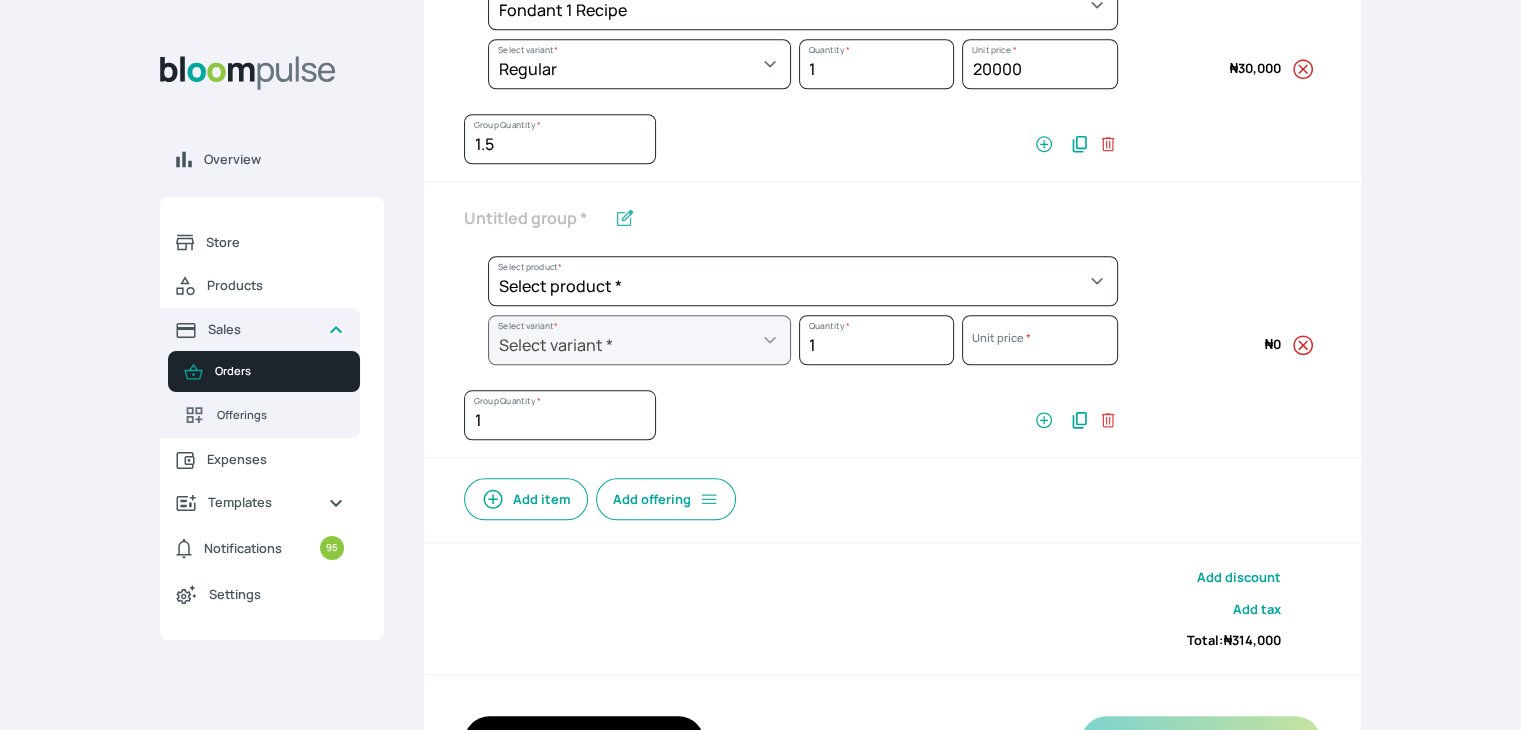 scroll, scrollTop: 1841, scrollLeft: 0, axis: vertical 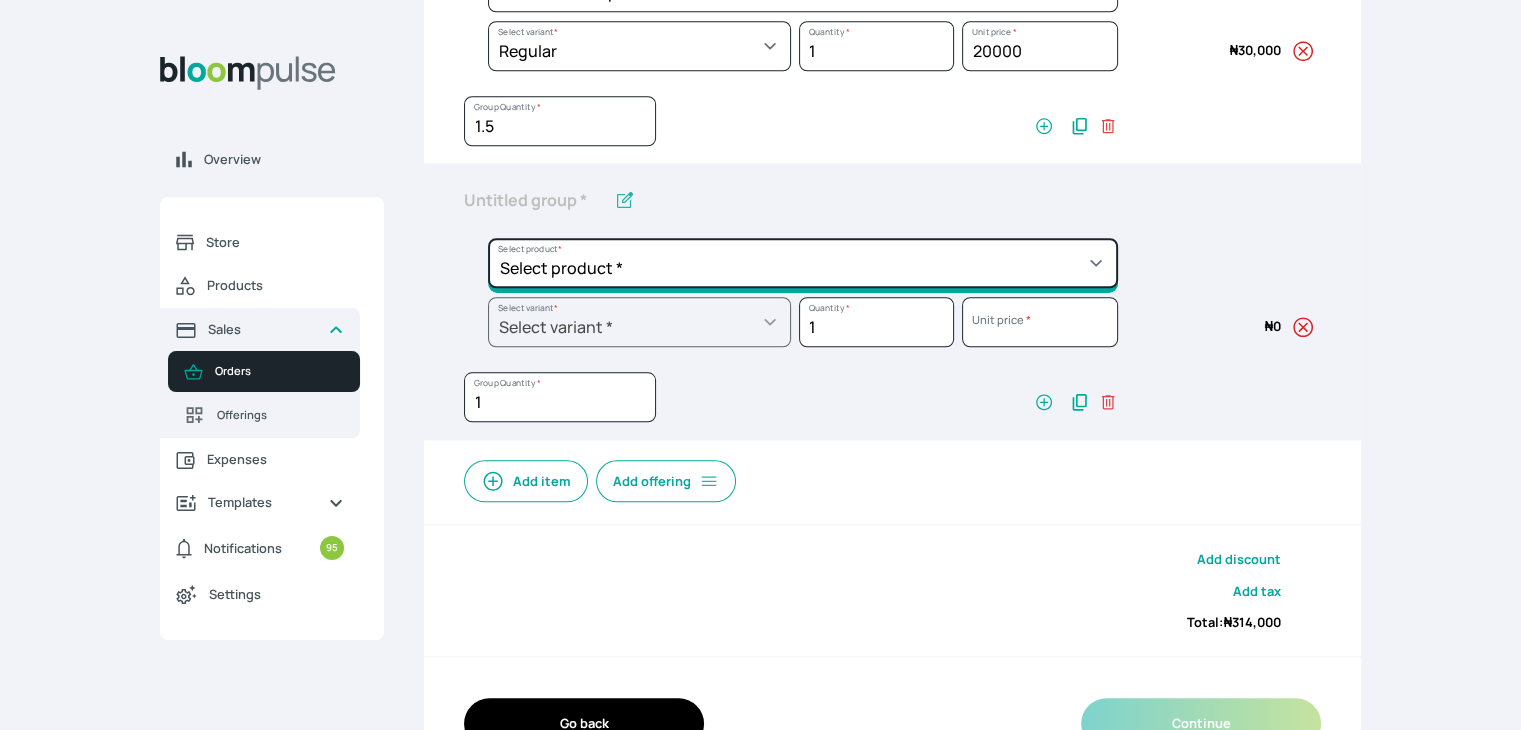 click on "Select product *  Cake Decoration for 8inches High  Chocolate oil based Round Cake  Geneose Sponge square Cake  Pound Square Cake  35cl zobo Mocktail  Banana Bread Batter BBQ Chicken  Bento Cake Budget Friendly Whippedcream Decoration Cake Decoration for 6inches High Cake Decoration for 6inches Low Cake loaf Chocolate Cake Batter Chocolate Ganache Chocolate oil based Batter Chocolate oil based square Cake Chocolate Round Cake Chop Life Package 2 Classic Banana Bread Loaf Coconut Banana Bread Loaf Cookies and Cream oil based Batter Cookies and cream oil based Round Cake Cupcakes Custom Made Whippedcream Decoration Doughnut Batter Fondant 1 Recipe  Fruit Cake Fruit Cake Batter Geneose Sponge Cake Batter Geneose Sponge Round Cake Meat Pie Meat Pie per 1 Mini puff Pound Cake Batter Pound Round Cake  Puff puff Redvelvet Cake Batter Redvelvet oil based Batter Redvelvet oil based Round Cake Redvelvet Round Cake Royal Buttercream  Small chops Stick Meat Sugar Doughnut  Swiss Meringue Buttercream  Valentine Love Box" at bounding box center [803, -1393] 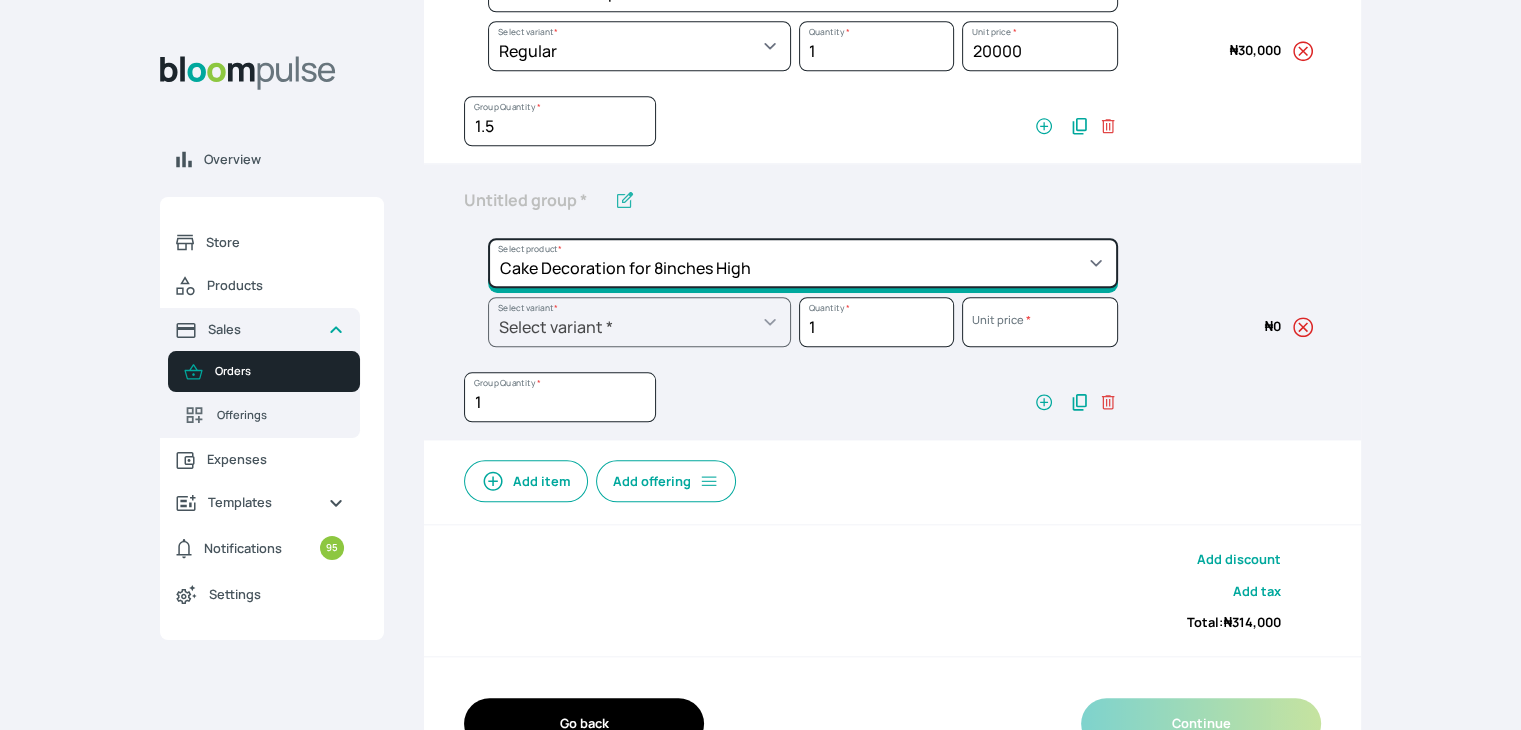 click on "Select product *  Cake Decoration for 8inches High  Chocolate oil based Round Cake  Geneose Sponge square Cake  Pound Square Cake  35cl zobo Mocktail  Banana Bread Batter BBQ Chicken  Bento Cake Budget Friendly Whippedcream Decoration Cake Decoration for 6inches High Cake Decoration for 6inches Low Cake loaf Chocolate Cake Batter Chocolate Ganache Chocolate oil based Batter Chocolate oil based square Cake Chocolate Round Cake Chop Life Package 2 Classic Banana Bread Loaf Coconut Banana Bread Loaf Cookies and Cream oil based Batter Cookies and cream oil based Round Cake Cupcakes Custom Made Whippedcream Decoration Doughnut Batter Fondant 1 Recipe  Fruit Cake Fruit Cake Batter Geneose Sponge Cake Batter Geneose Sponge Round Cake Meat Pie Meat Pie per 1 Mini puff Pound Cake Batter Pound Round Cake  Puff puff Redvelvet Cake Batter Redvelvet oil based Batter Redvelvet oil based Round Cake Redvelvet Round Cake Royal Buttercream  Small chops Stick Meat Sugar Doughnut  Swiss Meringue Buttercream  Valentine Love Box" at bounding box center (803, -1393) 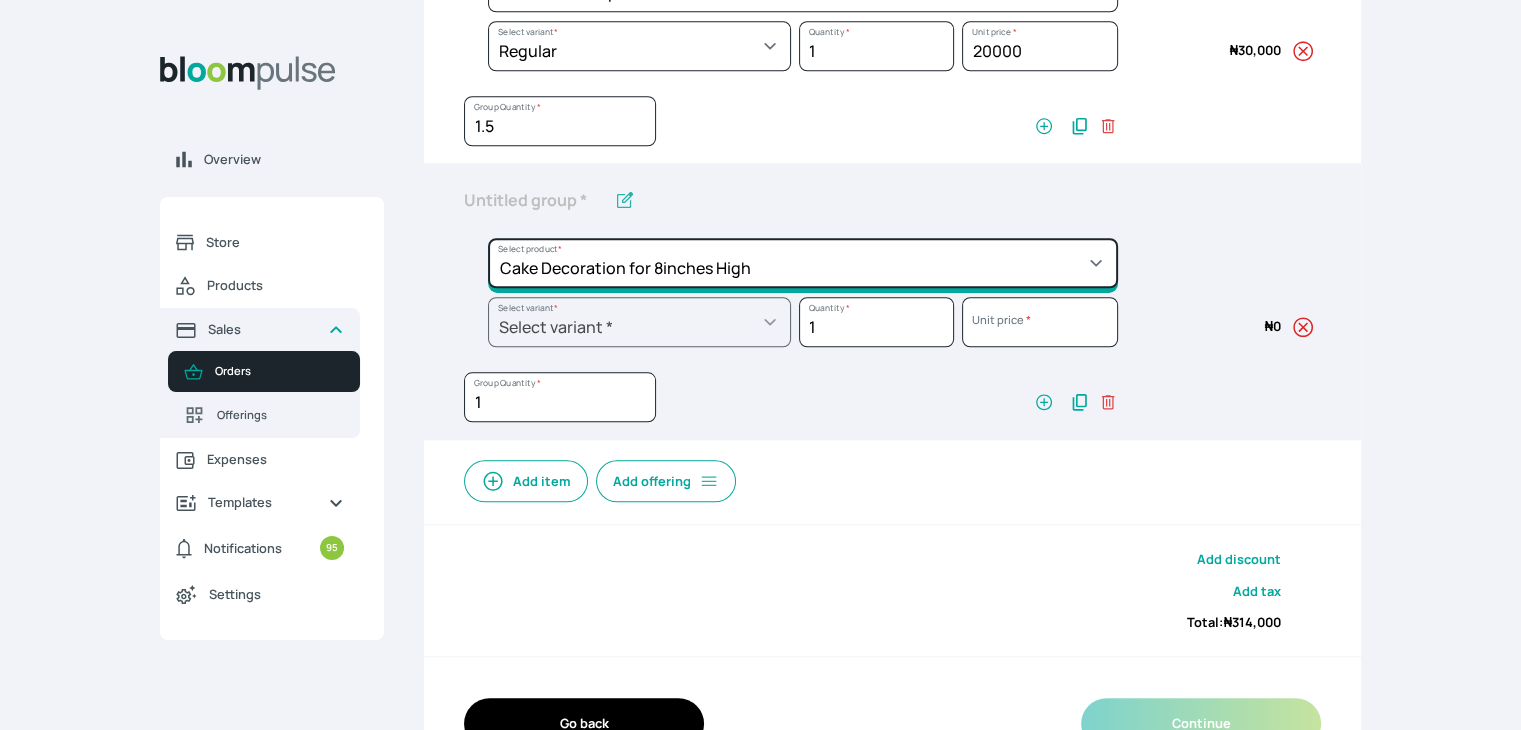 type on "Cake Decoration for 8inches High" 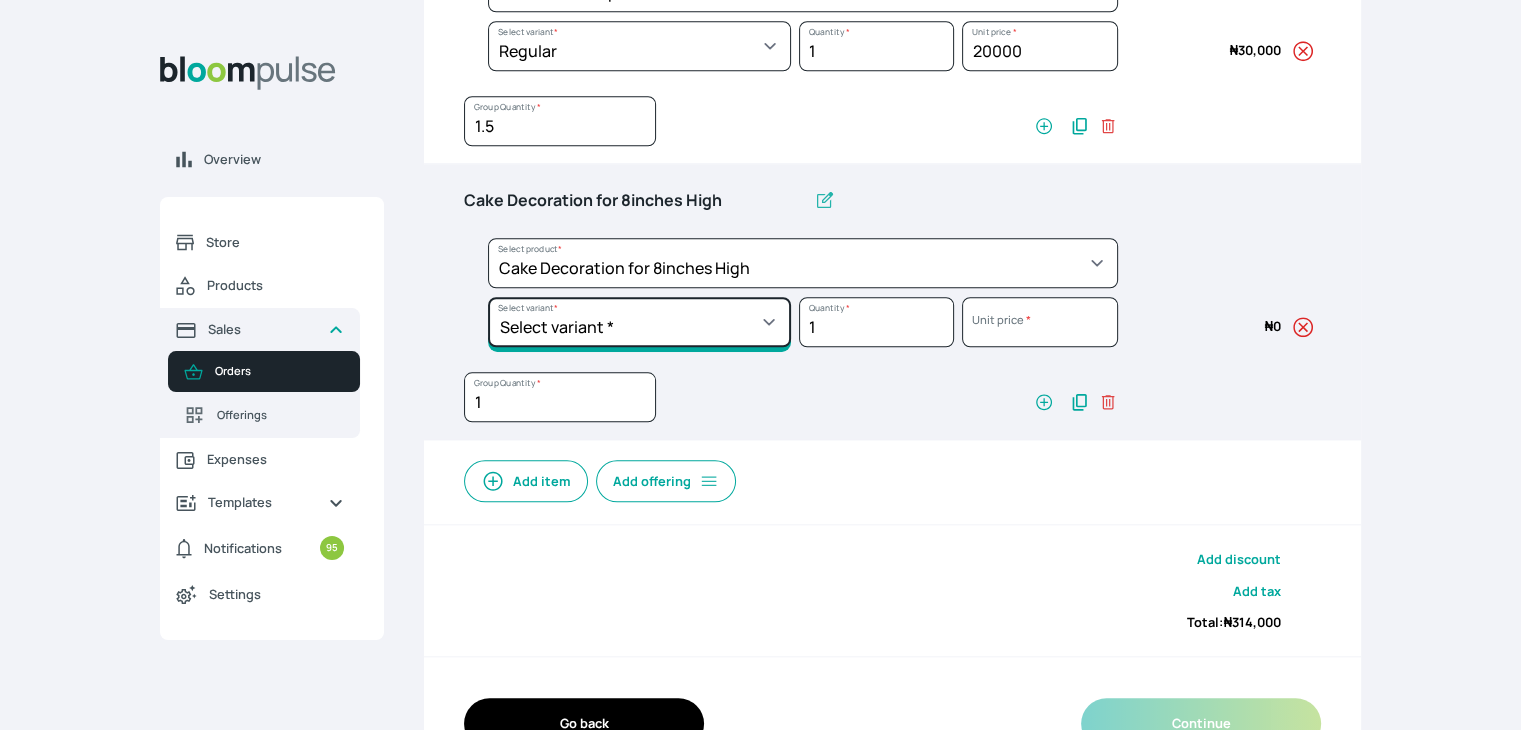 click on "Select variant * Basic Complex Regular" at bounding box center (639, -1334) 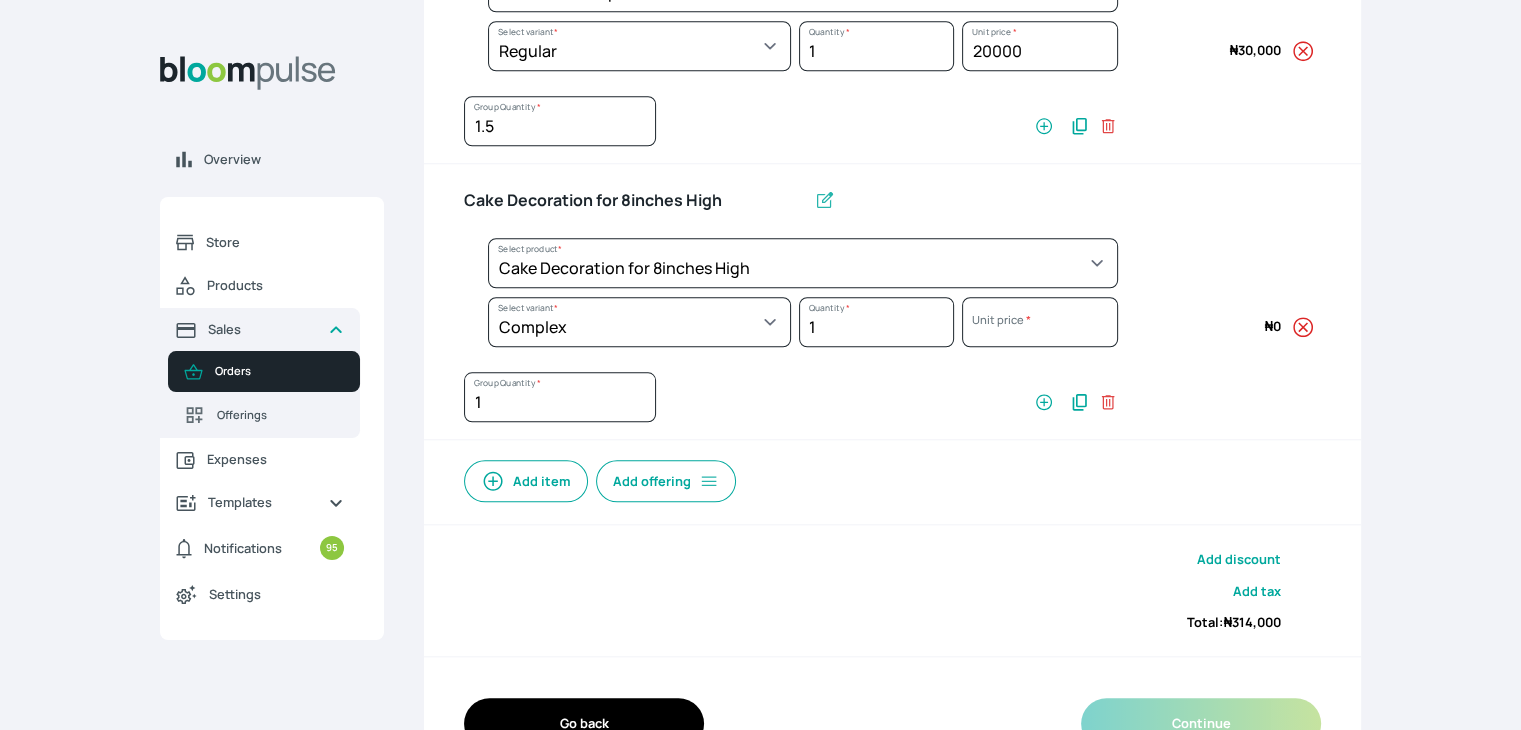 select on "023b730d-bc46-477e-b7f7-d3522e7f455b" 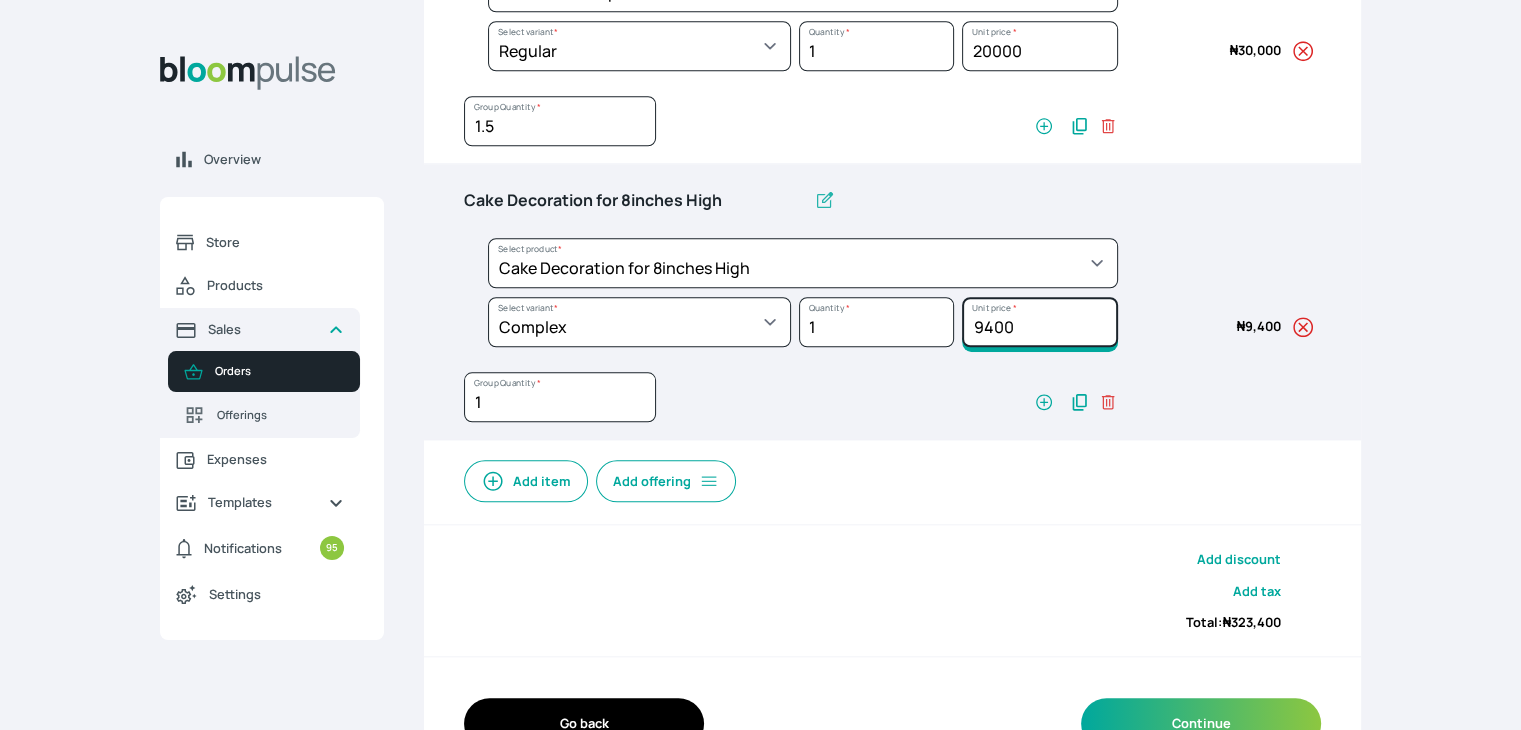 drag, startPoint x: 1055, startPoint y: 317, endPoint x: 919, endPoint y: 304, distance: 136.6199 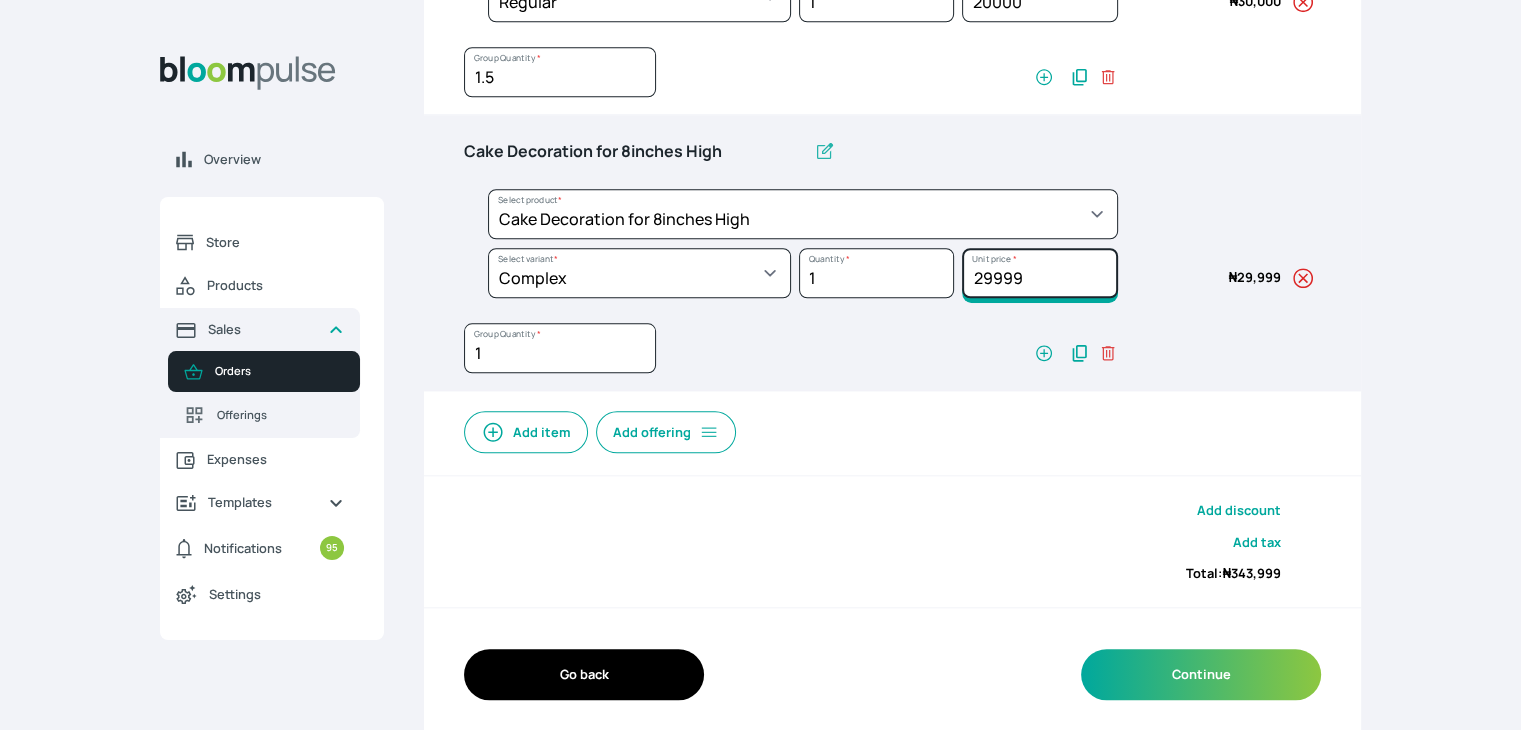 scroll, scrollTop: 1891, scrollLeft: 0, axis: vertical 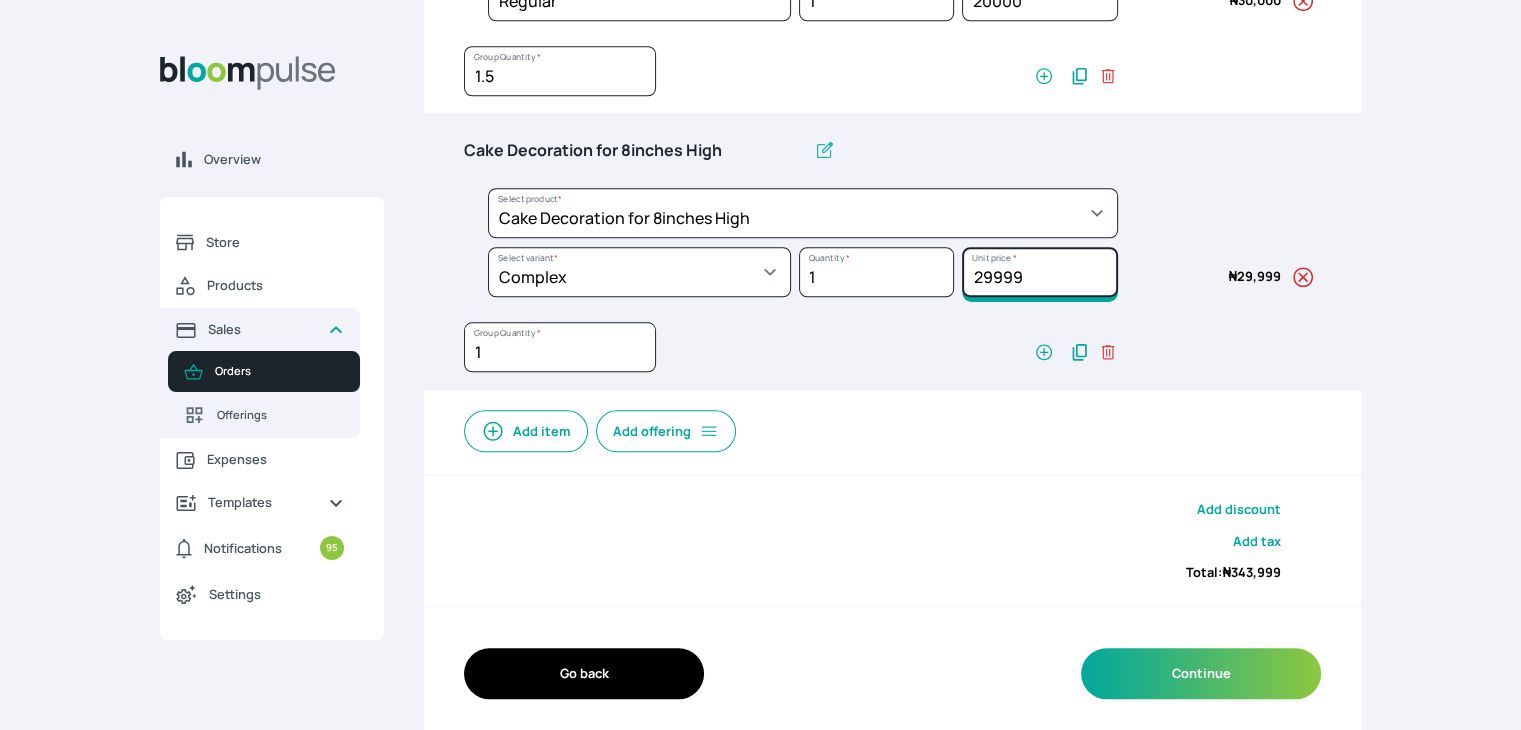 drag, startPoint x: 1041, startPoint y: 256, endPoint x: 948, endPoint y: 270, distance: 94.04786 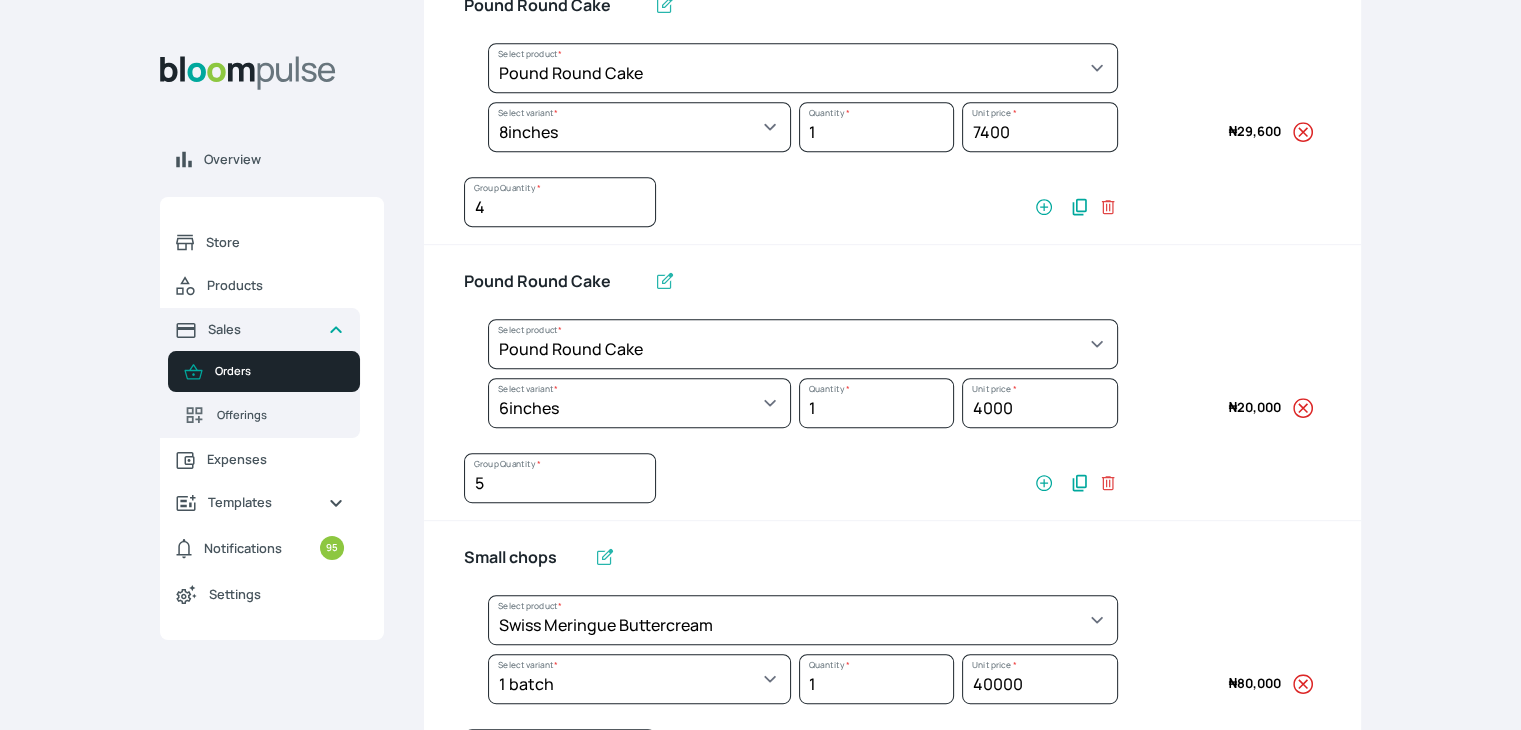 scroll, scrollTop: 891, scrollLeft: 0, axis: vertical 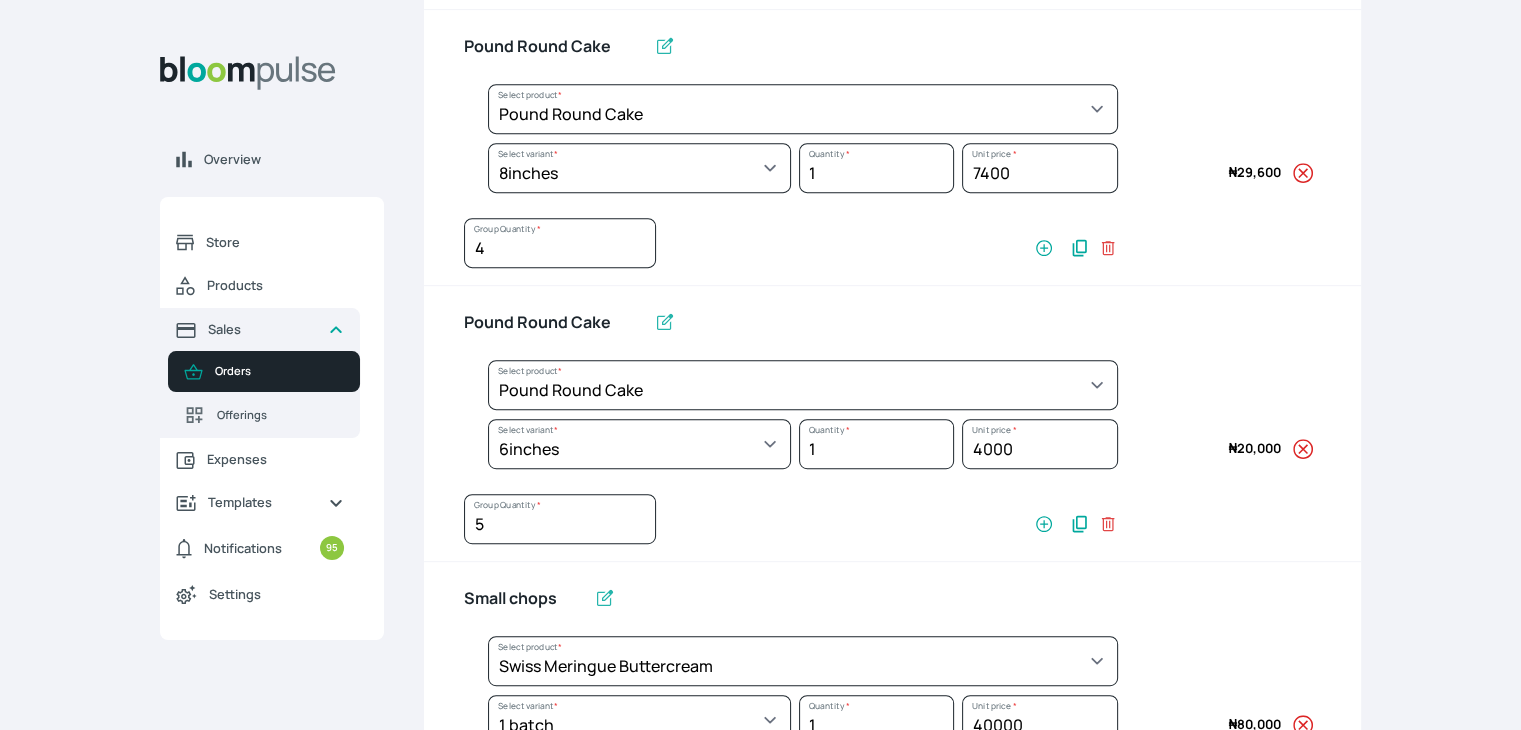 type on "70000" 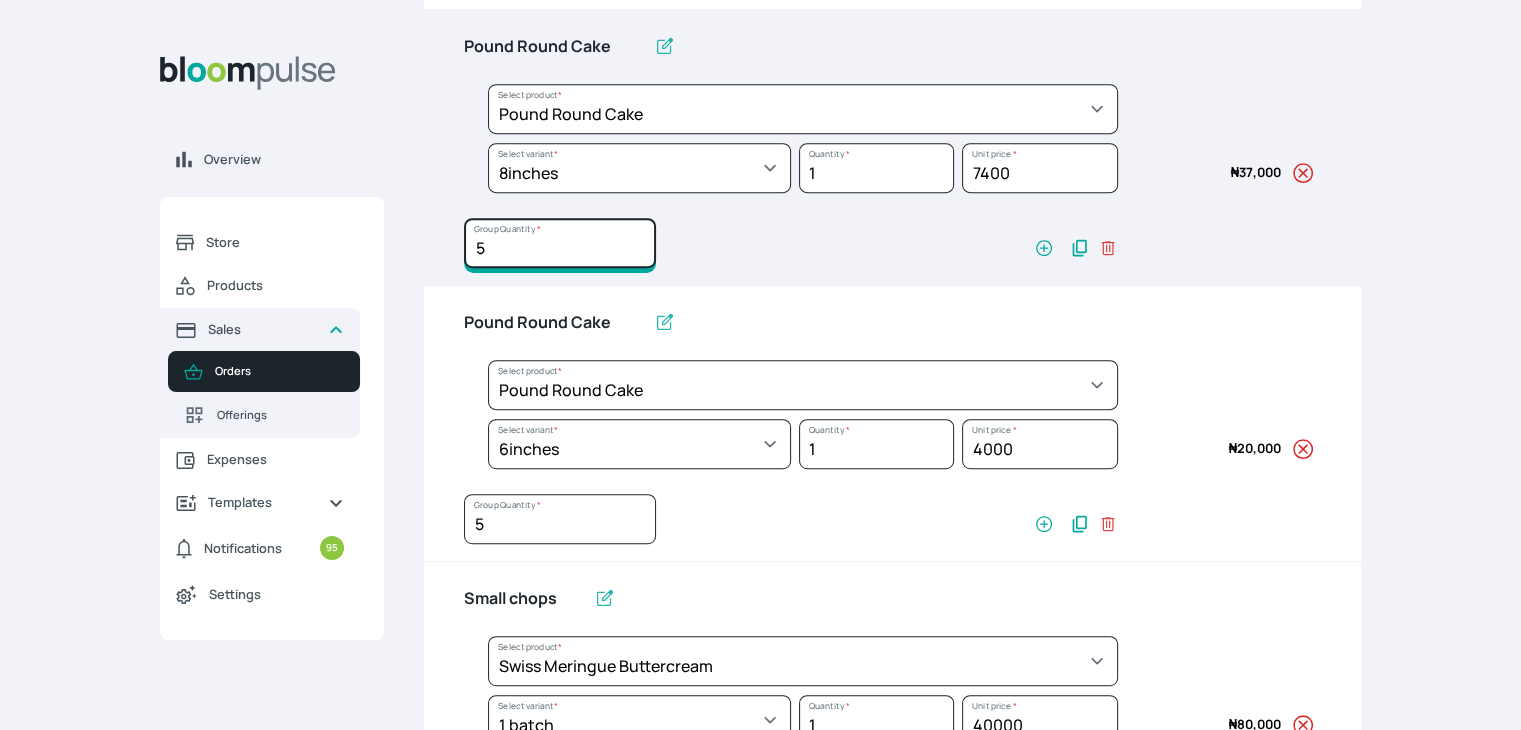 type on "5" 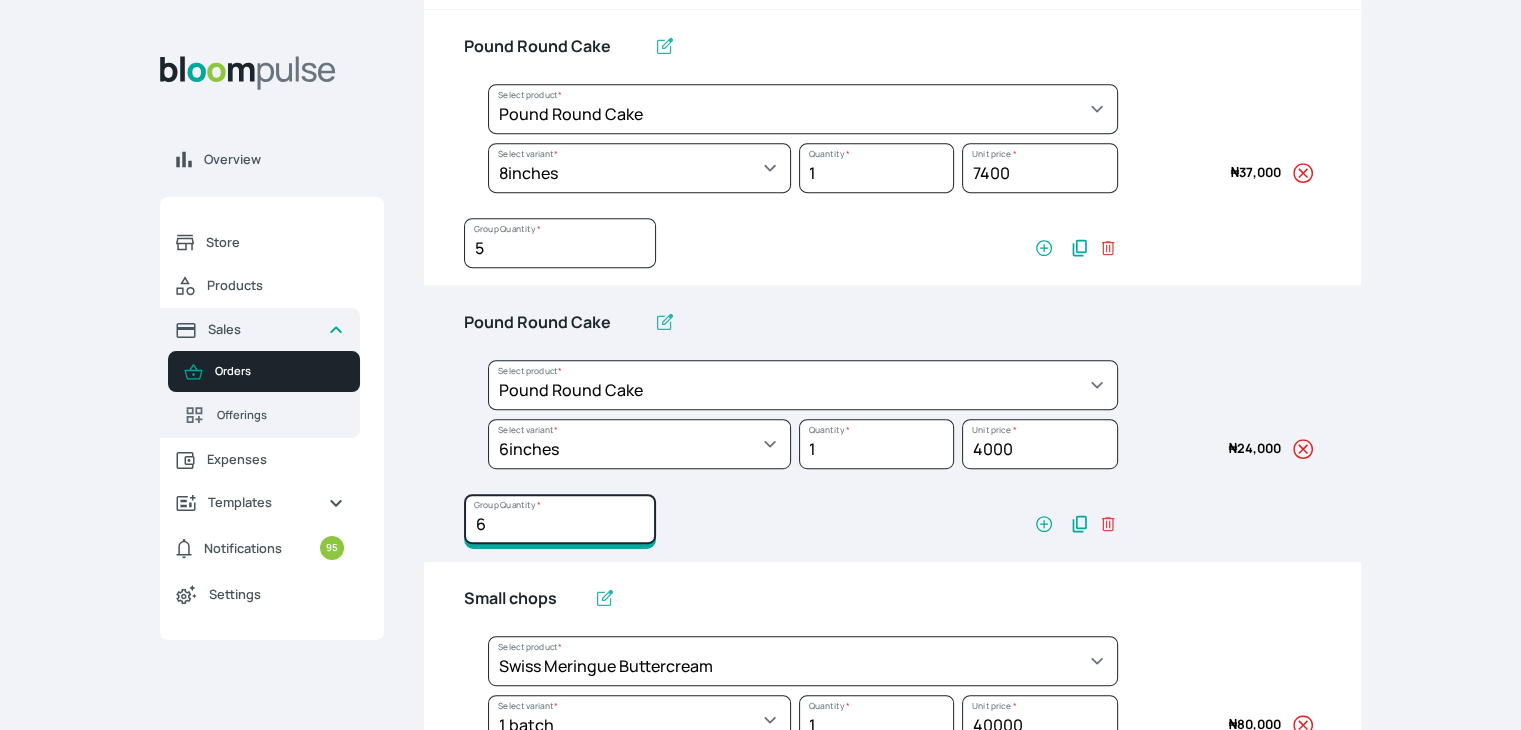 type on "6" 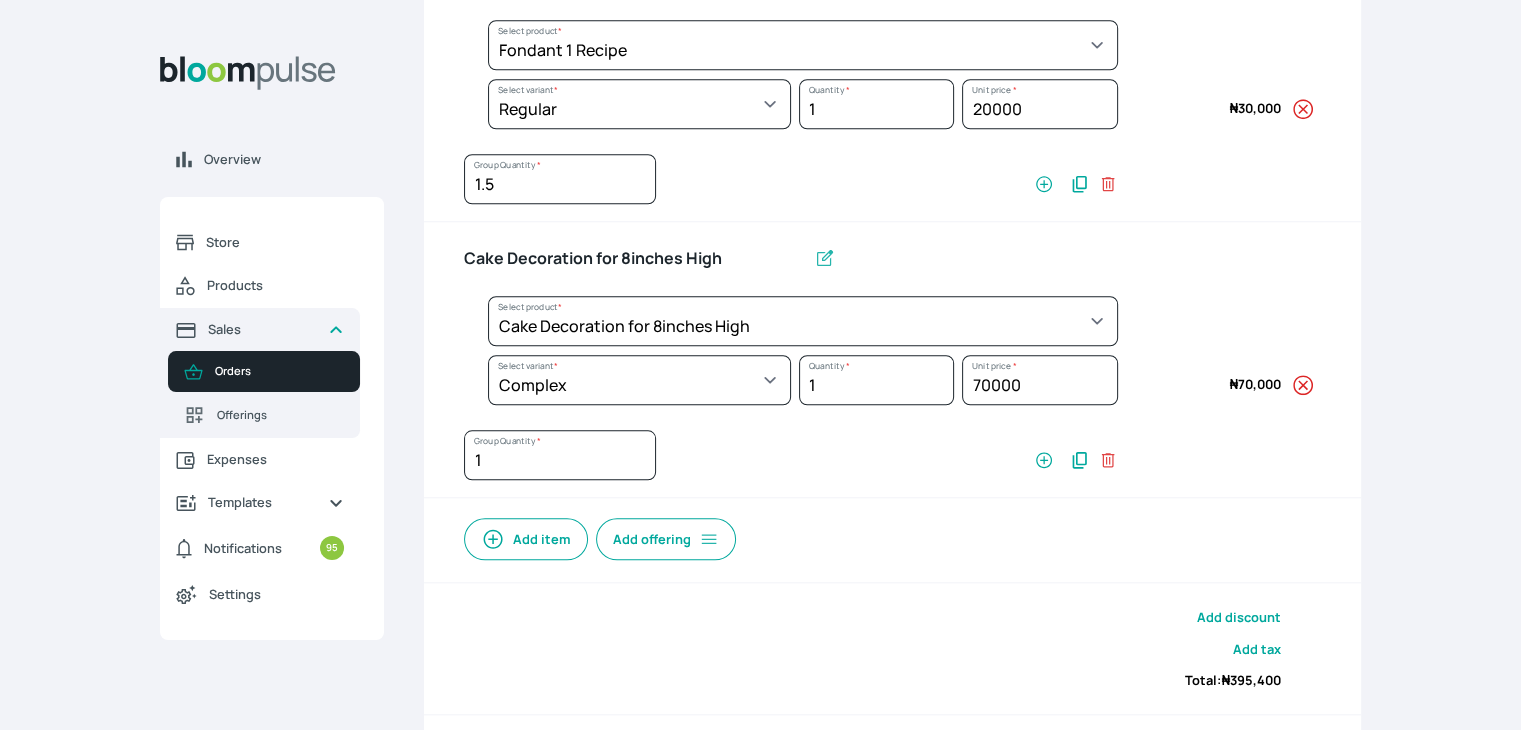scroll, scrollTop: 1891, scrollLeft: 0, axis: vertical 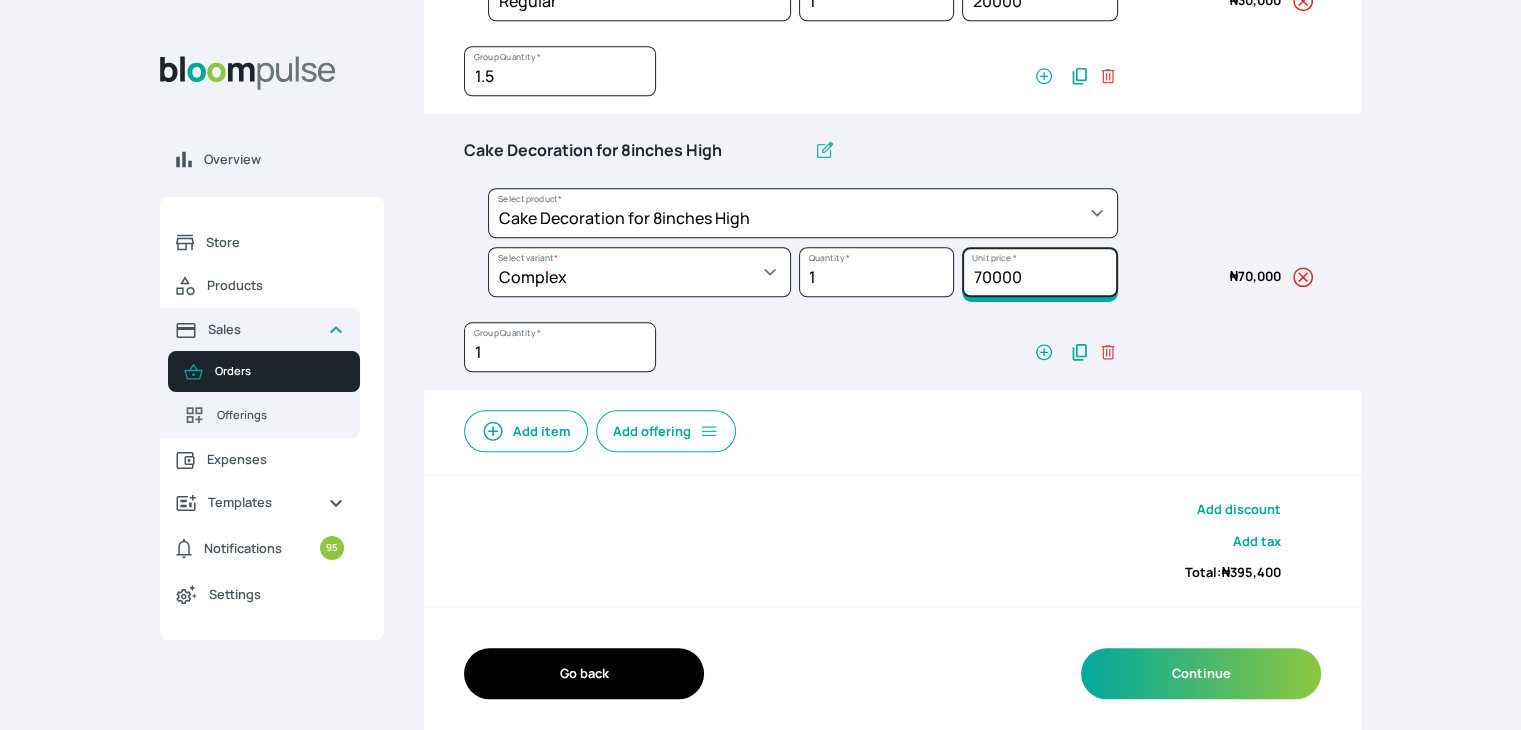 click on "70000" at bounding box center (1039, -1384) 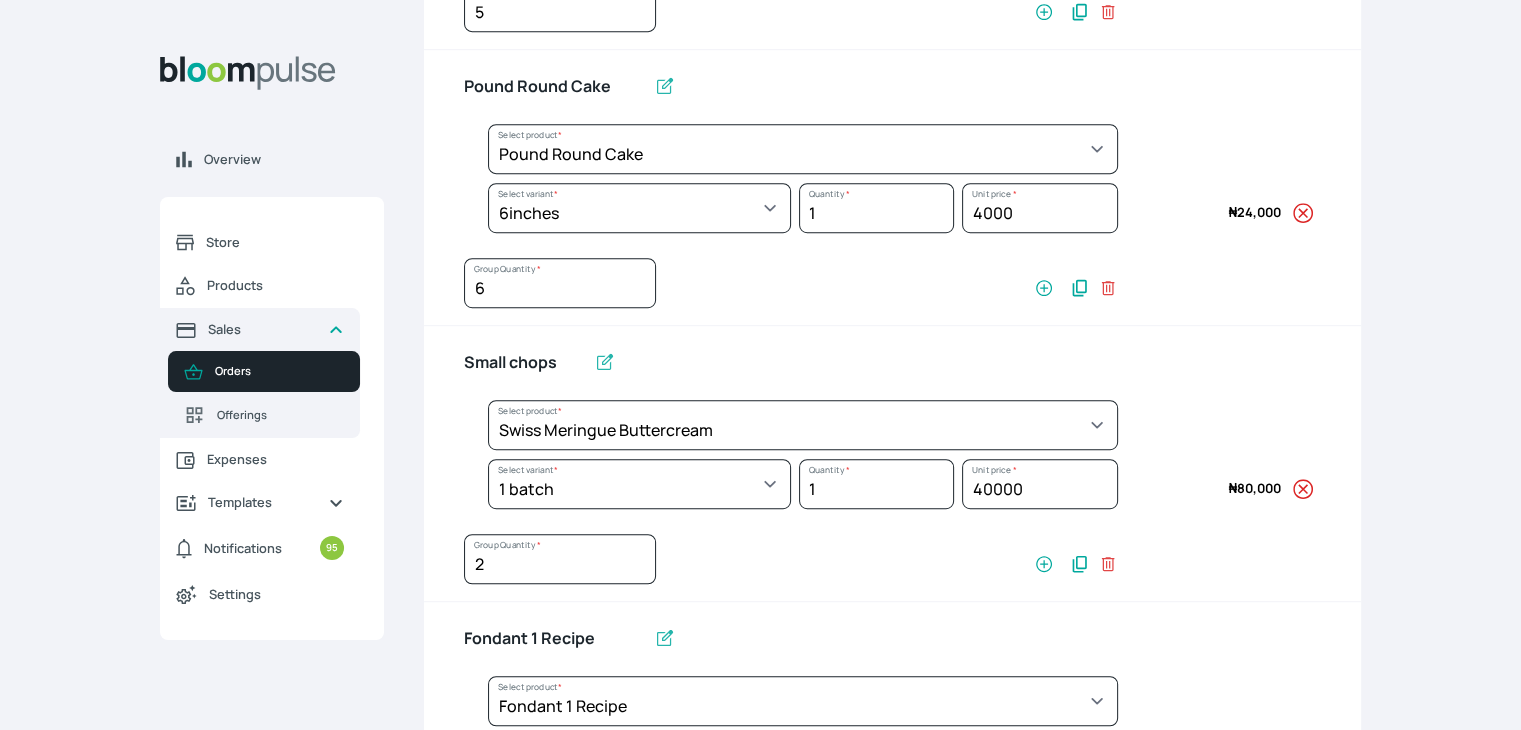 scroll, scrollTop: 1091, scrollLeft: 0, axis: vertical 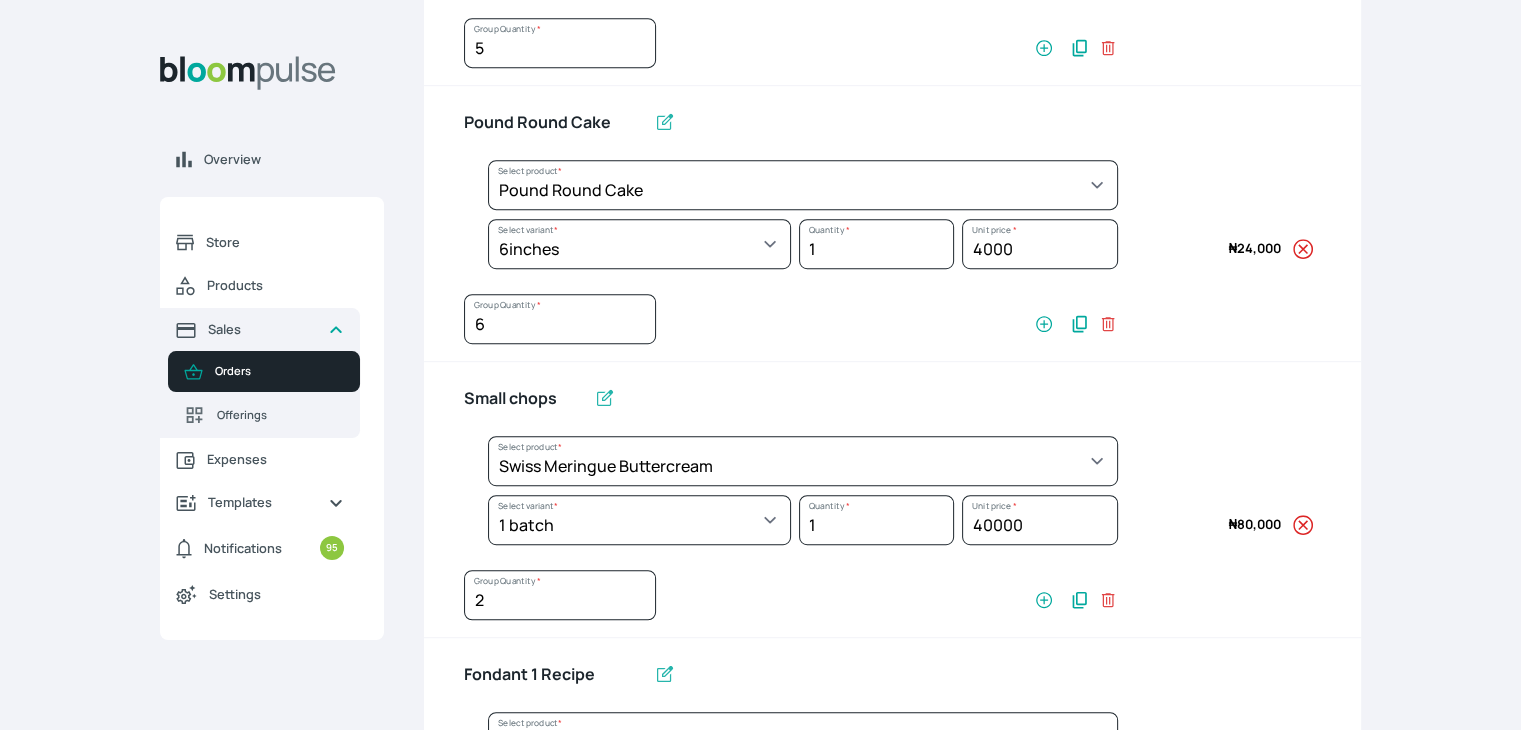 type on "75000" 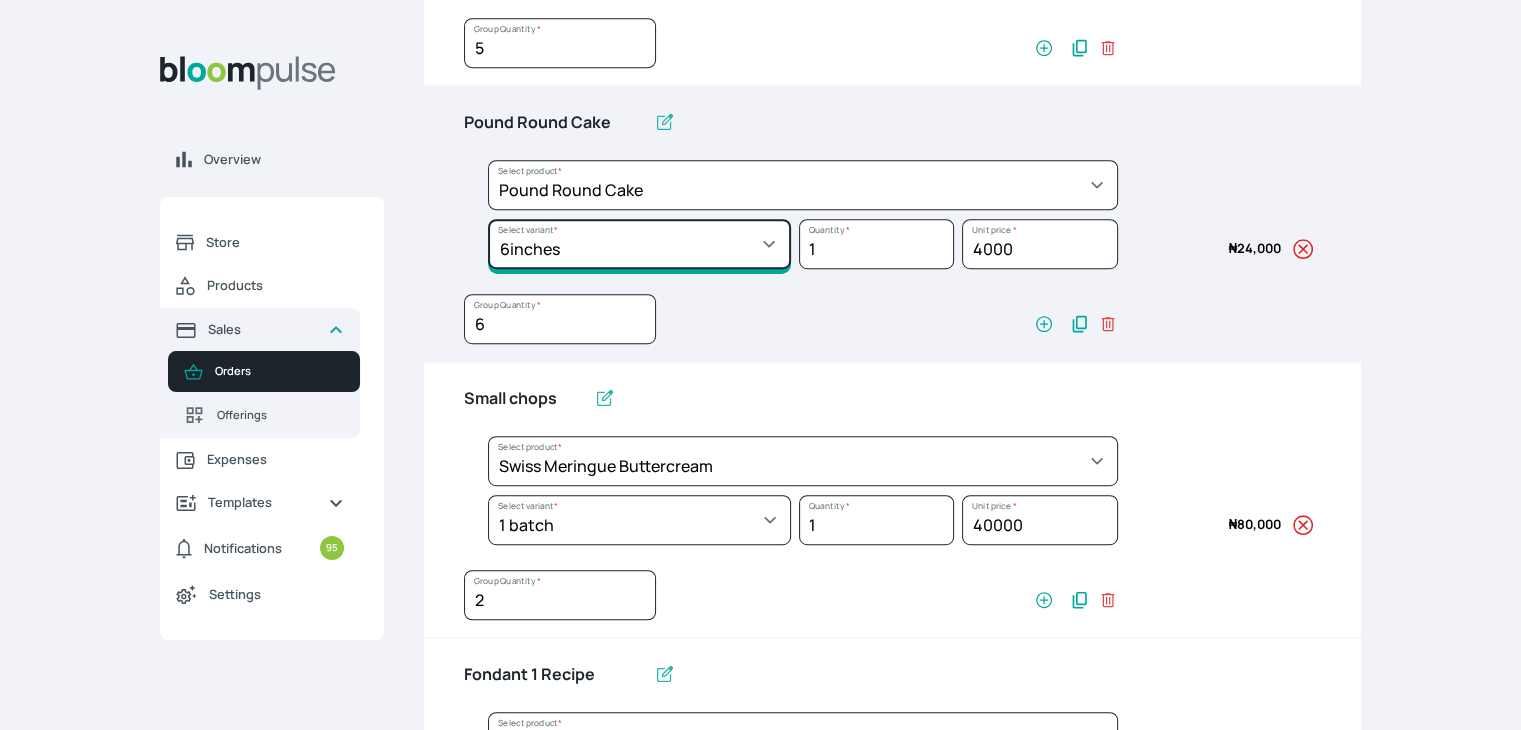 click on "Select variant * 10inches 11inches 12inches 13inches 14inches 6inches 7inches 8inches 9inches" at bounding box center [639, -584] 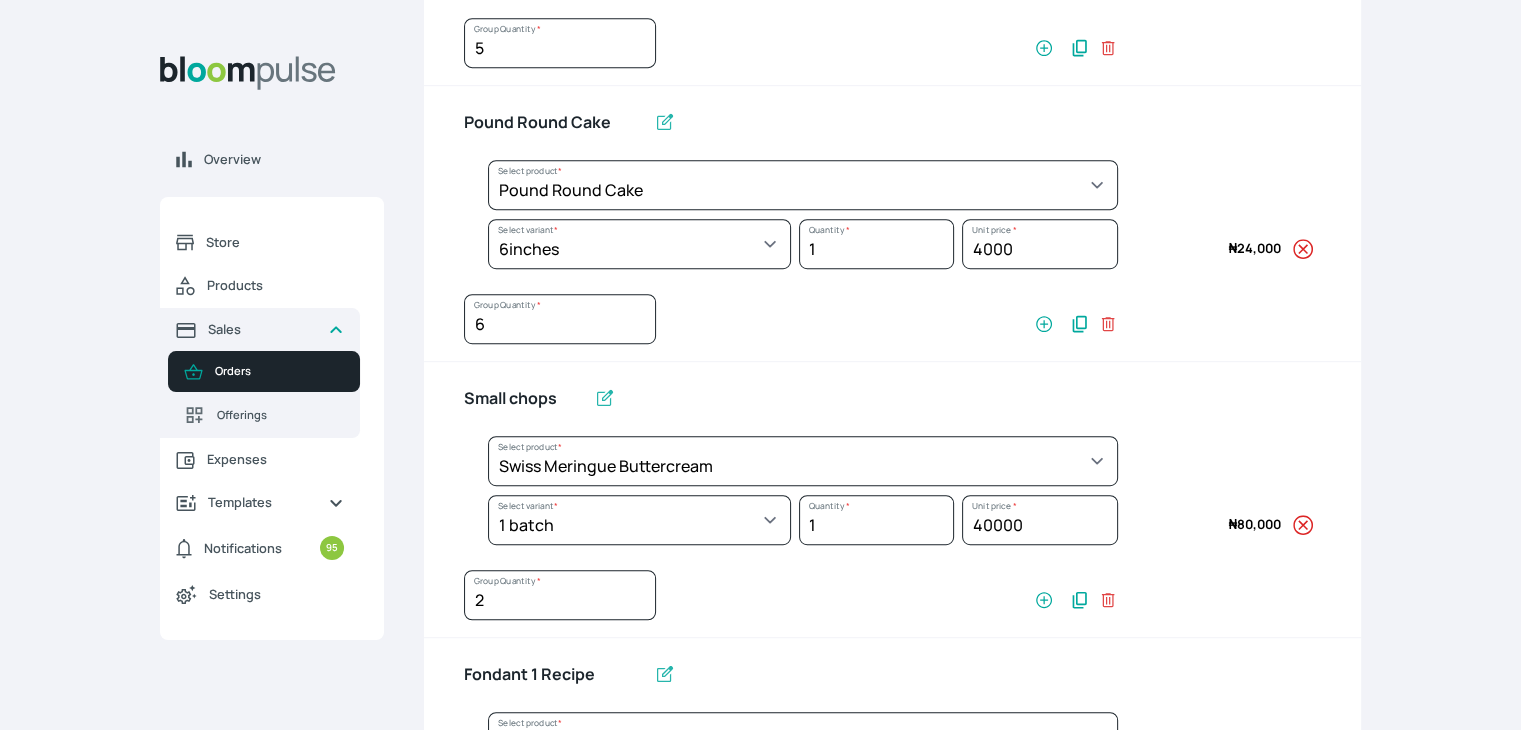 click on "6 Group Quantity    *" at bounding box center [791, 323] 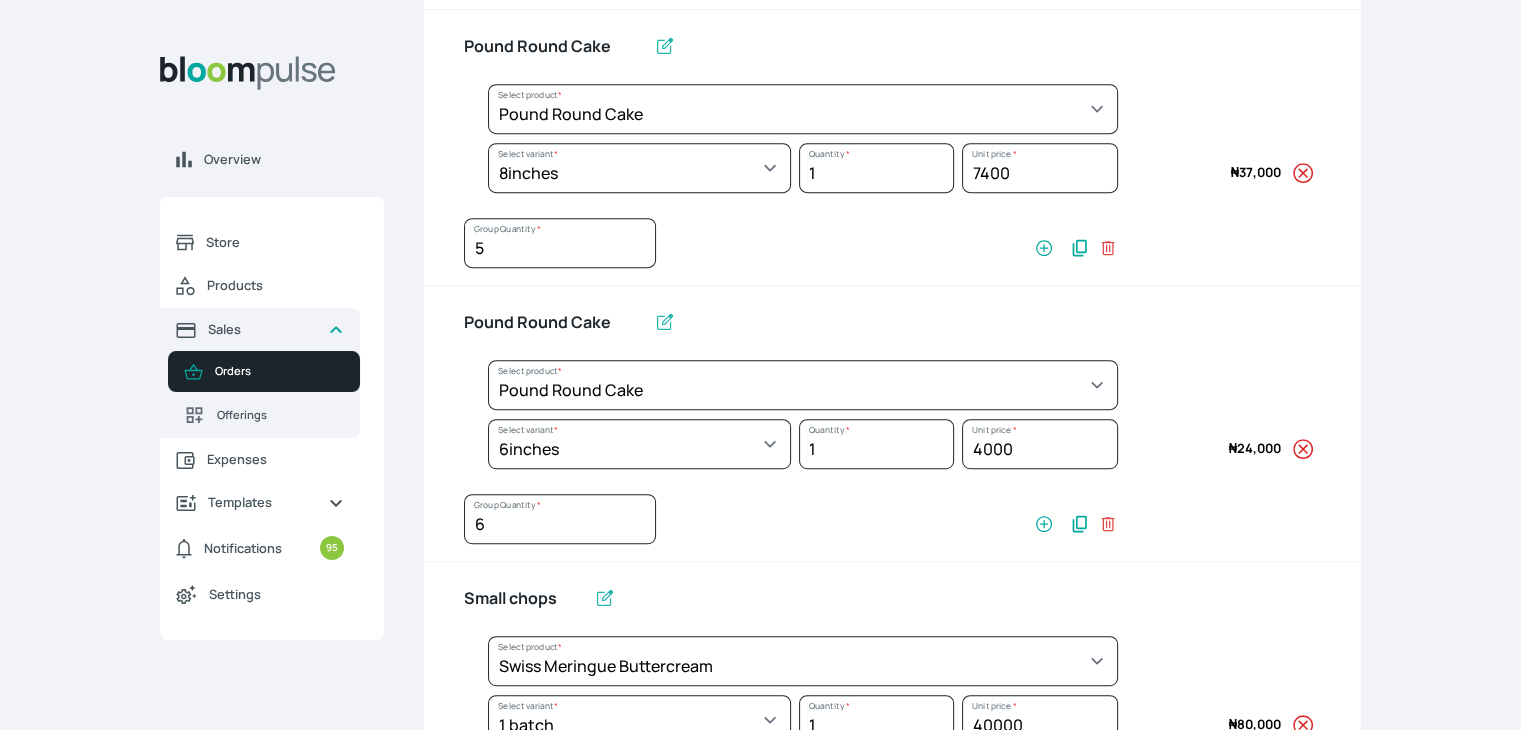 scroll, scrollTop: 391, scrollLeft: 0, axis: vertical 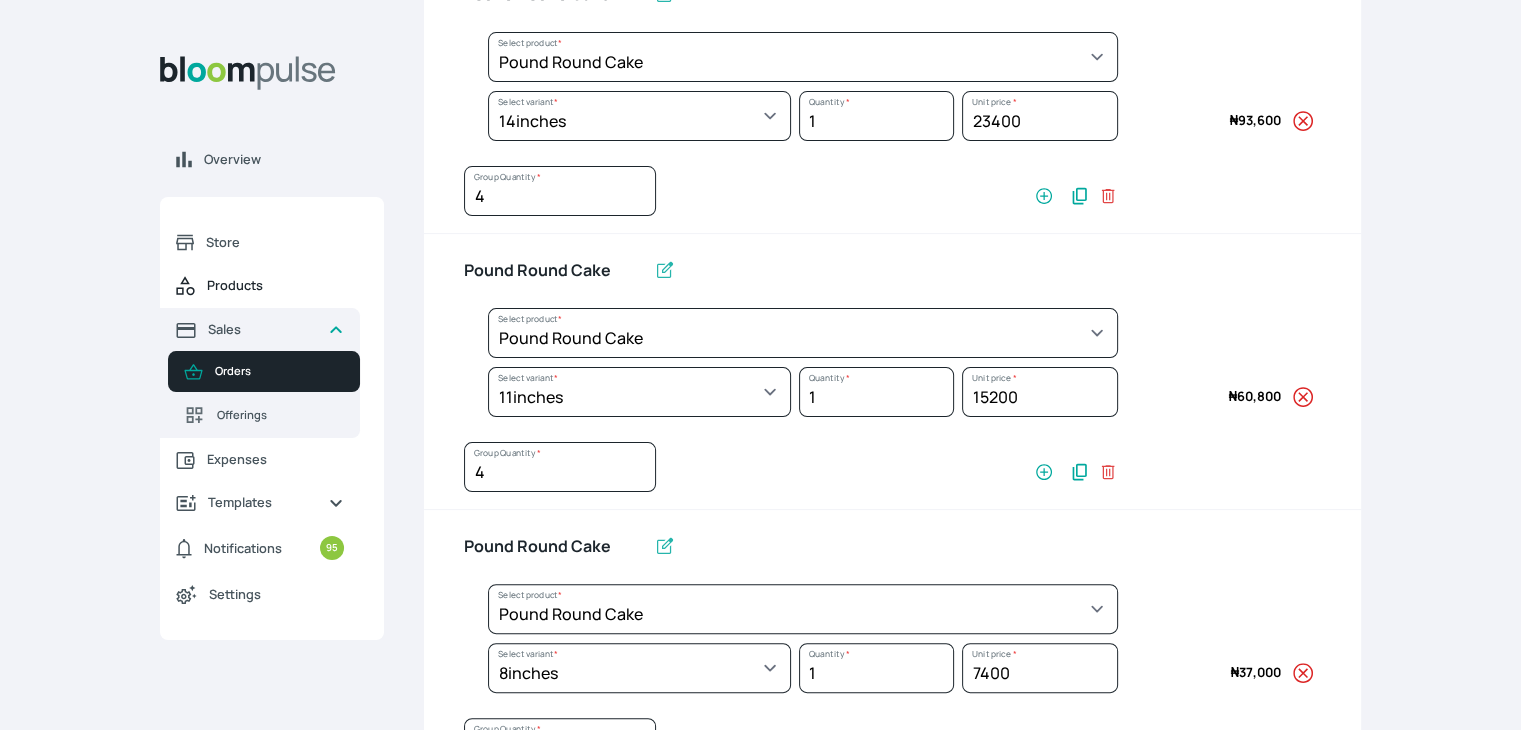 click on "Products" at bounding box center (275, 285) 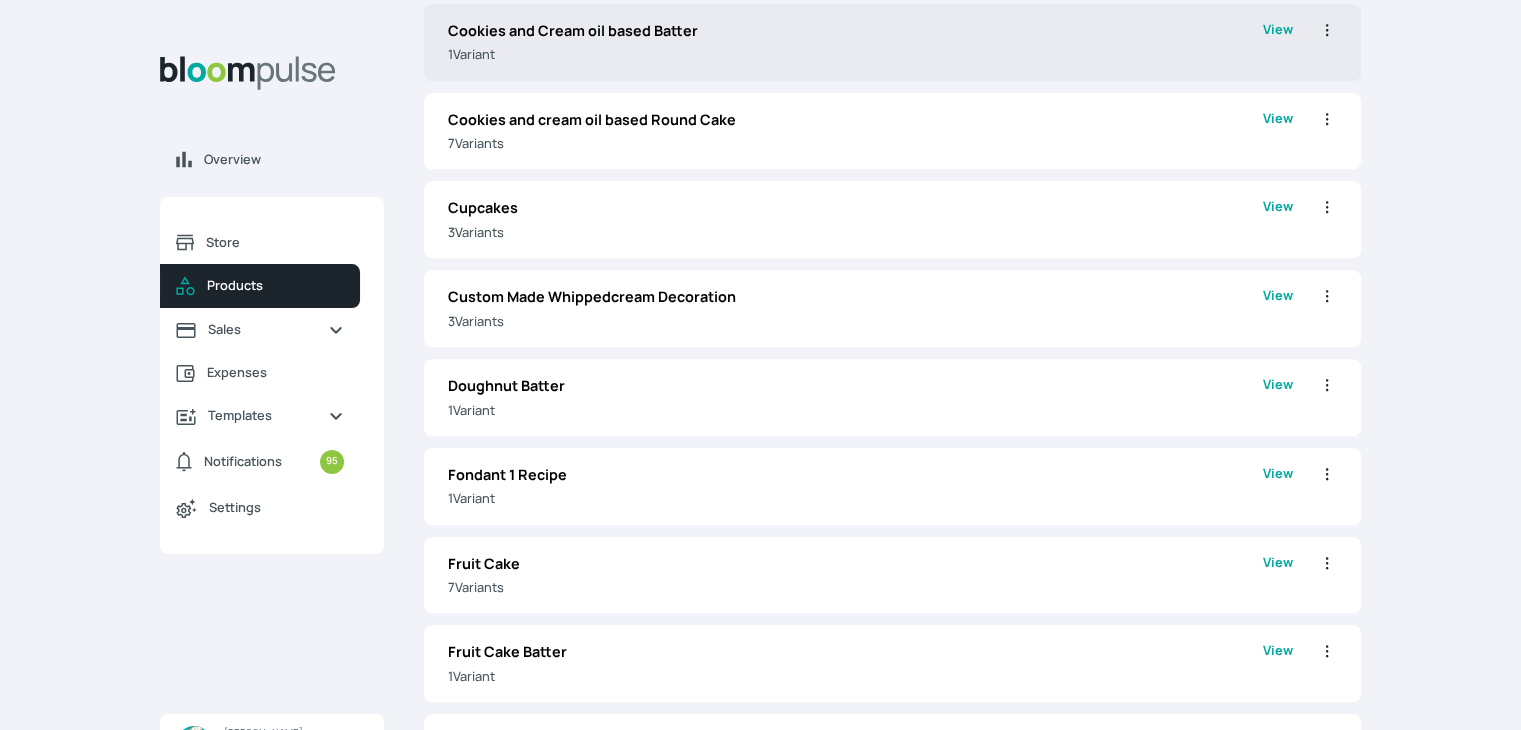 scroll, scrollTop: 1900, scrollLeft: 0, axis: vertical 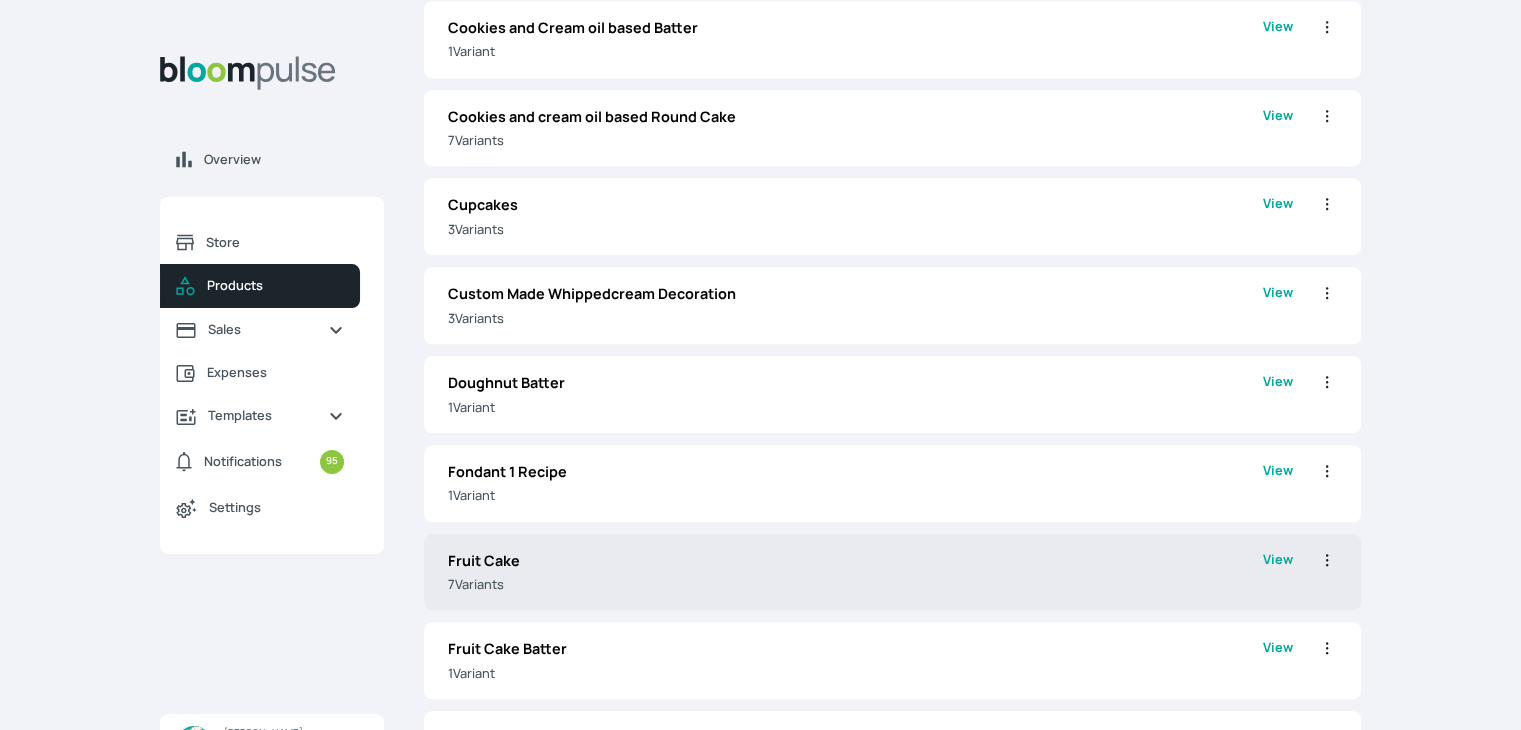 click on "Fruit Cake 7  Variant s View   Edit   Clone   Delete" at bounding box center [892, 572] 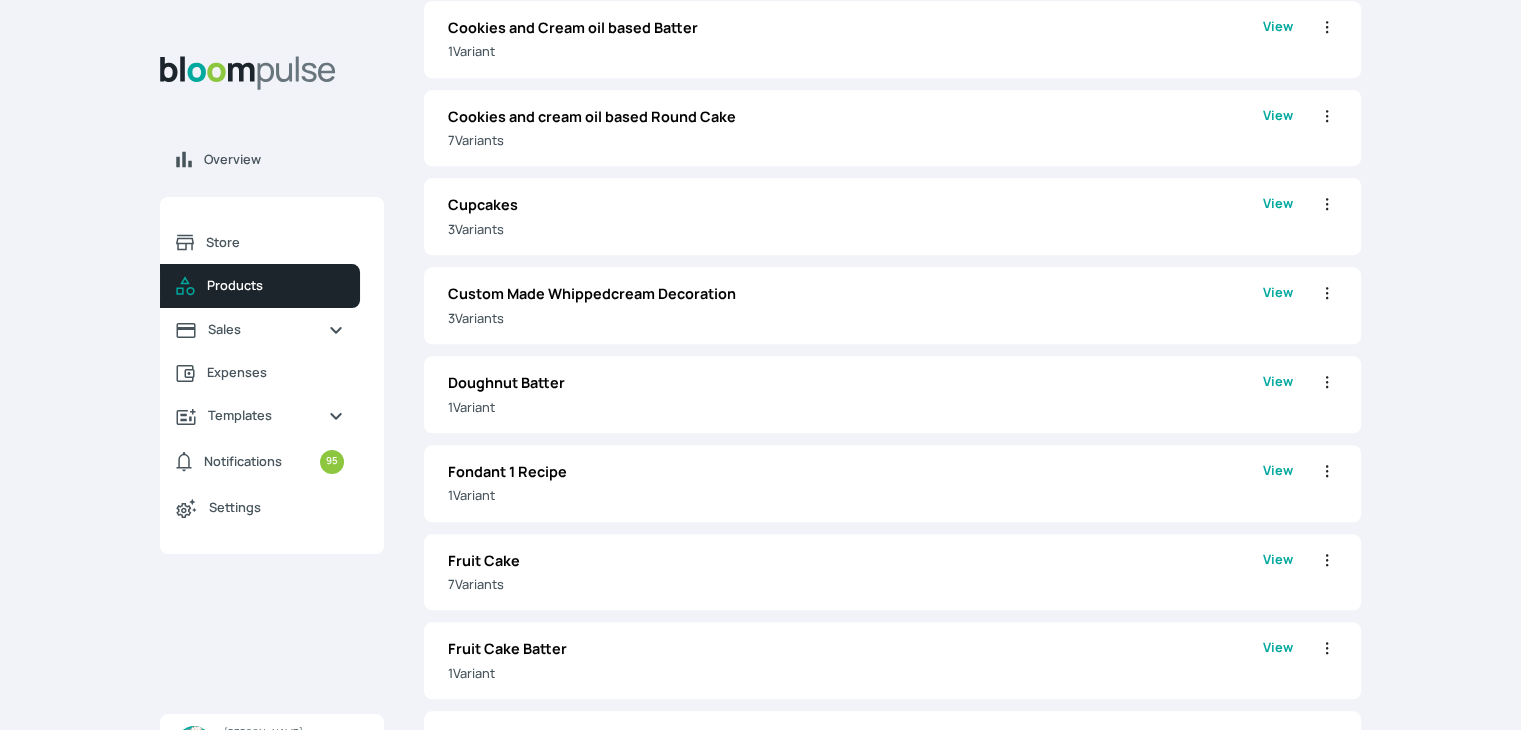 scroll, scrollTop: 0, scrollLeft: 0, axis: both 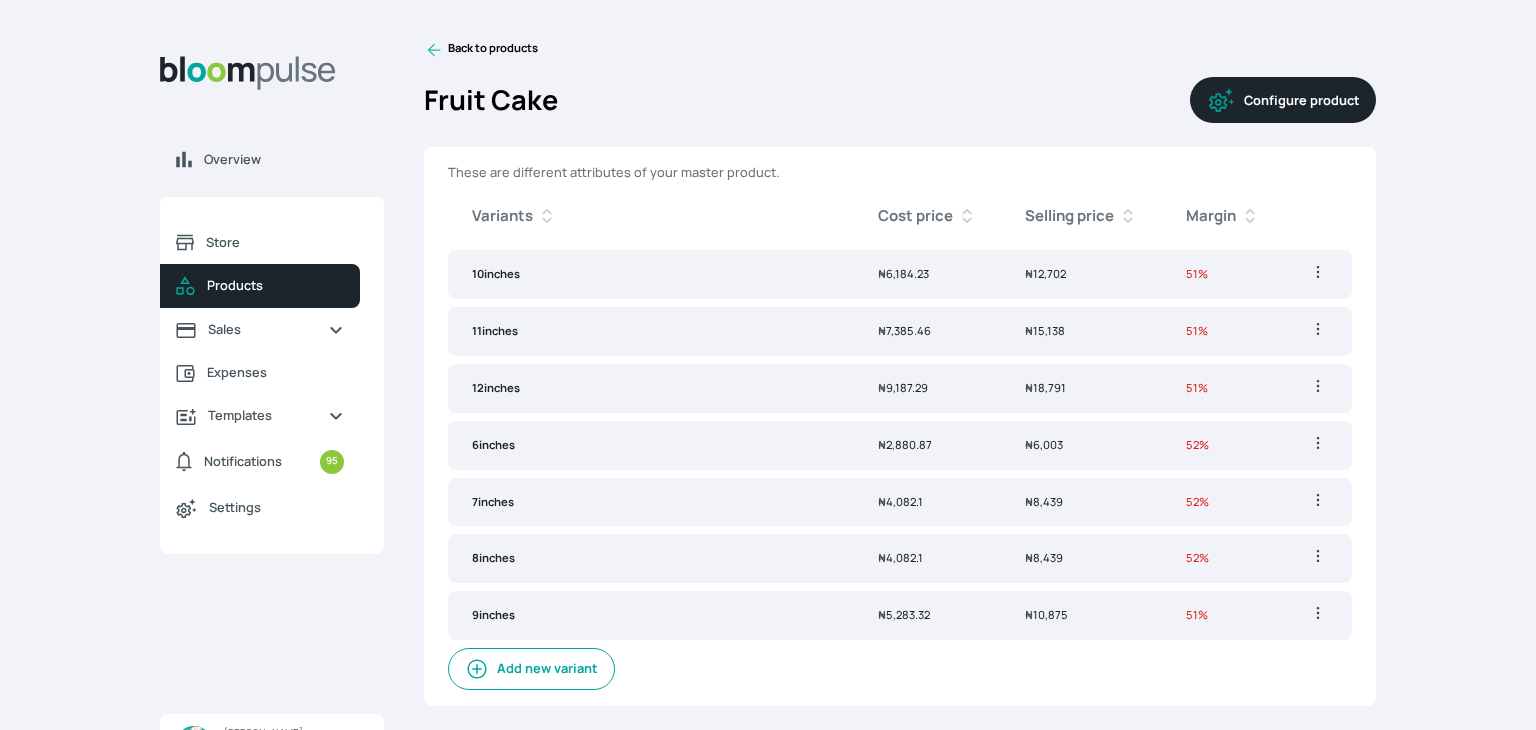 click on "Add new variant" at bounding box center [531, 669] 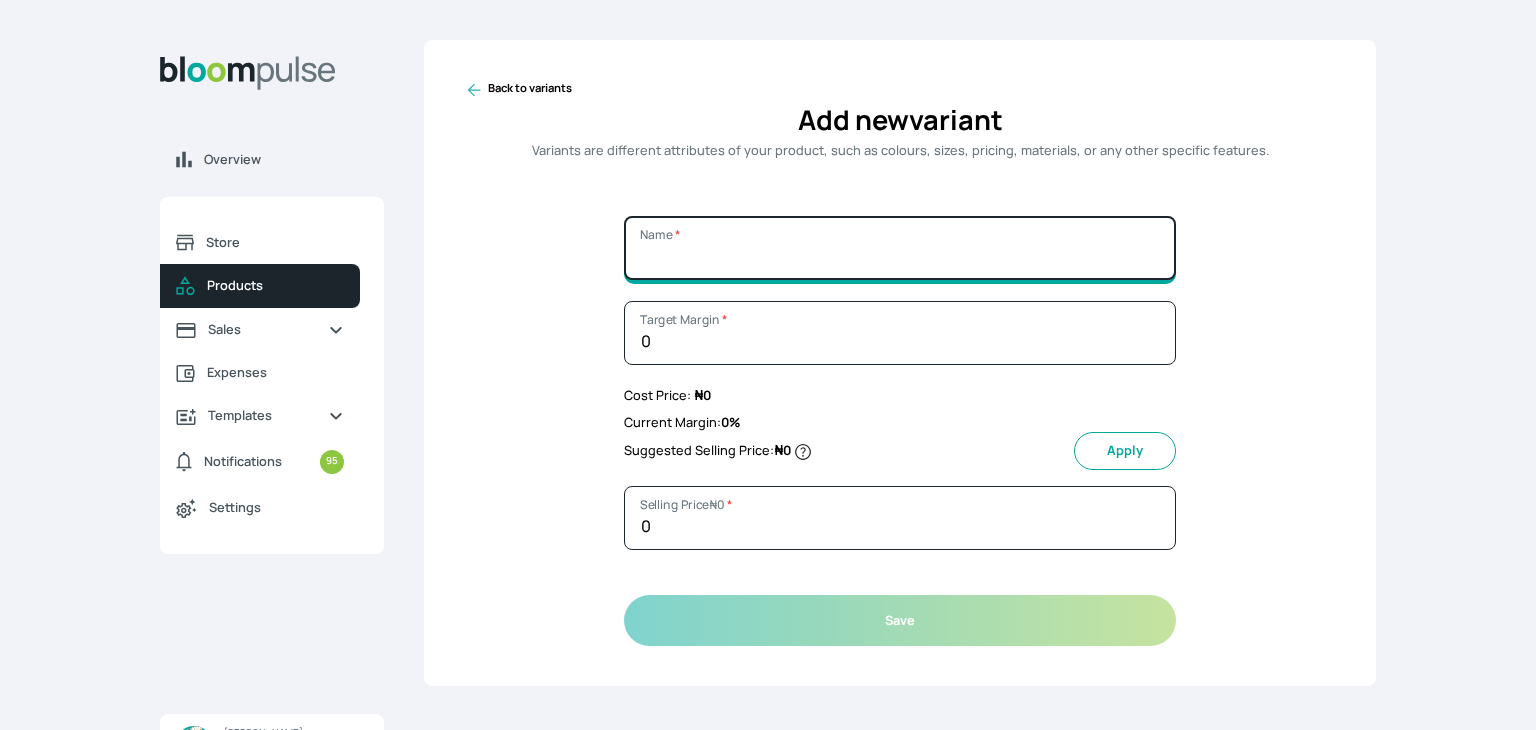click on "Name    *" at bounding box center [900, 248] 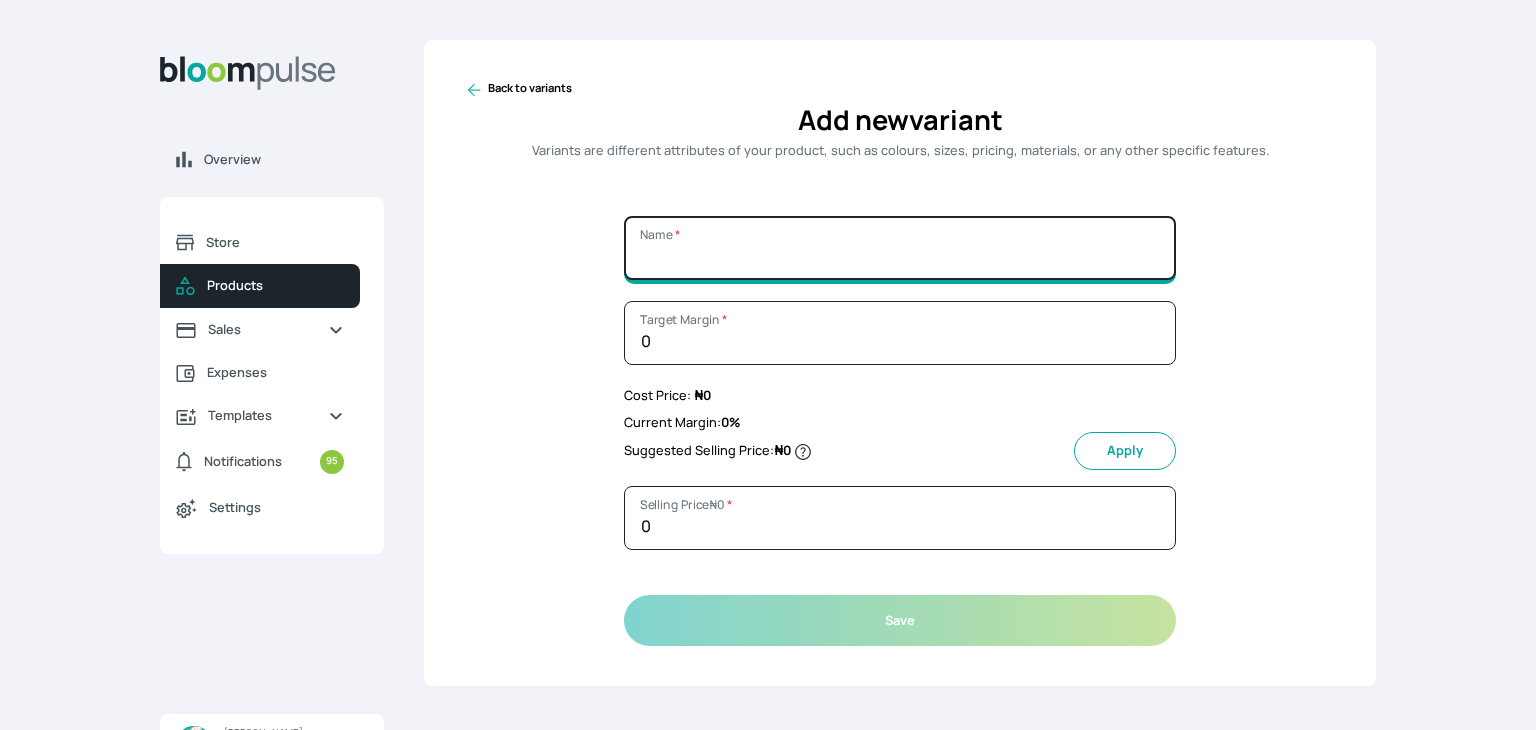type on "14inches" 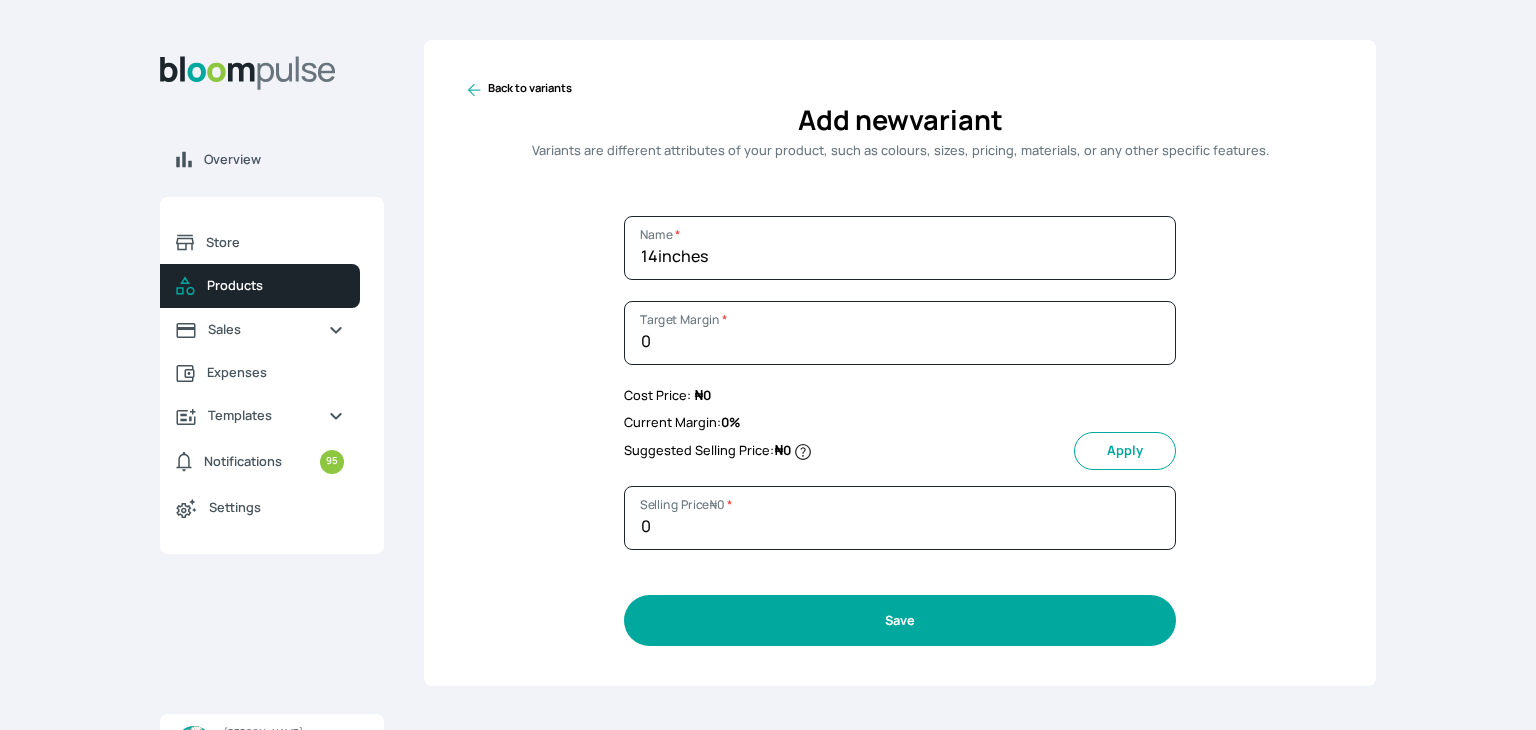 click on "Save" at bounding box center [900, 620] 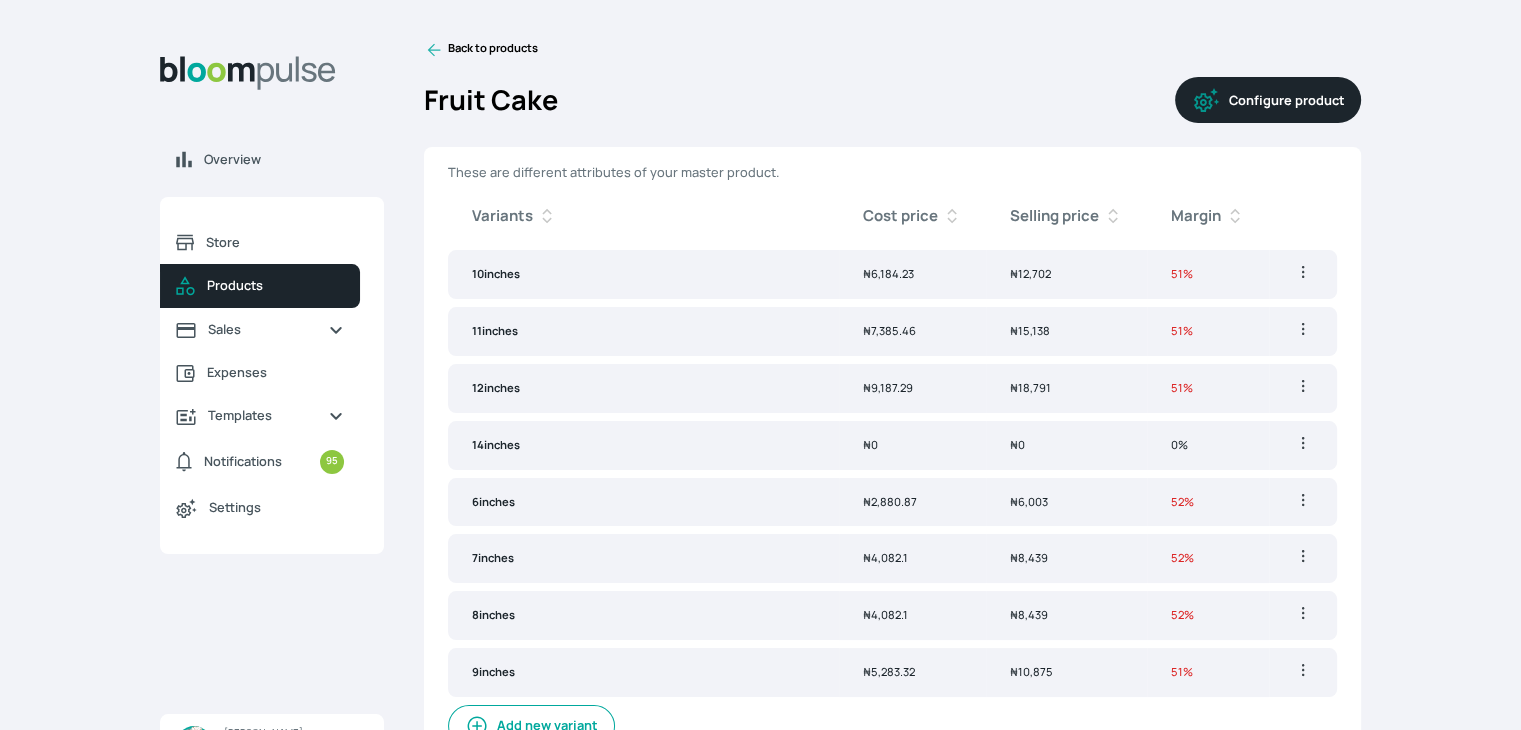 click on "Configure product" at bounding box center (1268, 100) 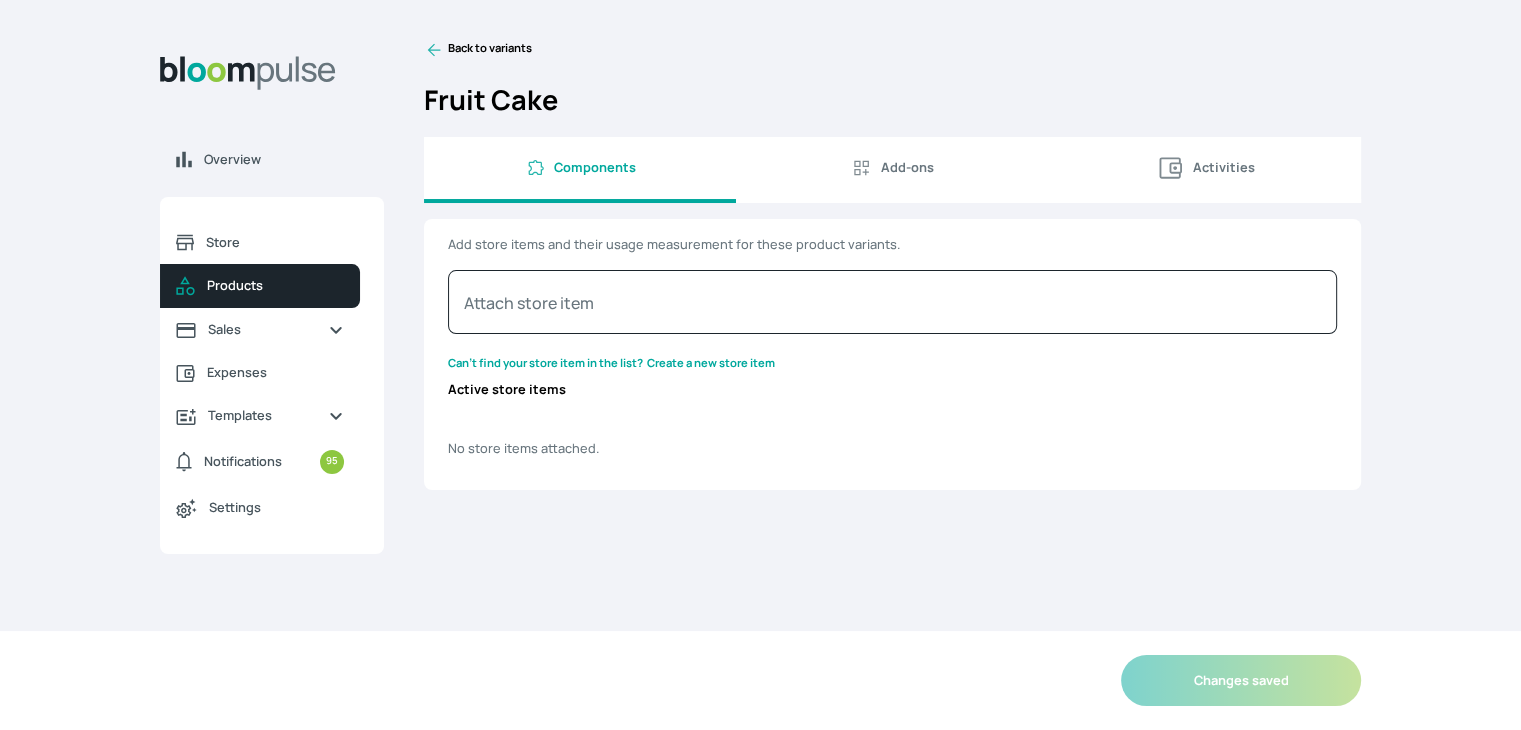 select on "GRAM" 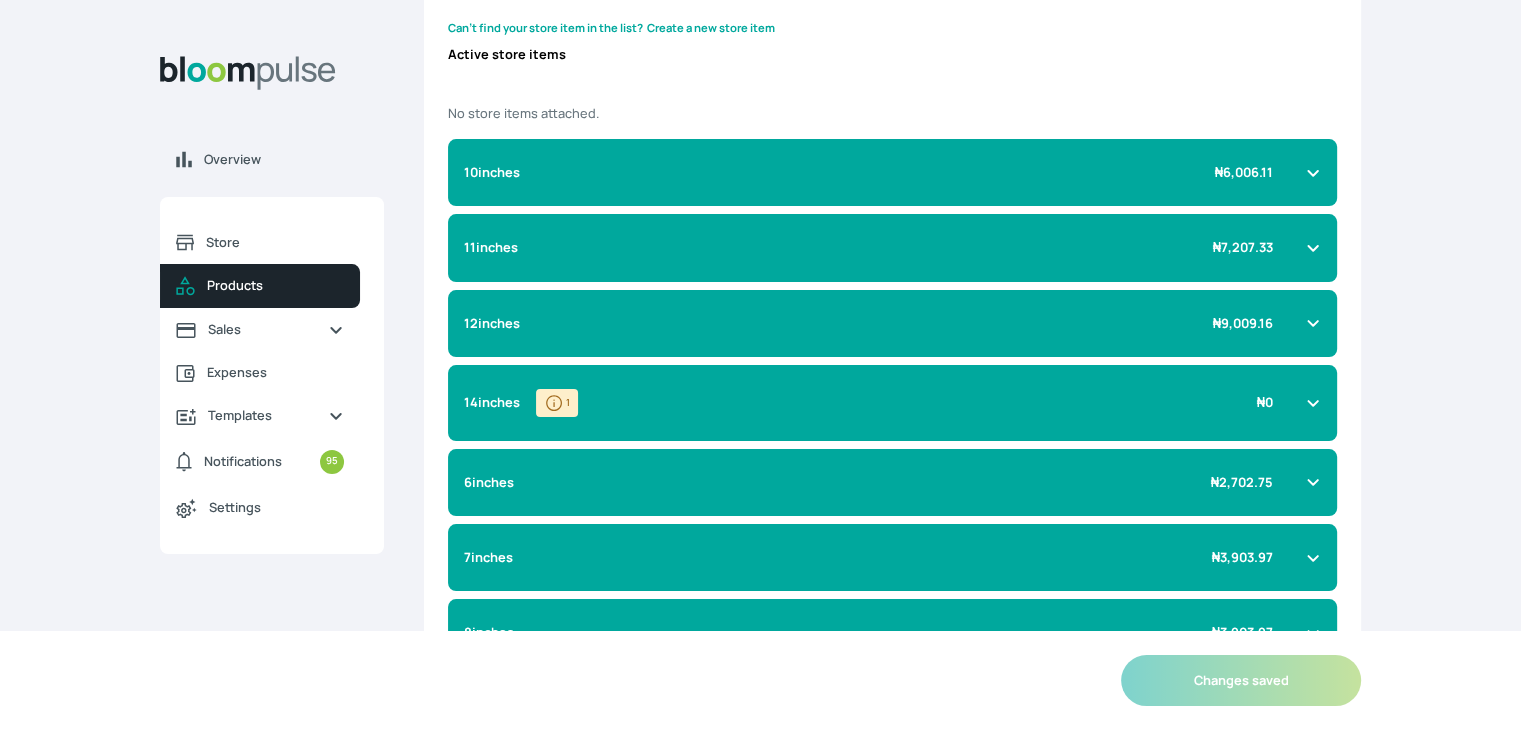 scroll, scrollTop: 400, scrollLeft: 0, axis: vertical 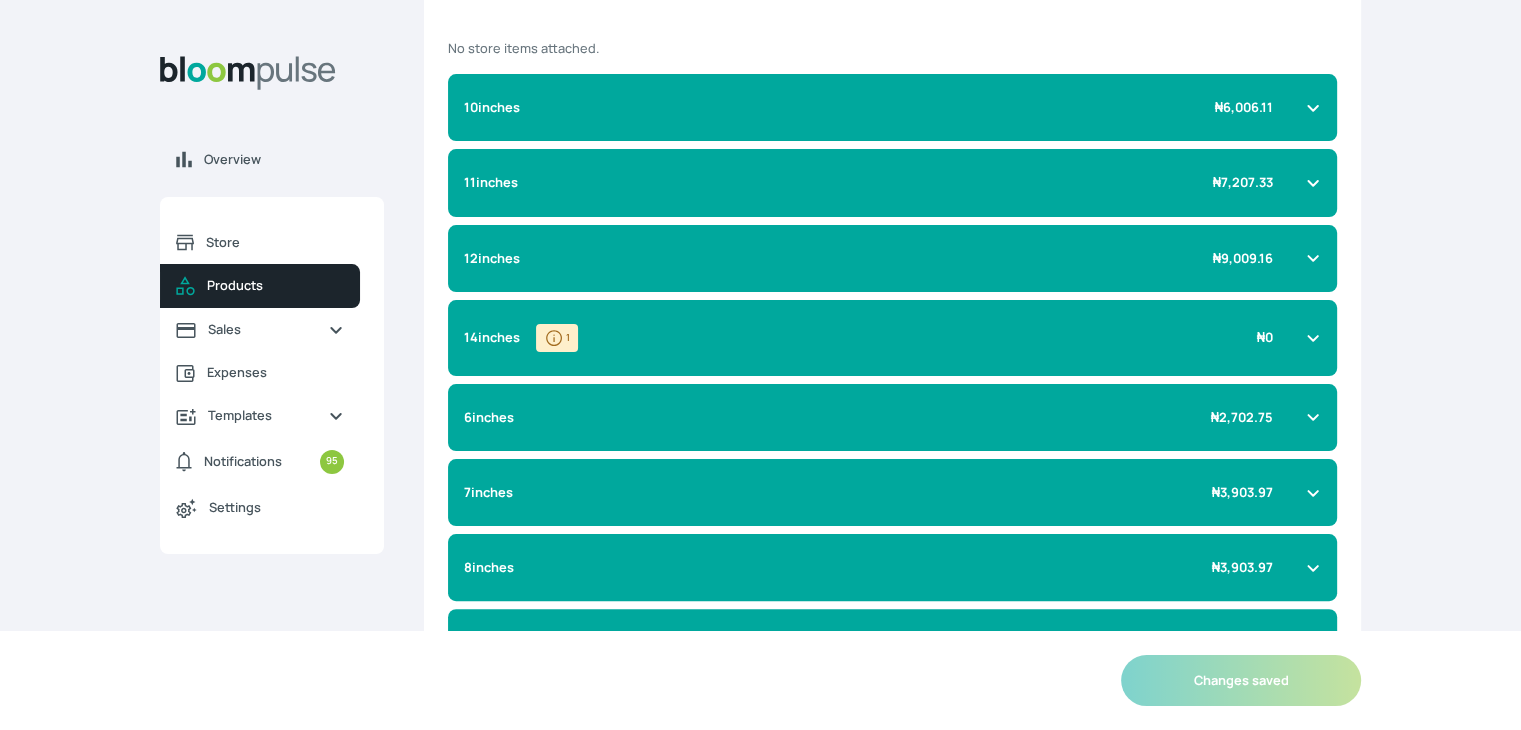 click on "14inches    1 ₦ 0" at bounding box center [880, 338] 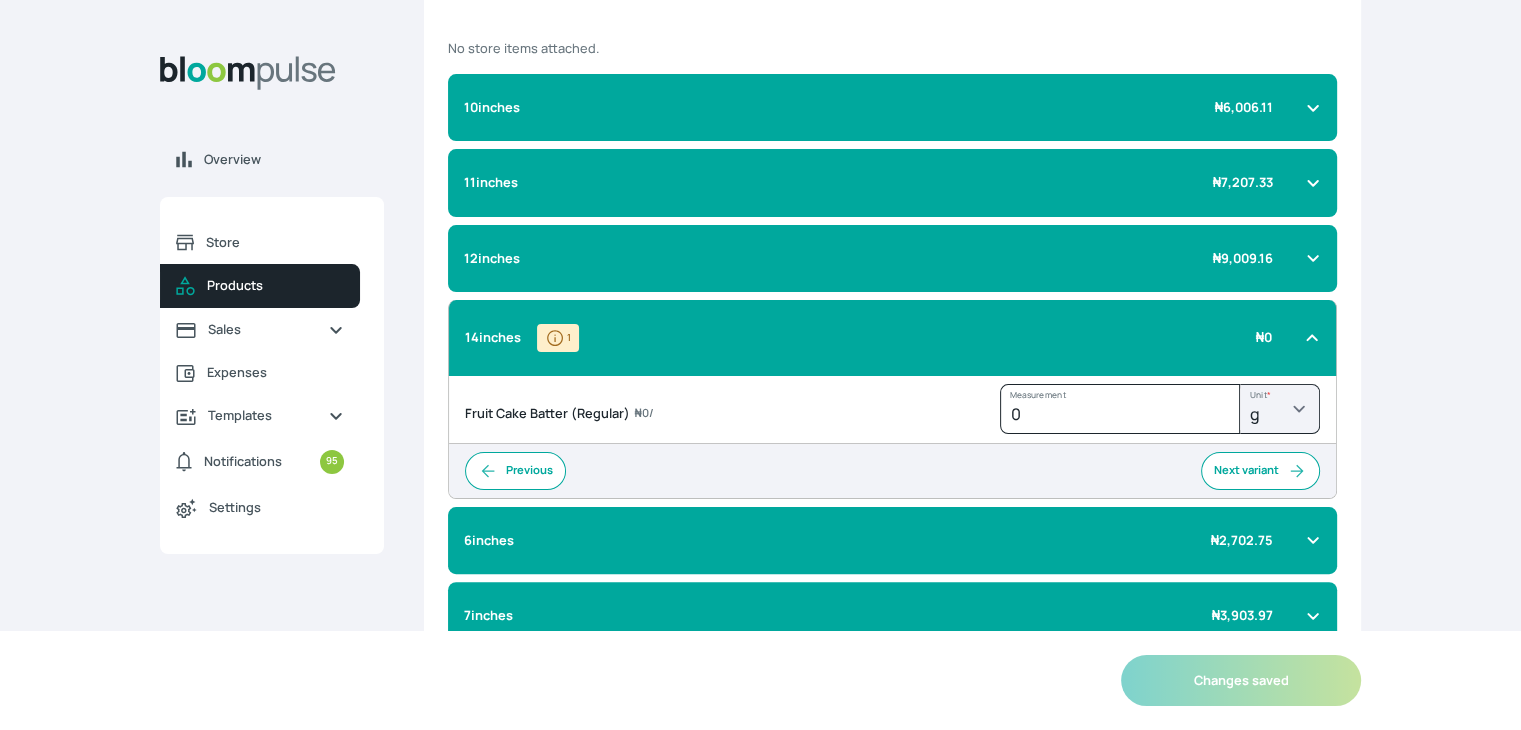 click 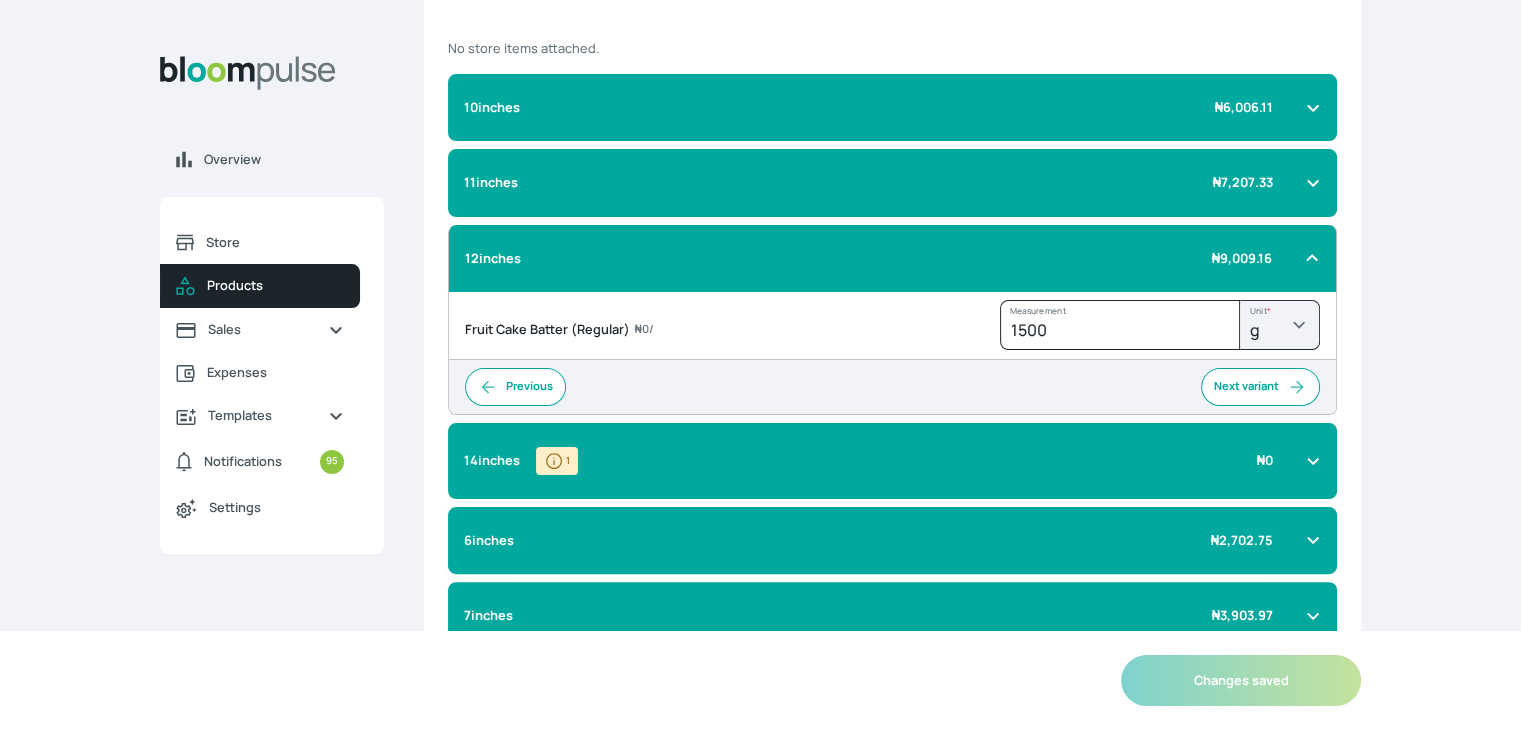 click on "14inches    1 ₦ 0" at bounding box center (880, 461) 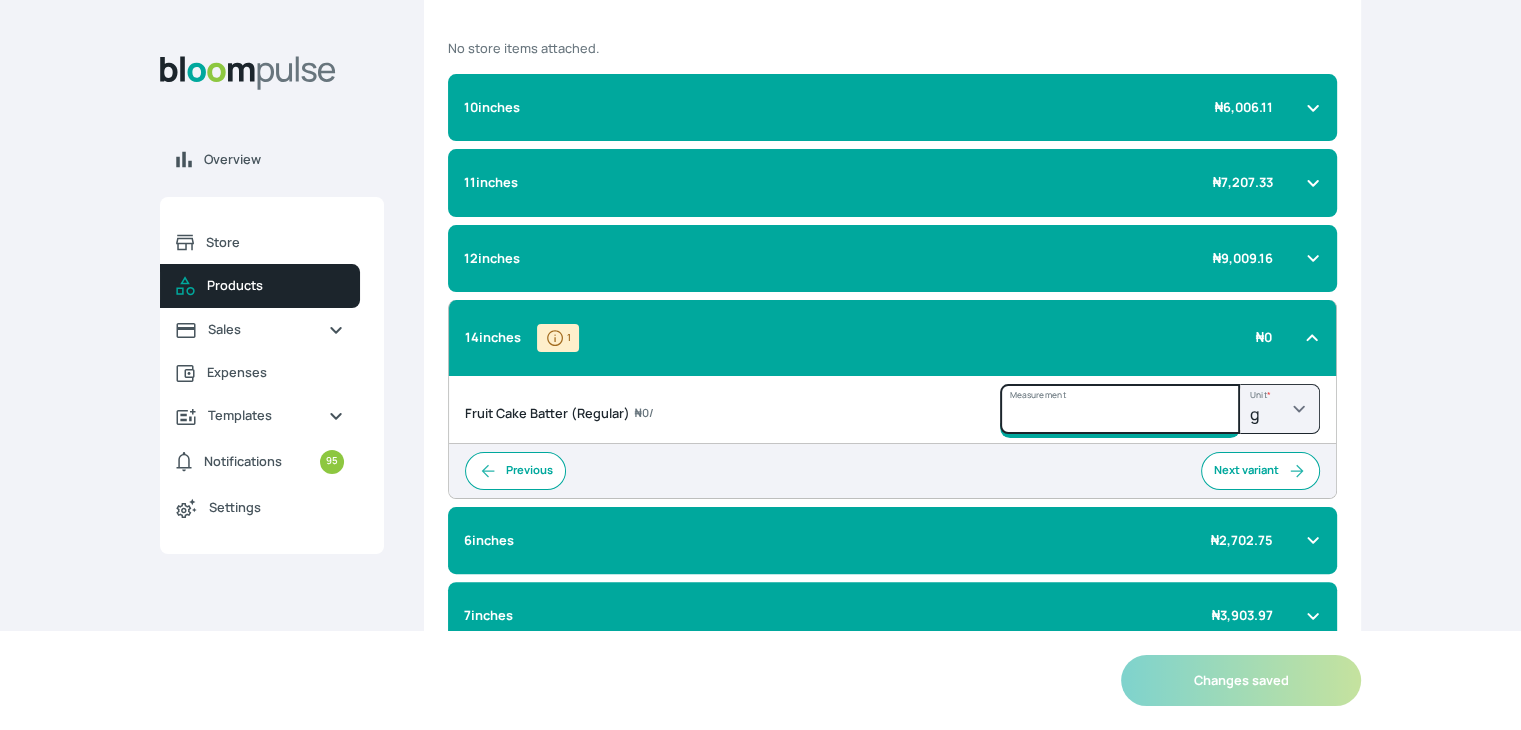 click on "Measurement" at bounding box center (1121, 174) 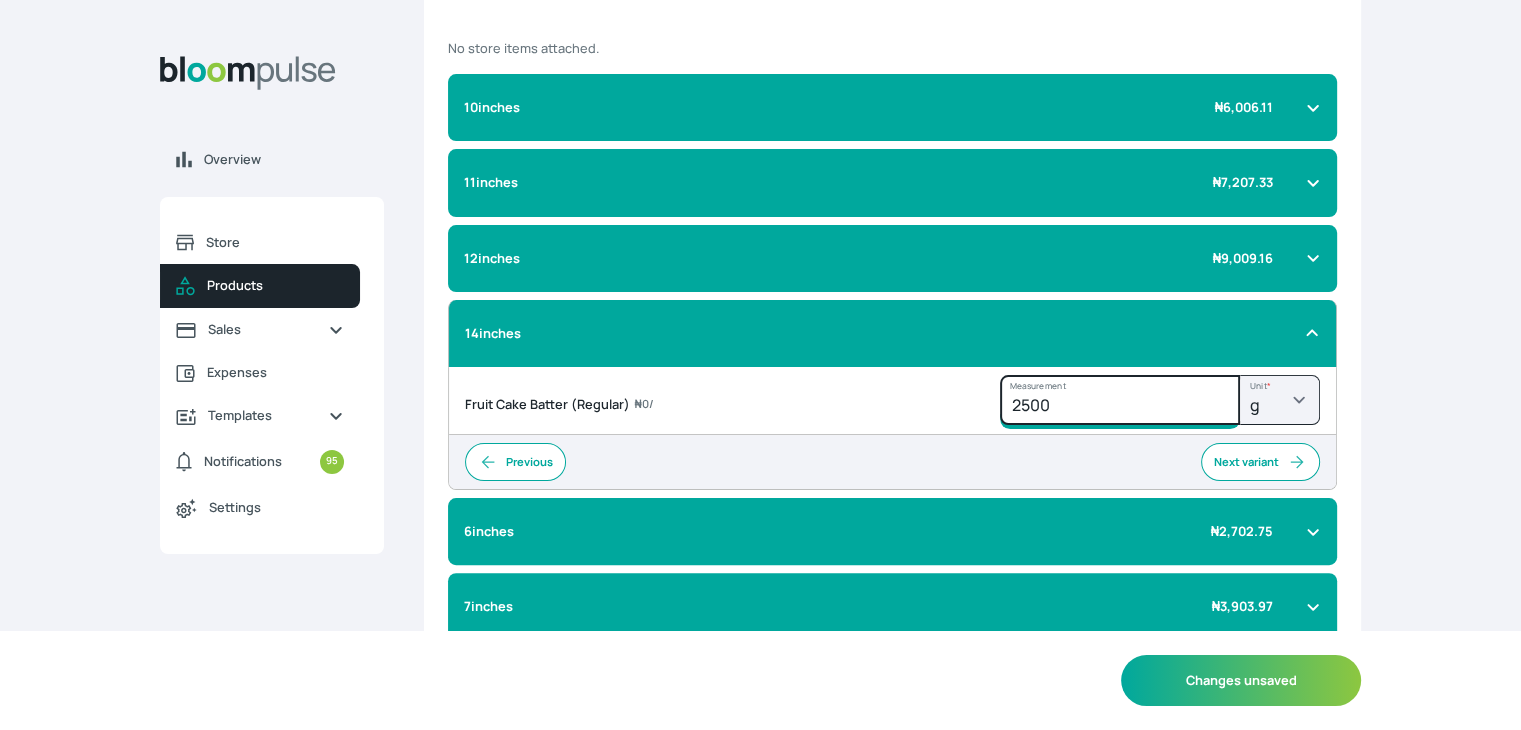 type on "2500" 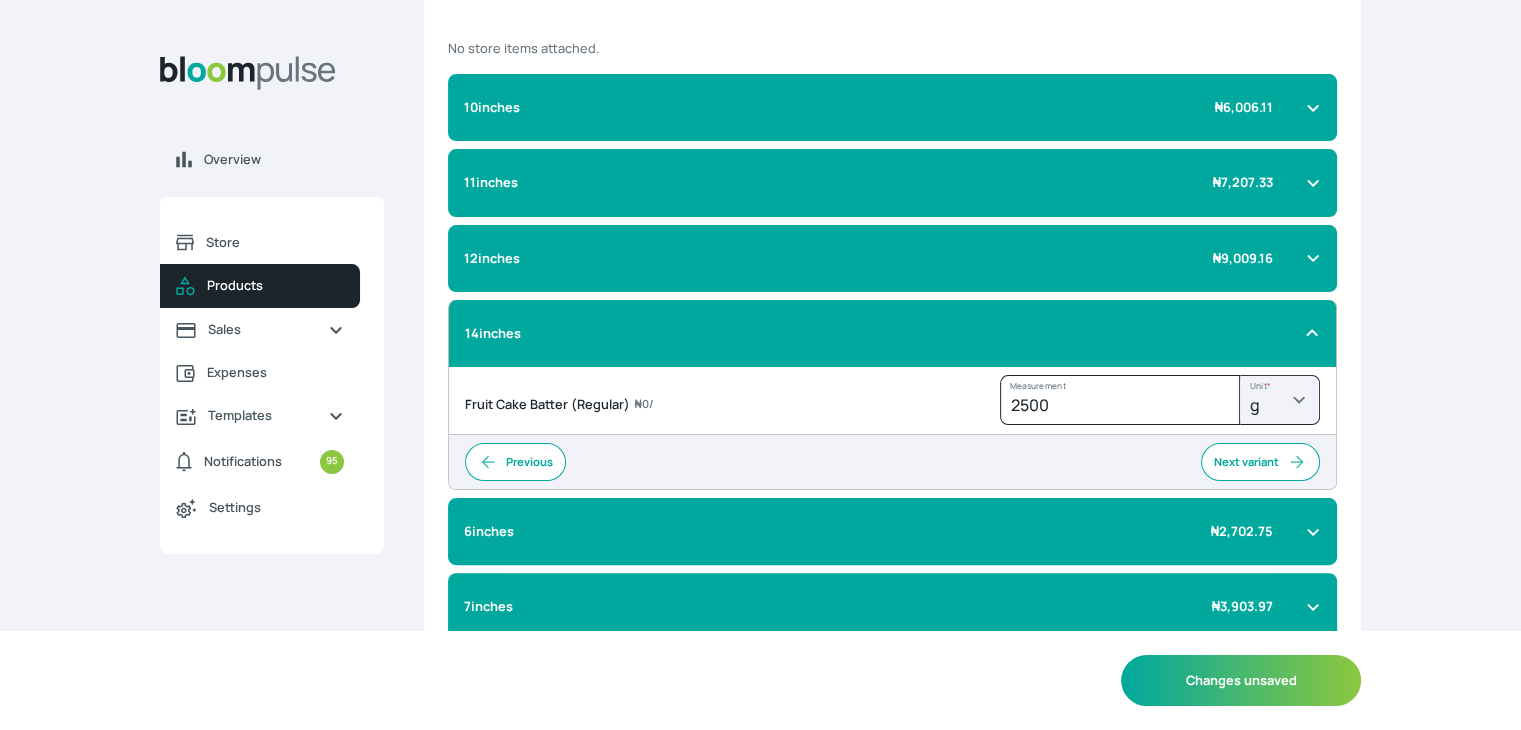 click on "Fruit Cake Batter (Regular) ₦ 0 / 2500 Measurement   kg g lb mg Unit  *" at bounding box center (892, 401) 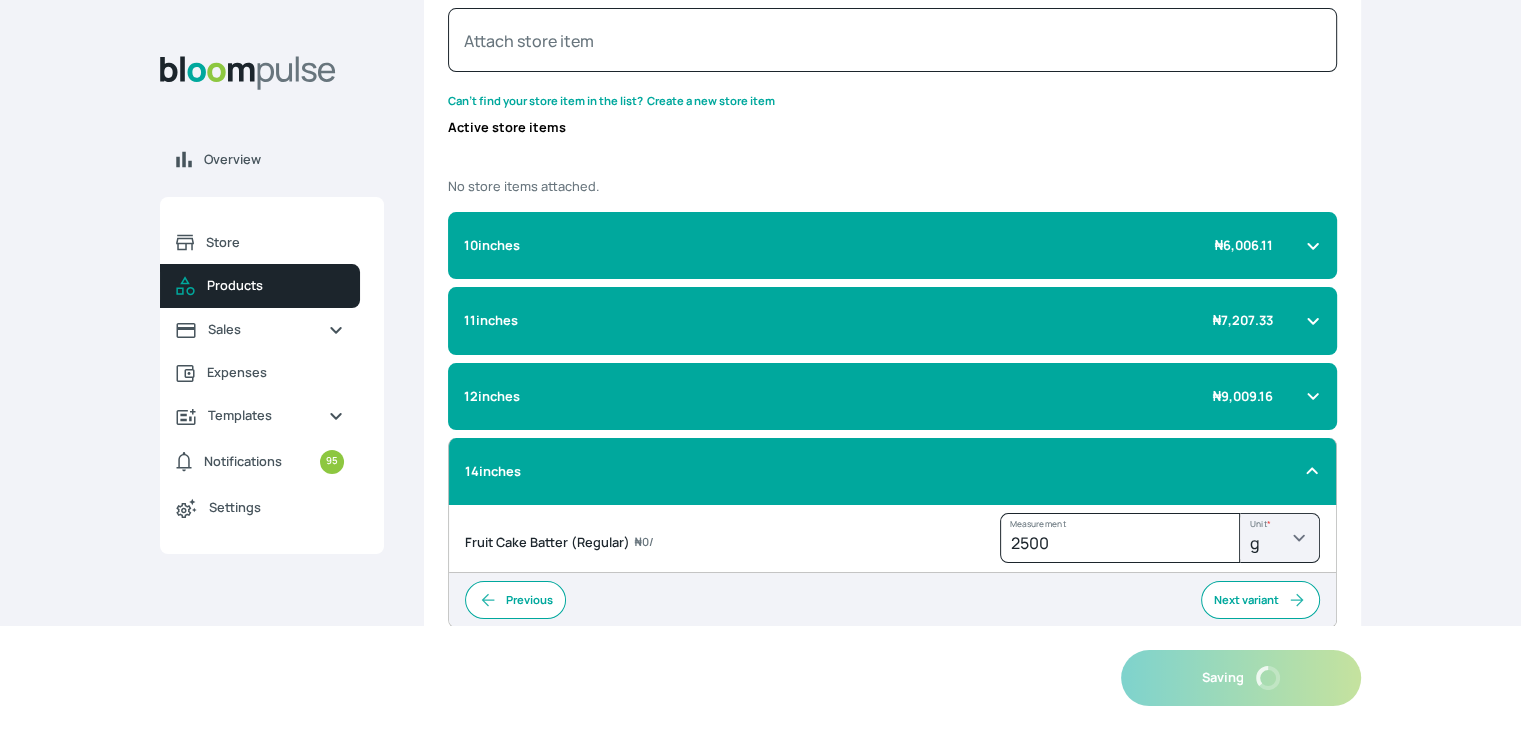 scroll, scrollTop: 0, scrollLeft: 0, axis: both 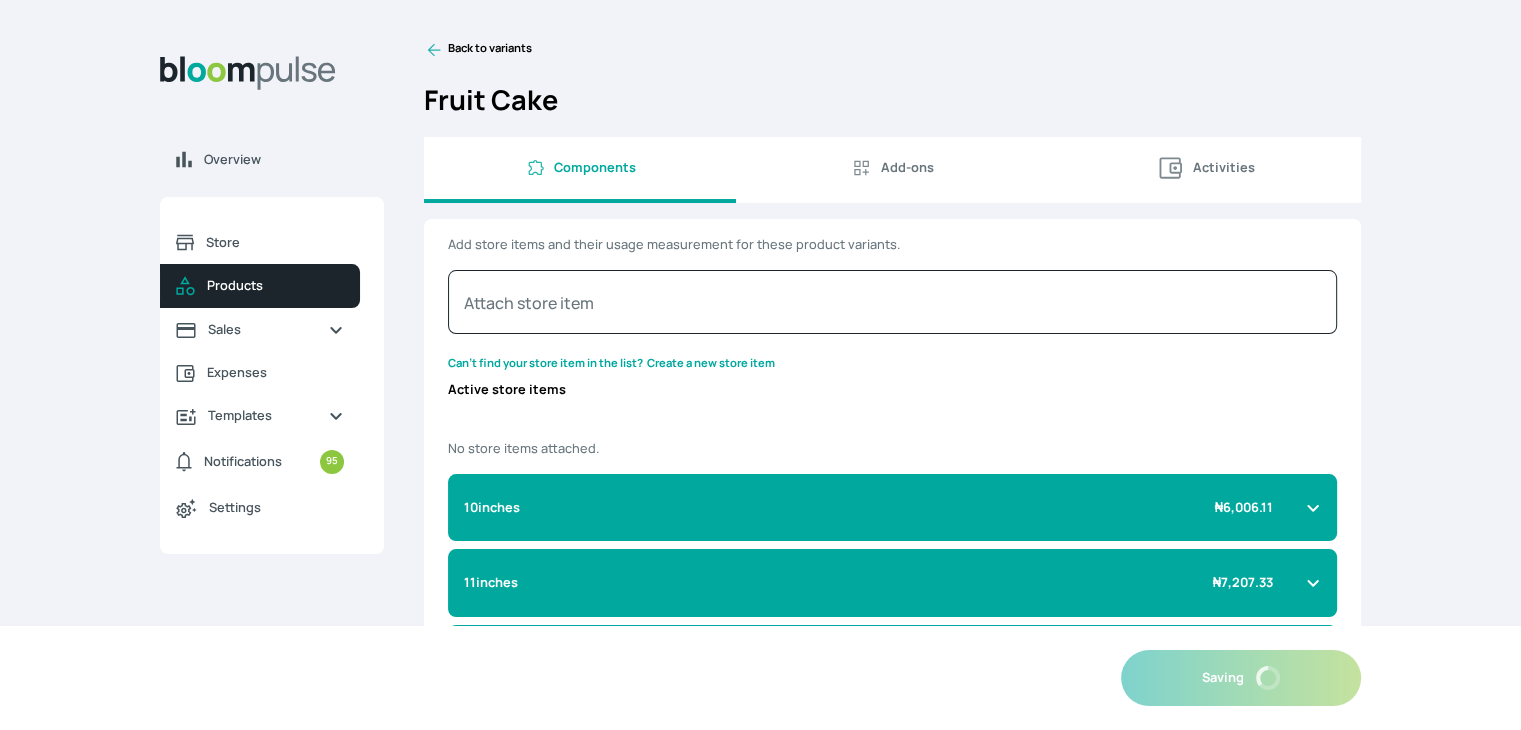 click on "Add-ons" at bounding box center (892, 168) 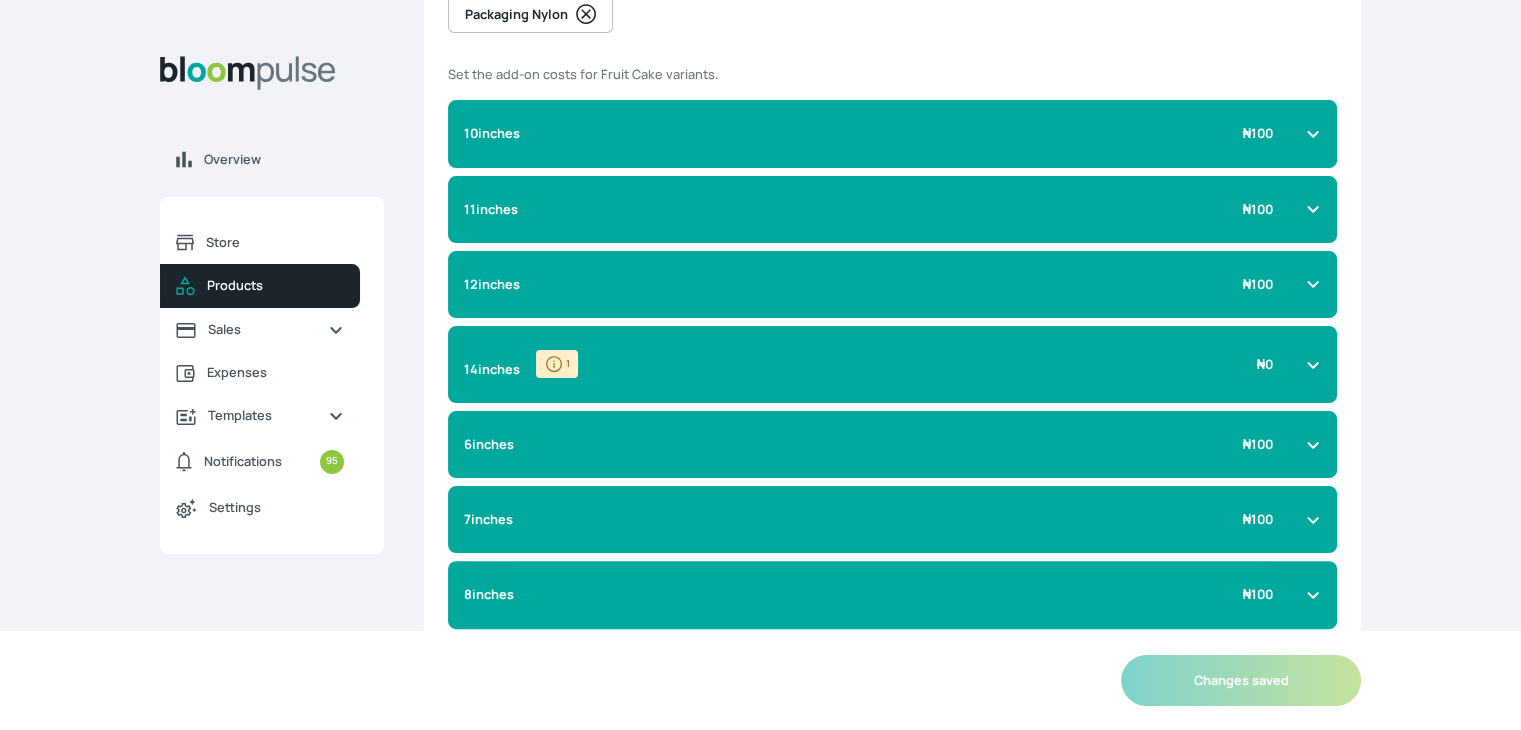 scroll, scrollTop: 400, scrollLeft: 0, axis: vertical 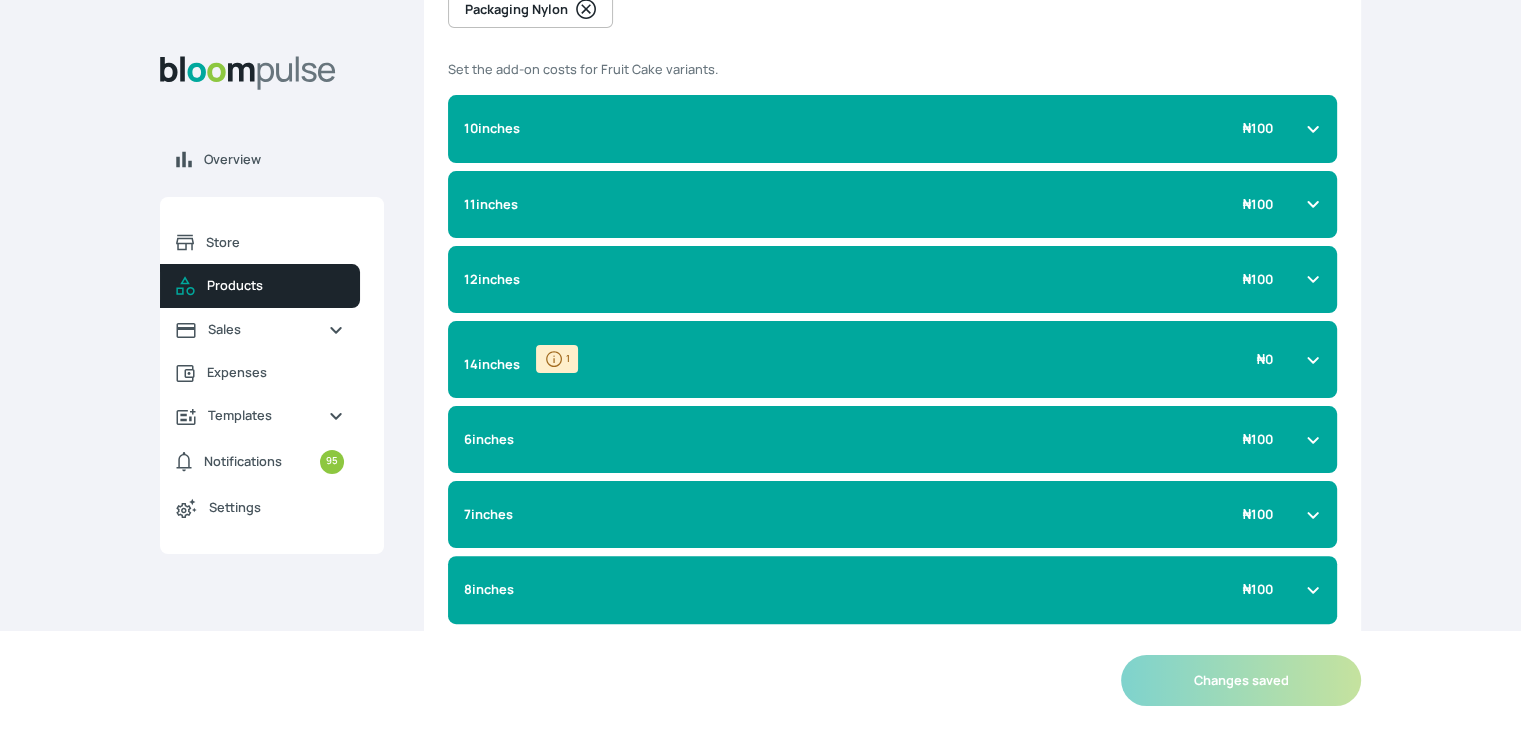 click on "14inches    1 ₦ 0" at bounding box center (880, 359) 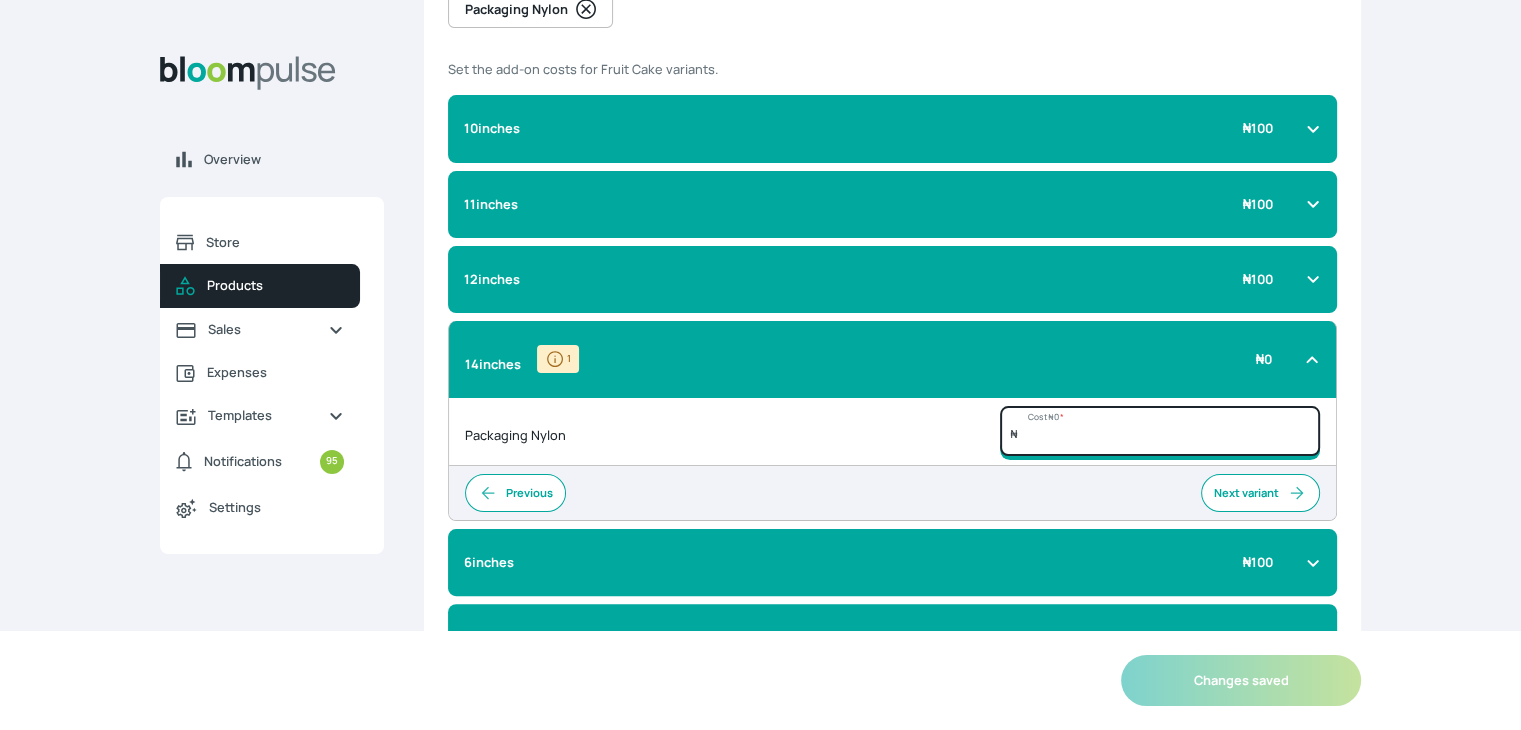 click at bounding box center (1161, 196) 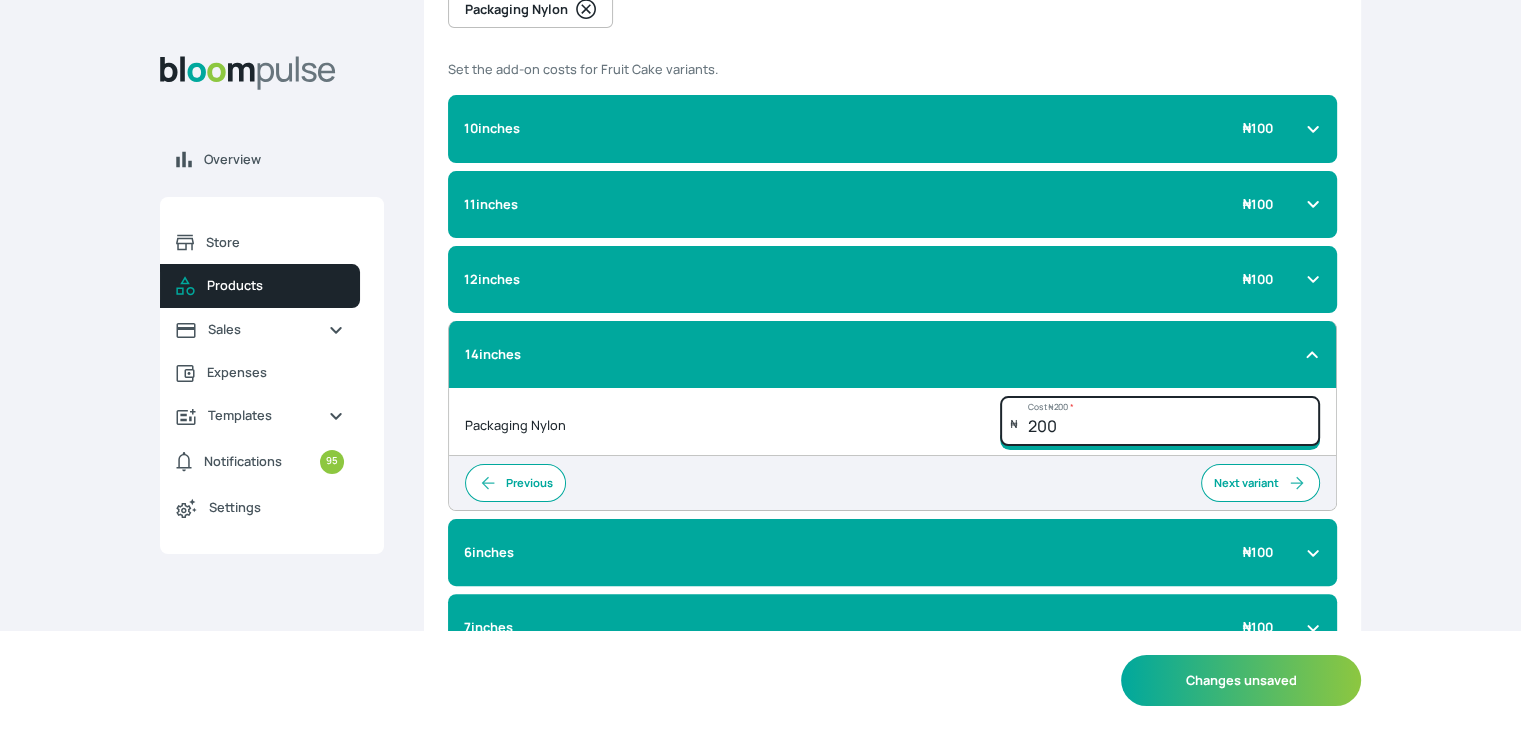 type on "200" 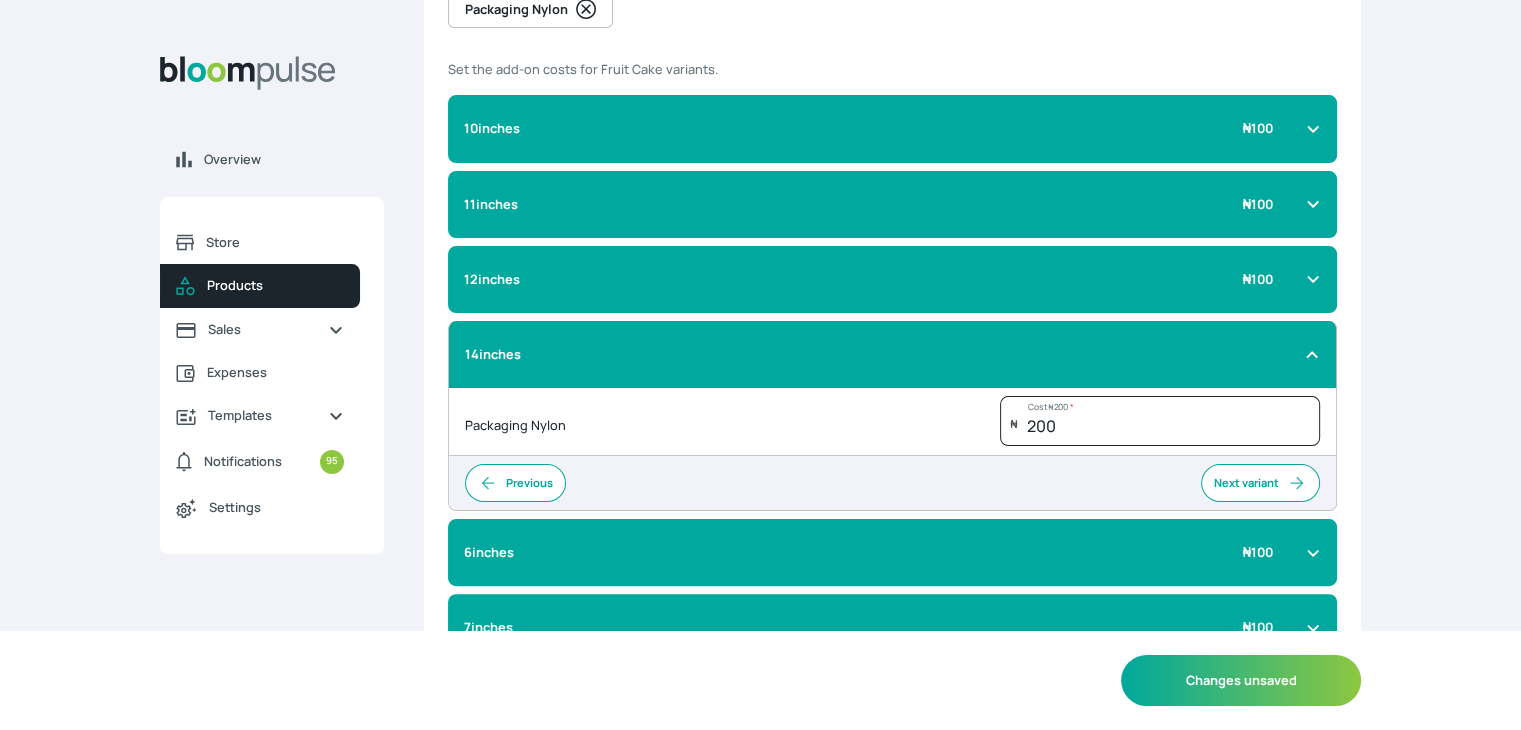 click on "12inches ₦ 100" at bounding box center [880, 279] 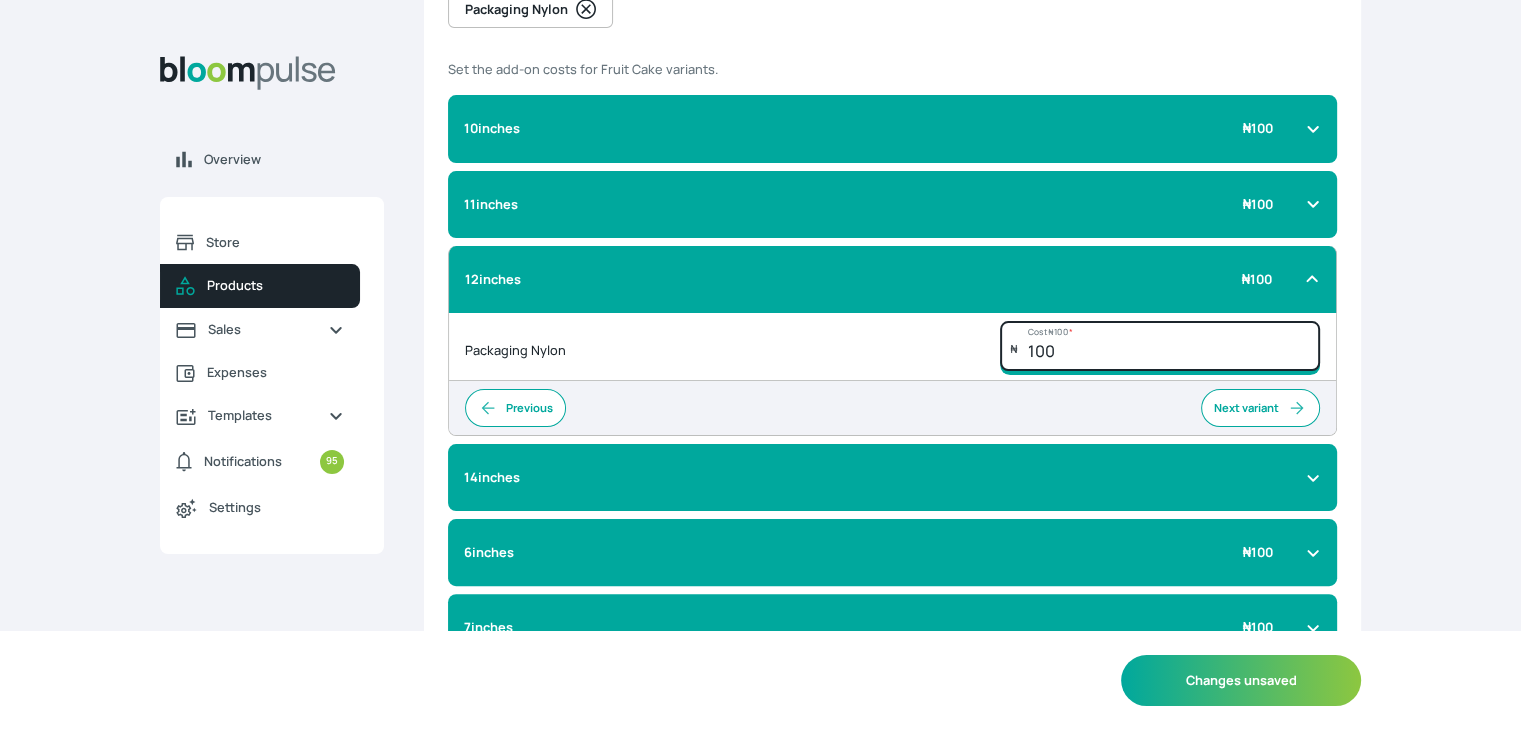 click on "100" at bounding box center (1161, 196) 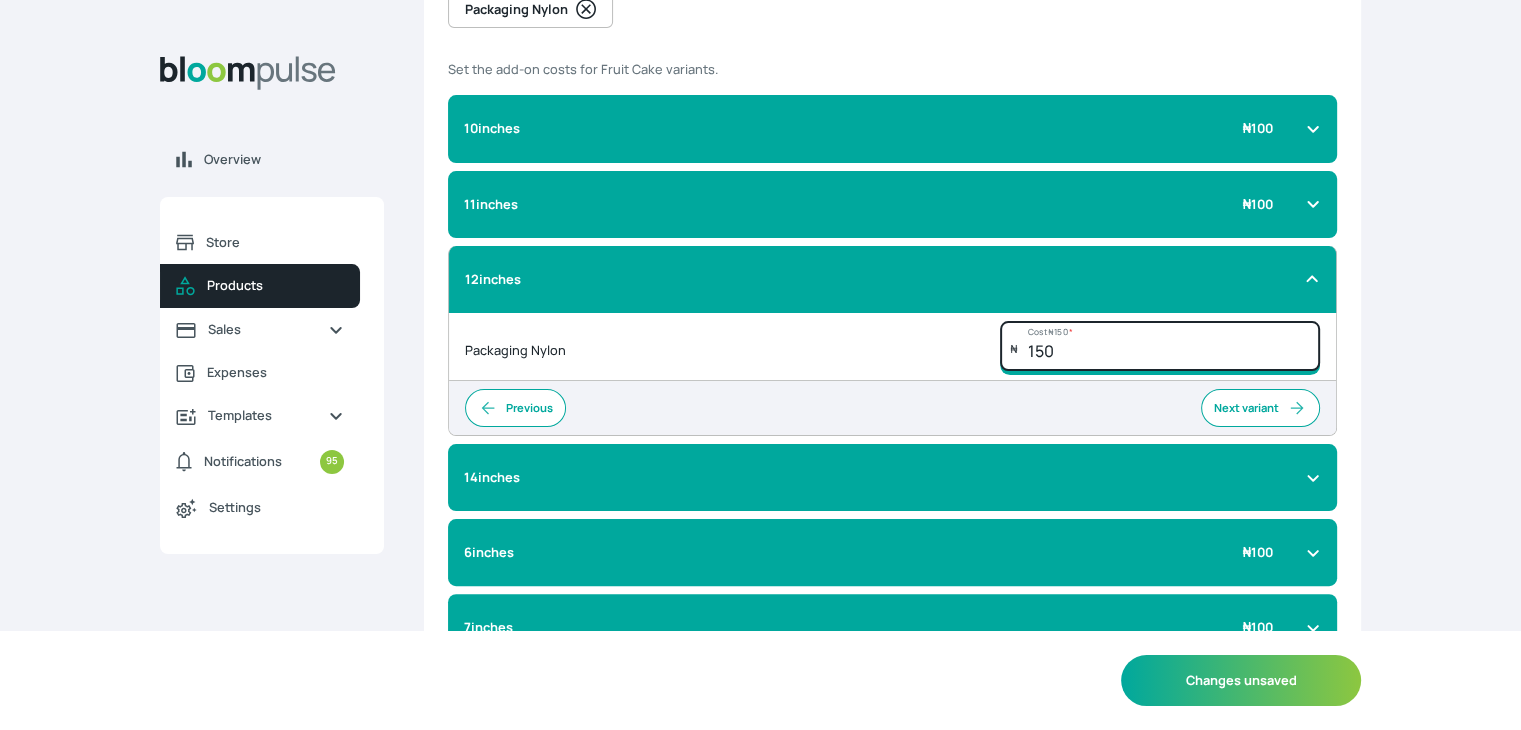 type on "150.02" 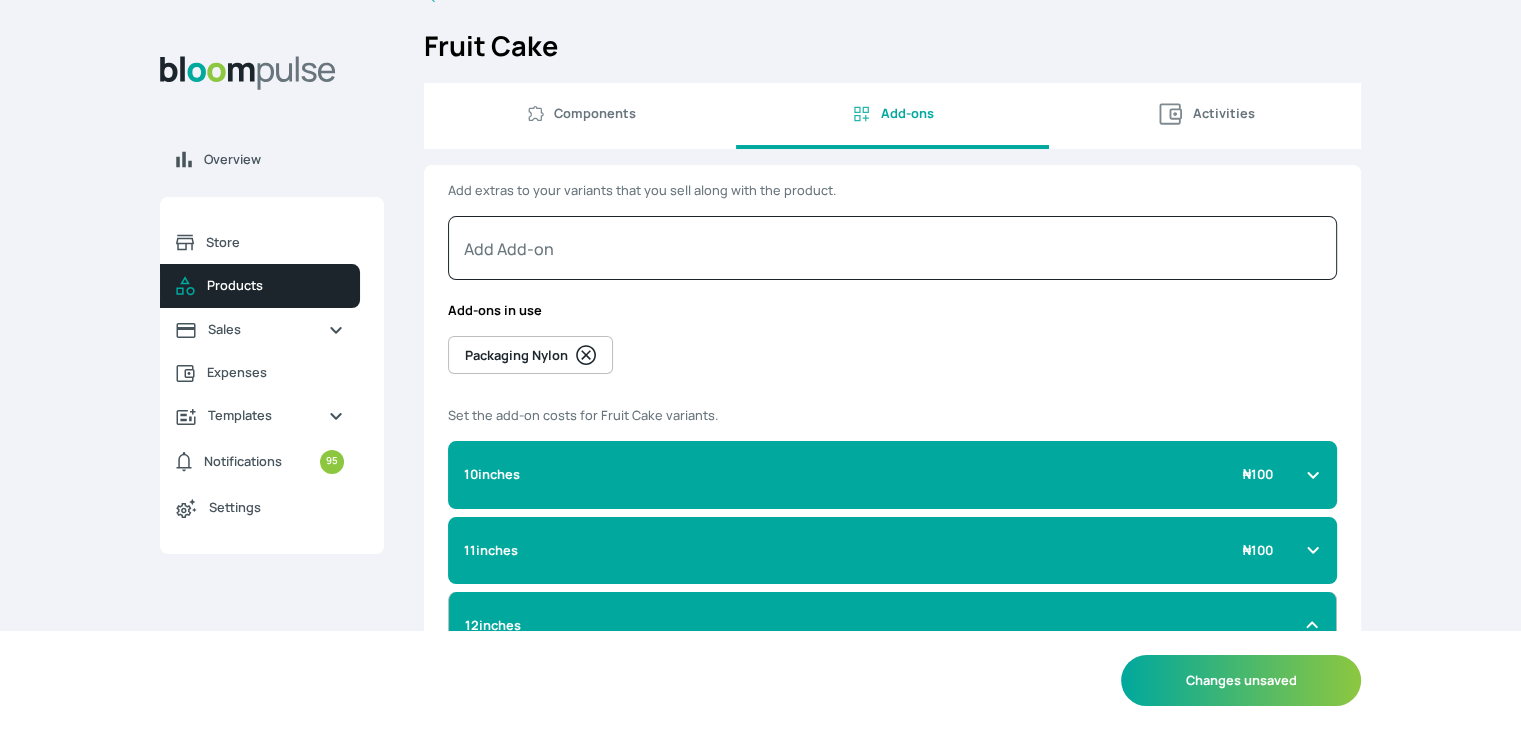 scroll, scrollTop: 0, scrollLeft: 0, axis: both 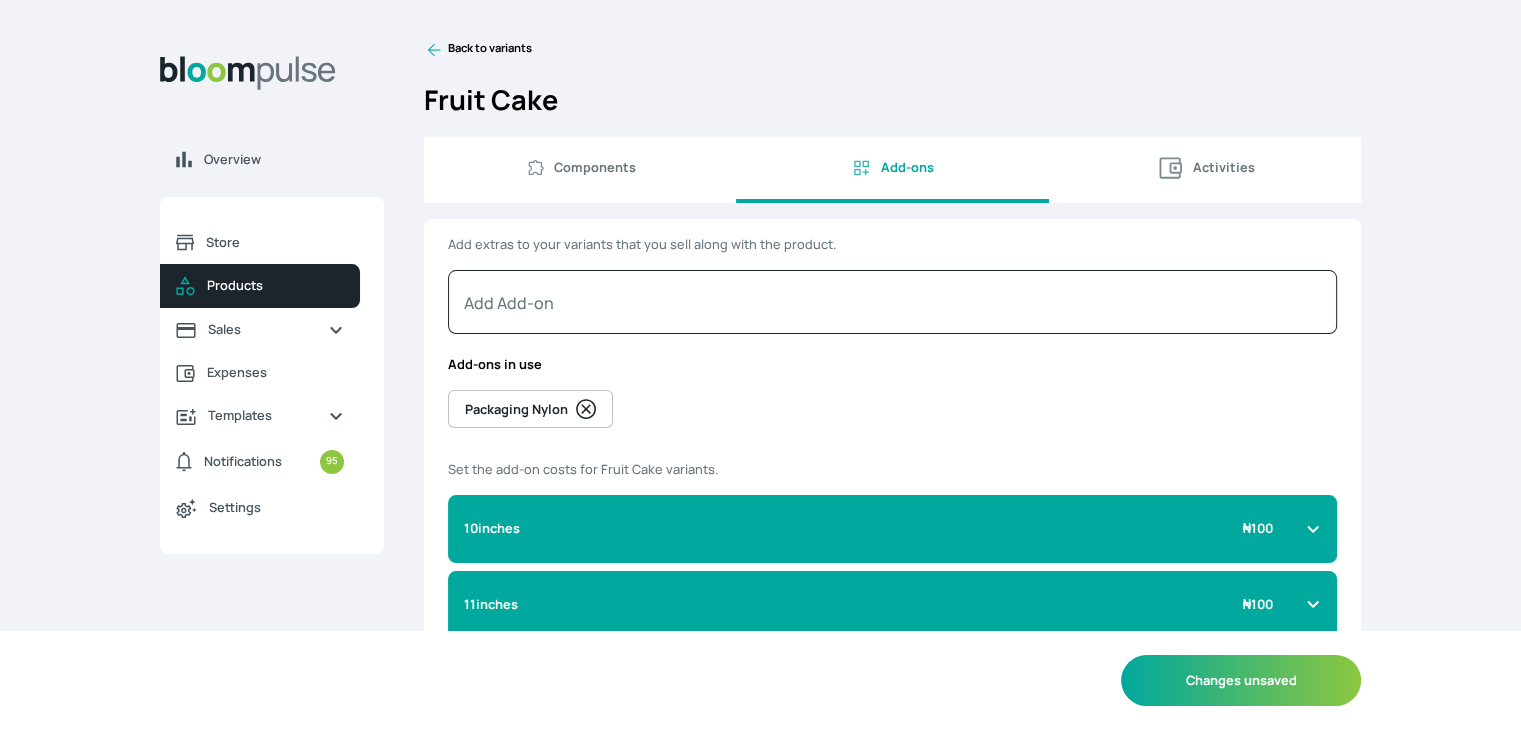 click on "Activities" at bounding box center [1224, 167] 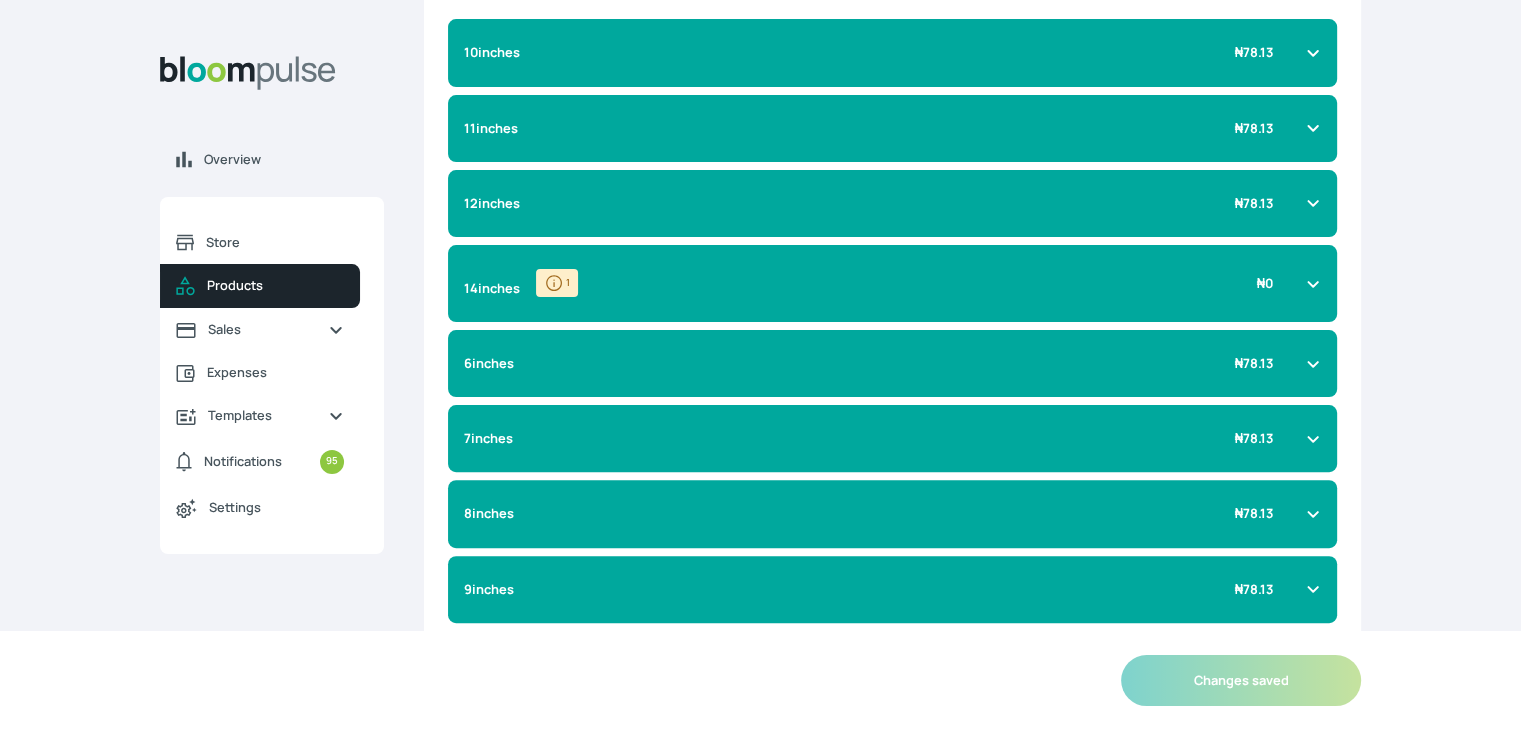 scroll, scrollTop: 500, scrollLeft: 0, axis: vertical 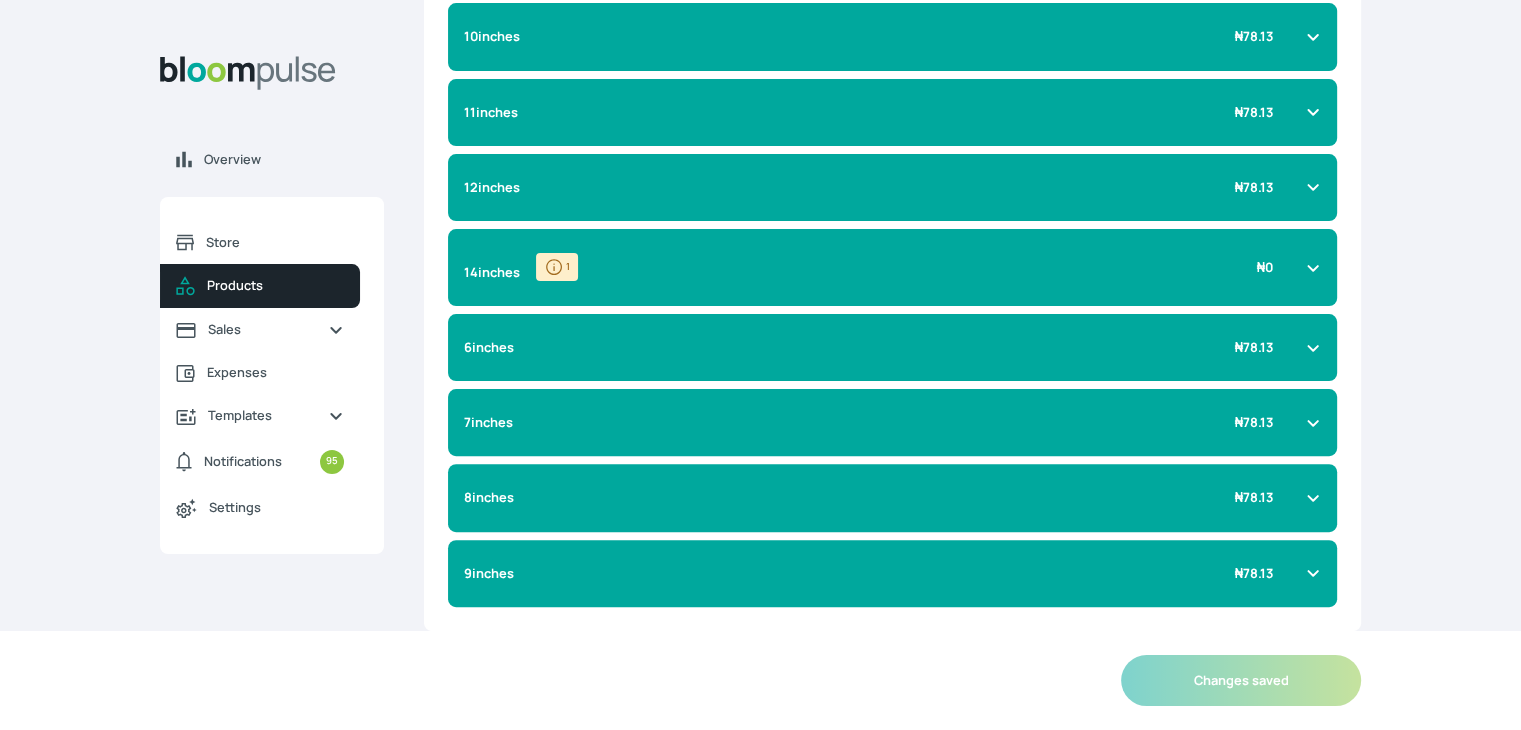 click on "14inches    1 ₦ 0" at bounding box center (880, 267) 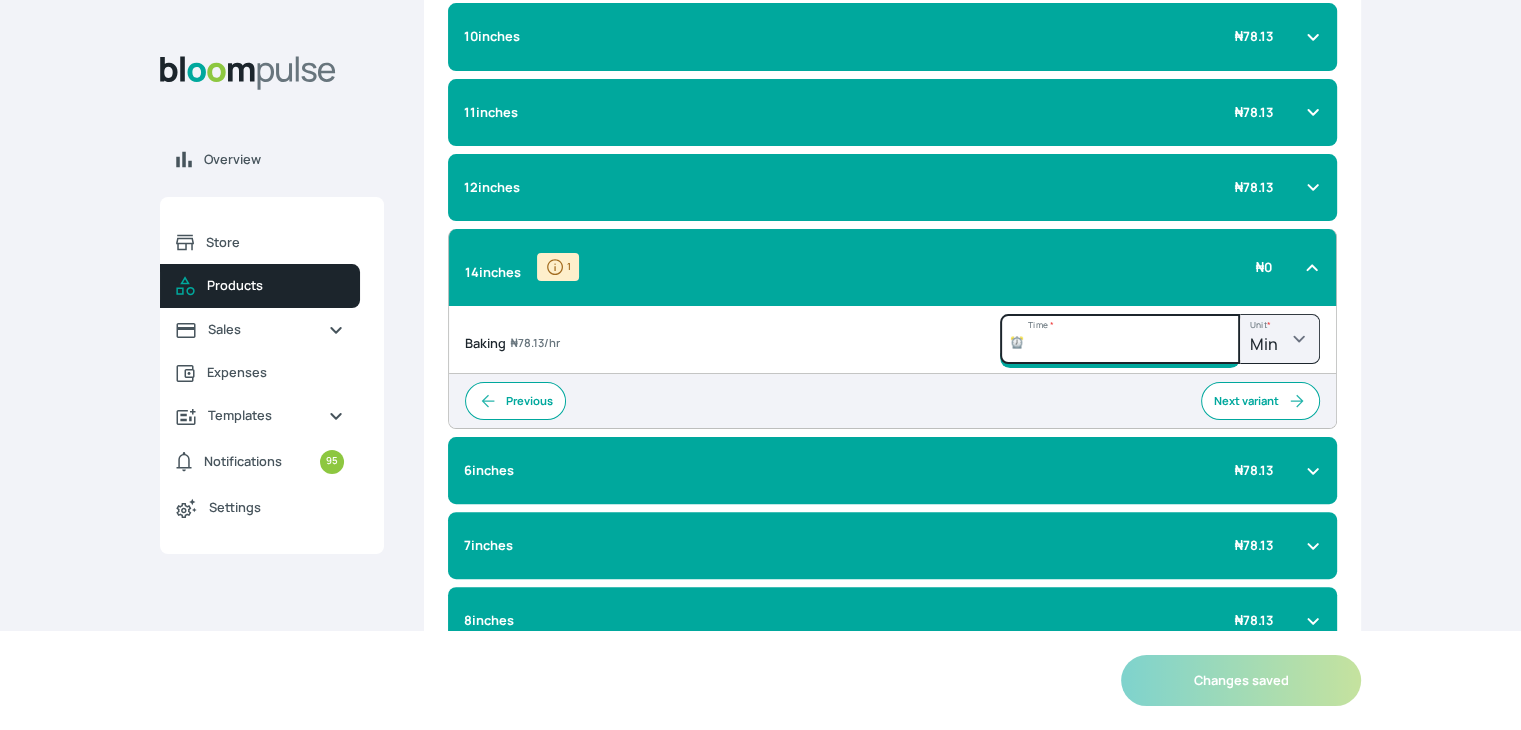 click on "Time    *" at bounding box center [1121, 104] 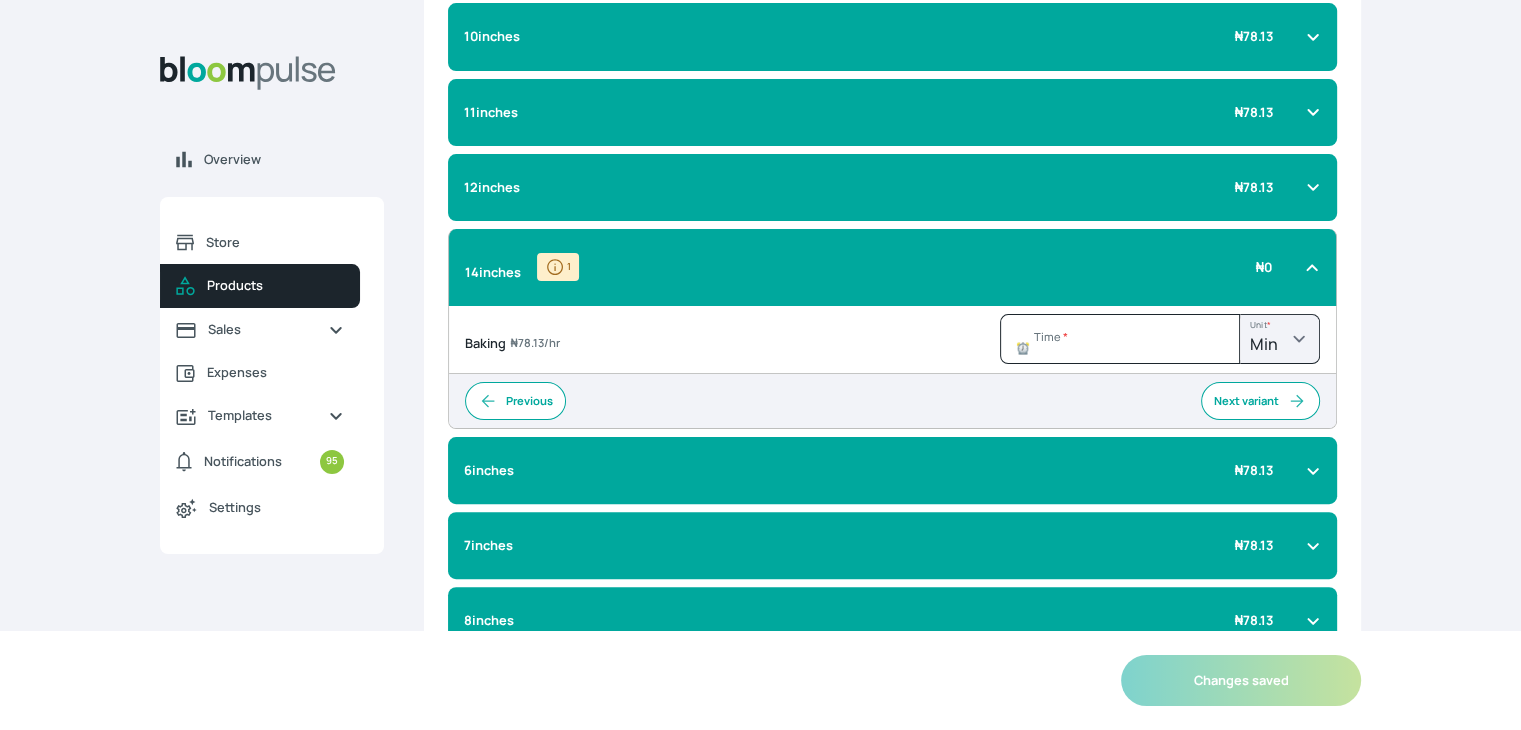 type on "0" 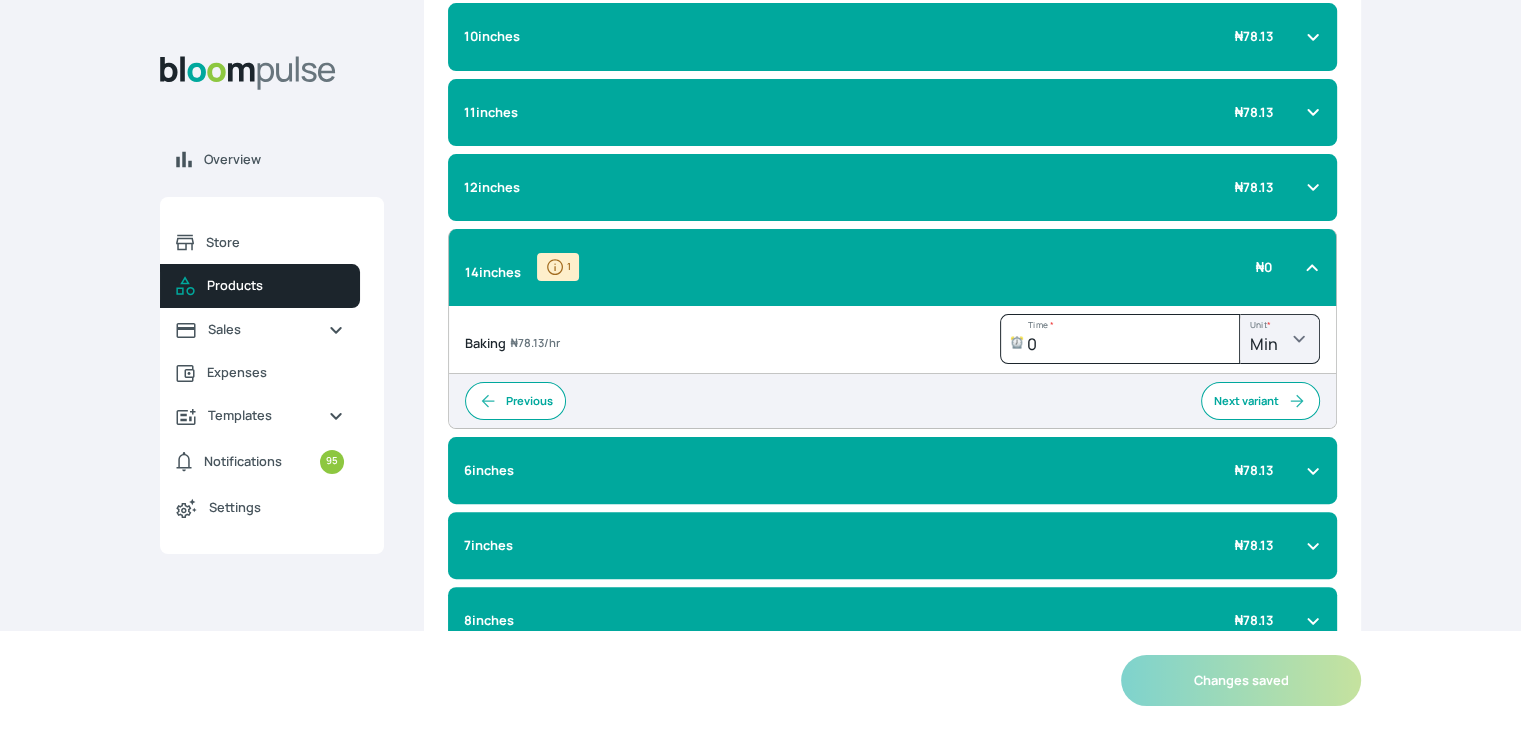 click on "12inches ₦ 78.13" at bounding box center [892, 187] 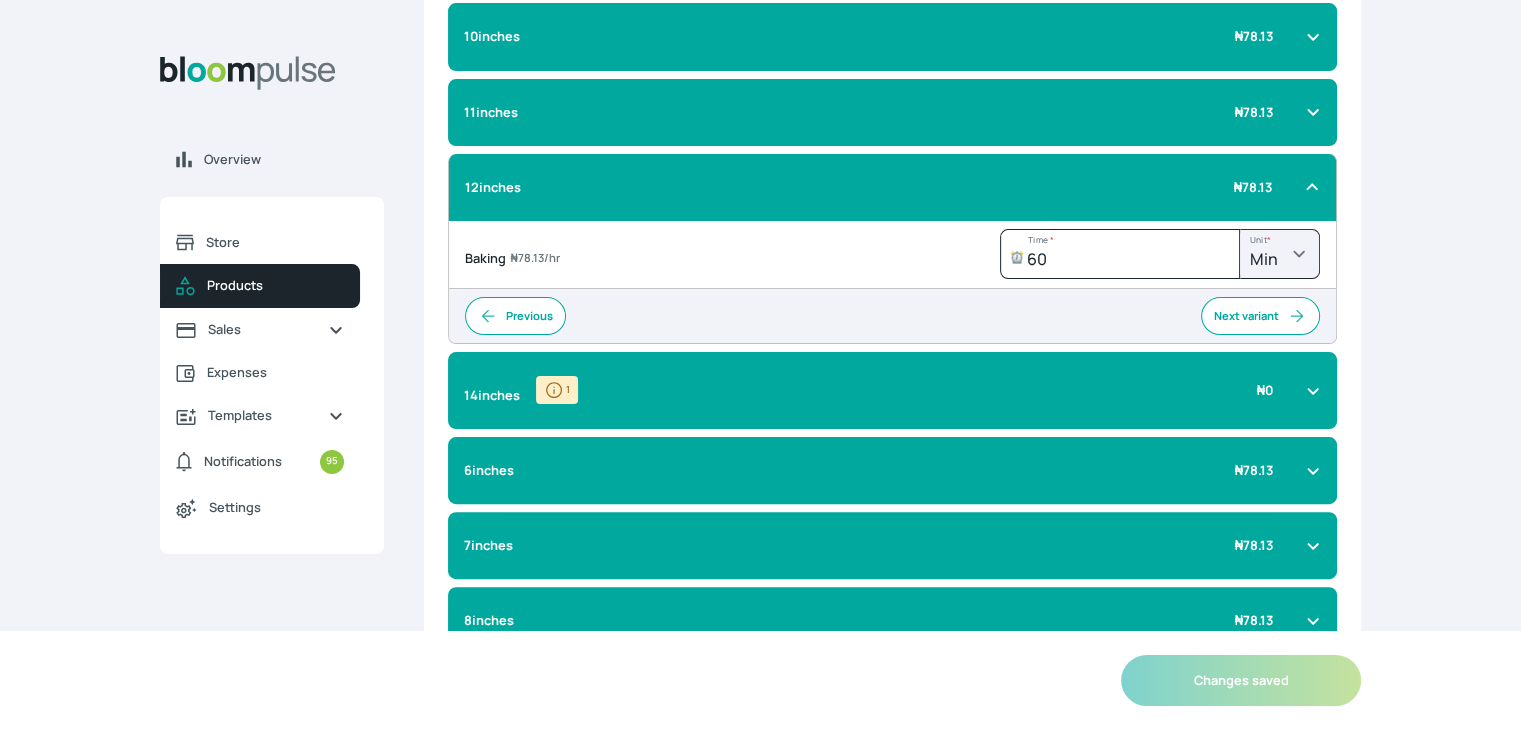 click on "14inches    1 ₦ 0" at bounding box center [880, 390] 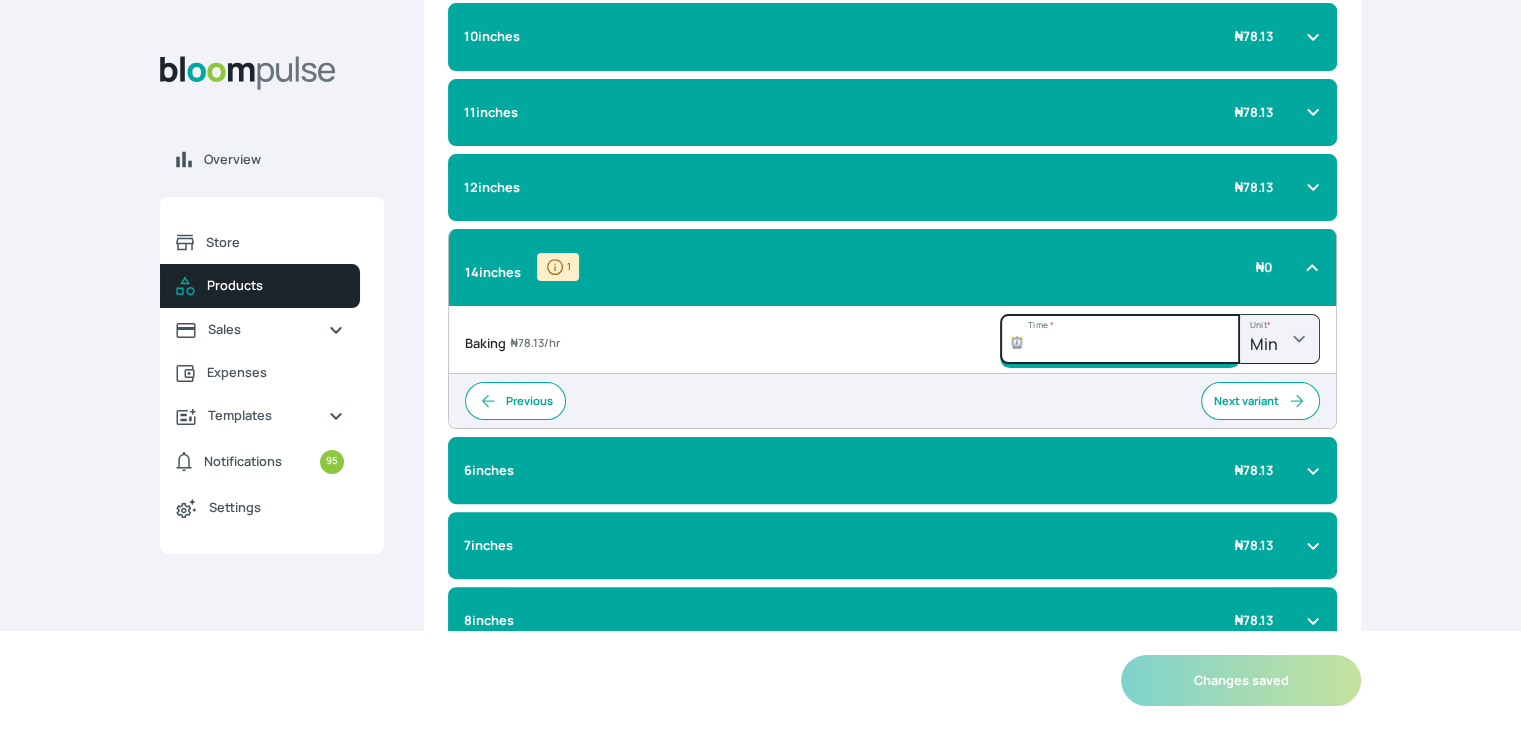 click on "Time    *" at bounding box center (1121, 104) 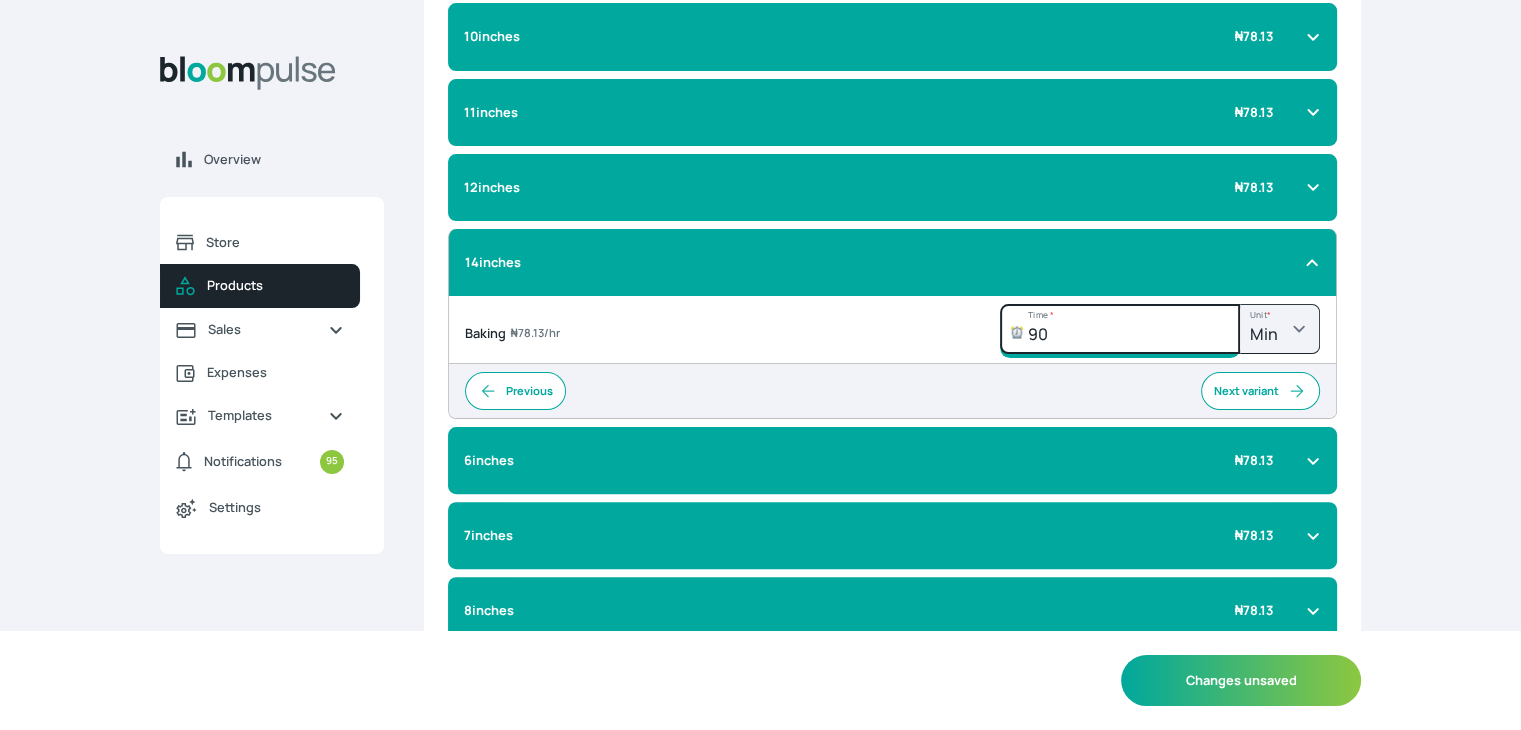 type on "90" 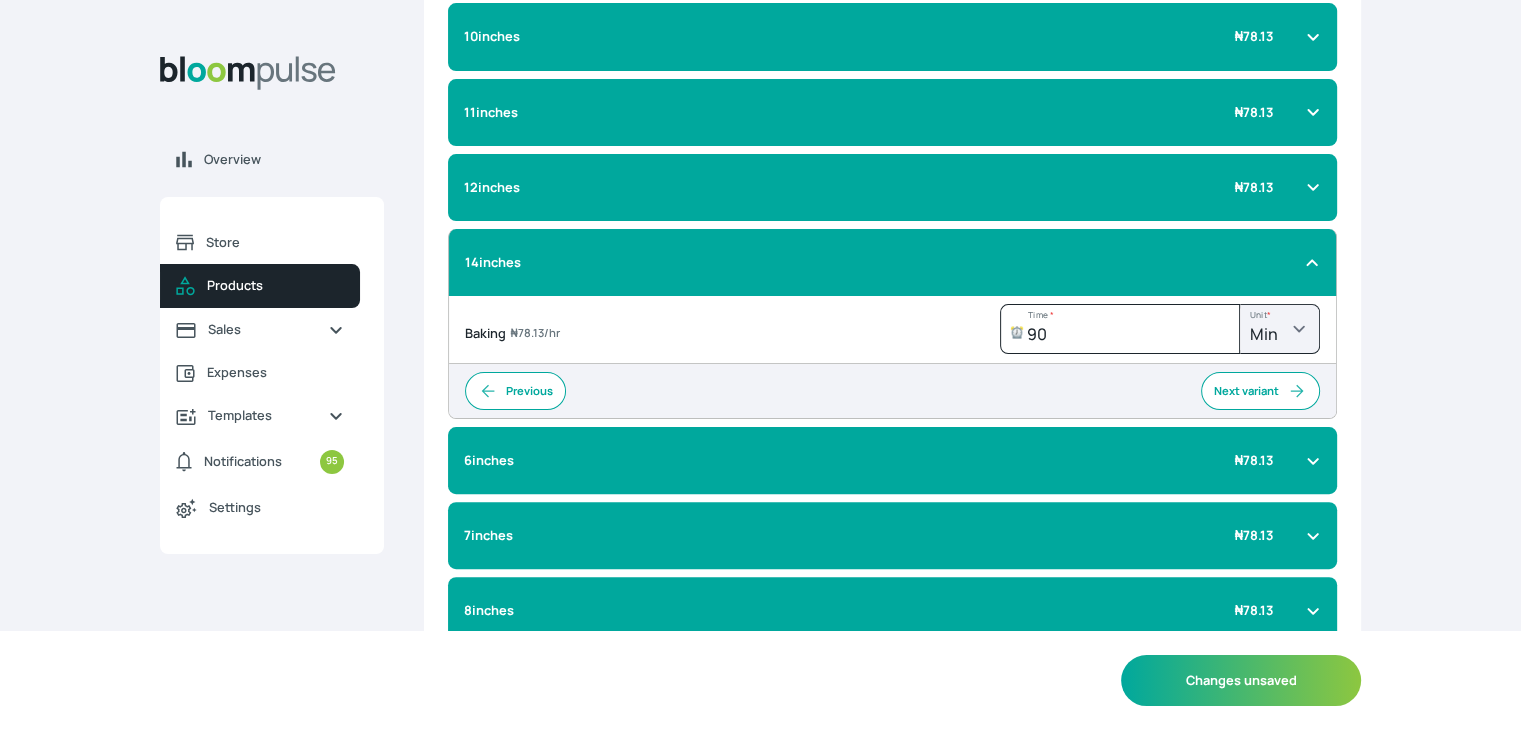 click on "14inches" at bounding box center (892, 262) 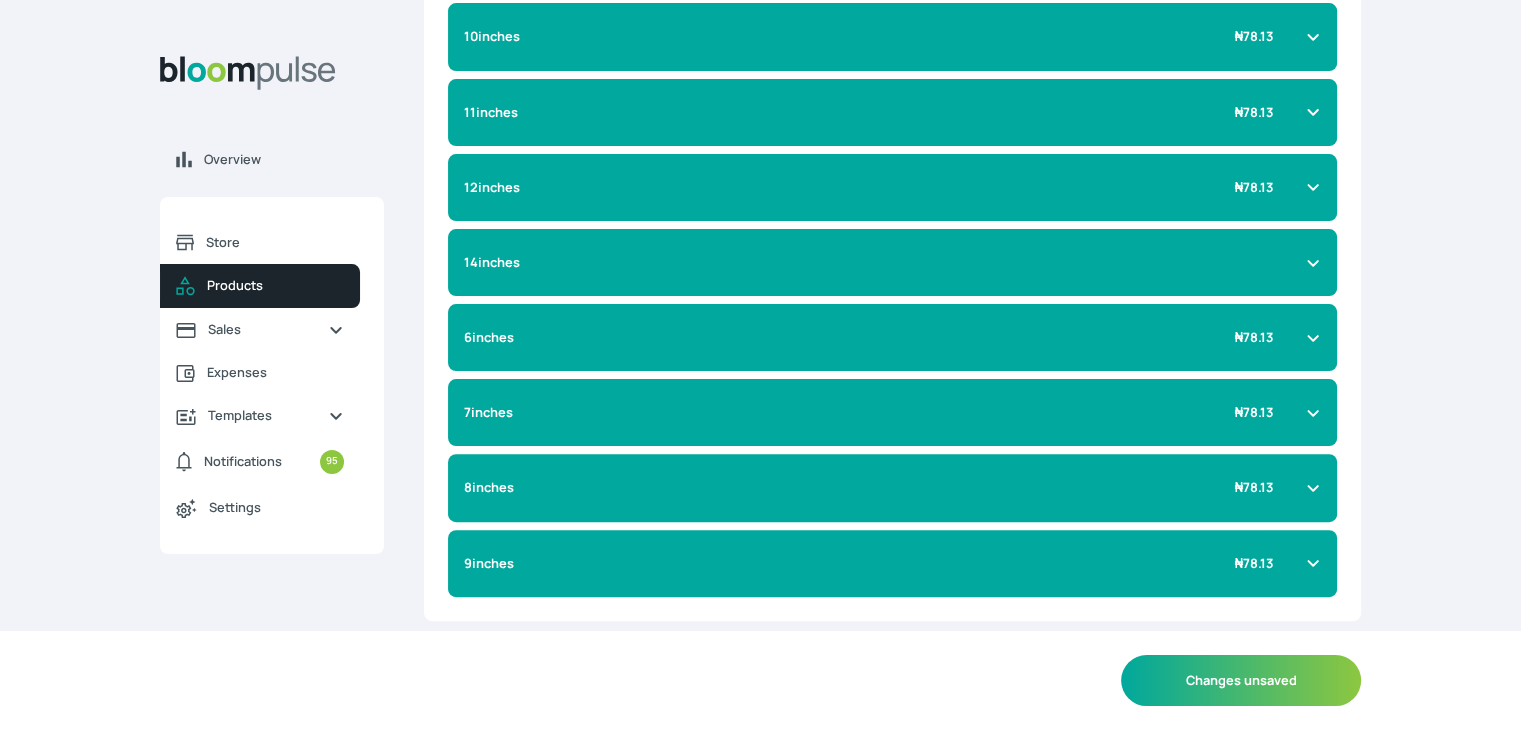 click on "Select activities involved in the production of this variant Add Activities   Can’t see what you are looking for?  Create a new activity here Activities involved in making this product Baking Set the amount of time each activity takes 10inches  ₦ 78.13 Baking ₦ 78.13 /hr 60 Time    * ⏰ Select a unit Hr   Min Unit  * Next variant 11inches ₦ 78.13 Baking ₦ 78.13 /hr 60 Time    * ⏰ Select a unit Hr   Min Unit  * Previous Next variant 12inches ₦ 78.13 Baking ₦ 78.13 /hr 60 Time    * ⏰ Select a unit Hr   Min Unit  * Previous Next variant 14inches Baking ₦ 78.13 /hr 90 Time    * ⏰ Select a unit Hr   Min Unit  * Previous Next variant 6inches  ₦ 78.13 Baking ₦ 78.13 /hr 60 Time    * ⏰ Select a unit Hr   Min Unit  * Previous Next variant 7inches ₦ 78.13 Baking ₦ 78.13 /hr 60 Time    * ⏰ Select a unit Hr   Min Unit  * Previous Next variant 8inches  ₦ 78.13 Baking ₦ 78.13 /hr 60 Time    * ⏰ Select a unit Hr   Min Unit  * Previous Next variant 9inches  ₦ 78.13 Baking ₦ 78.13" at bounding box center (892, 170) 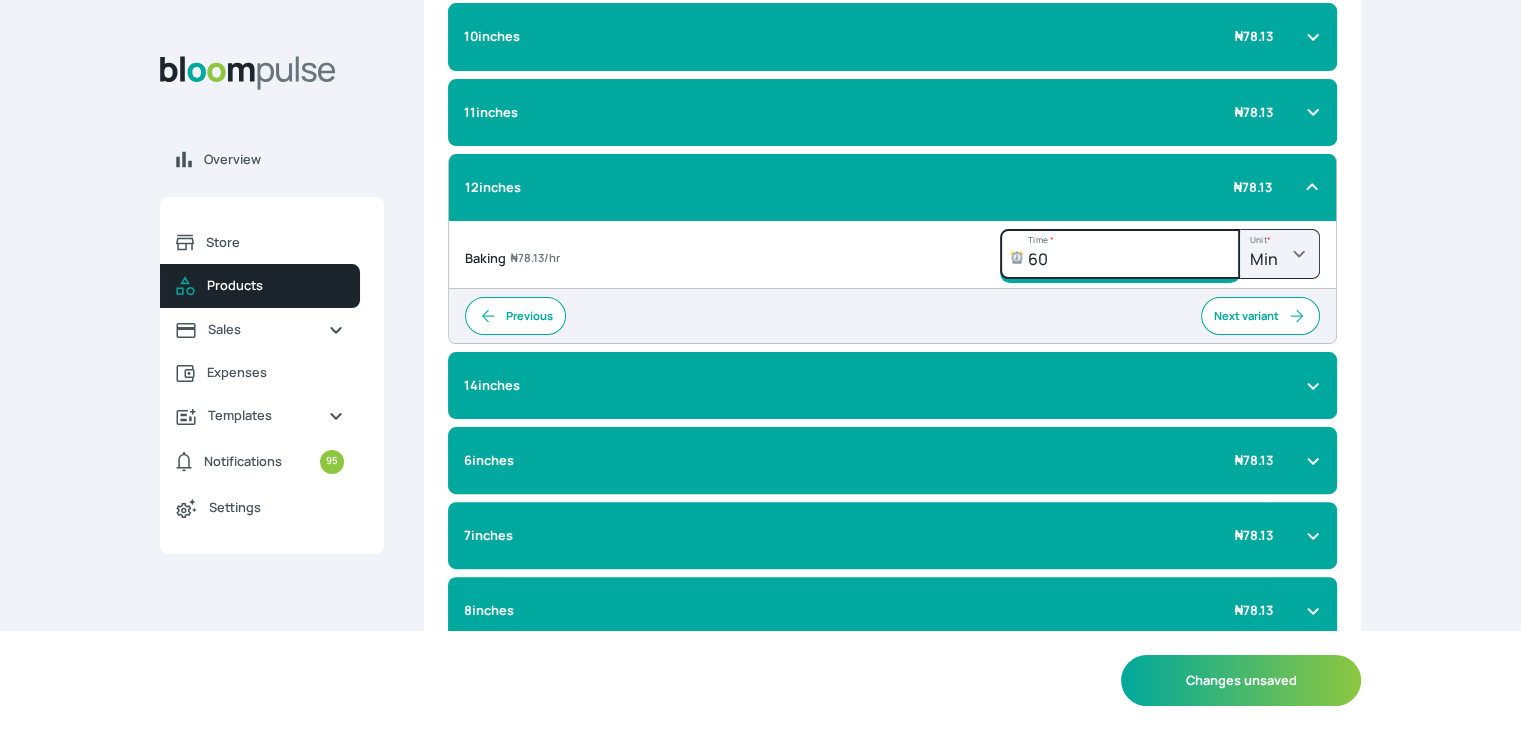 drag, startPoint x: 1104, startPoint y: 265, endPoint x: 1002, endPoint y: 255, distance: 102.48902 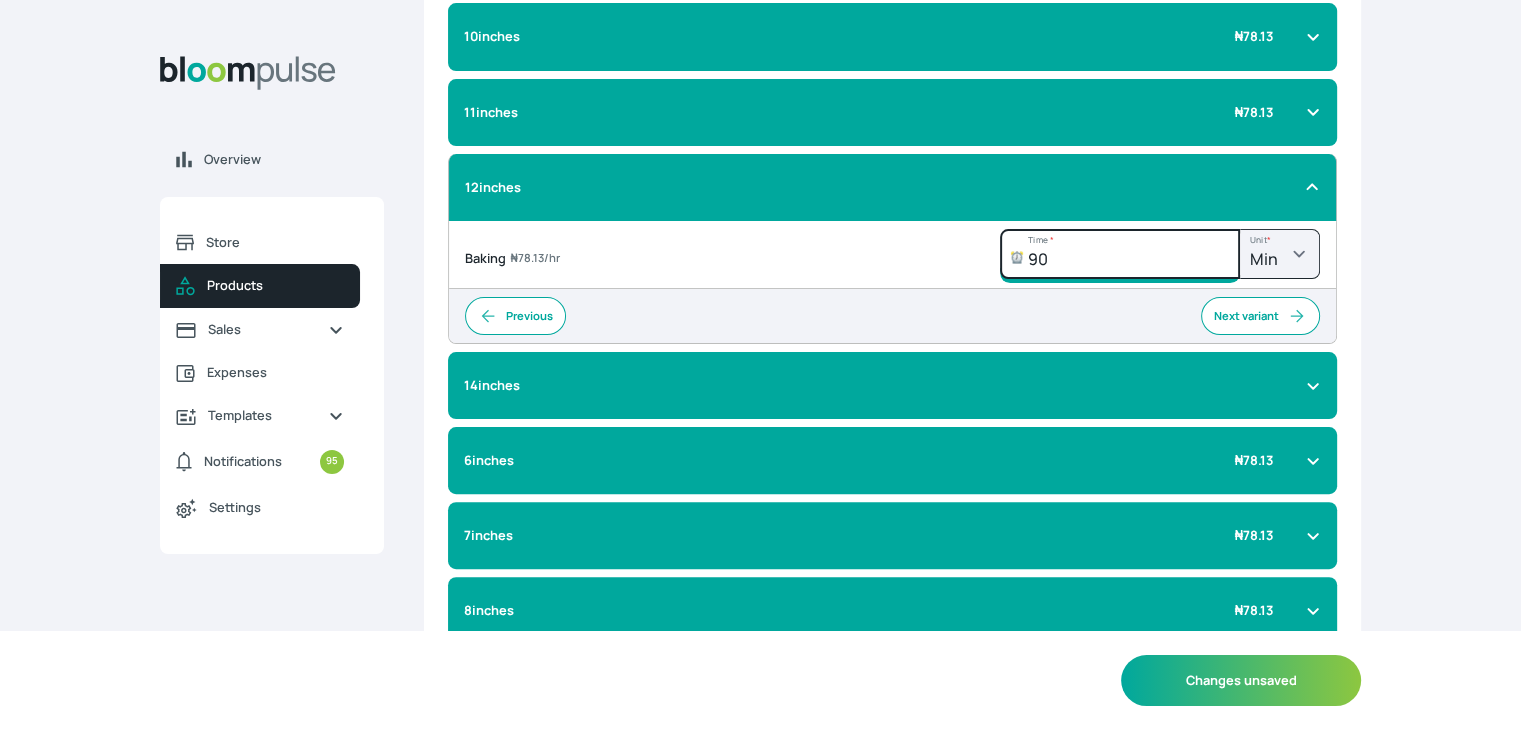 type on "90" 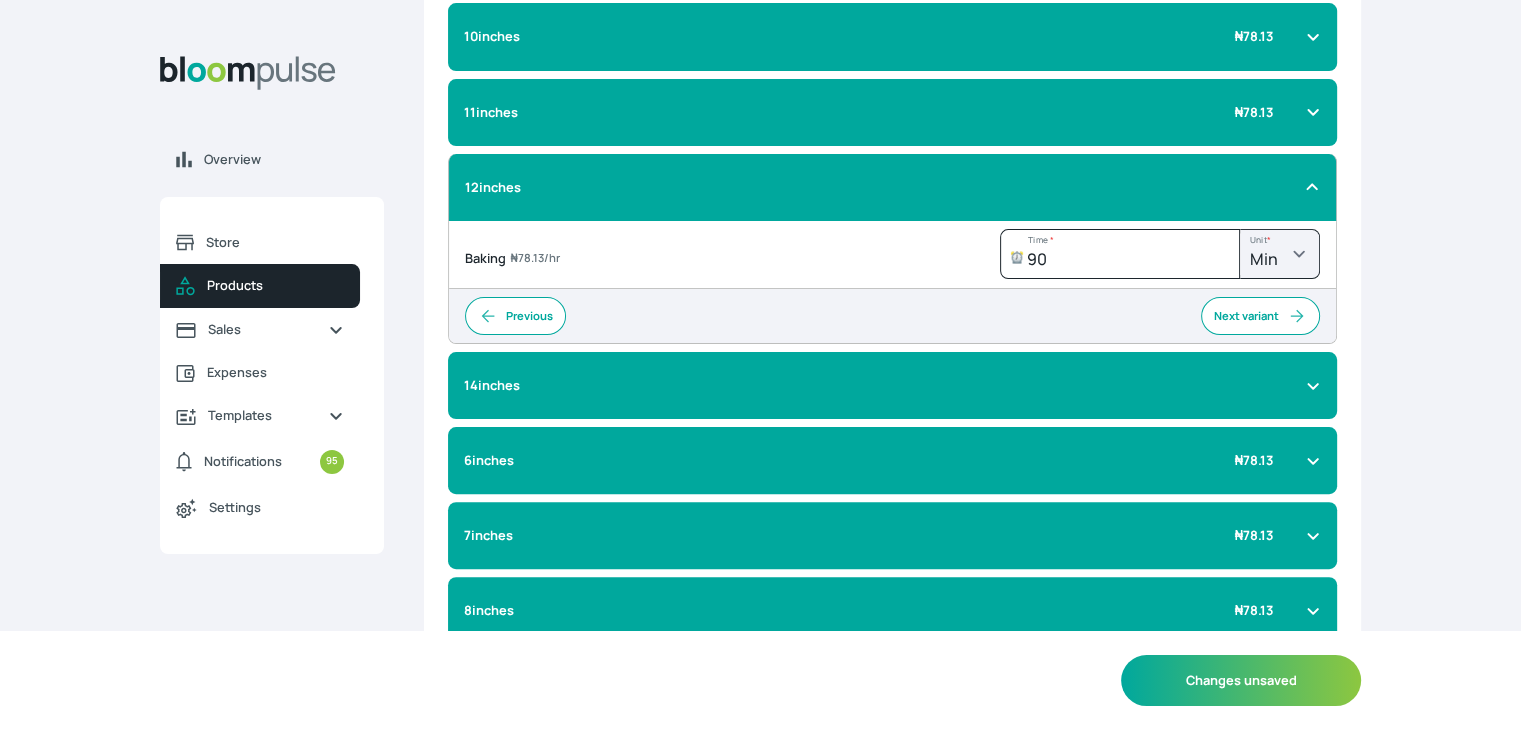 click on "Previous Next variant" at bounding box center (892, 316) 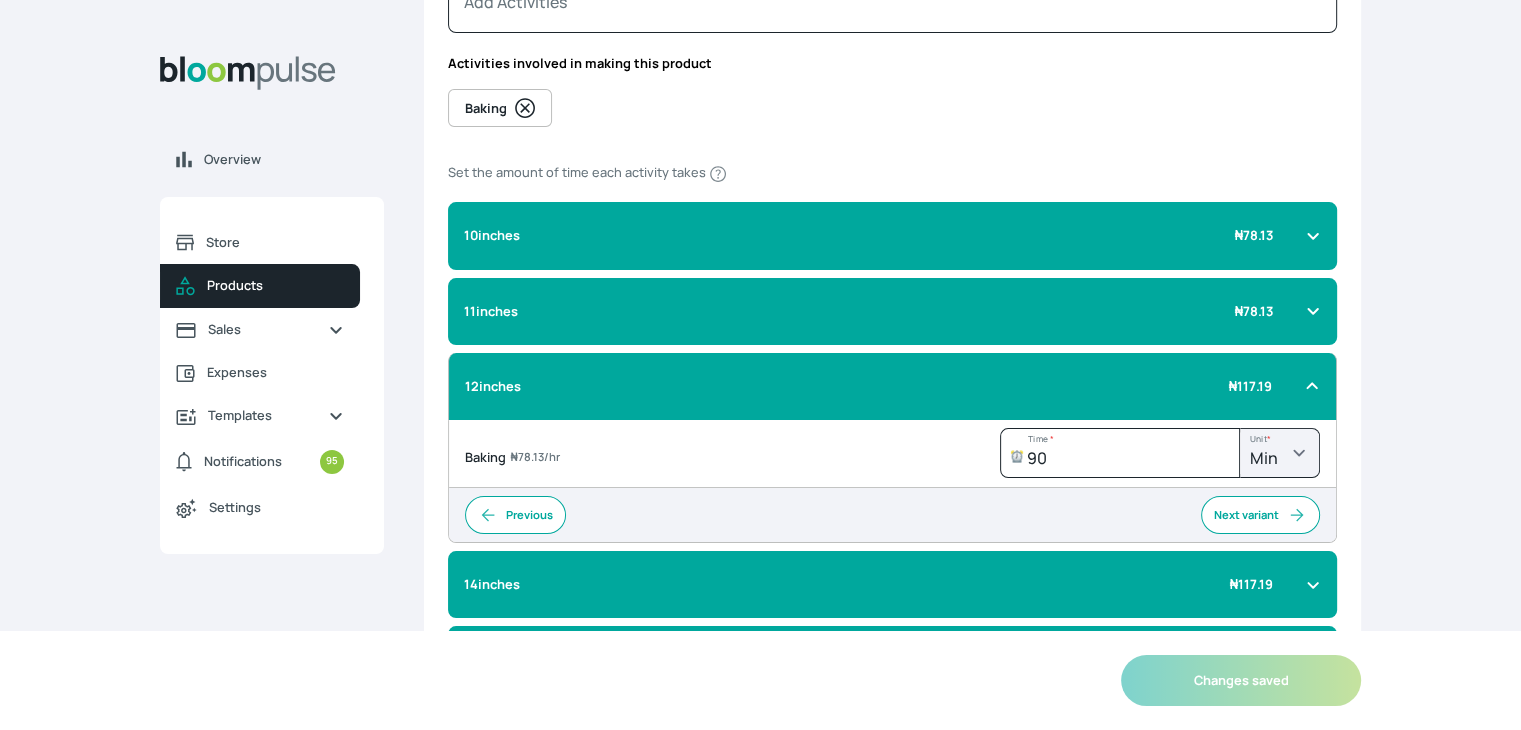 scroll, scrollTop: 0, scrollLeft: 0, axis: both 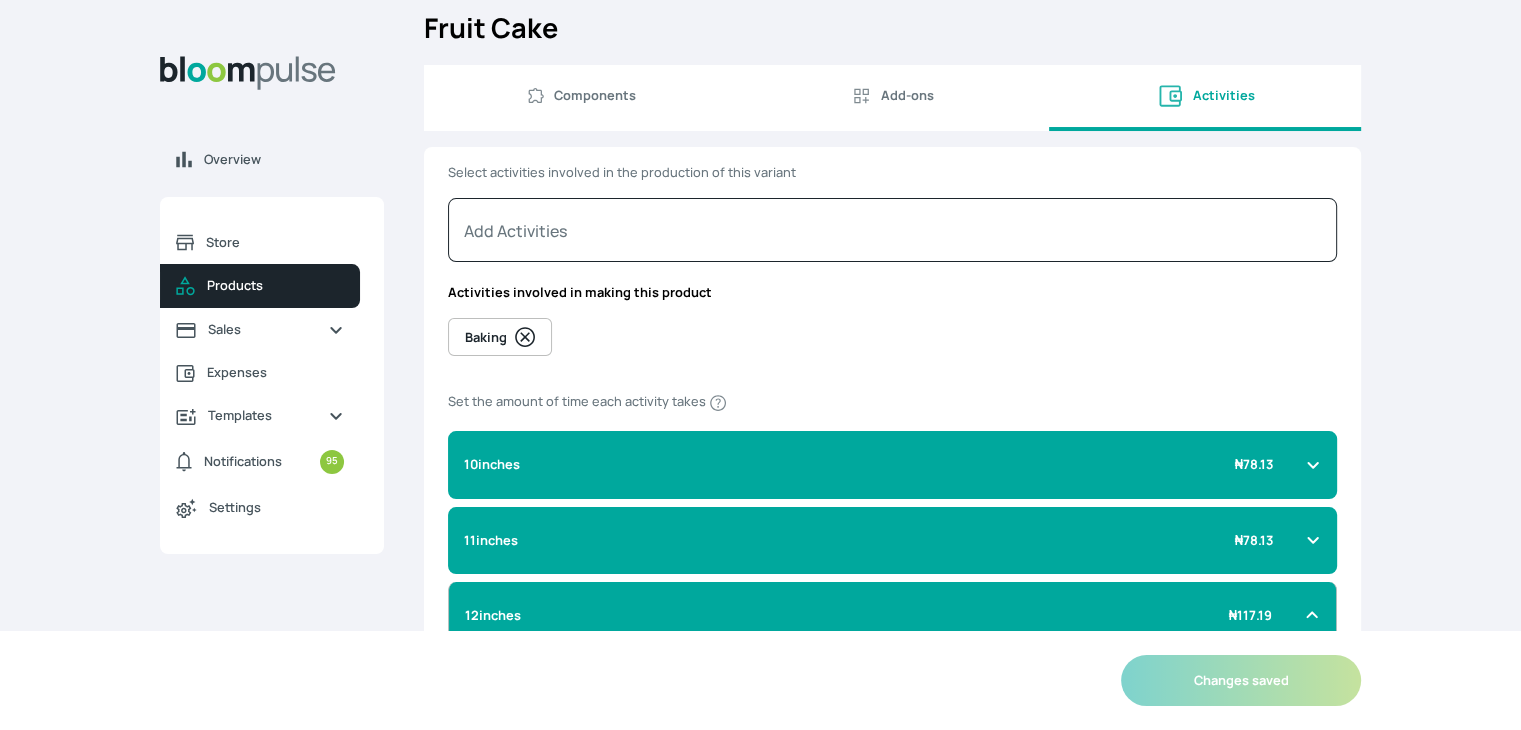 click on "Add-ons" at bounding box center (892, 98) 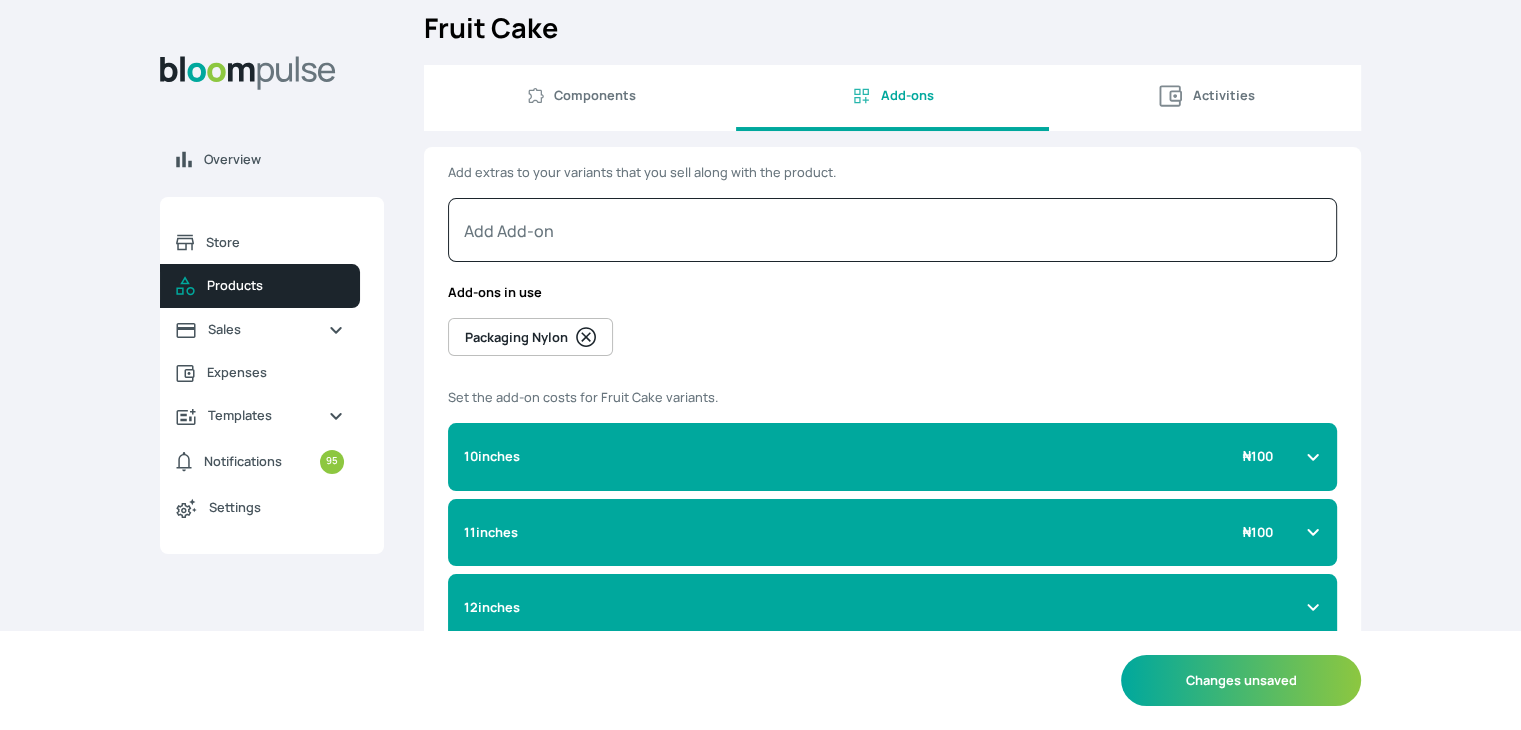 click on "Components" at bounding box center (580, 98) 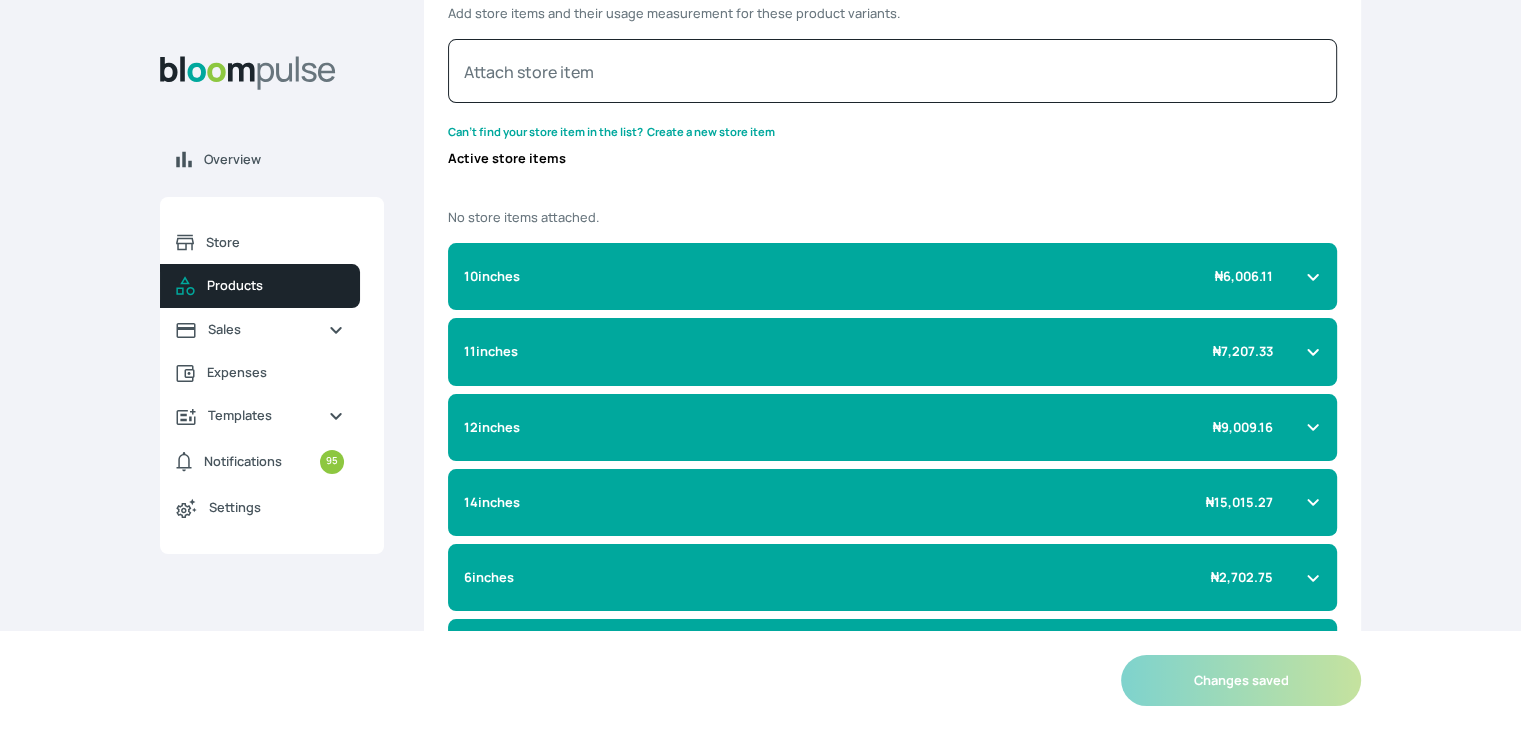 scroll, scrollTop: 0, scrollLeft: 0, axis: both 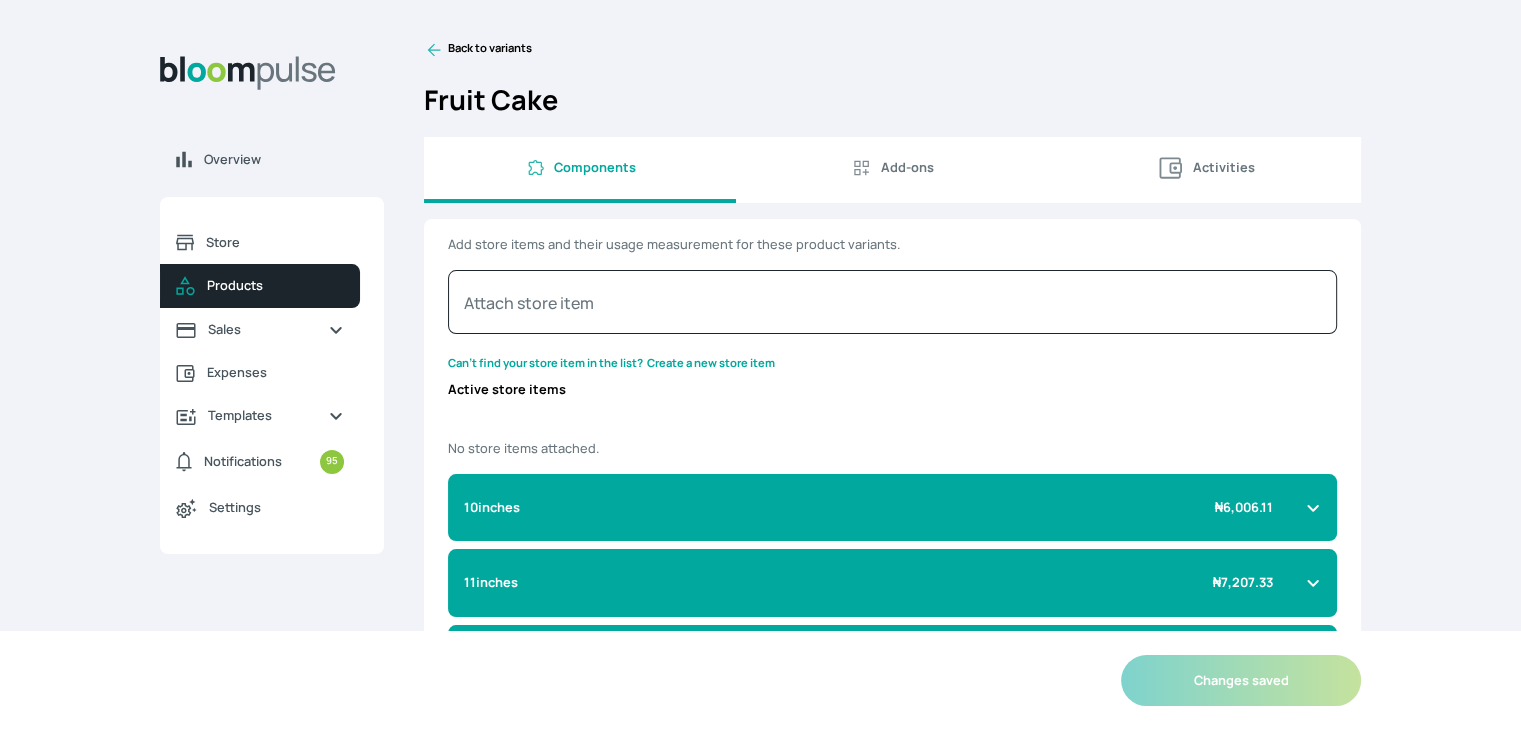 click on "Back to variants" at bounding box center [892, 50] 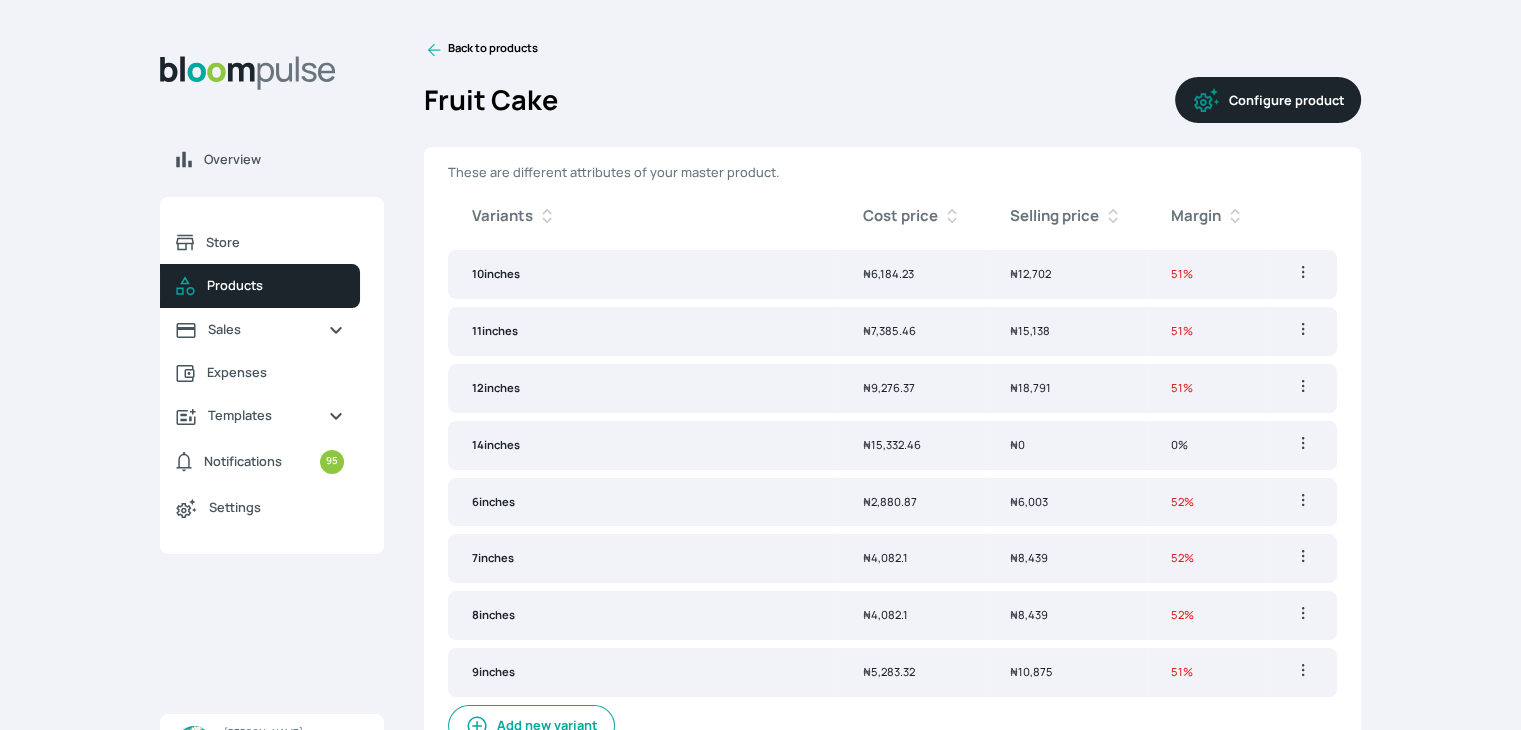 click on "₦" at bounding box center [867, 444] 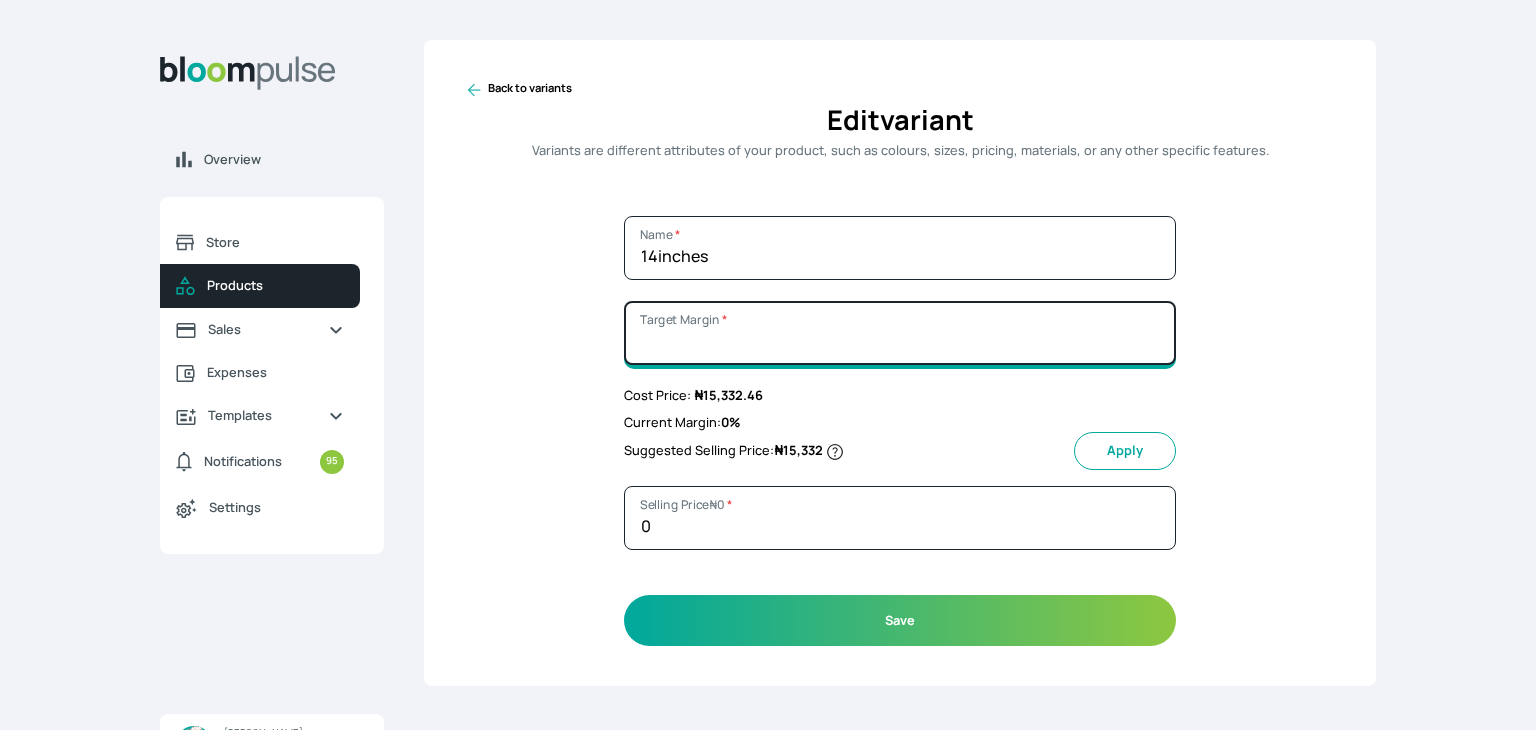 click on "Target Margin    *" at bounding box center (900, 333) 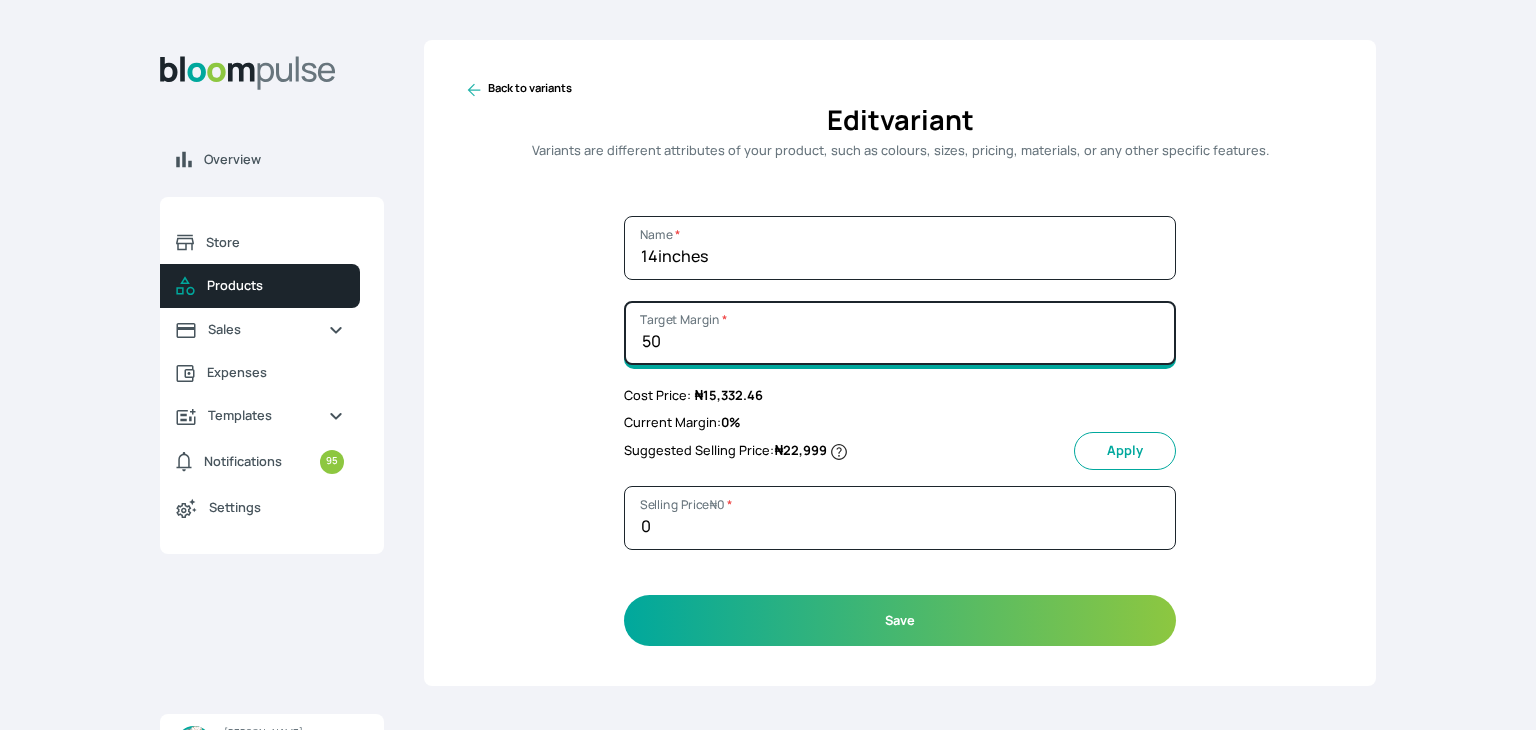 type on "5" 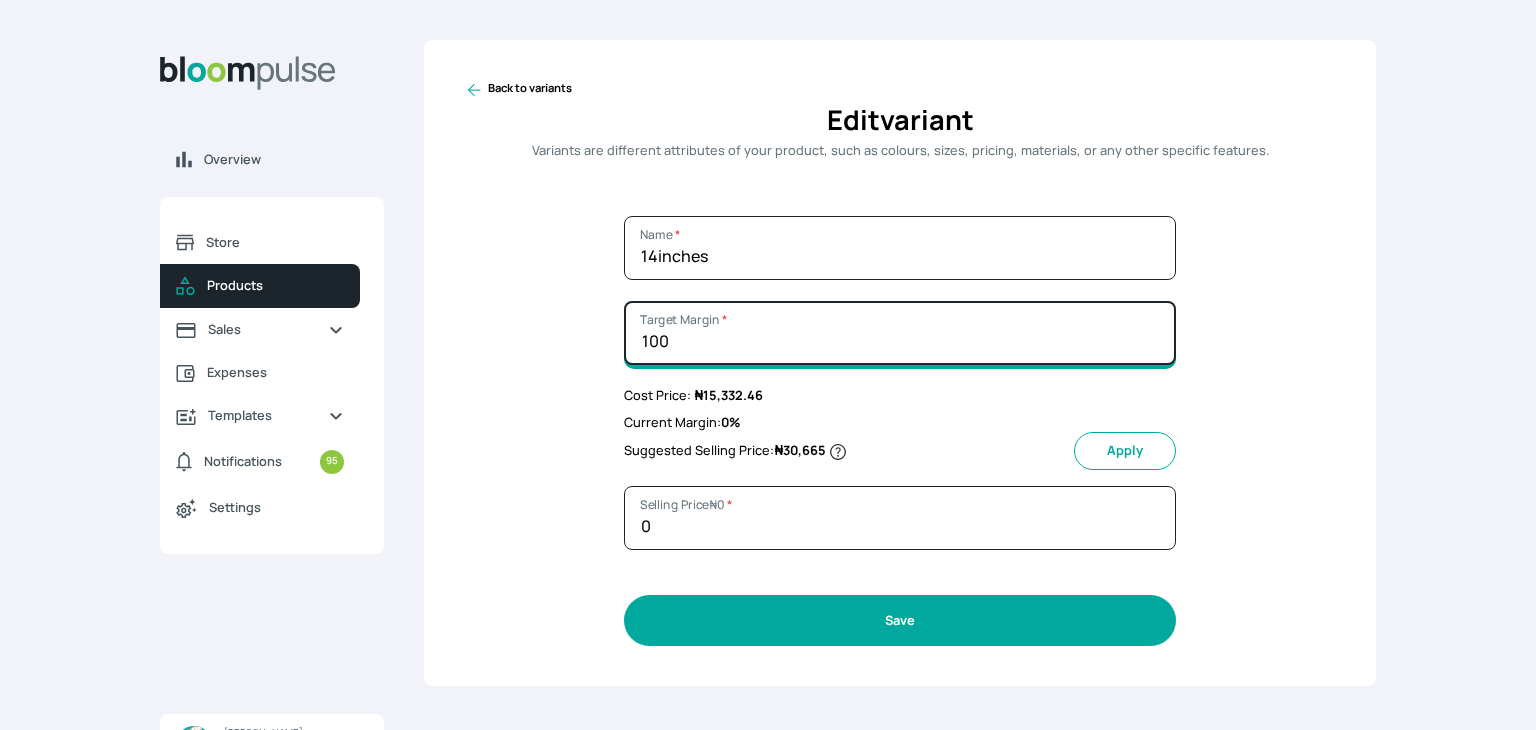 type on "100" 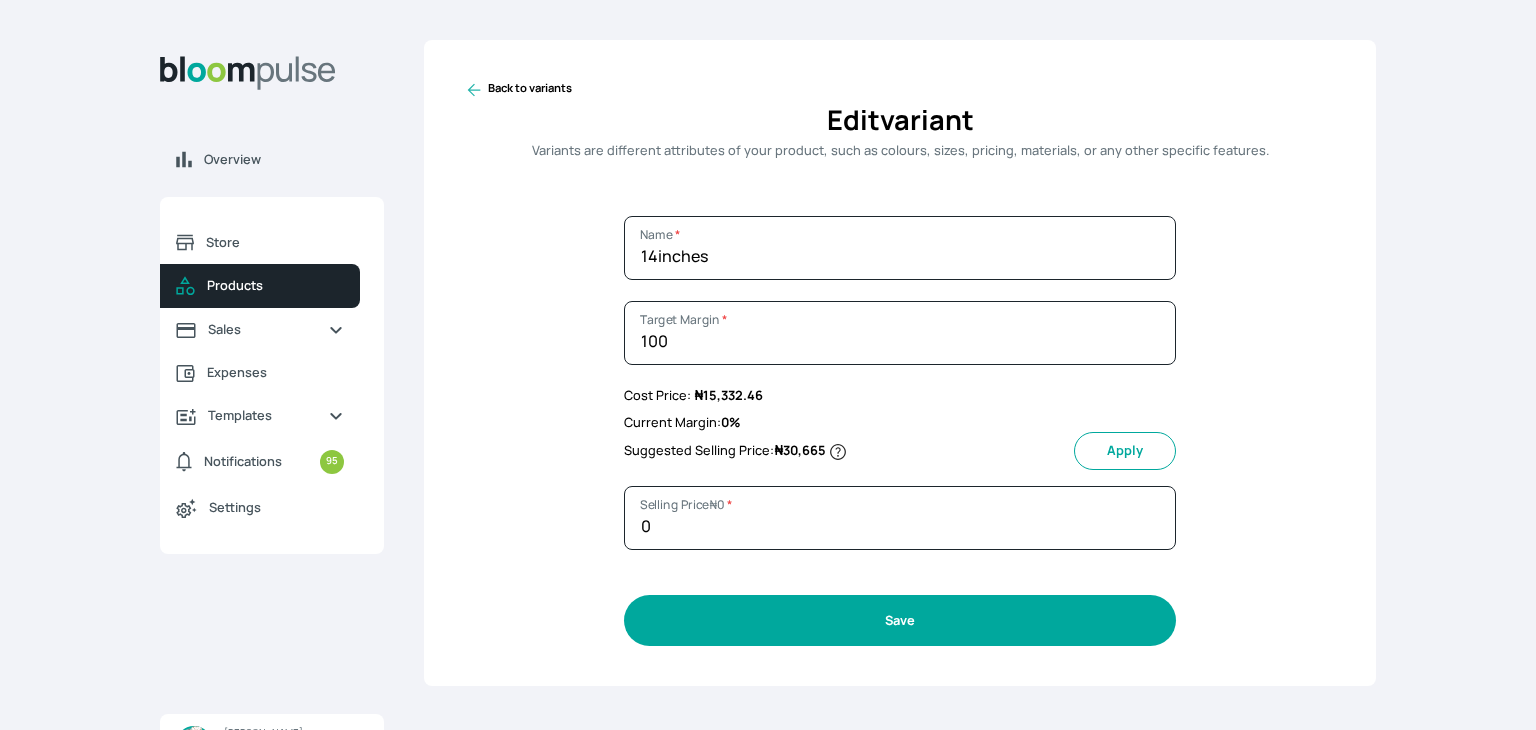 click on "Save" at bounding box center (900, 620) 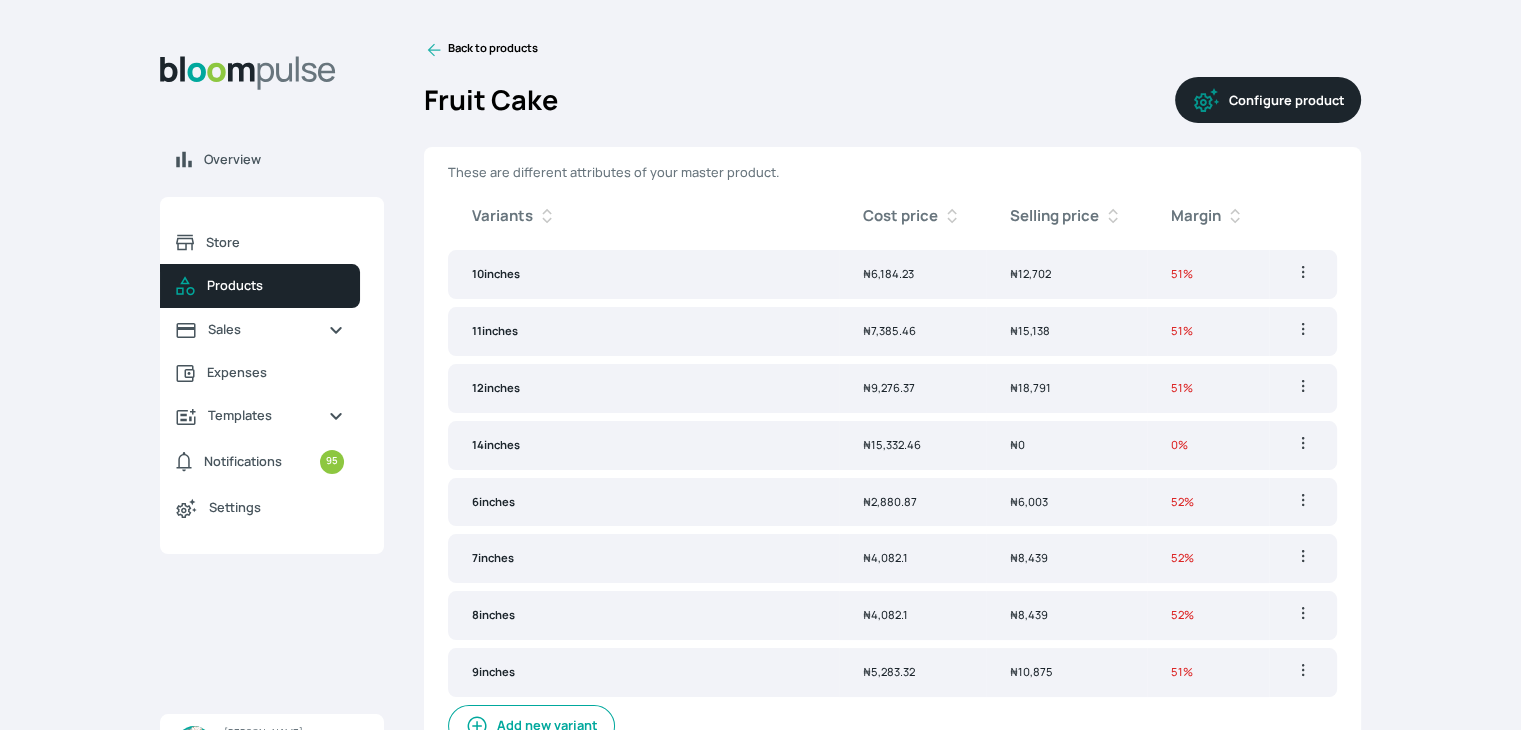 click on "₦ 15,332.46" at bounding box center (912, 445) 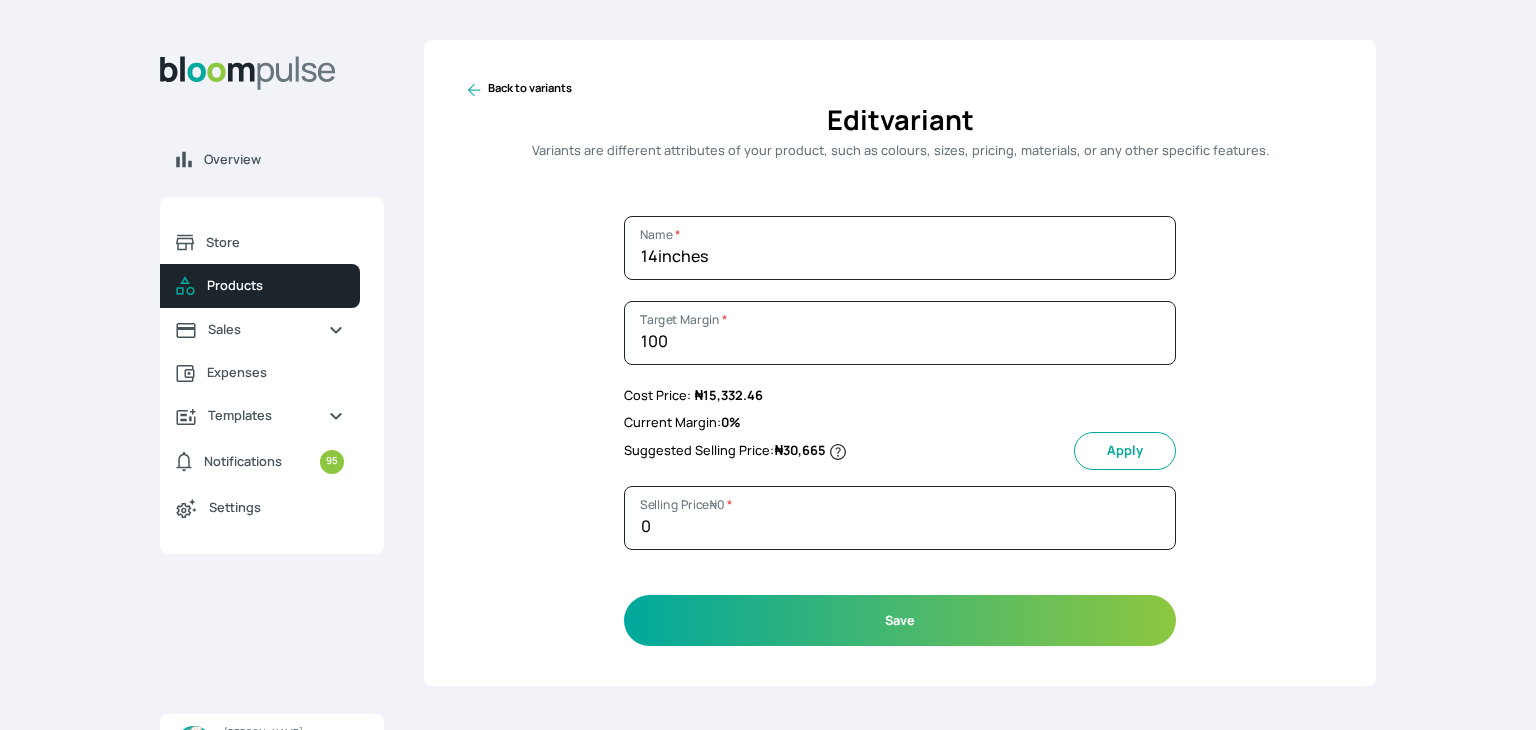 click on "Apply" at bounding box center (1125, 450) 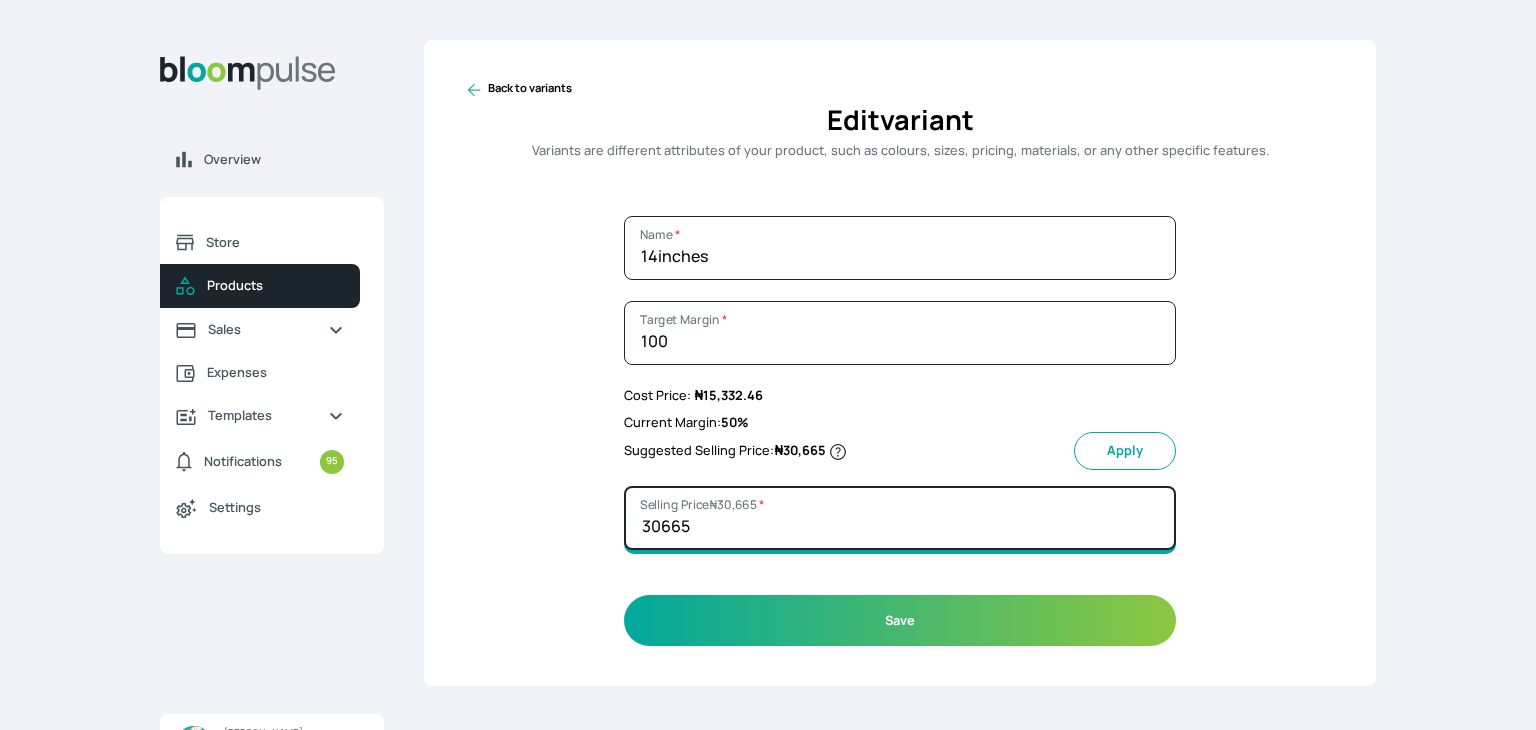 drag, startPoint x: 703, startPoint y: 533, endPoint x: 664, endPoint y: 532, distance: 39.012817 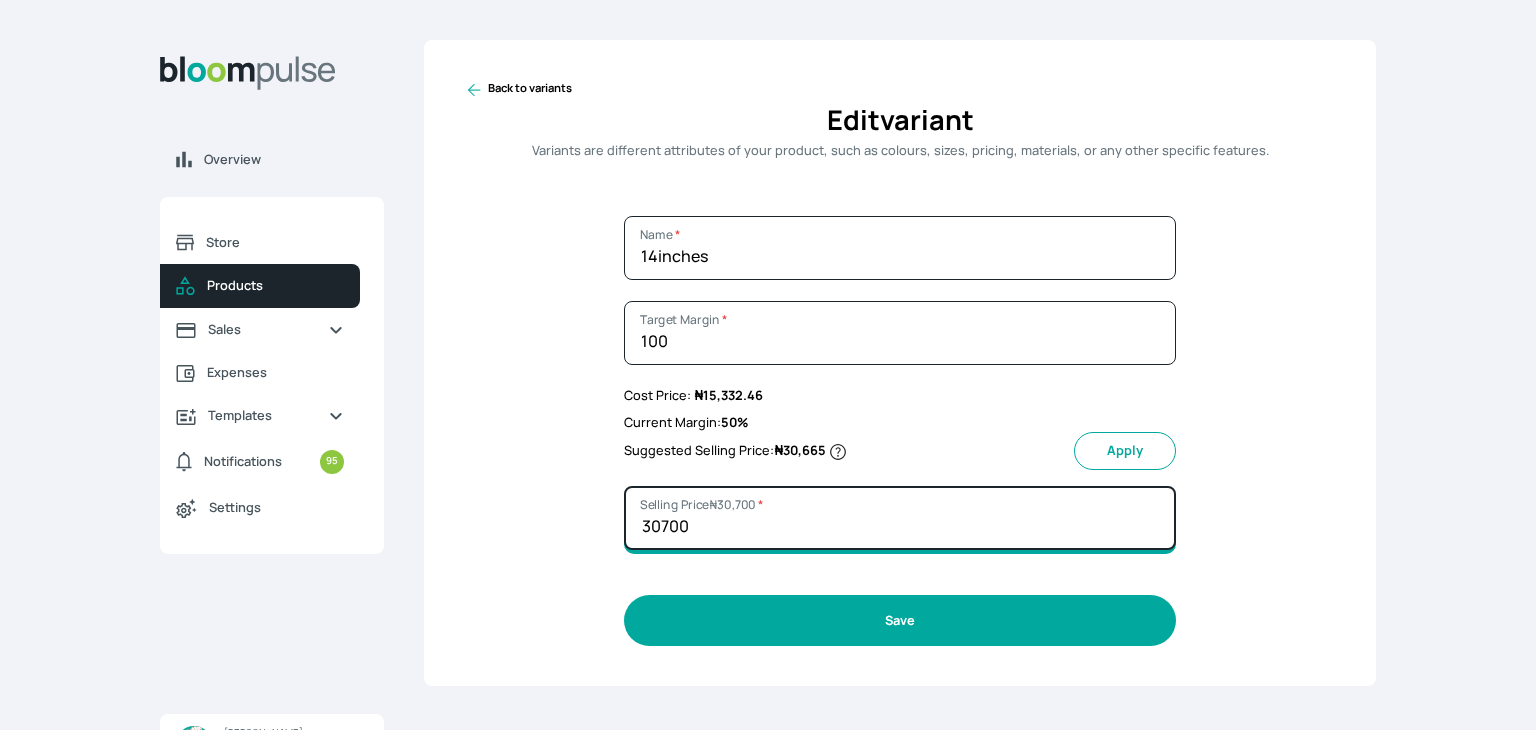 type on "30700" 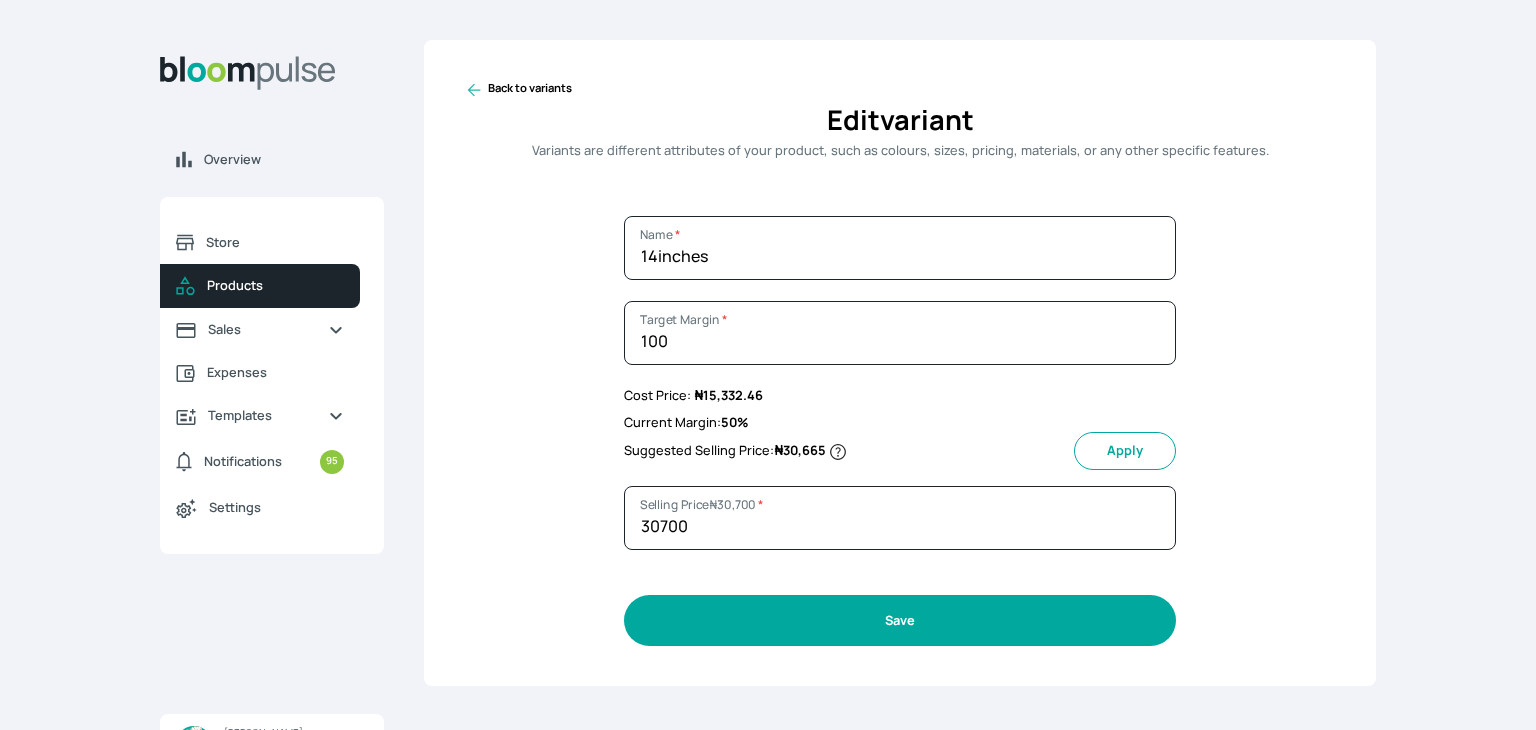 click on "Save" at bounding box center (900, 620) 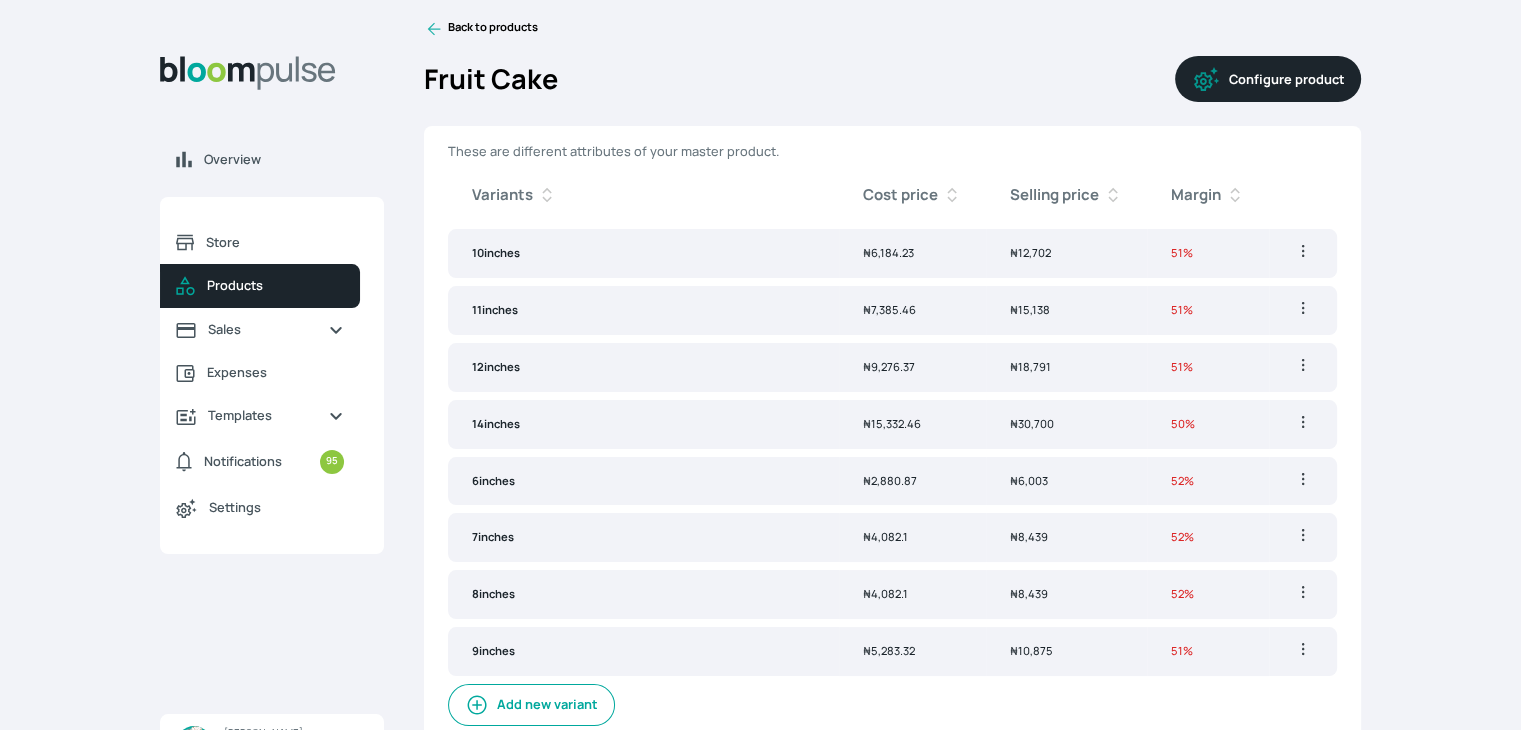 scroll, scrollTop: 26, scrollLeft: 0, axis: vertical 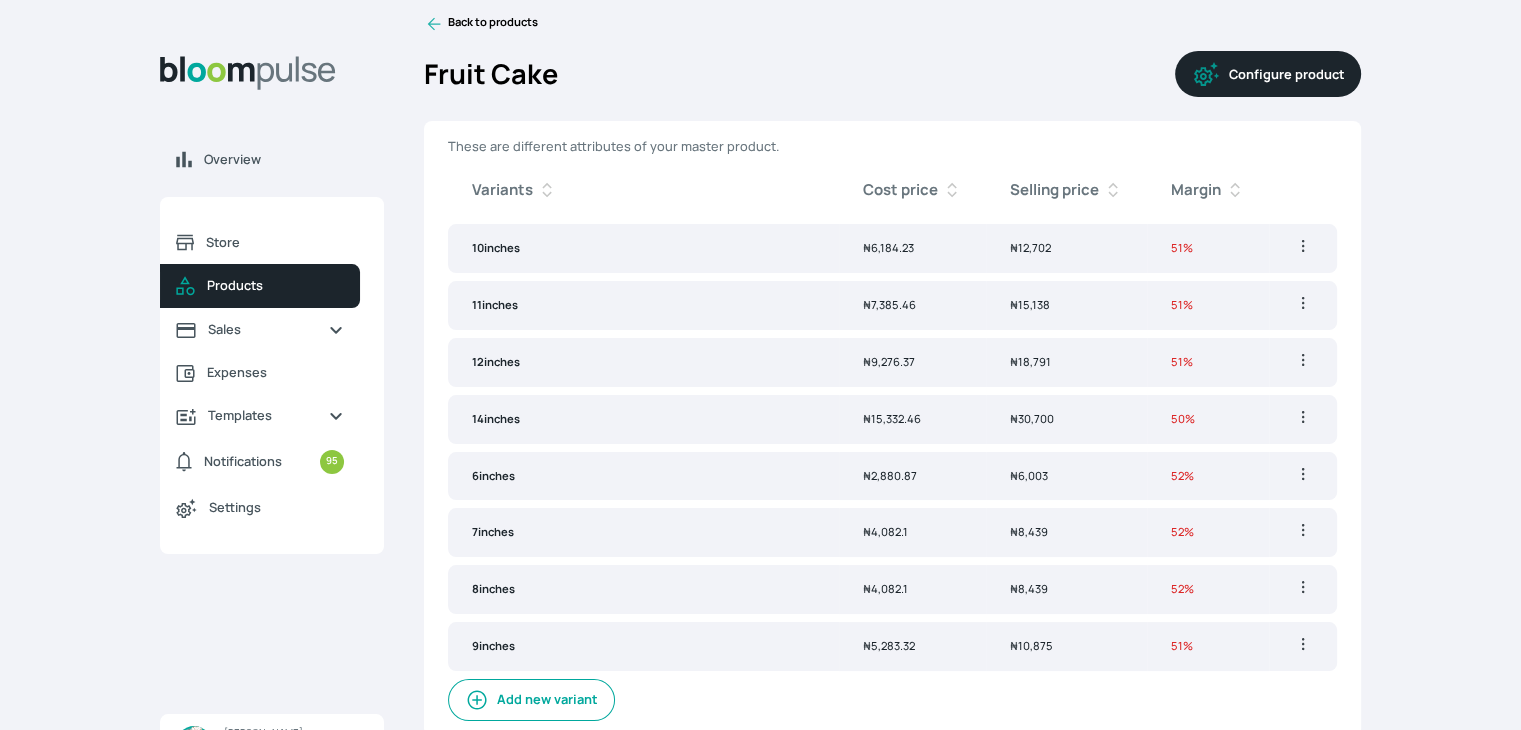 click on "14inches" at bounding box center [643, 419] 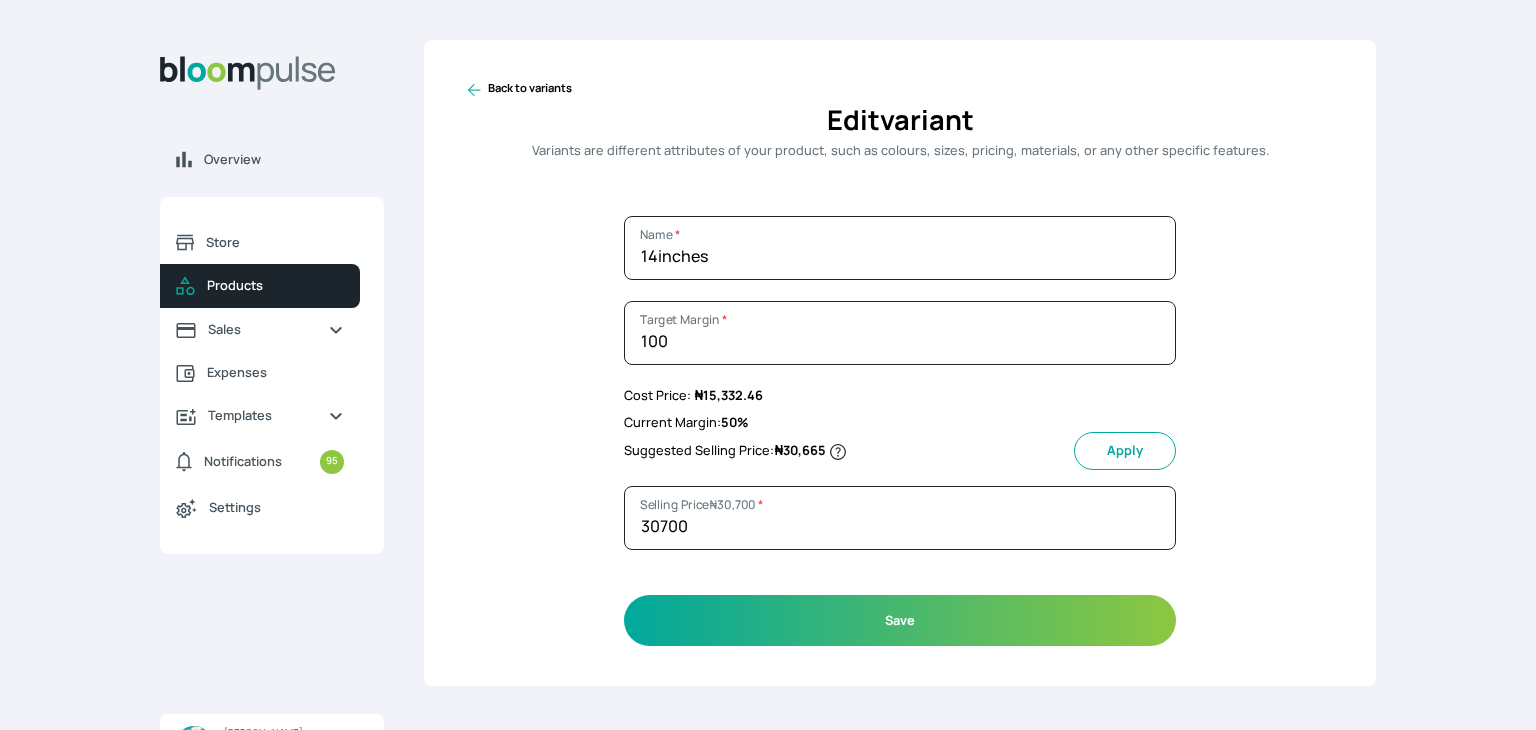 click 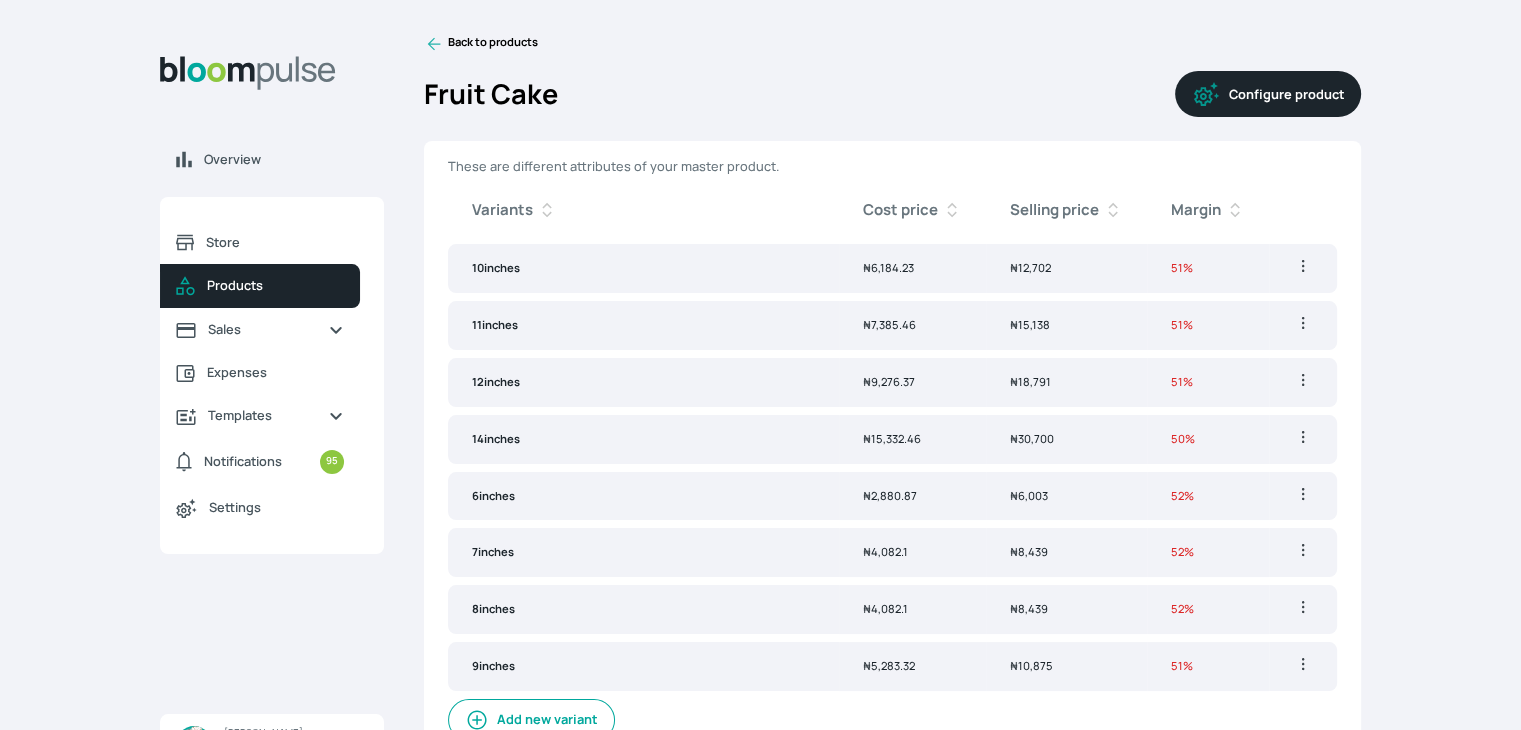 scroll, scrollTop: 26, scrollLeft: 0, axis: vertical 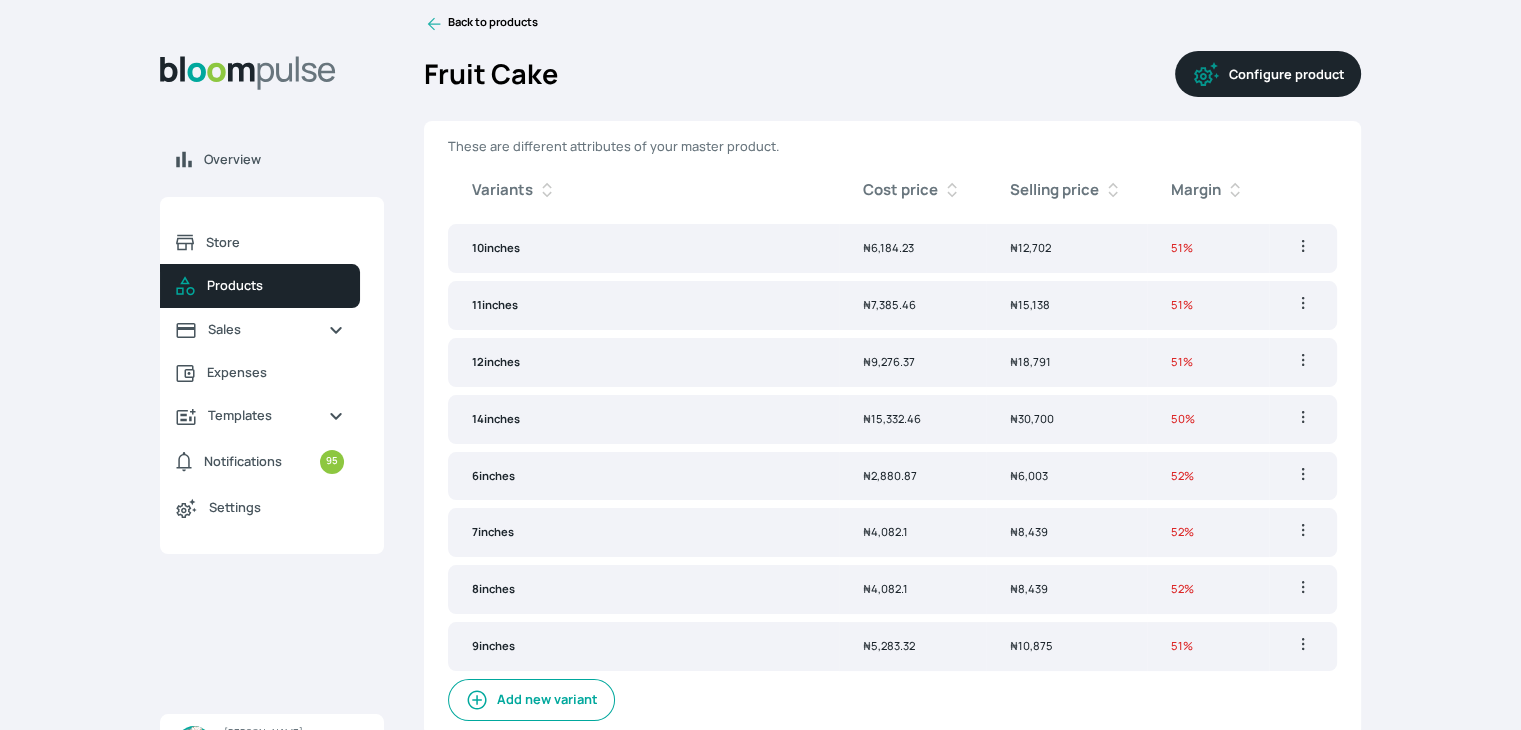 click 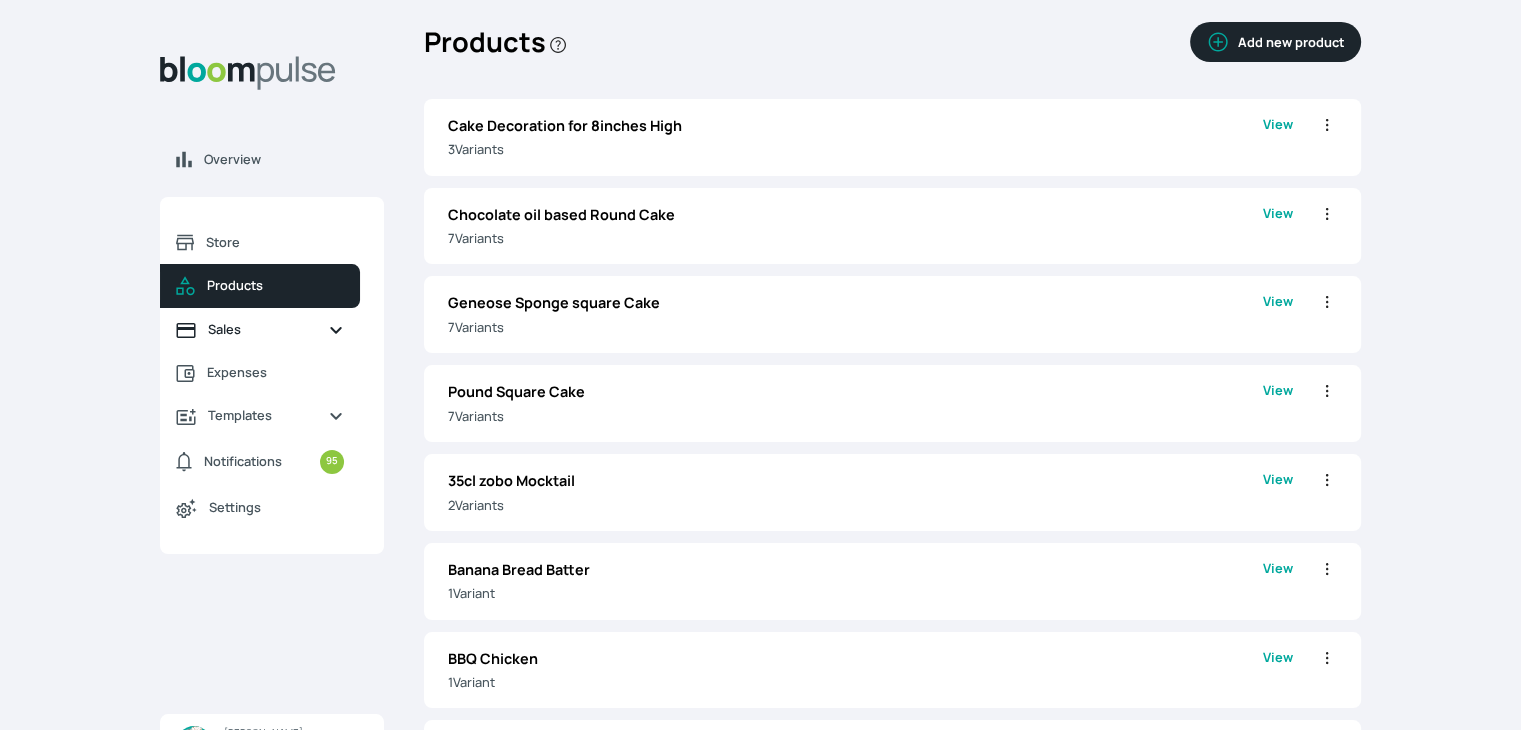 click on "Sales" at bounding box center (260, 329) 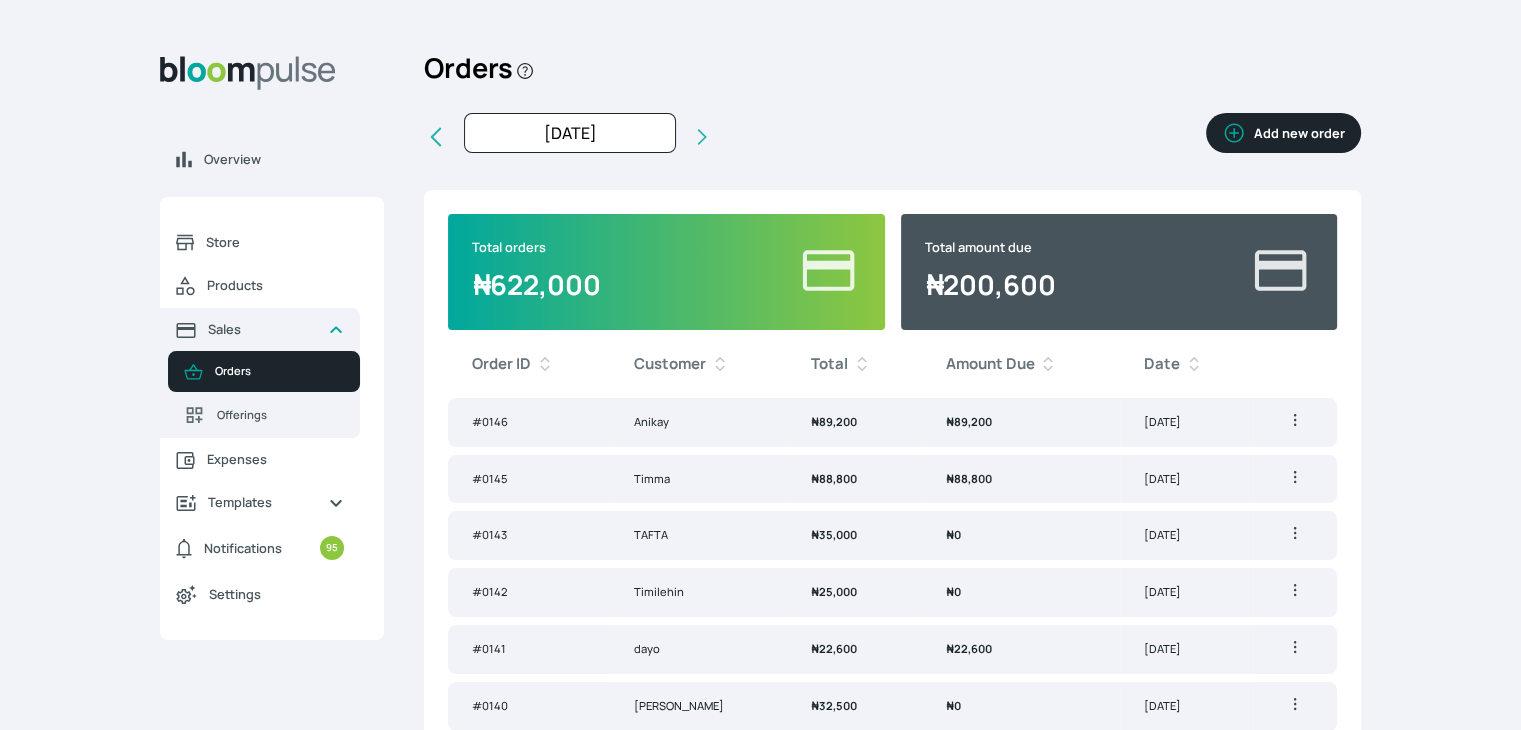 click on "Add new order" at bounding box center [1283, 133] 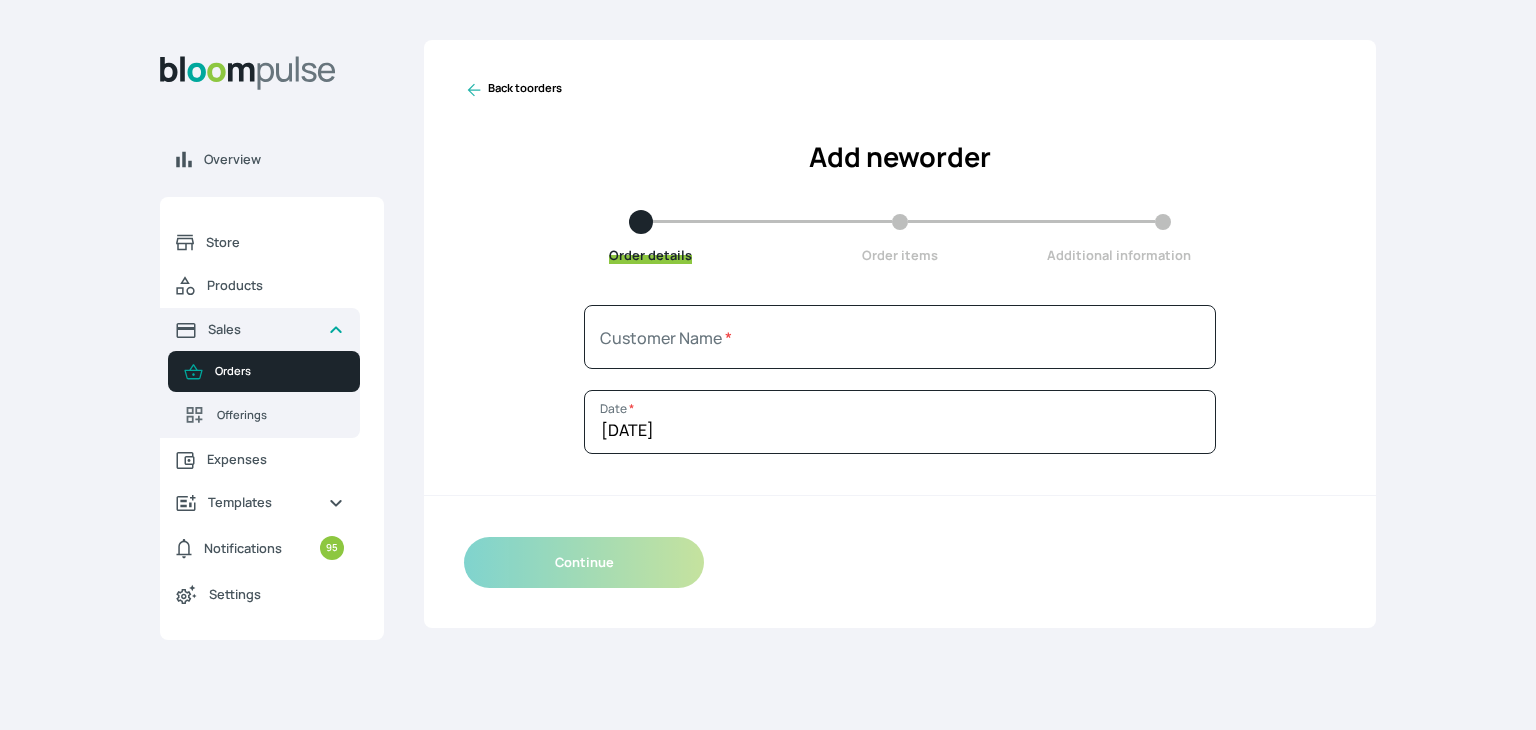 click on "Back to  orders" at bounding box center (513, 90) 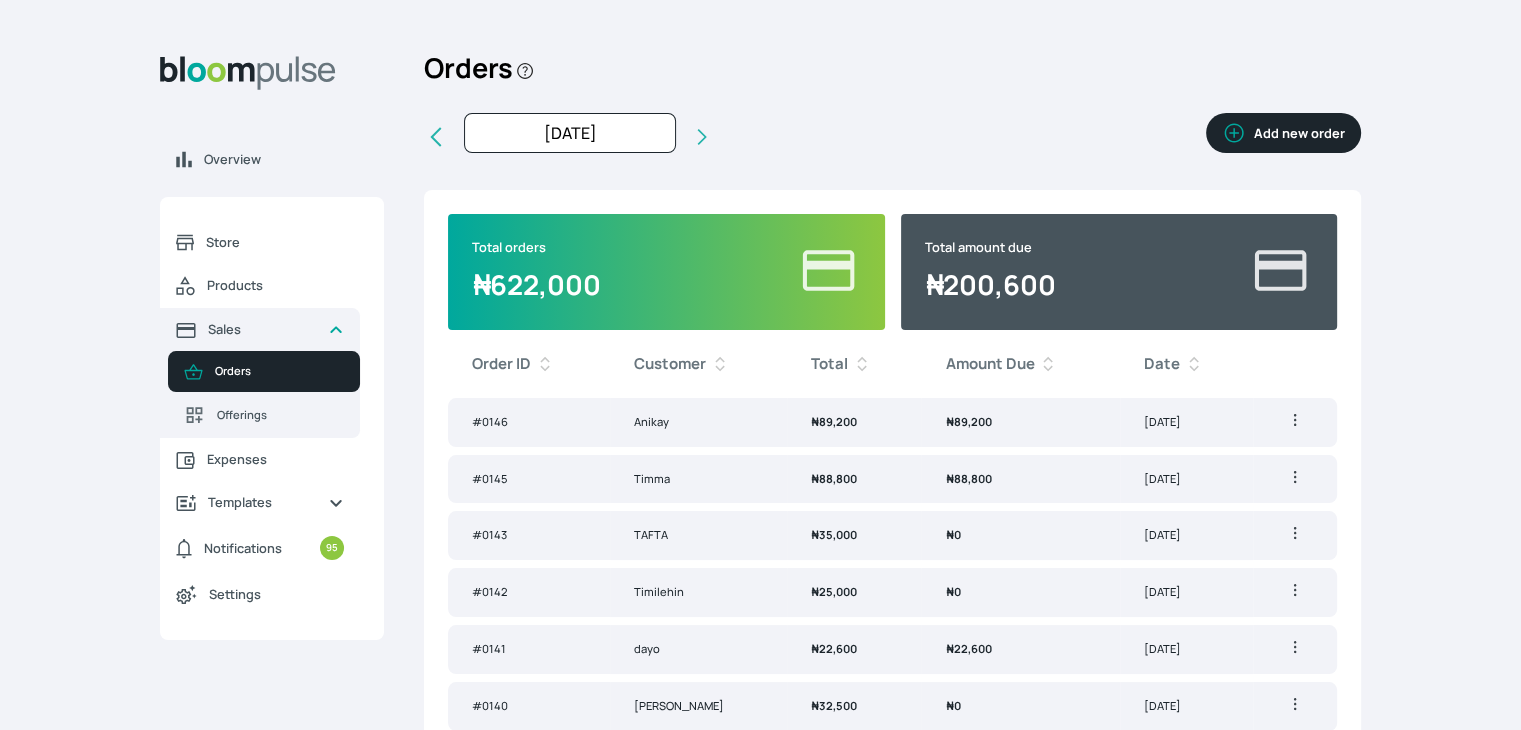 click on "₦ 88,800" at bounding box center (1020, 479) 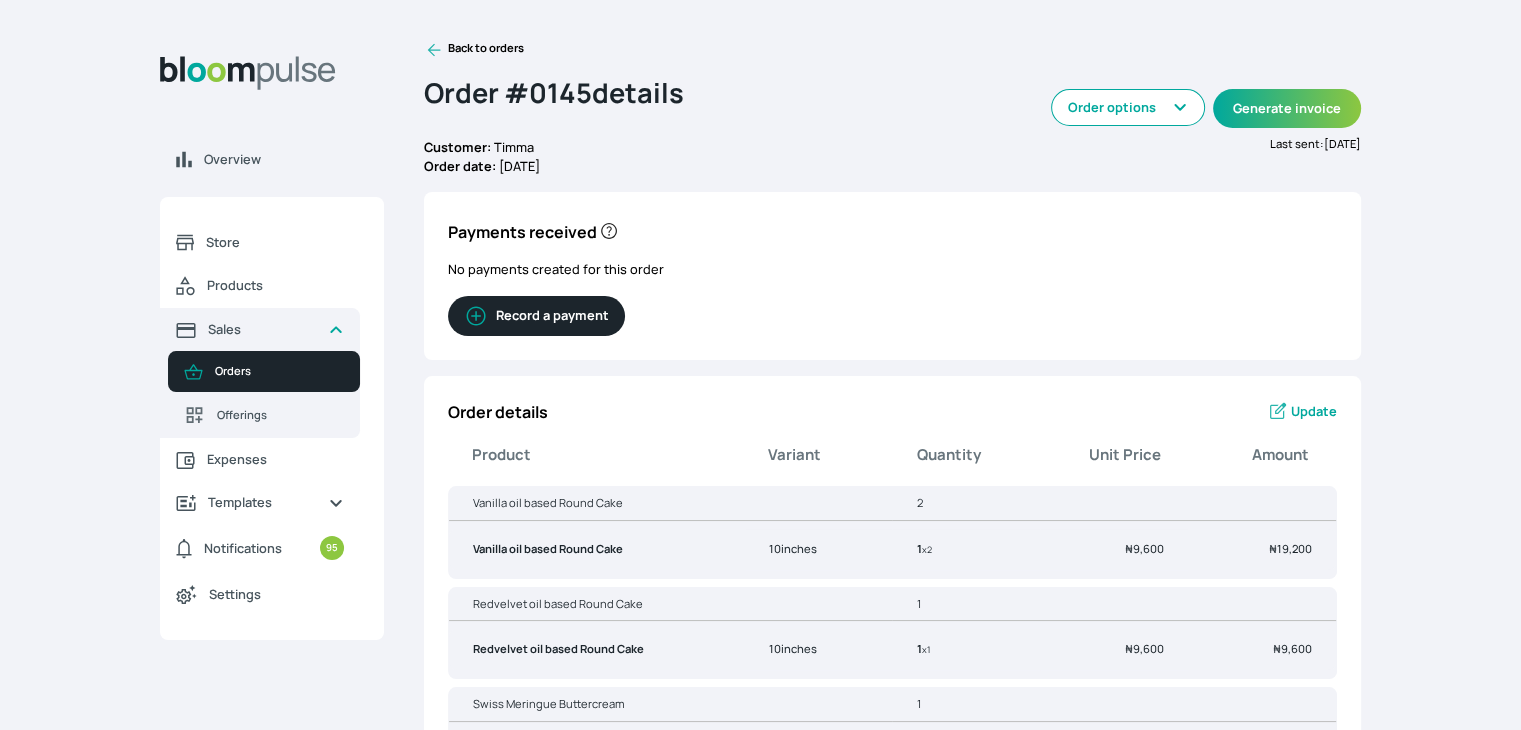 click on "Record a payment" at bounding box center [536, 316] 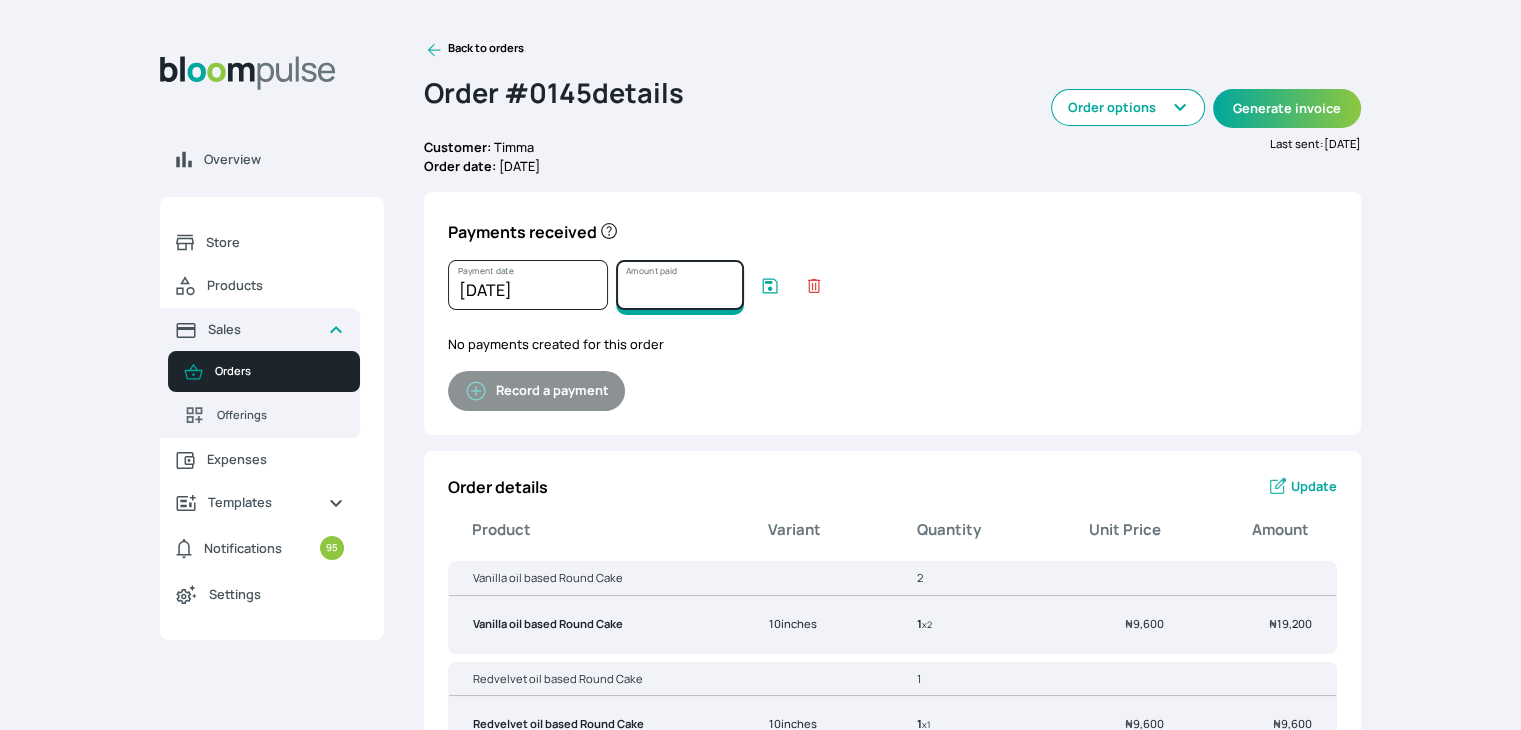 click on "Amount paid" at bounding box center [680, 285] 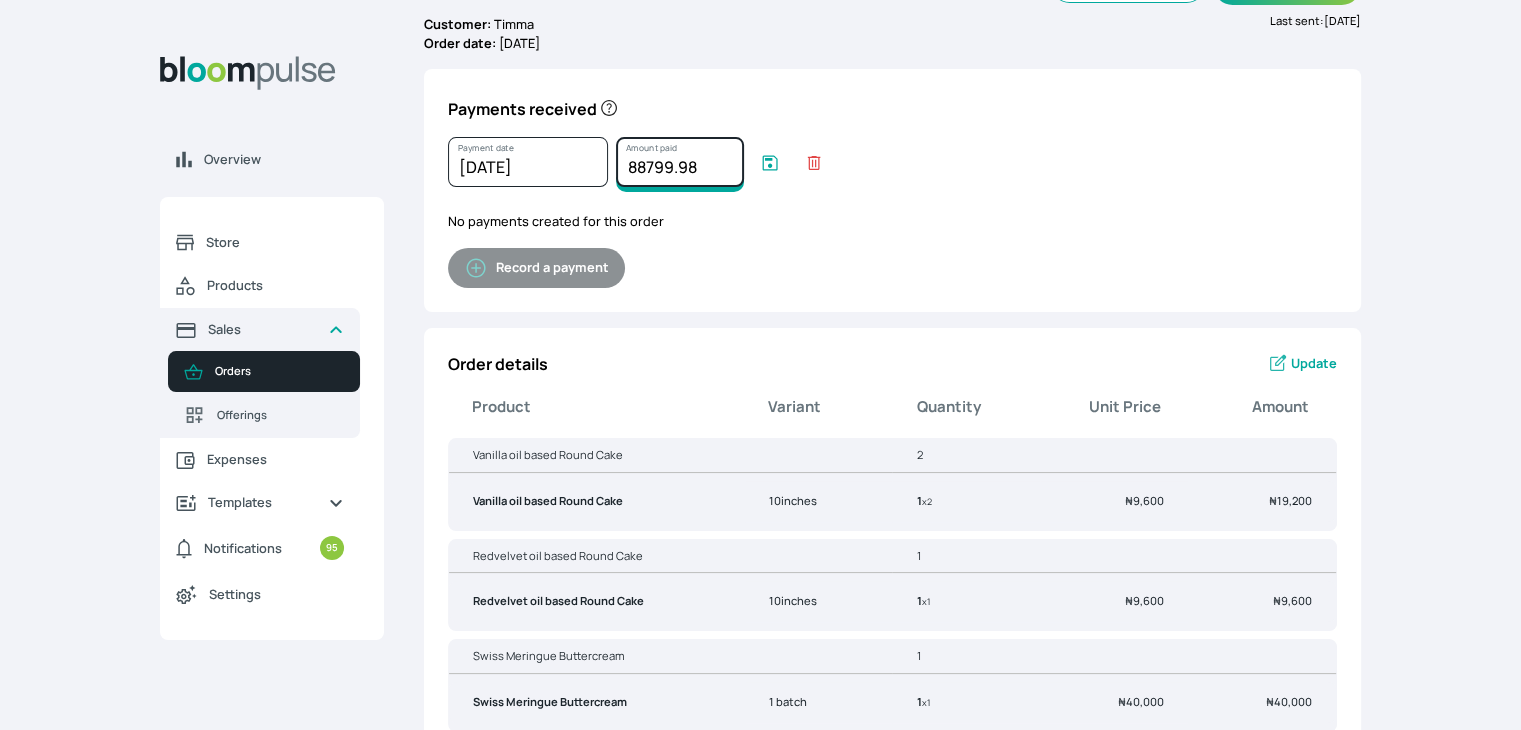 scroll, scrollTop: 0, scrollLeft: 0, axis: both 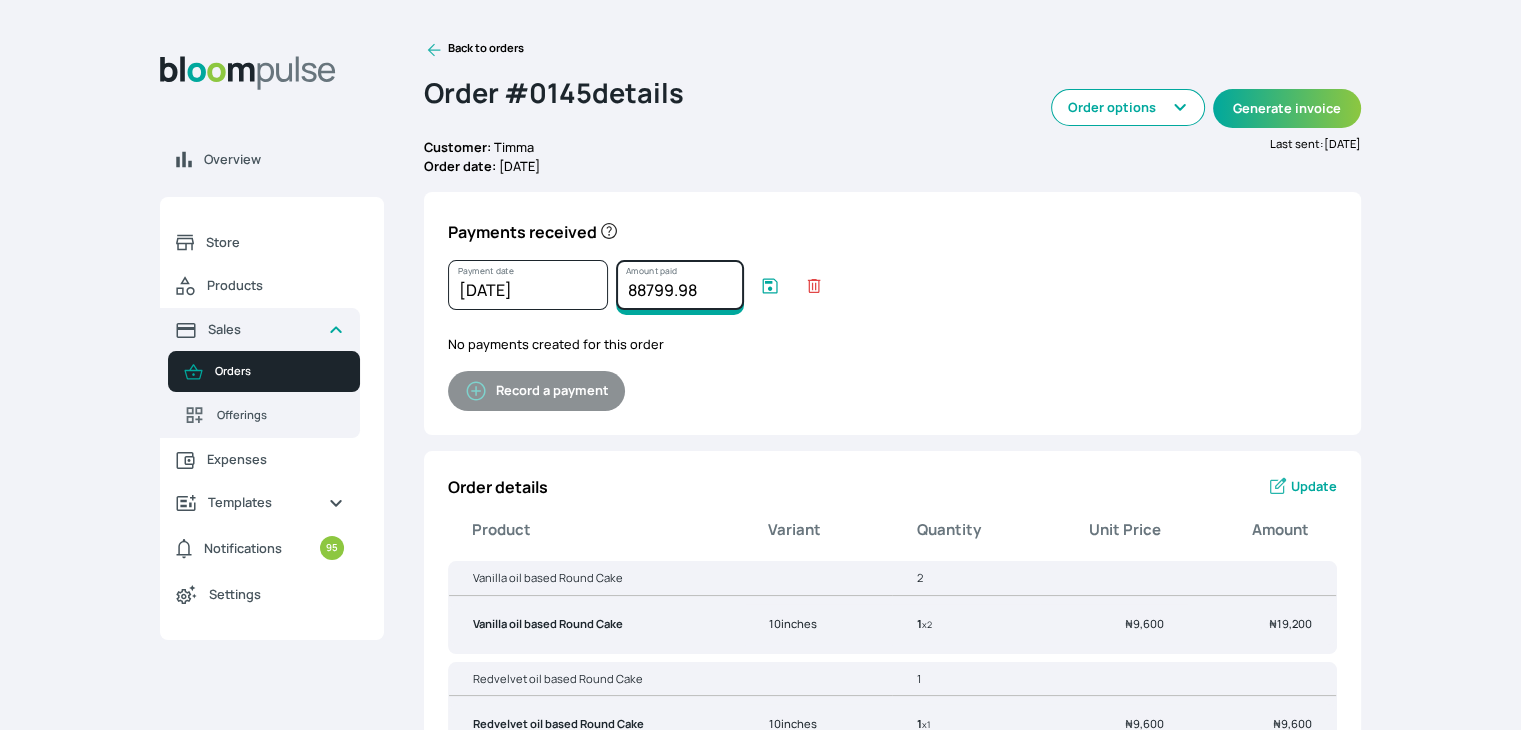 type on "88799.98" 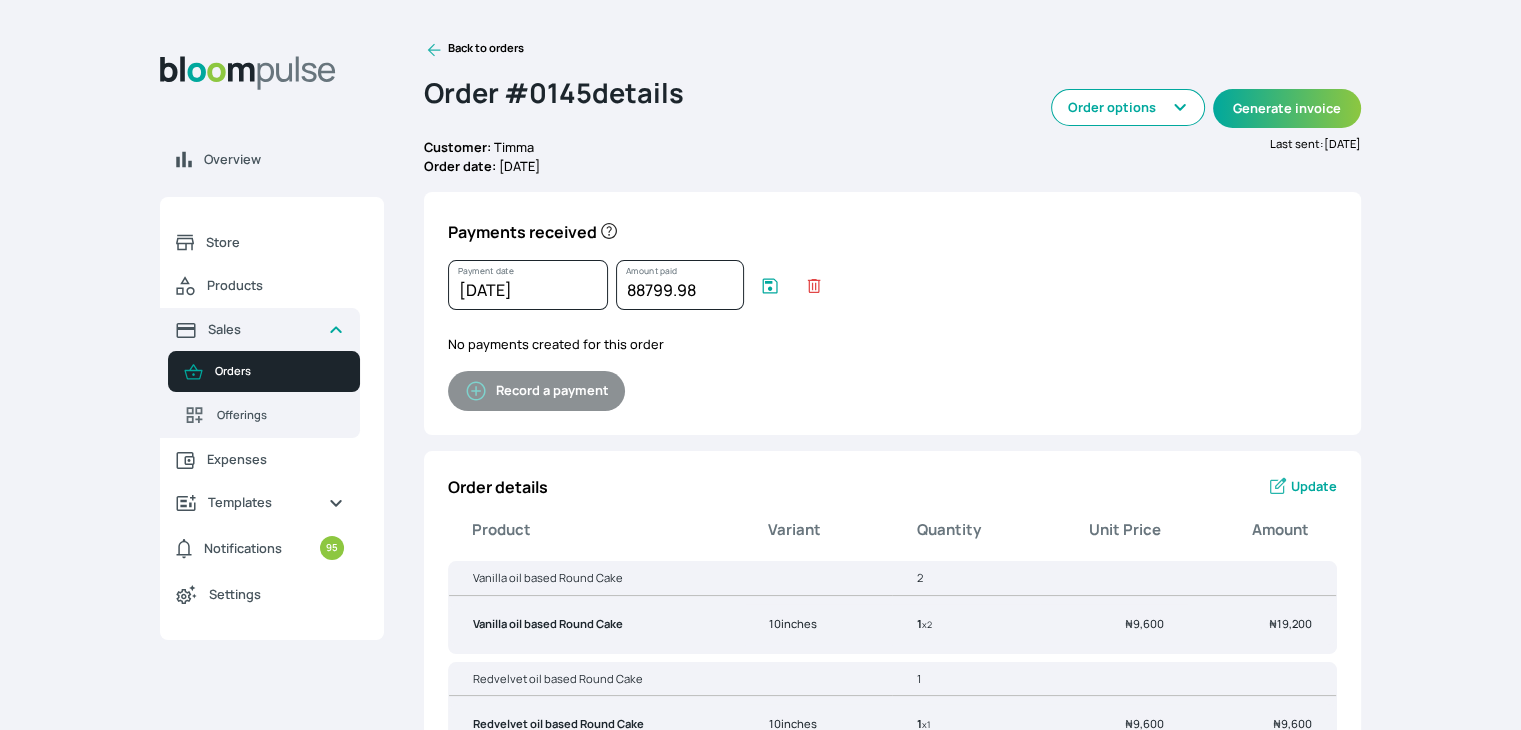 click 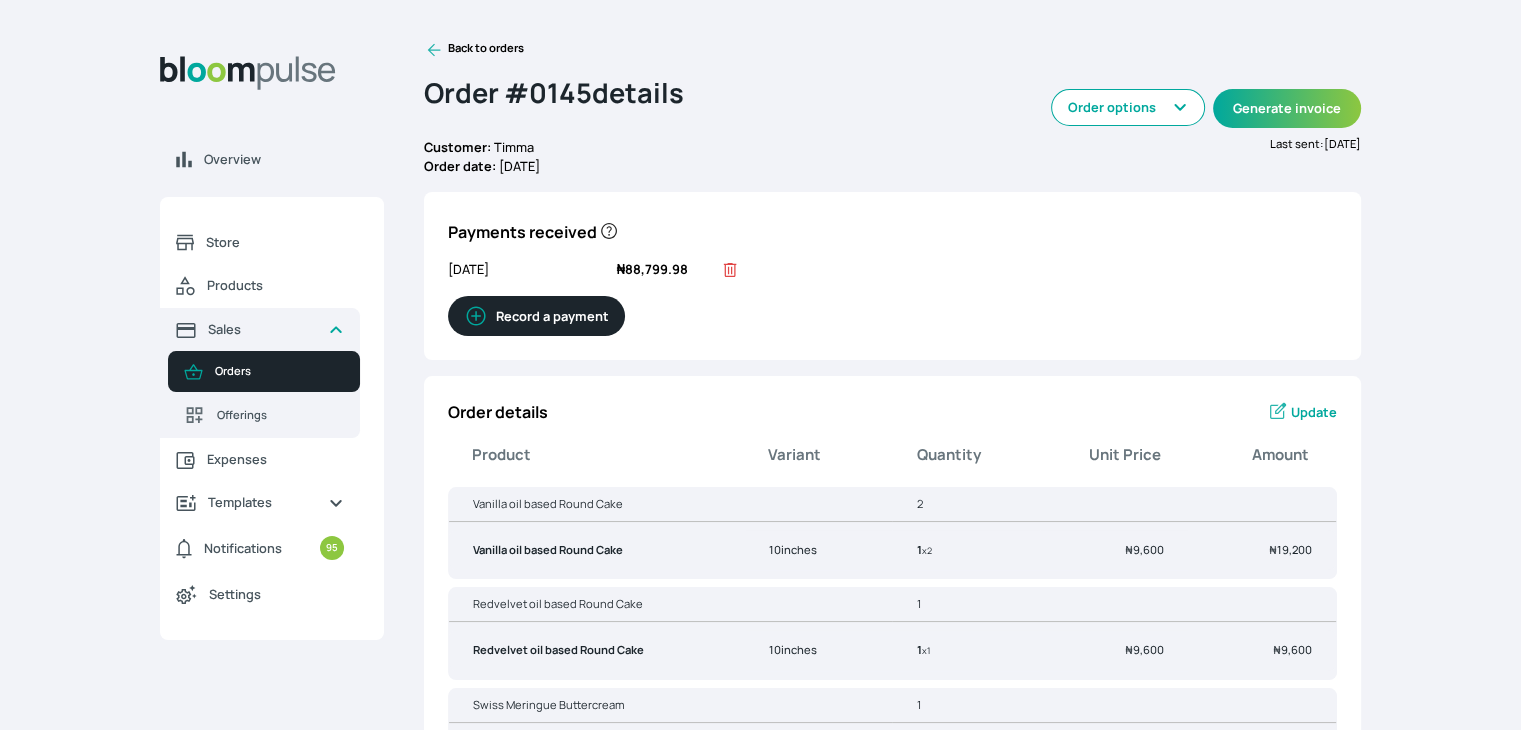click 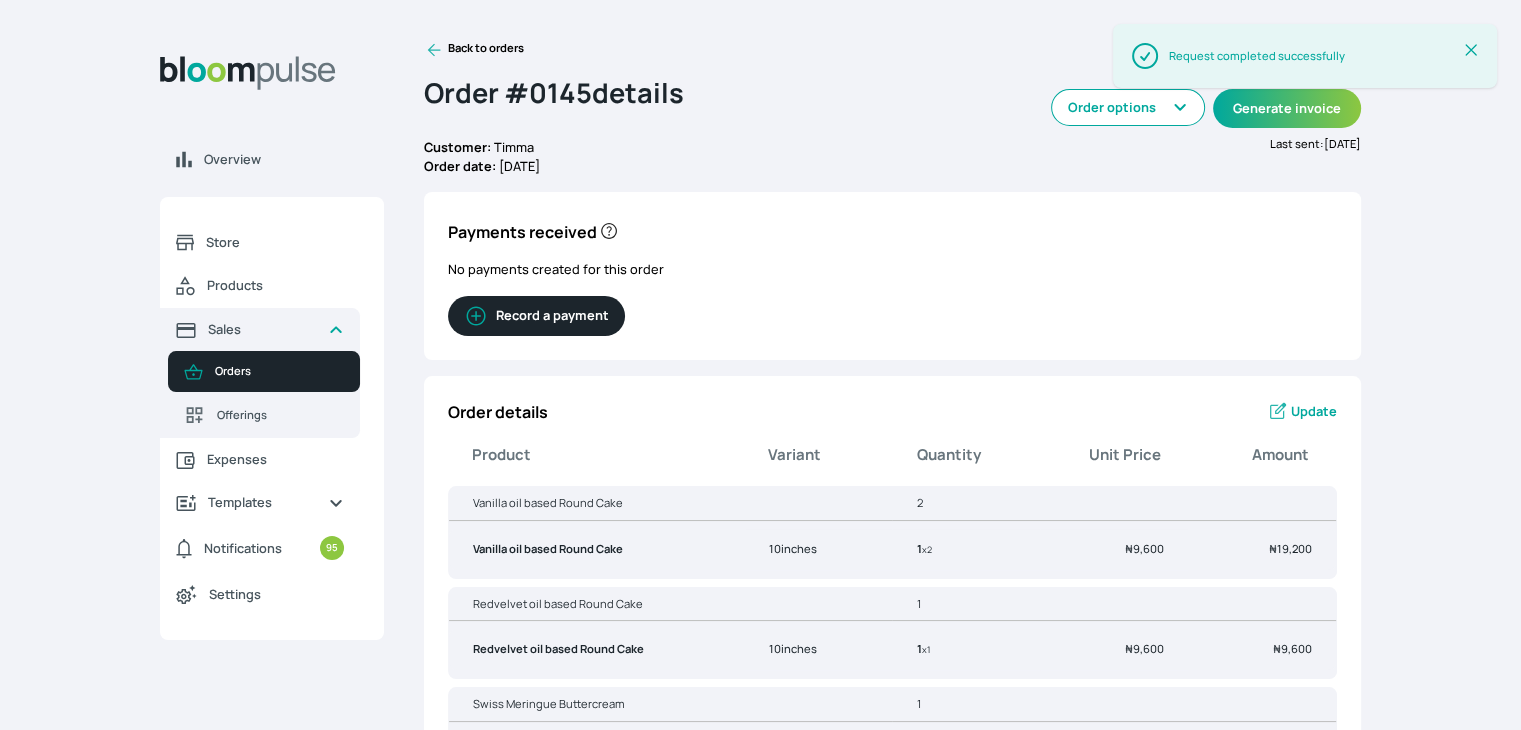 click on "Record a payment" at bounding box center (536, 316) 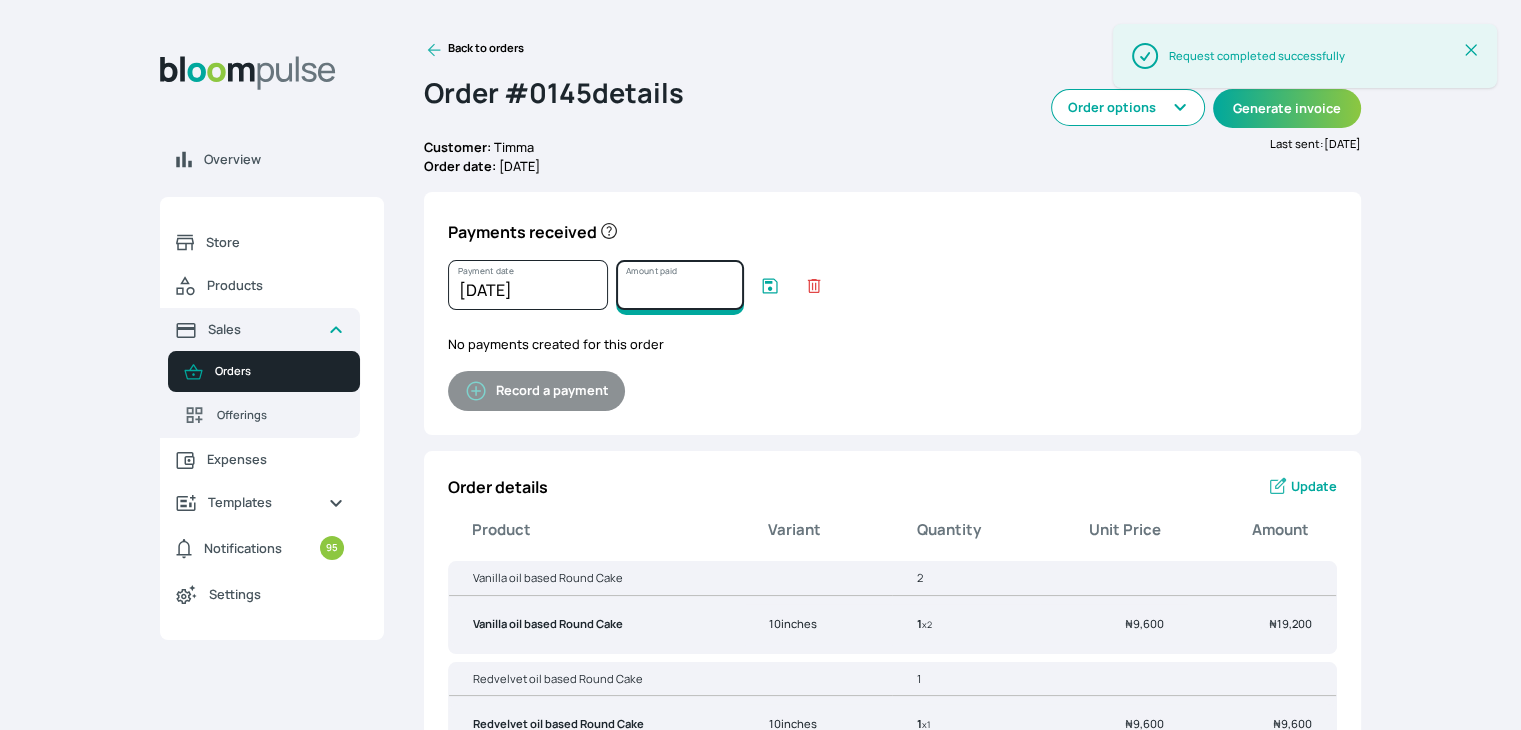 click on "Amount paid" at bounding box center (680, 285) 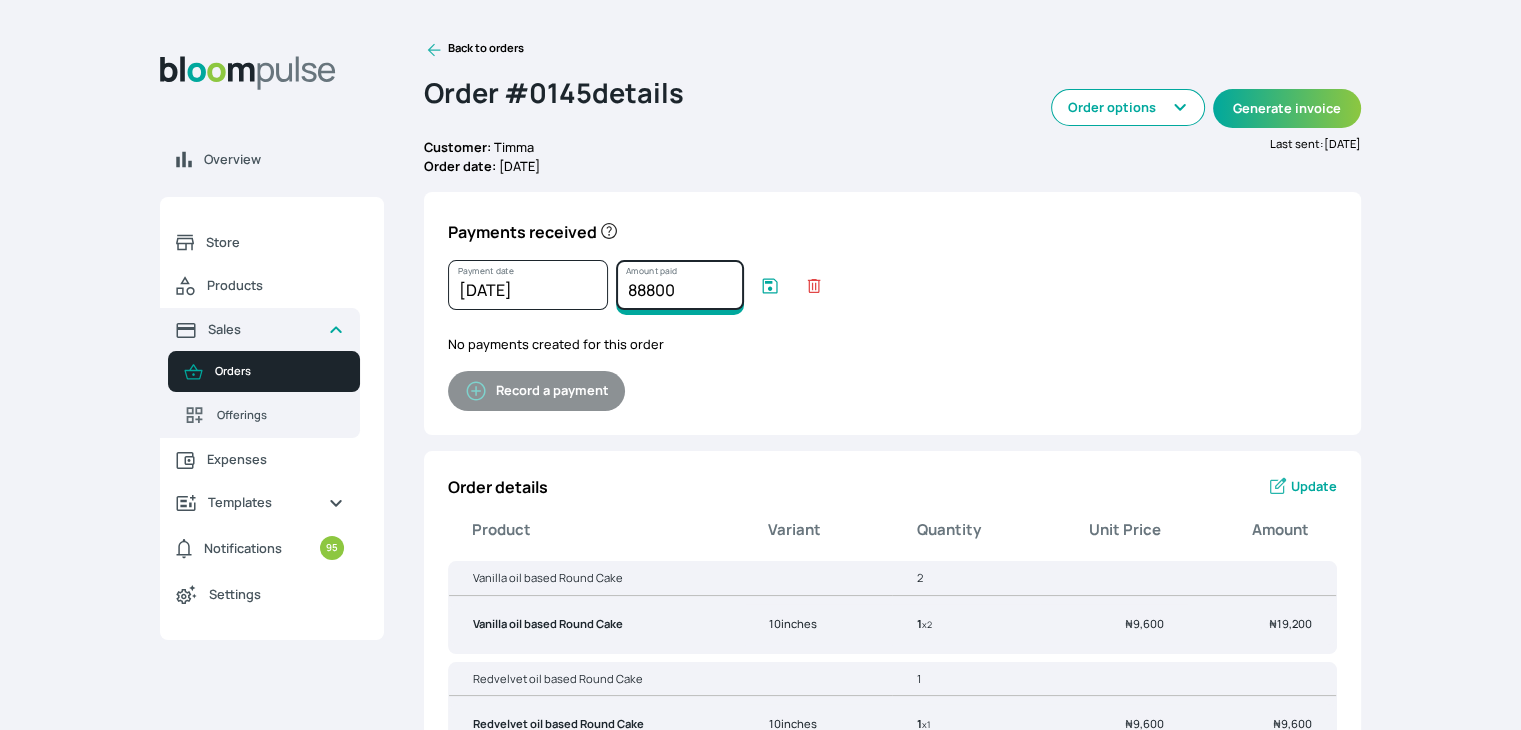 type on "88800" 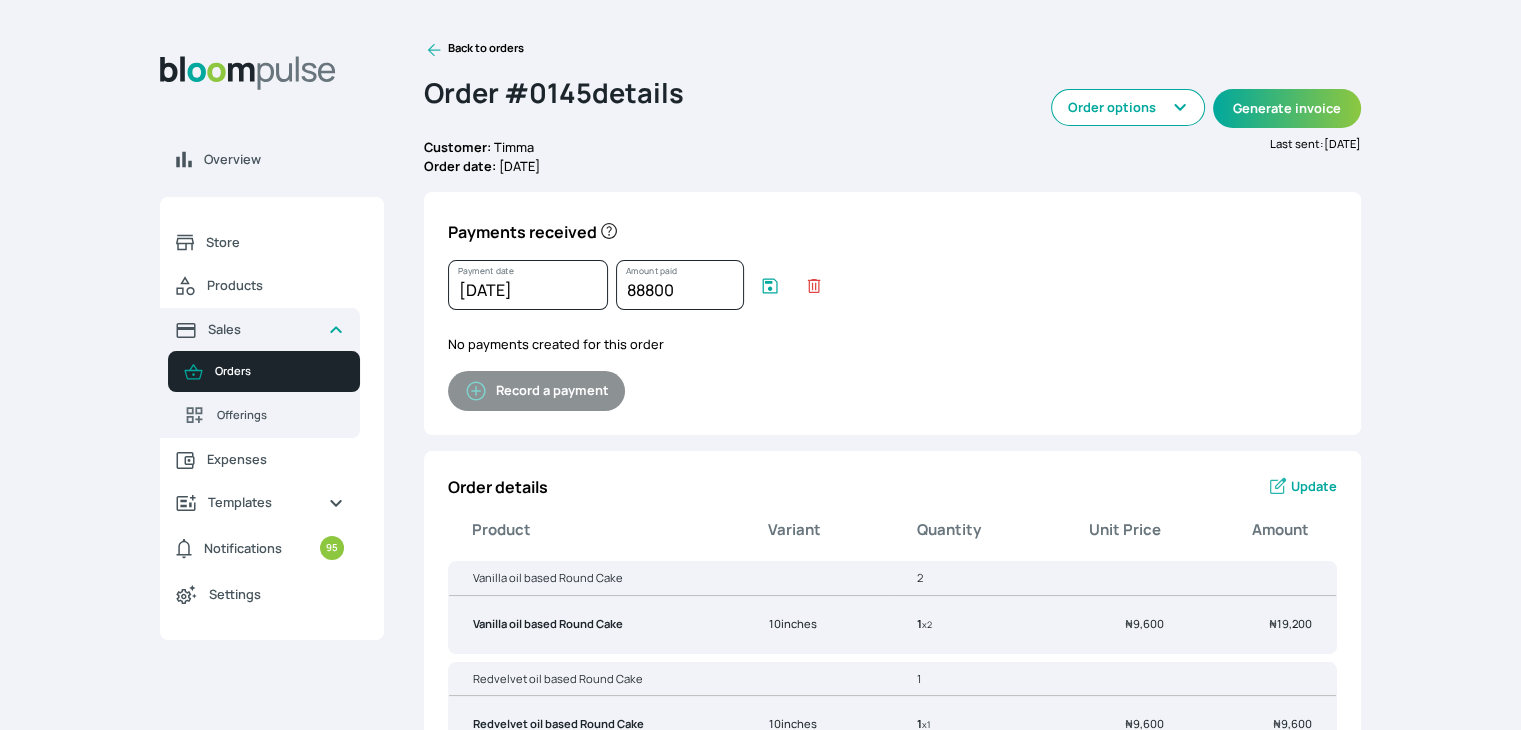 click 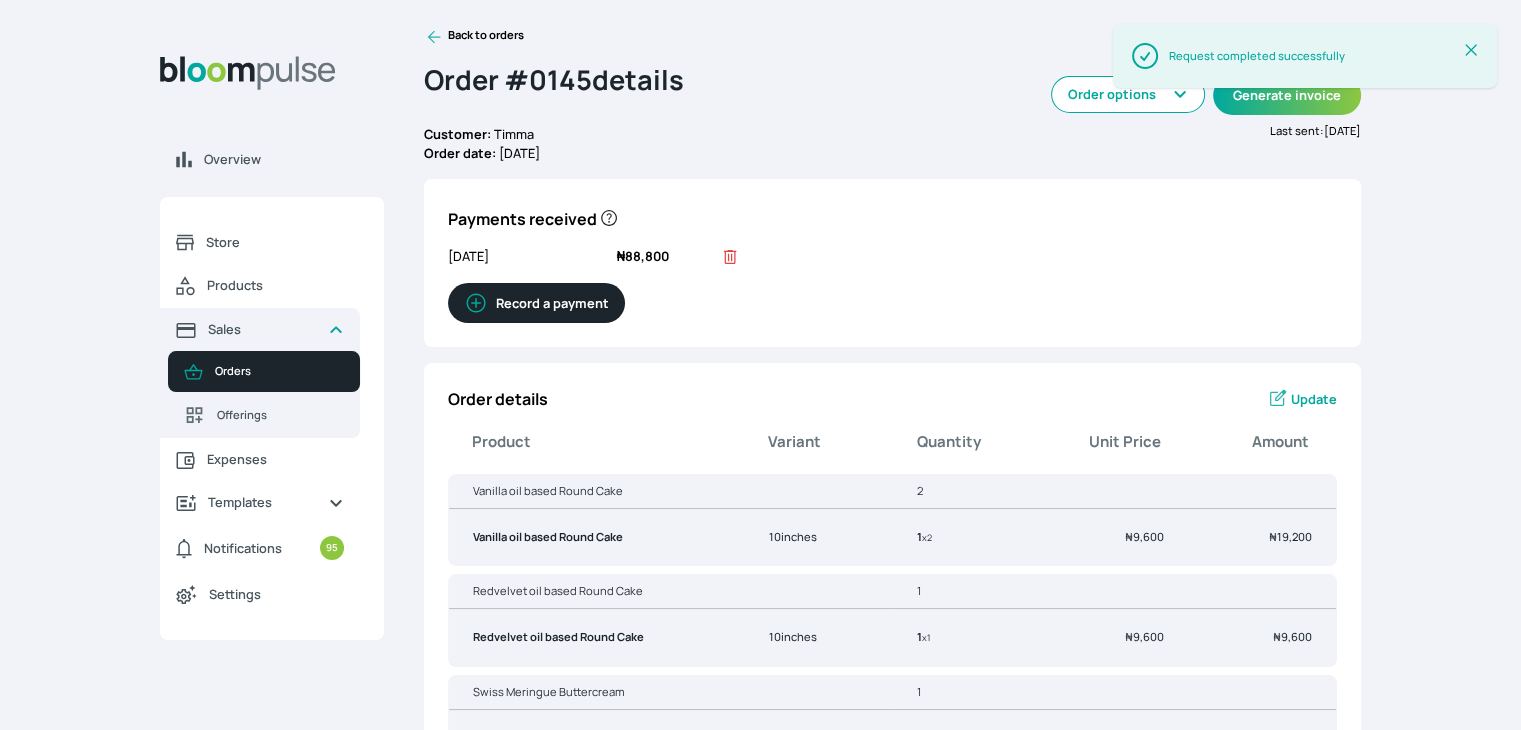 scroll, scrollTop: 0, scrollLeft: 0, axis: both 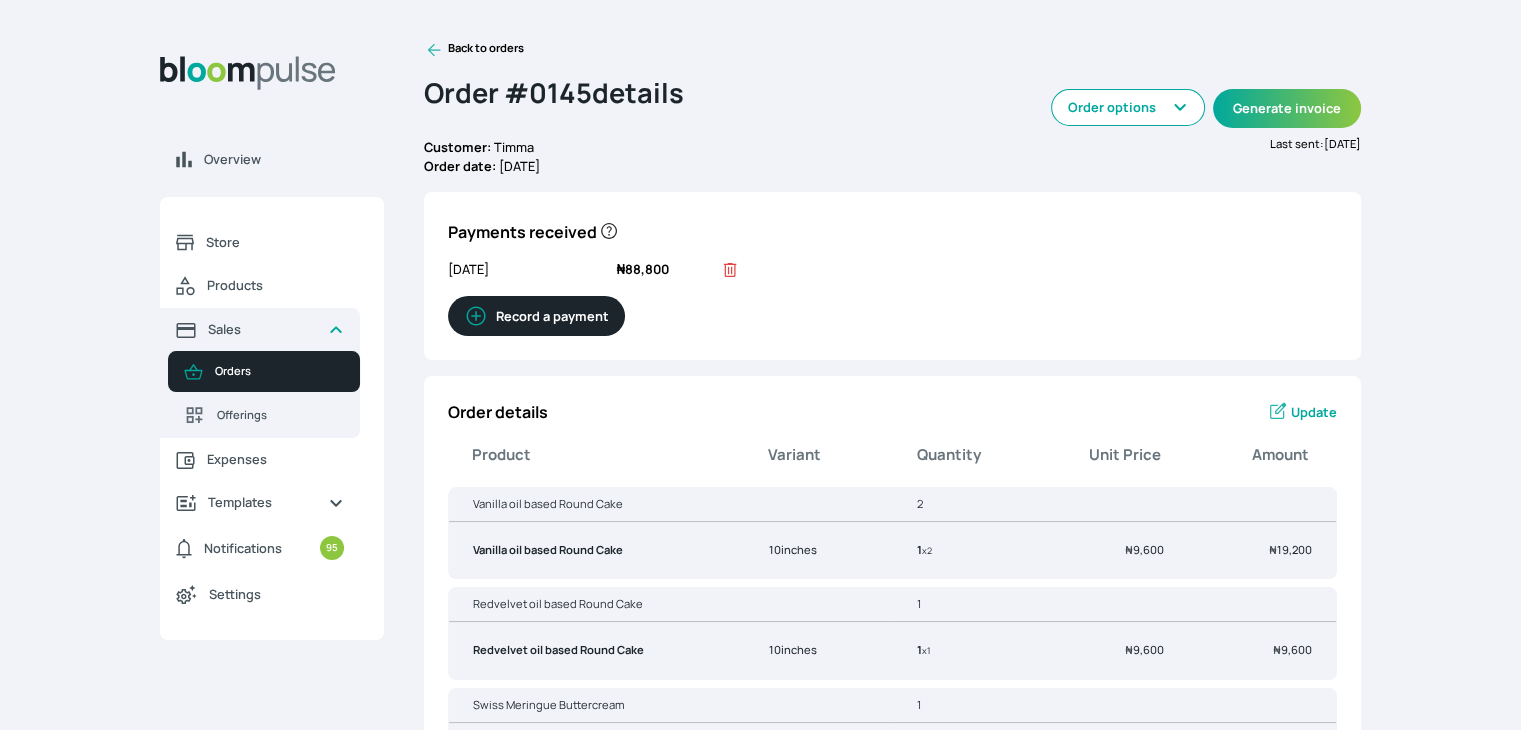 click on "Back to orders" at bounding box center (474, 50) 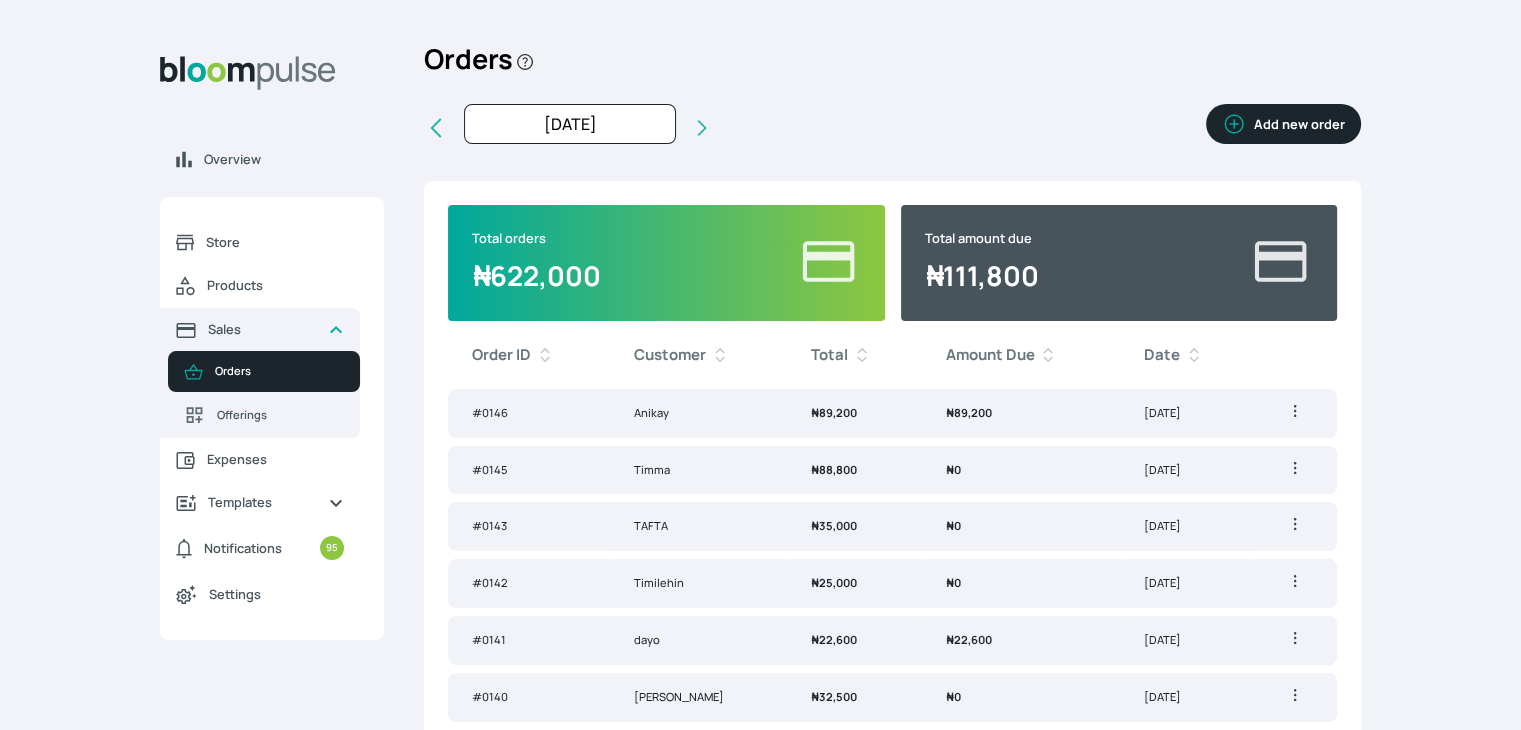 scroll, scrollTop: 0, scrollLeft: 0, axis: both 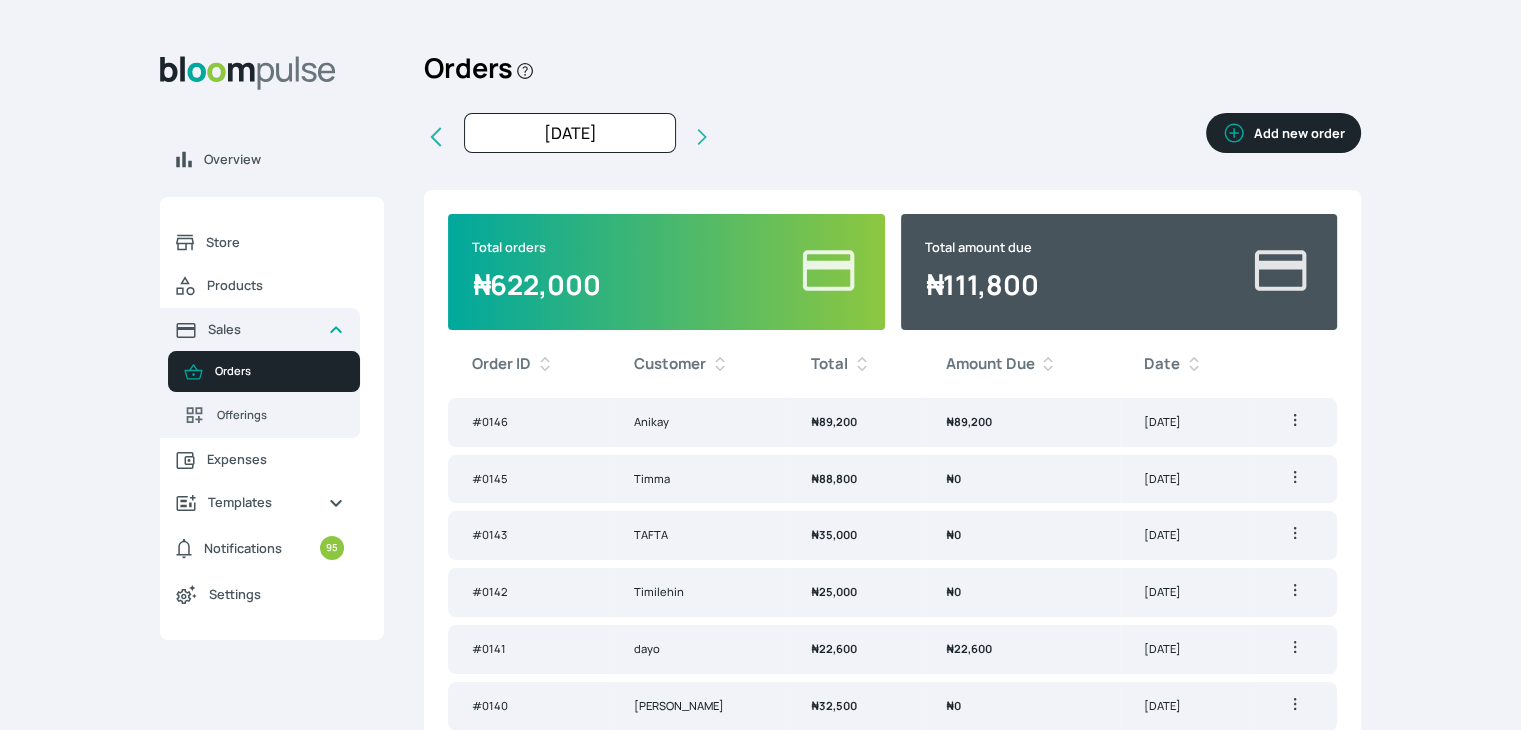 click on "Add new order" at bounding box center [1283, 133] 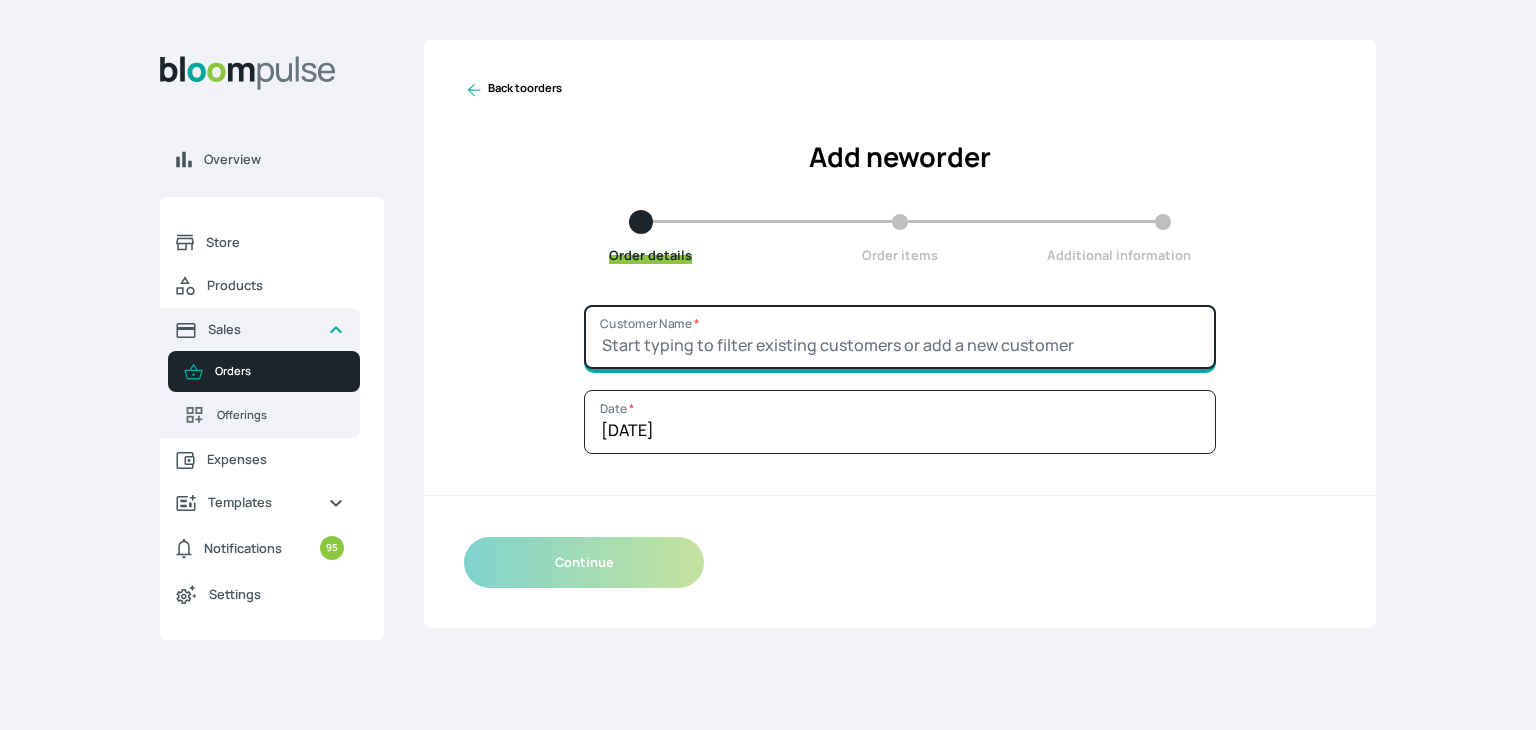 click on "Customer Name    *" at bounding box center [900, 337] 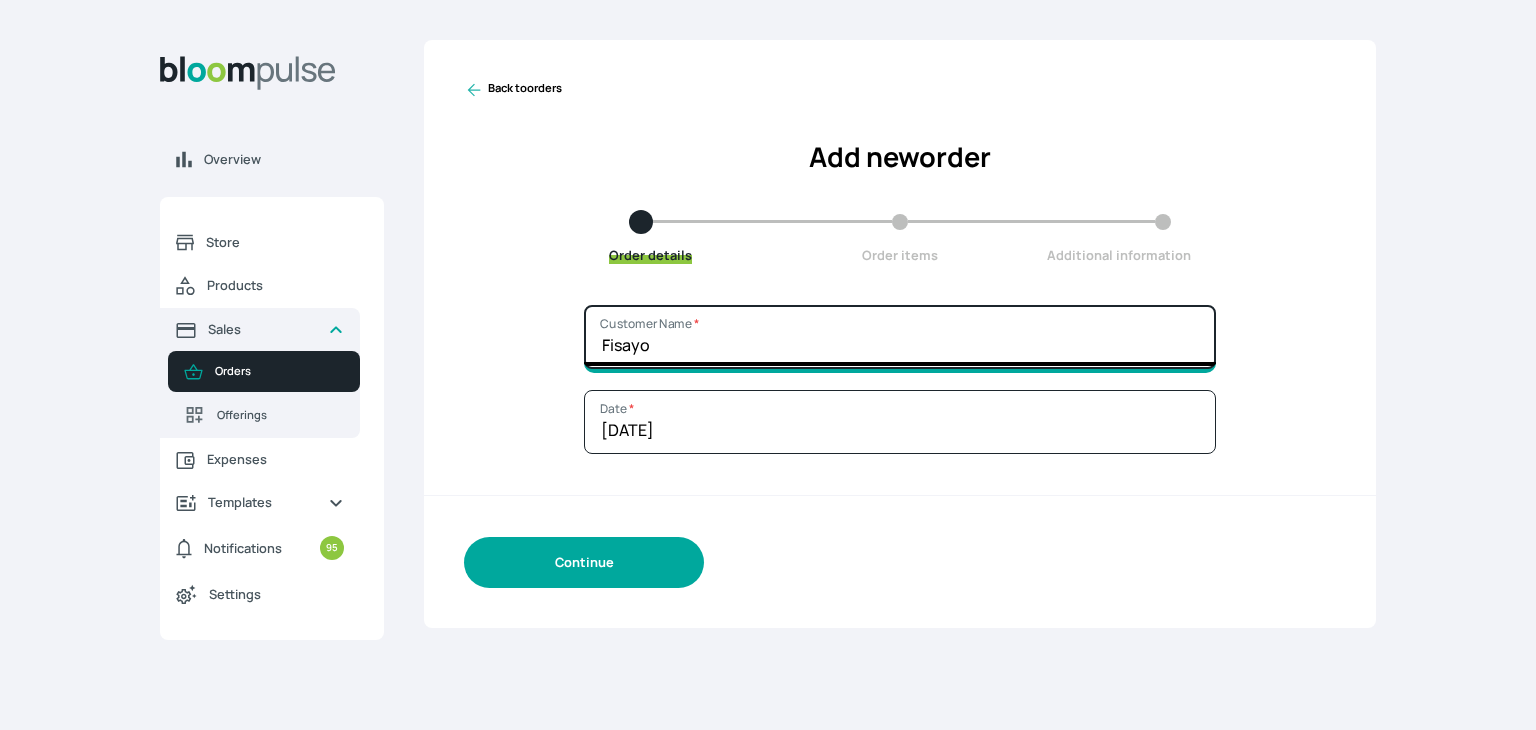 type on "Fisayo" 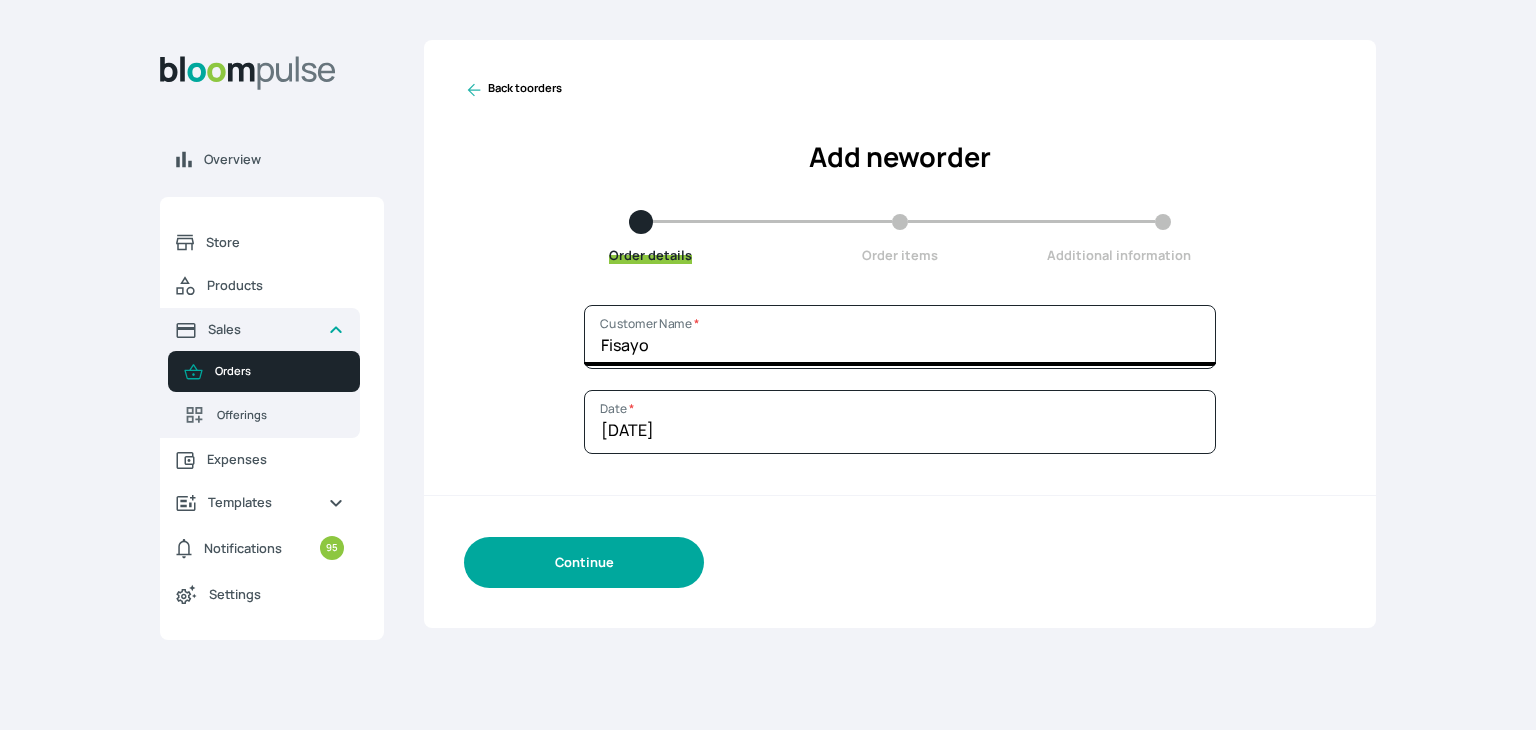 click on "Continue" at bounding box center (584, 562) 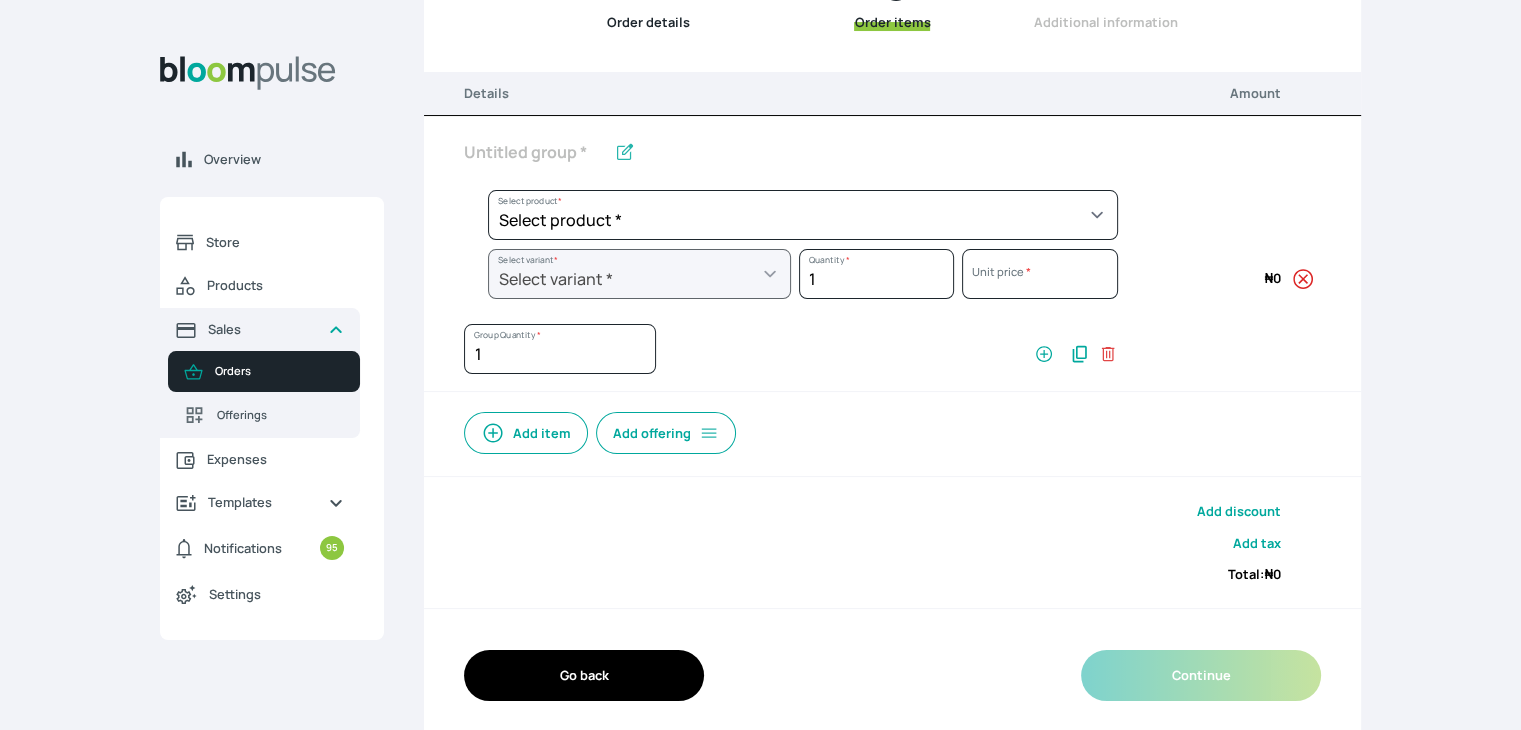 scroll, scrollTop: 242, scrollLeft: 0, axis: vertical 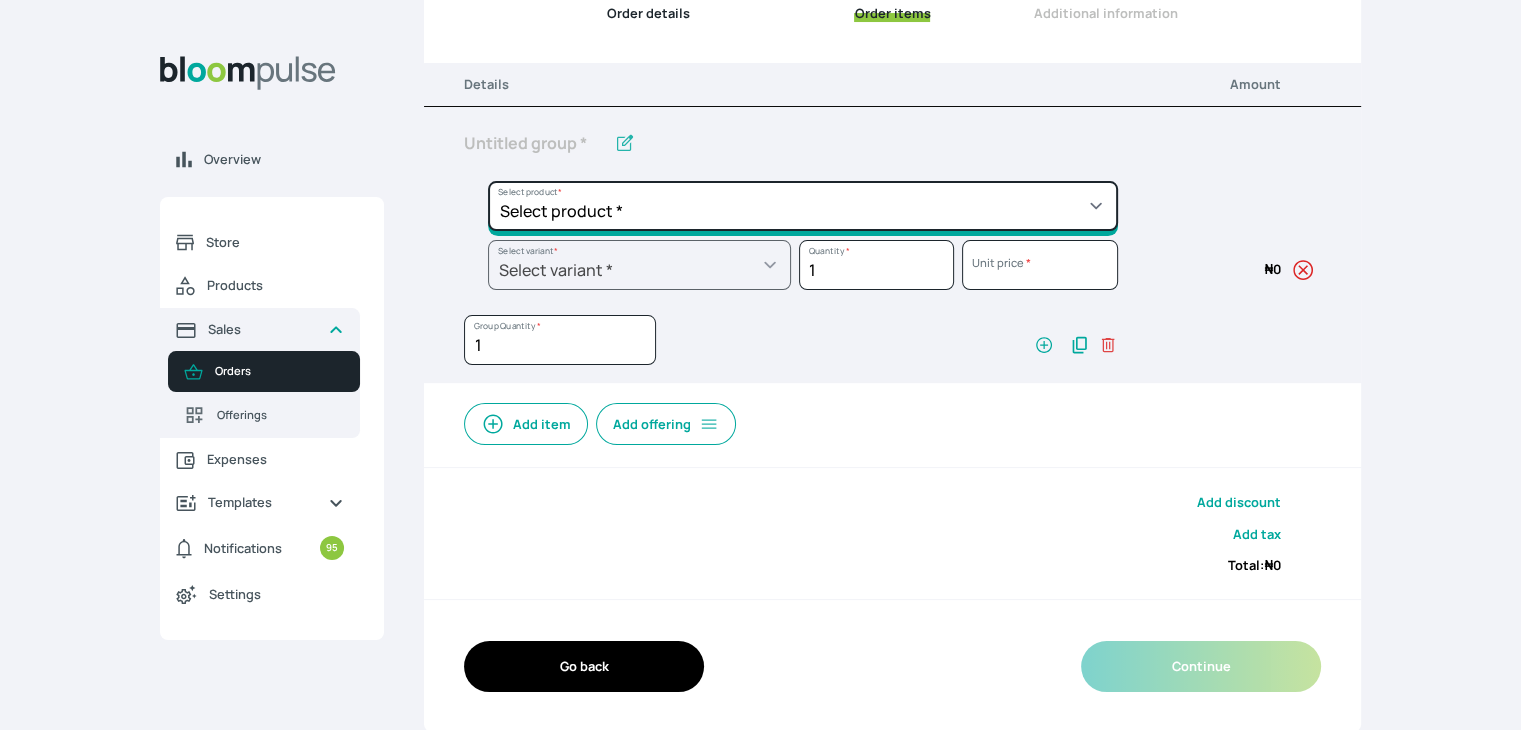 click on "Select product *  Cake Decoration for 8inches High  Chocolate oil based Round Cake  Geneose Sponge square Cake  Pound Square Cake  35cl zobo Mocktail  Banana Bread Batter BBQ Chicken  Bento Cake Budget Friendly Whippedcream Decoration Cake Decoration for 6inches High Cake Decoration for 6inches Low Cake loaf Chocolate Cake Batter Chocolate Ganache Chocolate oil based Batter Chocolate oil based square Cake Chocolate Round Cake Chop Life Package 2 Classic Banana Bread Loaf Coconut Banana Bread Loaf Cookies and Cream oil based Batter Cookies and cream oil based Round Cake Cupcakes Custom Made Whippedcream Decoration Doughnut Batter Fondant 1 Recipe  Fruit Cake Fruit Cake Batter Geneose Sponge Cake Batter Geneose Sponge Round Cake Meat Pie Meat Pie per 1 Mini puff Pound Cake Batter Pound Round Cake  Puff puff Redvelvet Cake Batter Redvelvet oil based Batter Redvelvet oil based Round Cake Redvelvet Round Cake Royal Buttercream  Small chops Stick Meat Sugar Doughnut  Swiss Meringue Buttercream  Valentine Love Box" at bounding box center [803, 206] 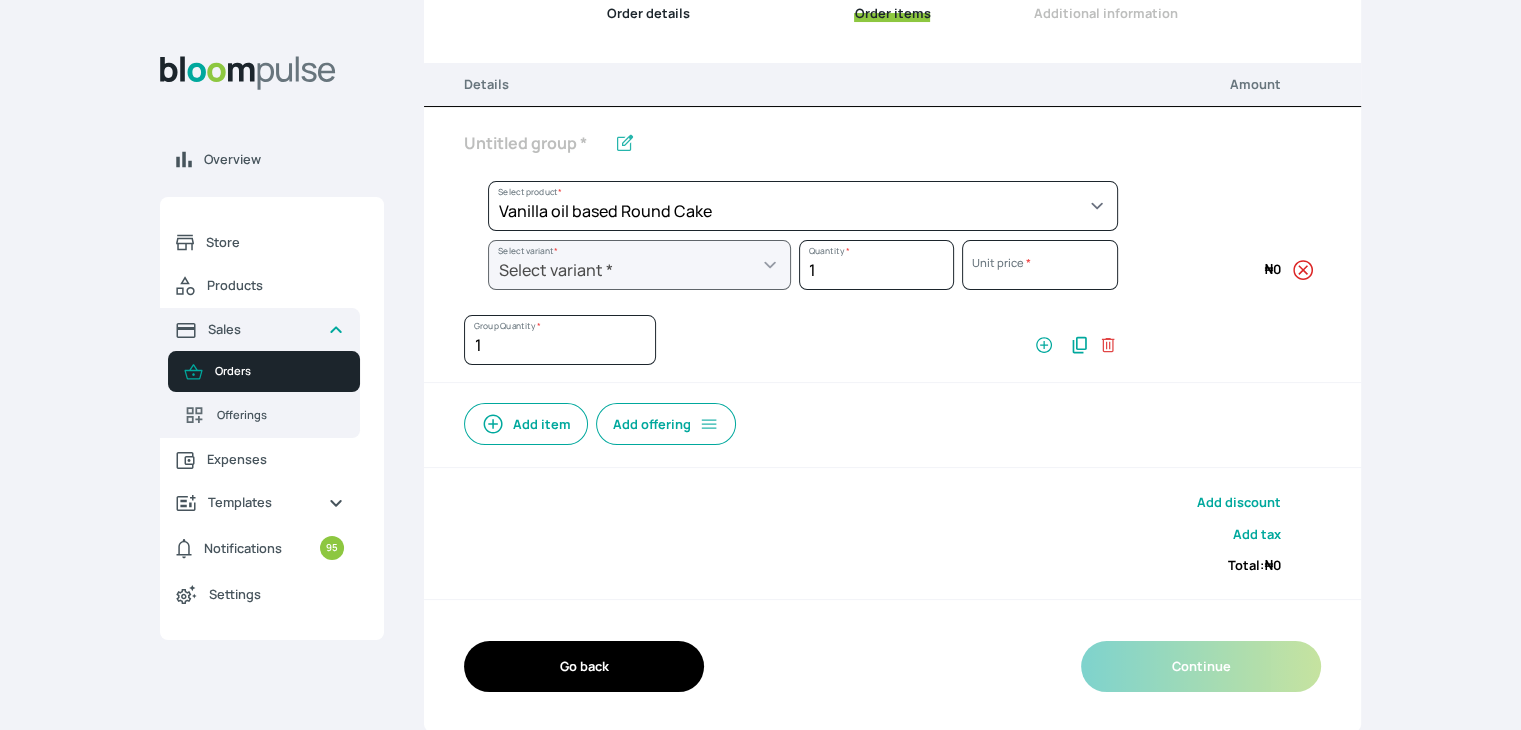 select on "49426e7e-6d78-4aff-80b2-0dfc408de078" 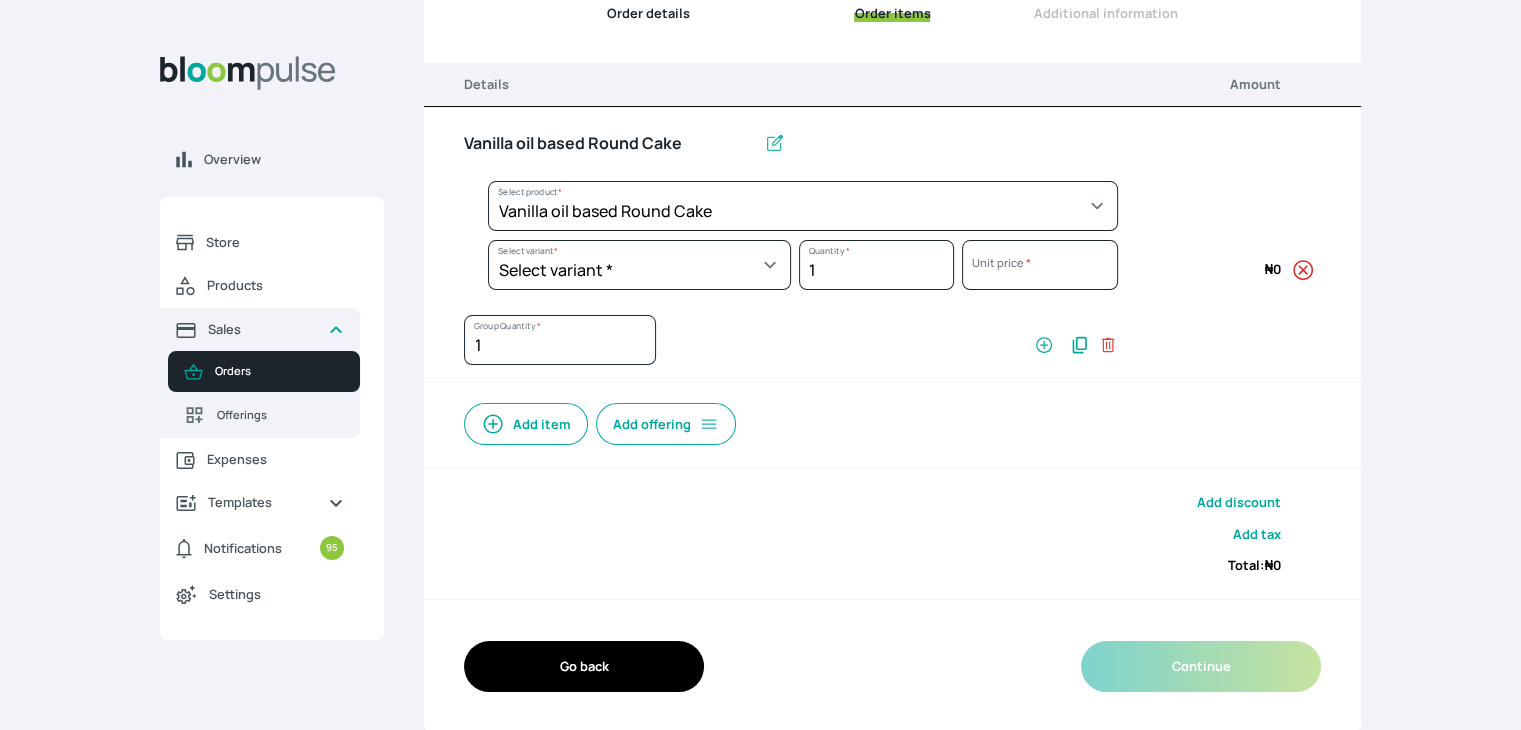 click on "Select product *  Cake Decoration for 8inches High  Chocolate oil based Round Cake  Geneose Sponge square Cake  Pound Square Cake  35cl zobo Mocktail  Banana Bread Batter BBQ Chicken  Bento Cake Budget Friendly Whippedcream Decoration Cake Decoration for 6inches High Cake Decoration for 6inches Low Cake loaf Chocolate Cake Batter Chocolate Ganache Chocolate oil based Batter Chocolate oil based square Cake Chocolate Round Cake Chop Life Package 2 Classic Banana Bread Loaf Coconut Banana Bread Loaf Cookies and Cream oil based Batter Cookies and cream oil based Round Cake Cupcakes Custom Made Whippedcream Decoration Doughnut Batter Fondant 1 Recipe  Fruit Cake Fruit Cake Batter Geneose Sponge Cake Batter Geneose Sponge Round Cake Meat Pie Meat Pie per 1 Mini puff Pound Cake Batter Pound Round Cake  Puff puff Redvelvet Cake Batter Redvelvet oil based Batter Redvelvet oil based Round Cake Redvelvet Round Cake Royal Buttercream  Small chops Stick Meat Sugar Doughnut  Swiss Meringue Buttercream  Valentine Love Box" at bounding box center (791, 210) 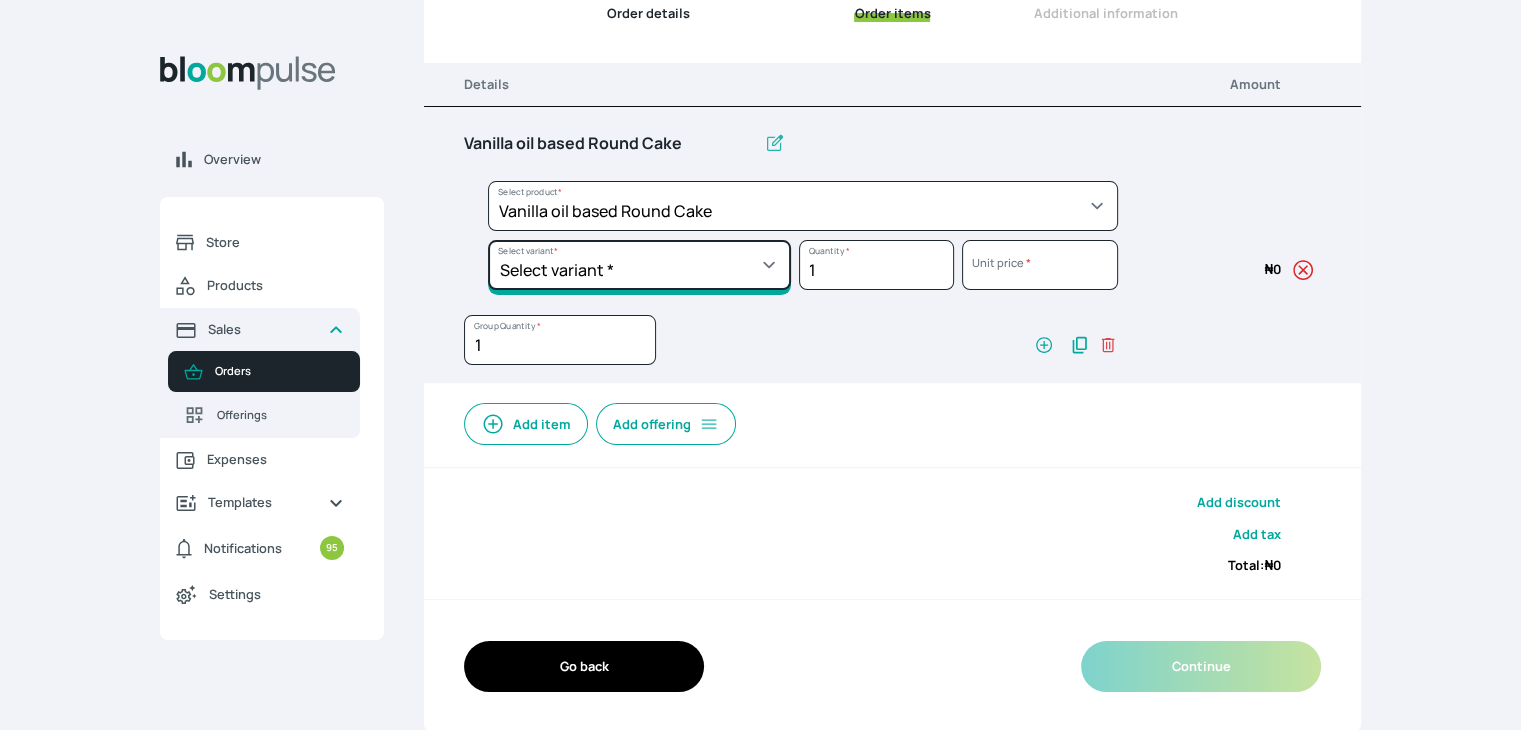 click on "Select variant * 10inches 11inches  12inches 6inches 7inches 8inches  9inches" at bounding box center (639, 265) 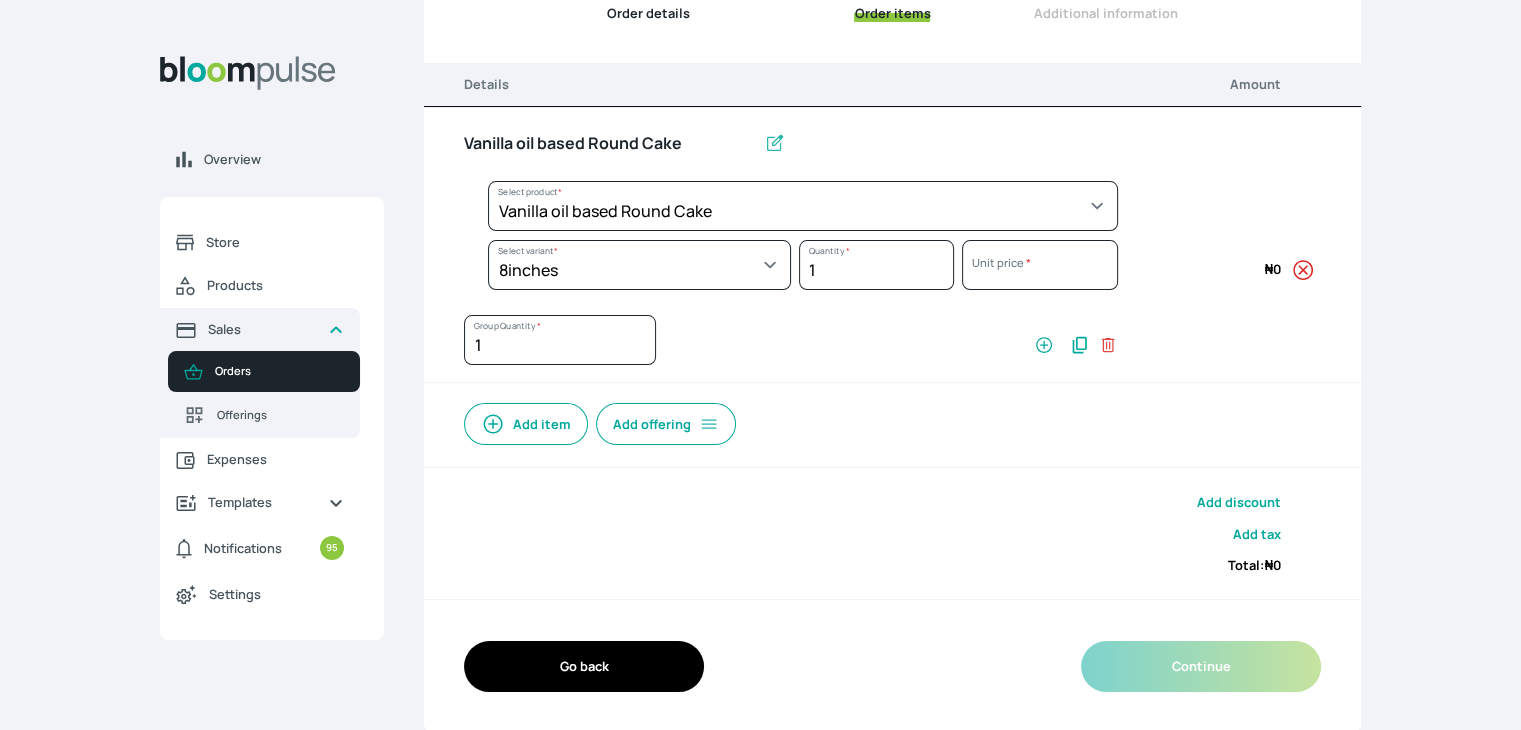select on "49426e7e-6d78-4aff-80b2-0dfc408de078" 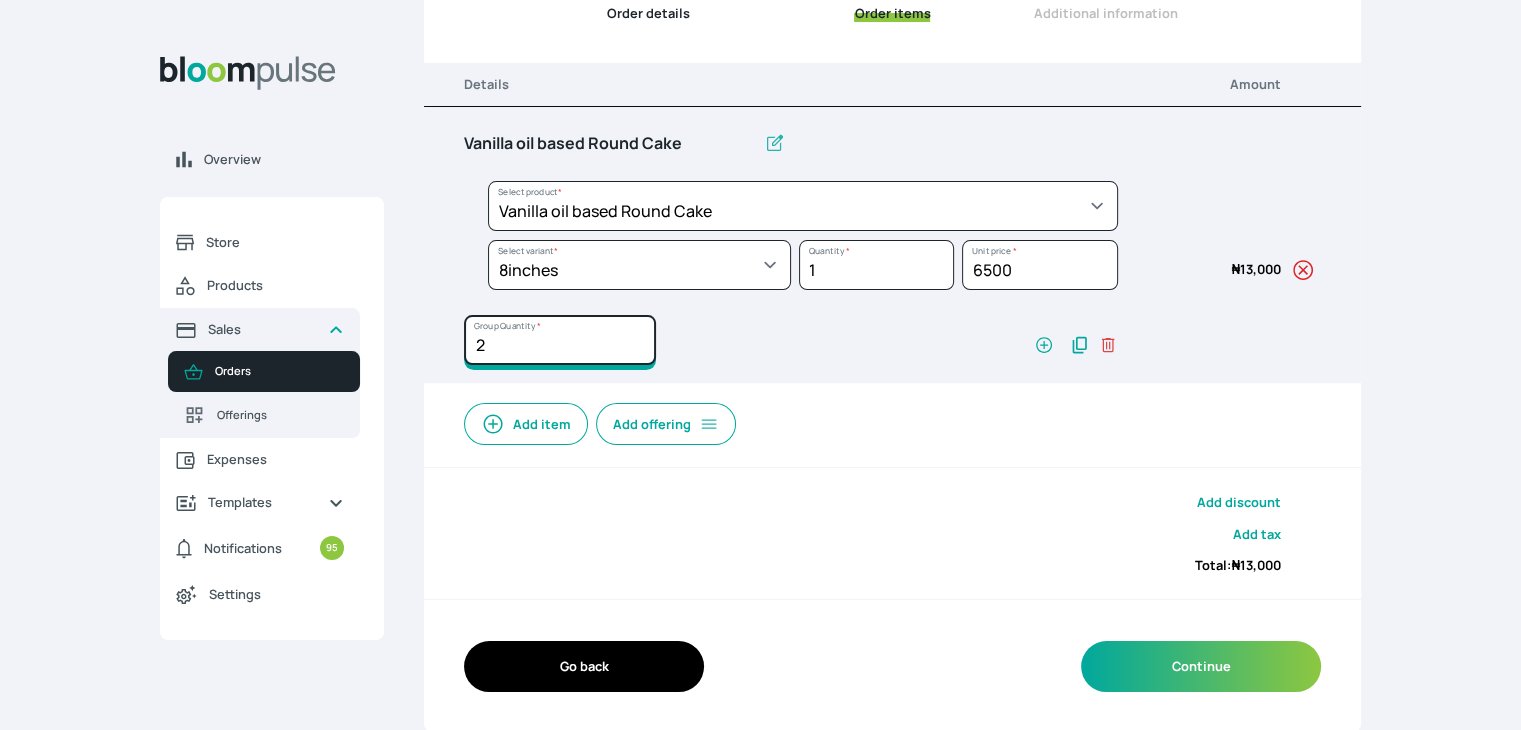 type on "2" 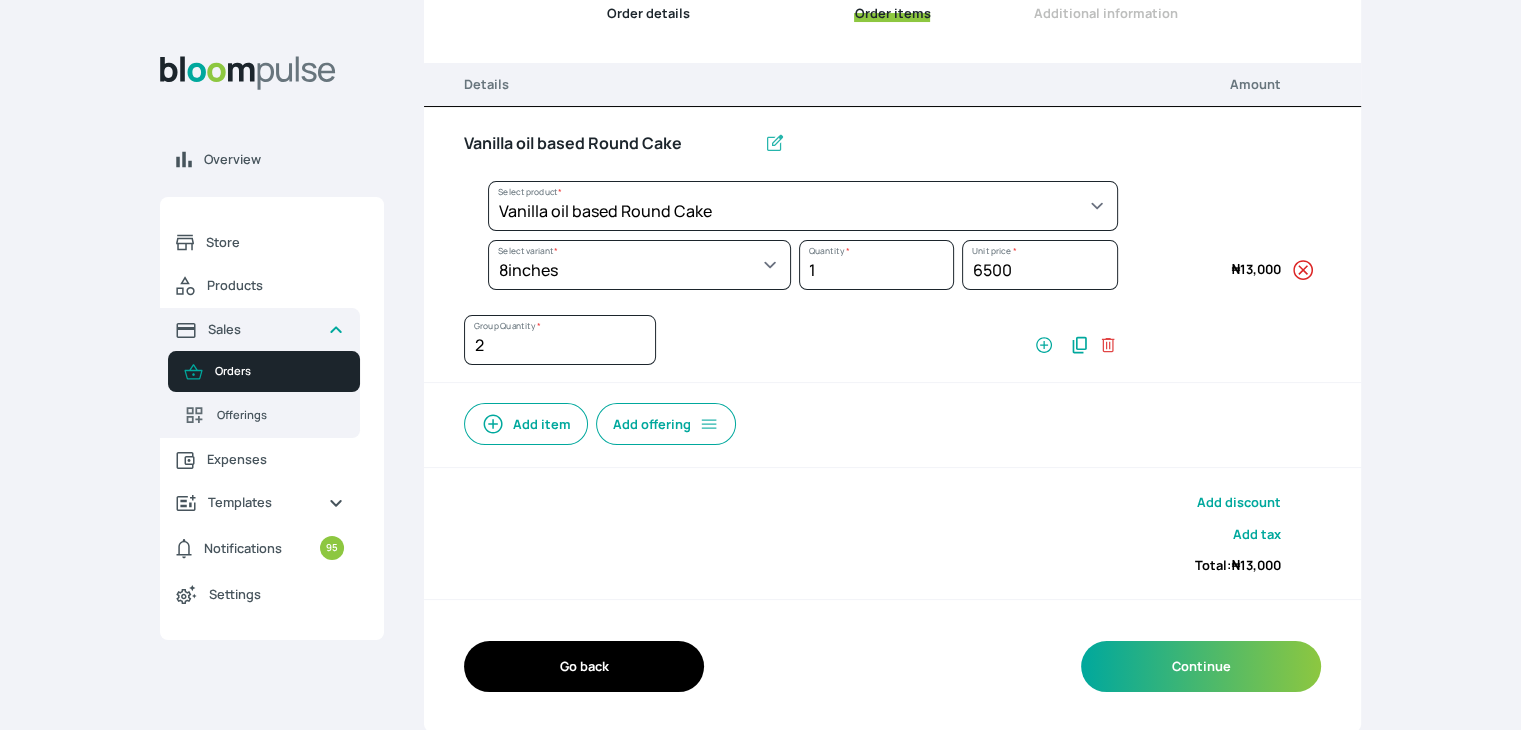 click on "Add item" at bounding box center [526, 424] 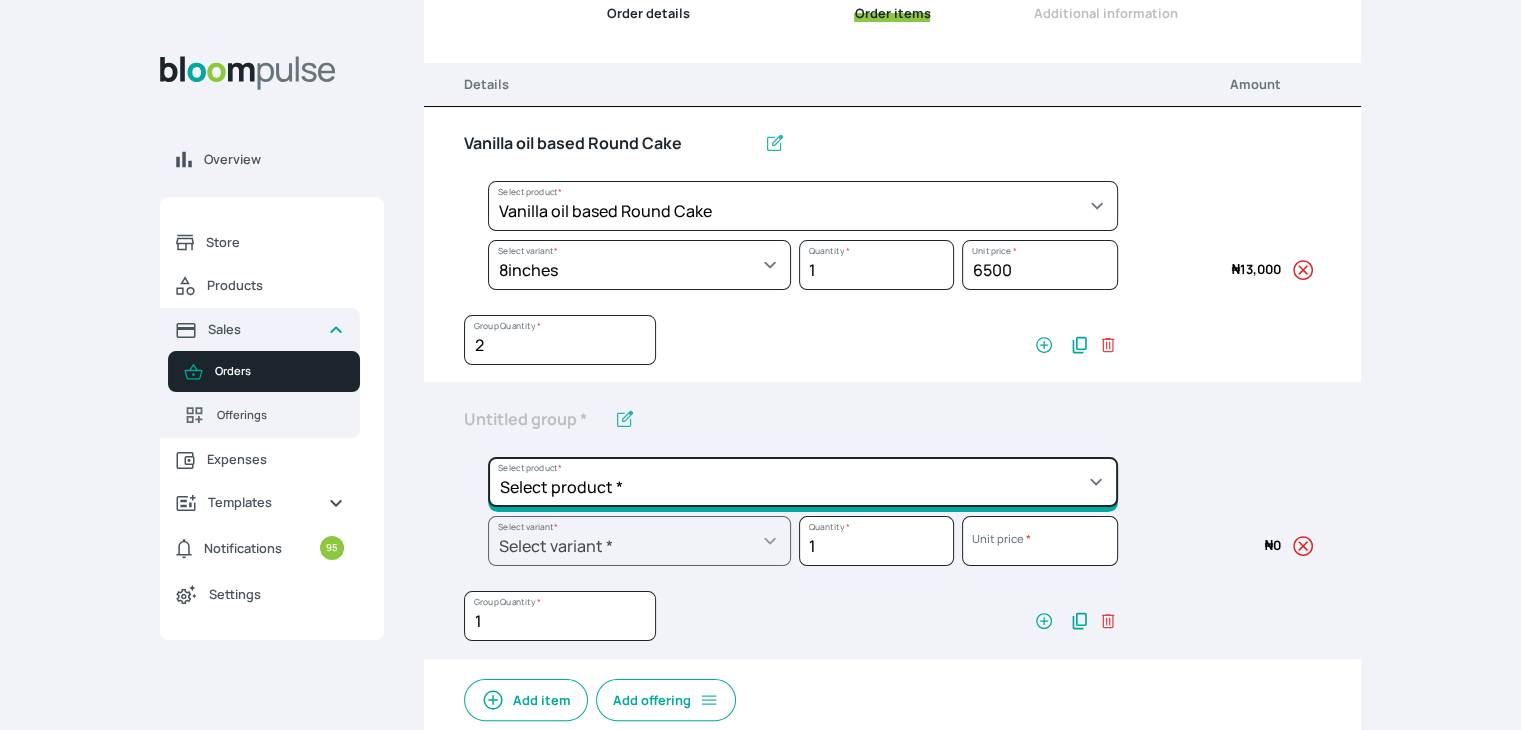 click on "Select product *  Cake Decoration for 8inches High  Chocolate oil based Round Cake  Geneose Sponge square Cake  Pound Square Cake  35cl zobo Mocktail  Banana Bread Batter BBQ Chicken  Bento Cake Budget Friendly Whippedcream Decoration Cake Decoration for 6inches High Cake Decoration for 6inches Low Cake loaf Chocolate Cake Batter Chocolate Ganache Chocolate oil based Batter Chocolate oil based square Cake Chocolate Round Cake Chop Life Package 2 Classic Banana Bread Loaf Coconut Banana Bread Loaf Cookies and Cream oil based Batter Cookies and cream oil based Round Cake Cupcakes Custom Made Whippedcream Decoration Doughnut Batter Fondant 1 Recipe  Fruit Cake Fruit Cake Batter Geneose Sponge Cake Batter Geneose Sponge Round Cake Meat Pie Meat Pie per 1 Mini puff Pound Cake Batter Pound Round Cake  Puff puff Redvelvet Cake Batter Redvelvet oil based Batter Redvelvet oil based Round Cake Redvelvet Round Cake Royal Buttercream  Small chops Stick Meat Sugar Doughnut  Swiss Meringue Buttercream  Valentine Love Box" at bounding box center (803, 206) 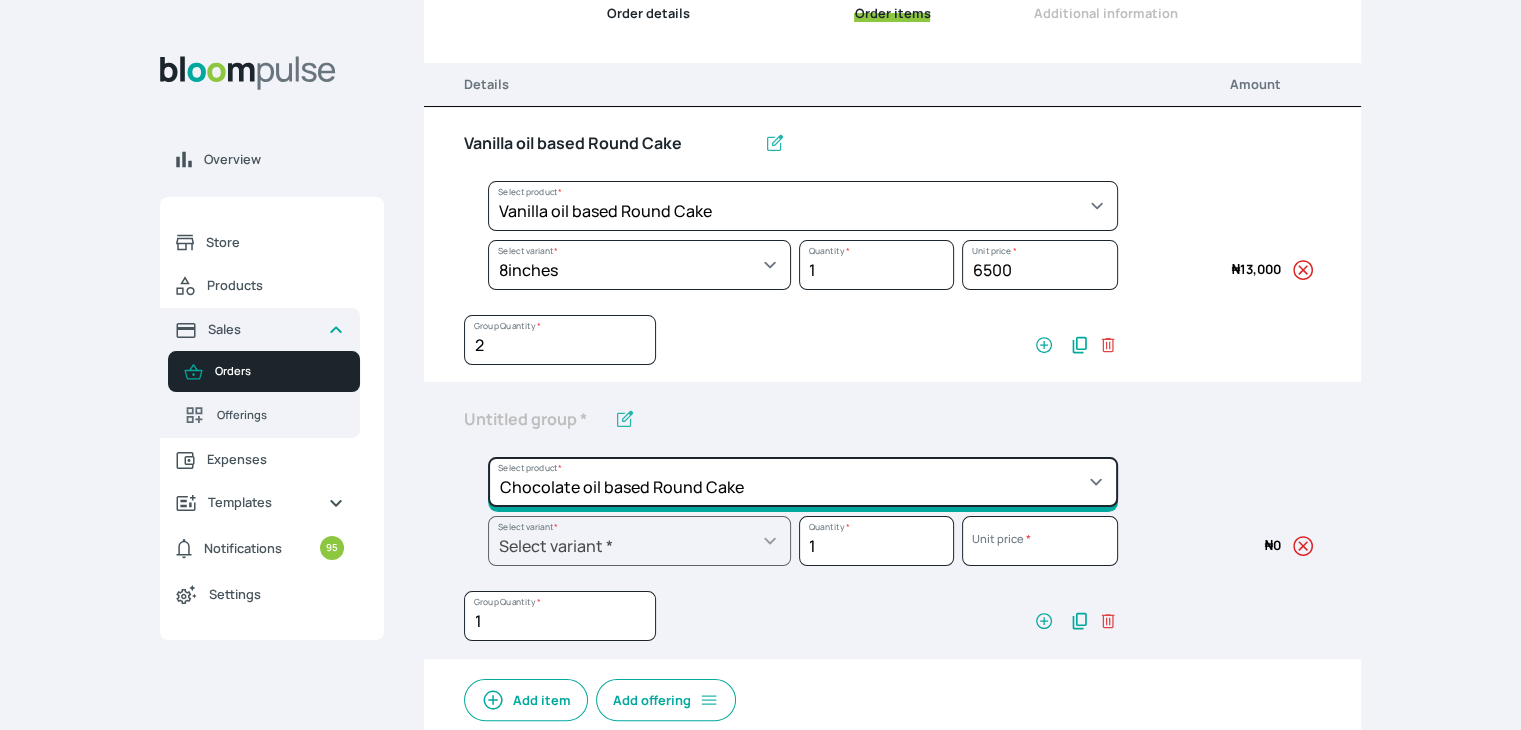 click on "Select product *  Cake Decoration for 8inches High  Chocolate oil based Round Cake  Geneose Sponge square Cake  Pound Square Cake  35cl zobo Mocktail  Banana Bread Batter BBQ Chicken  Bento Cake Budget Friendly Whippedcream Decoration Cake Decoration for 6inches High Cake Decoration for 6inches Low Cake loaf Chocolate Cake Batter Chocolate Ganache Chocolate oil based Batter Chocolate oil based square Cake Chocolate Round Cake Chop Life Package 2 Classic Banana Bread Loaf Coconut Banana Bread Loaf Cookies and Cream oil based Batter Cookies and cream oil based Round Cake Cupcakes Custom Made Whippedcream Decoration Doughnut Batter Fondant 1 Recipe  Fruit Cake Fruit Cake Batter Geneose Sponge Cake Batter Geneose Sponge Round Cake Meat Pie Meat Pie per 1 Mini puff Pound Cake Batter Pound Round Cake  Puff puff Redvelvet Cake Batter Redvelvet oil based Batter Redvelvet oil based Round Cake Redvelvet Round Cake Royal Buttercream  Small chops Stick Meat Sugar Doughnut  Swiss Meringue Buttercream  Valentine Love Box" at bounding box center (803, 206) 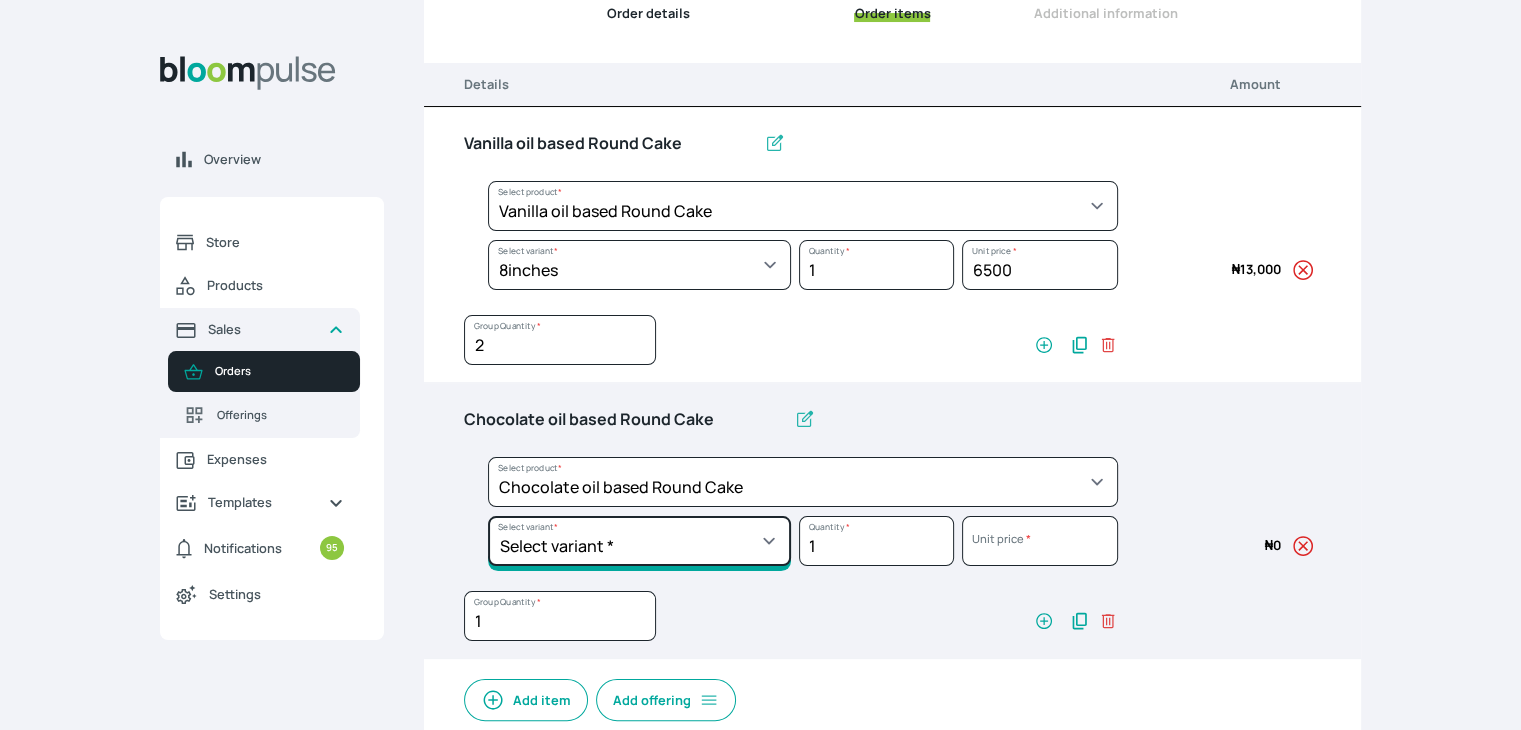 click on "Select variant * 10inches 11inches  12inches 6inches 7inches 8inches  9inches" at bounding box center (639, 265) 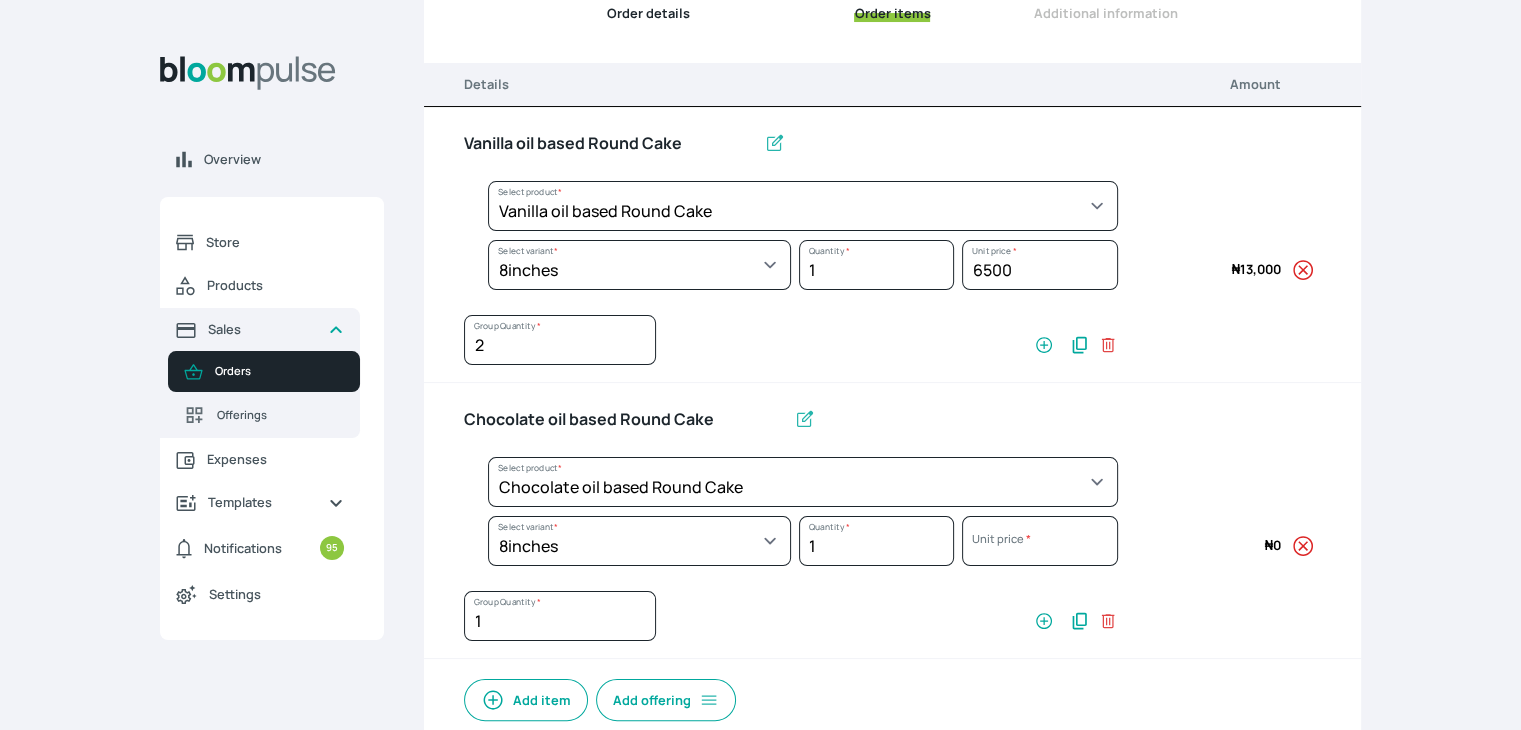 select on "0a3636f1-4902-403d-89c1-f5465b9229a0" 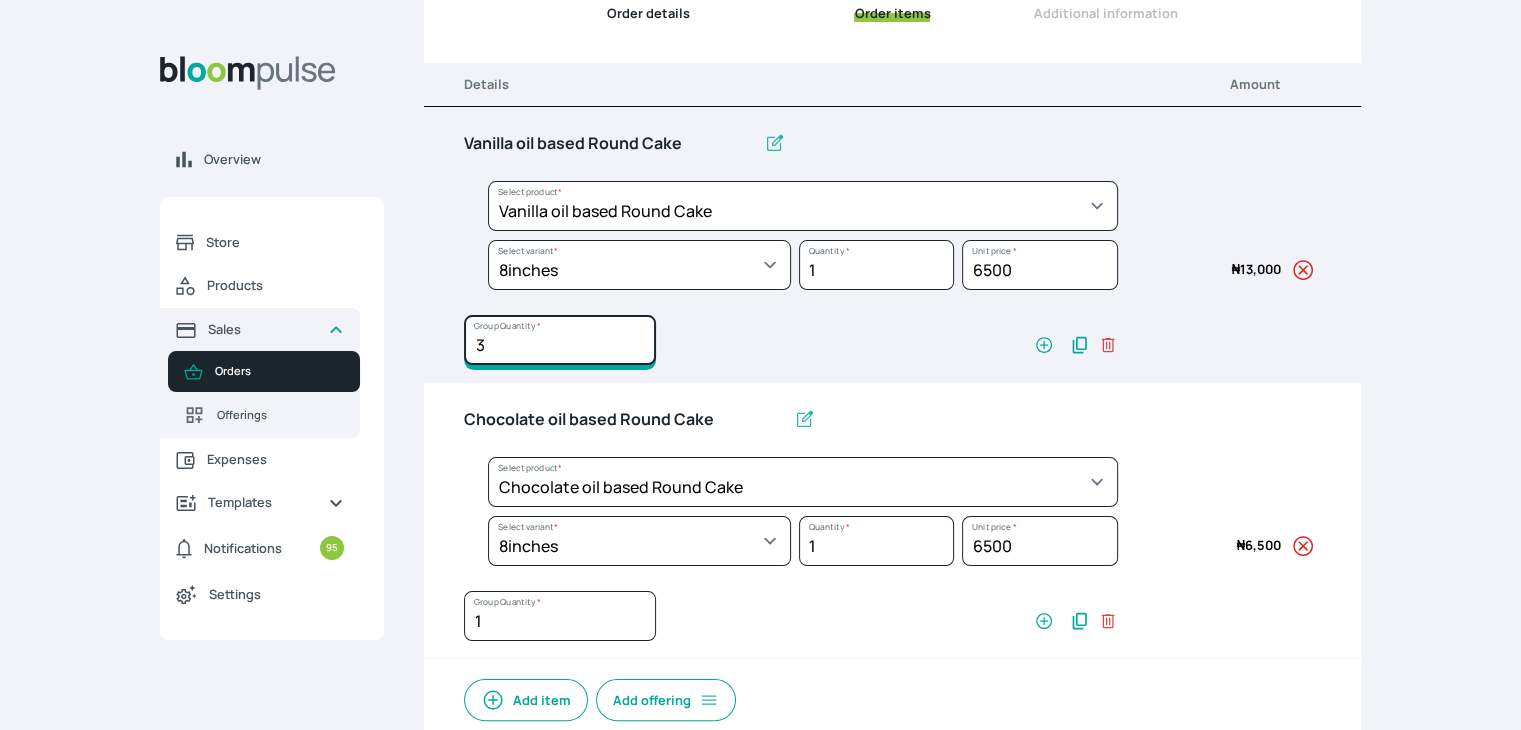 click on "3" at bounding box center (560, 340) 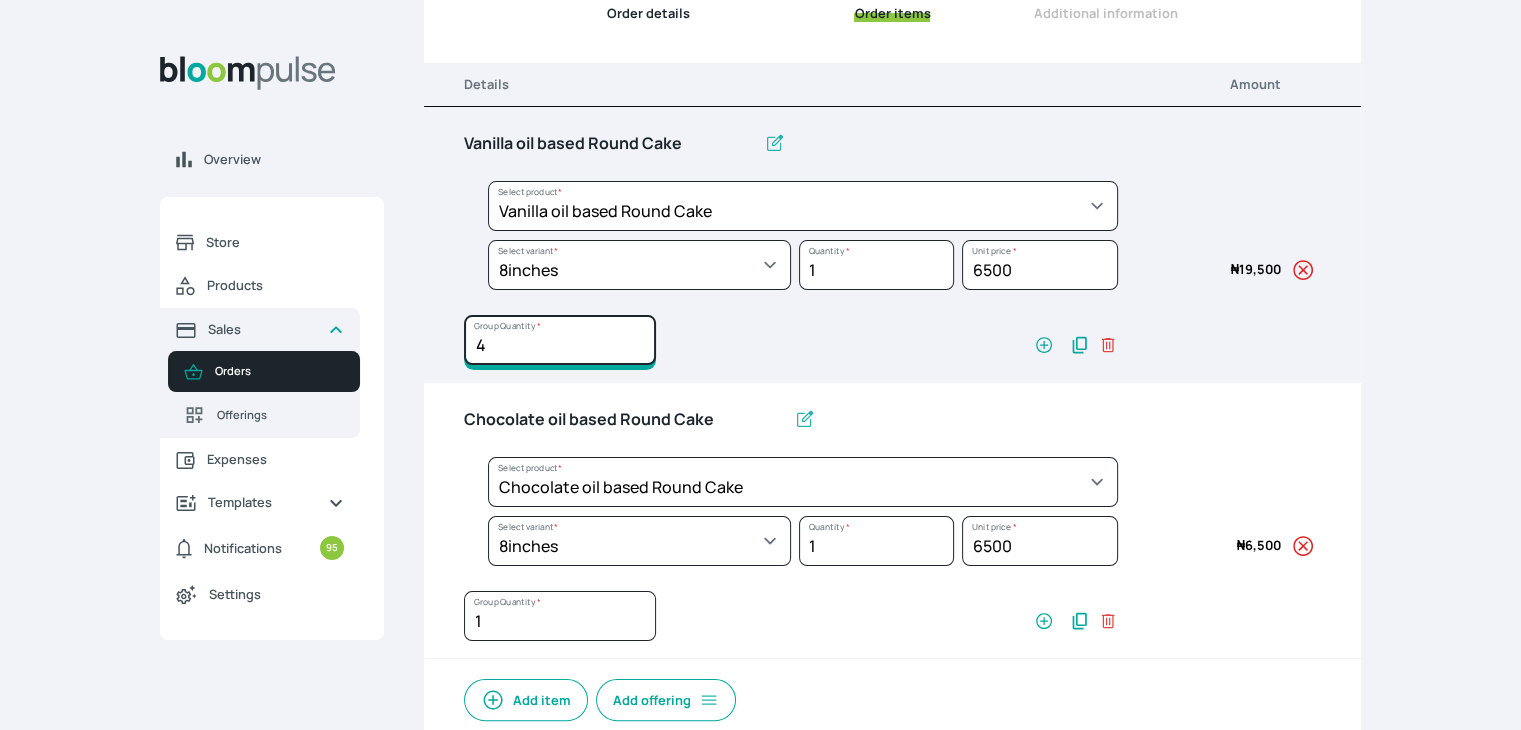 type on "4" 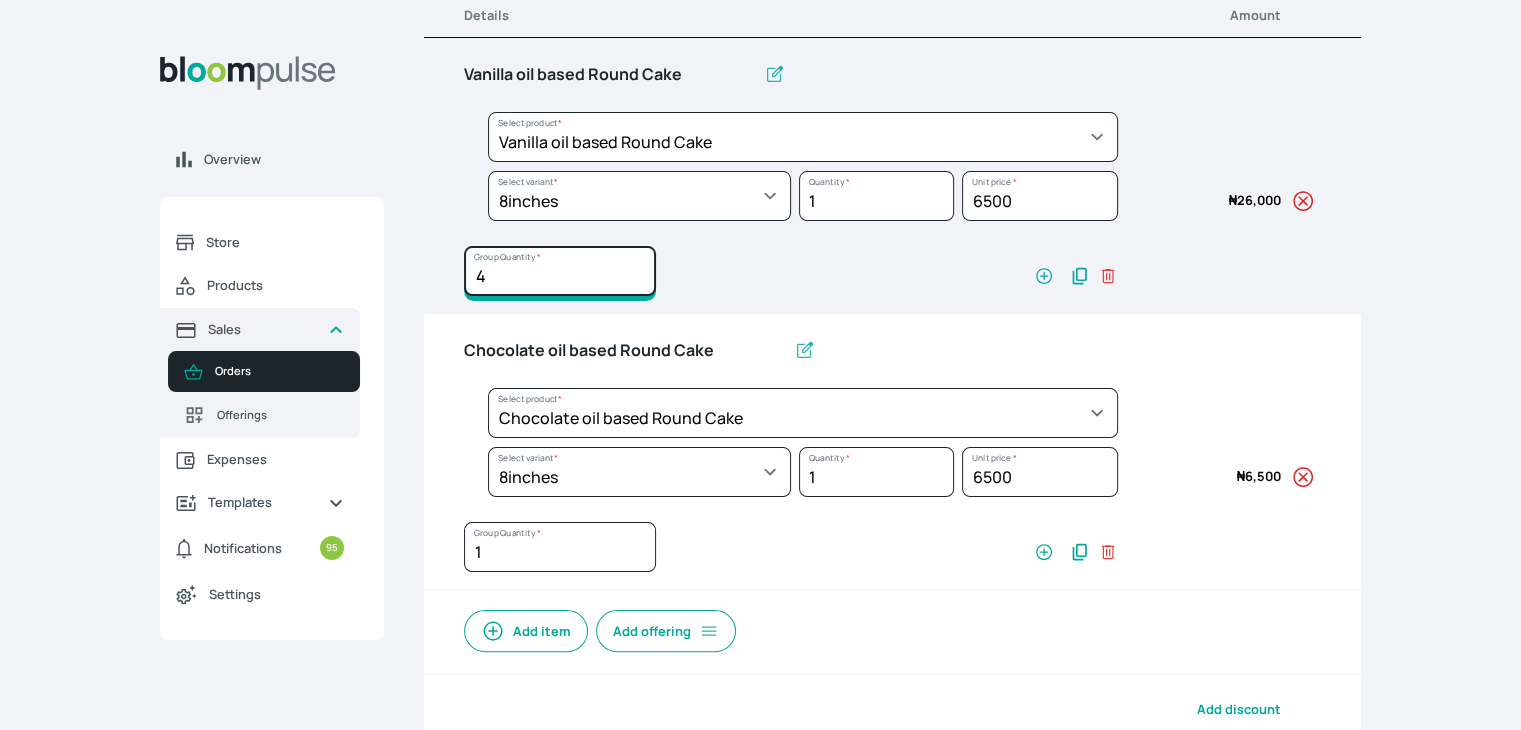 scroll, scrollTop: 442, scrollLeft: 0, axis: vertical 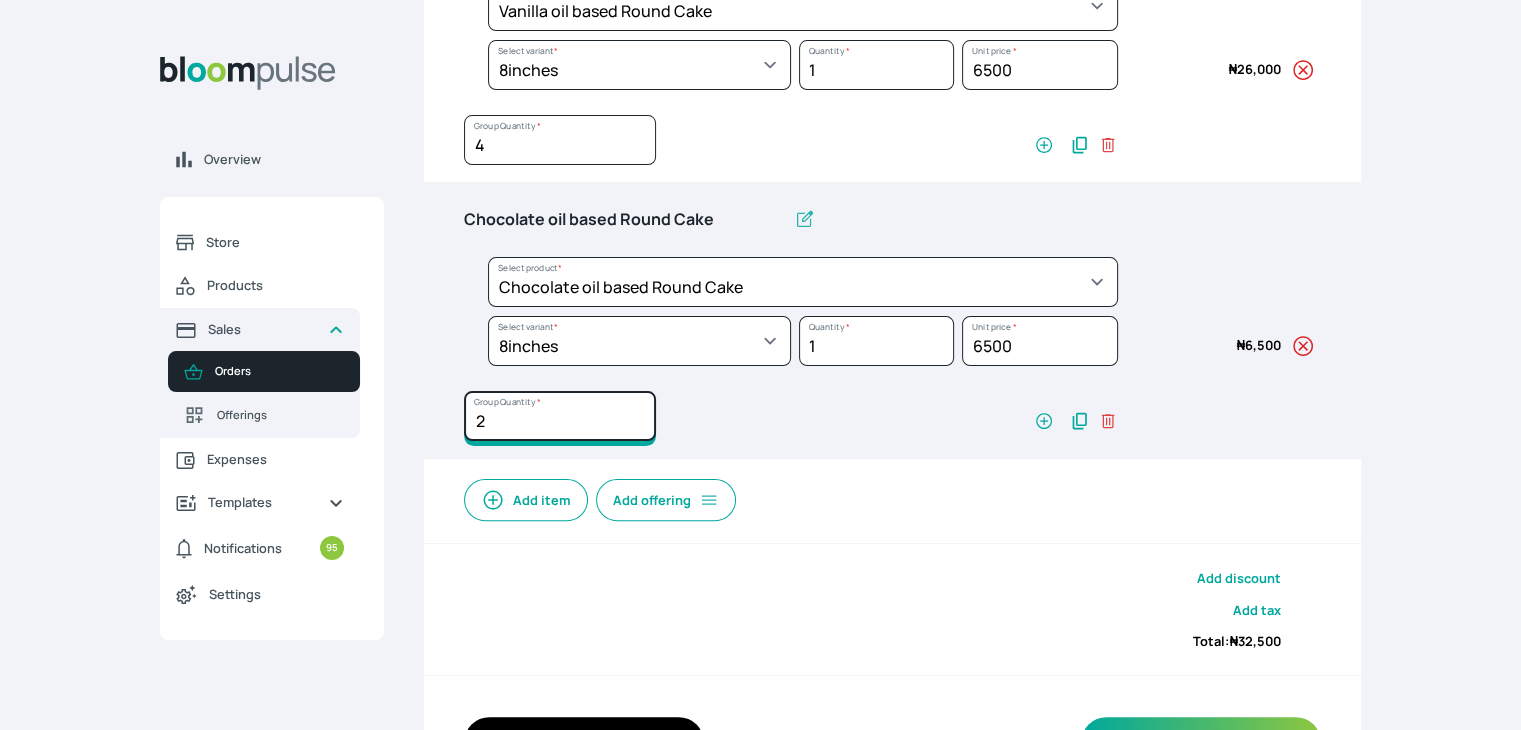 click on "2" at bounding box center [560, 140] 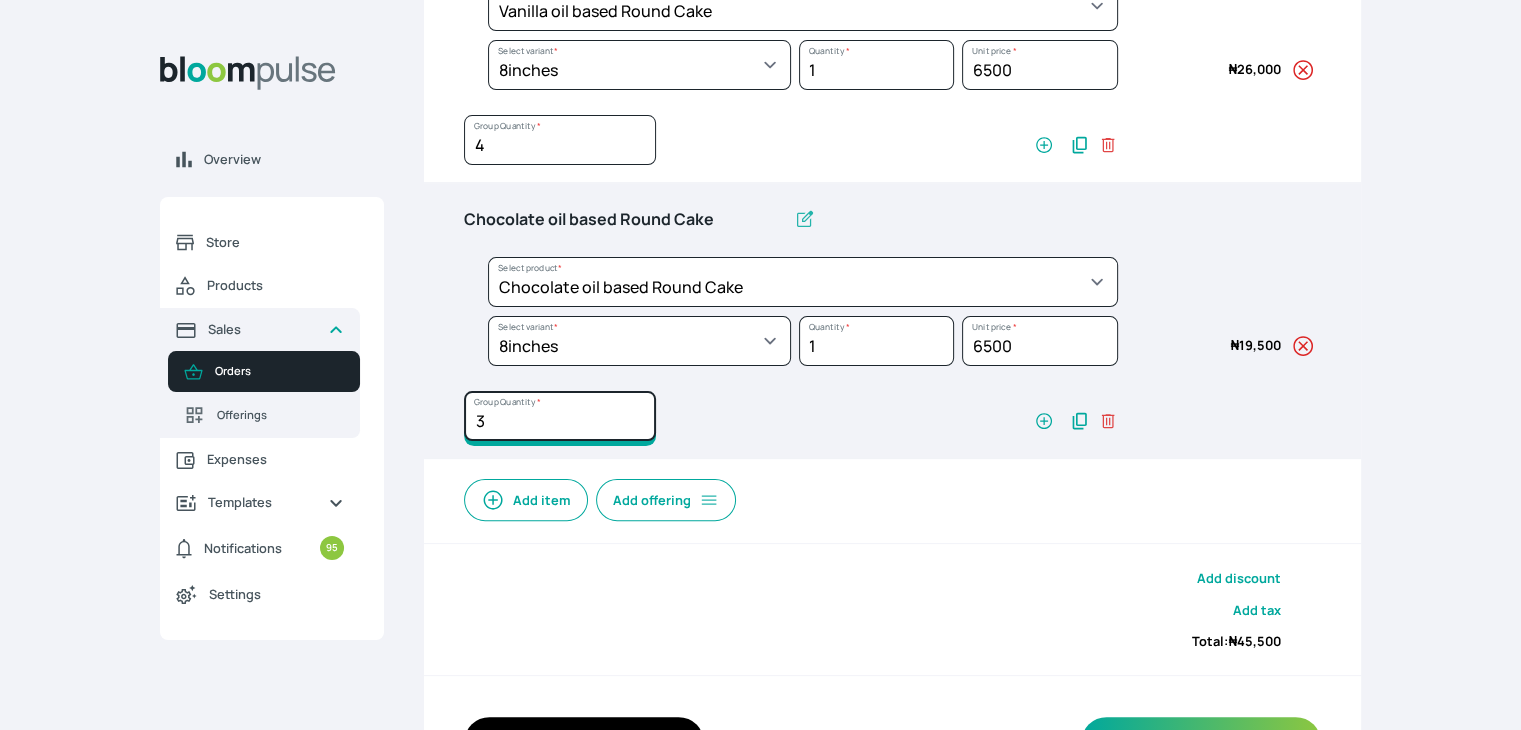 click on "3" at bounding box center [560, 140] 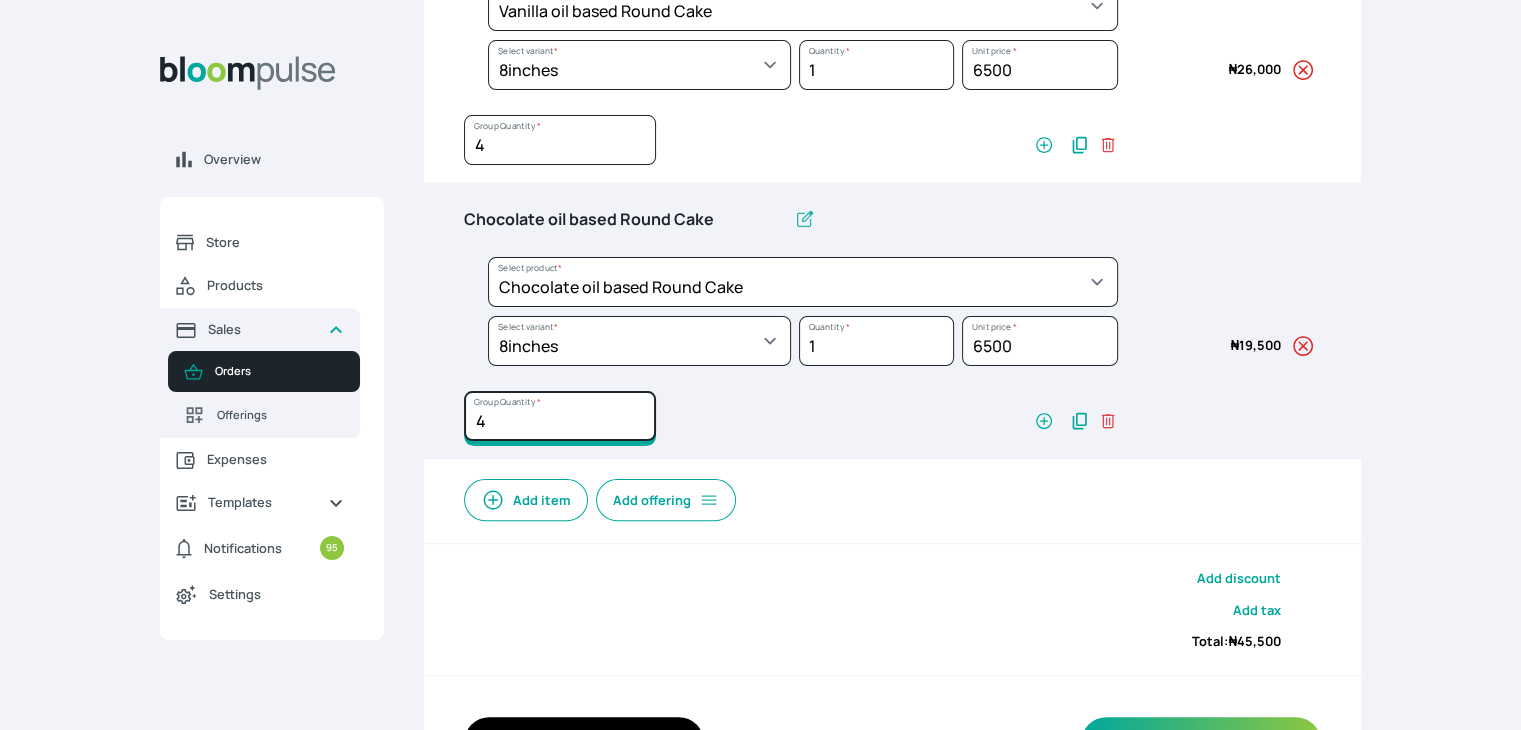 type on "4" 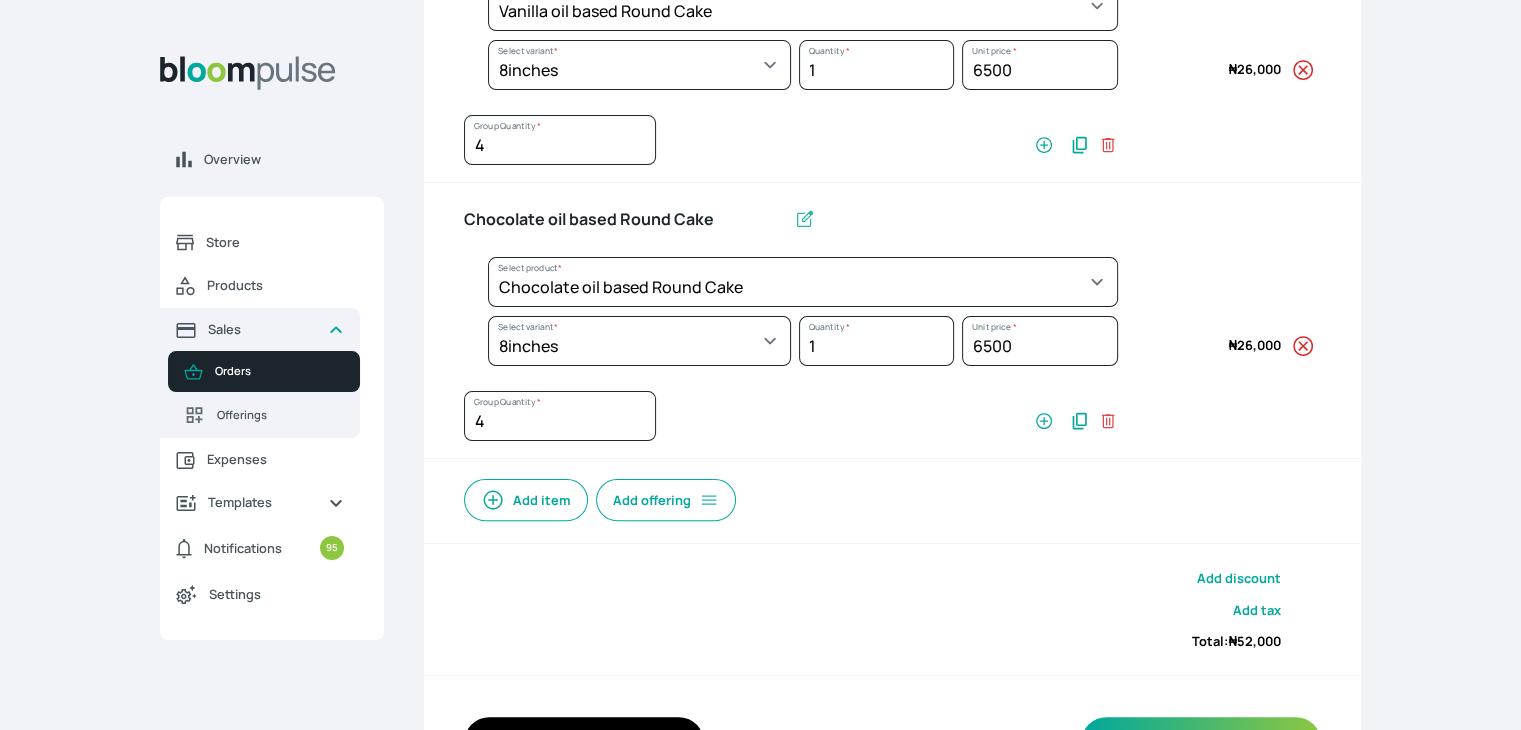 click on "Add item" at bounding box center (526, 500) 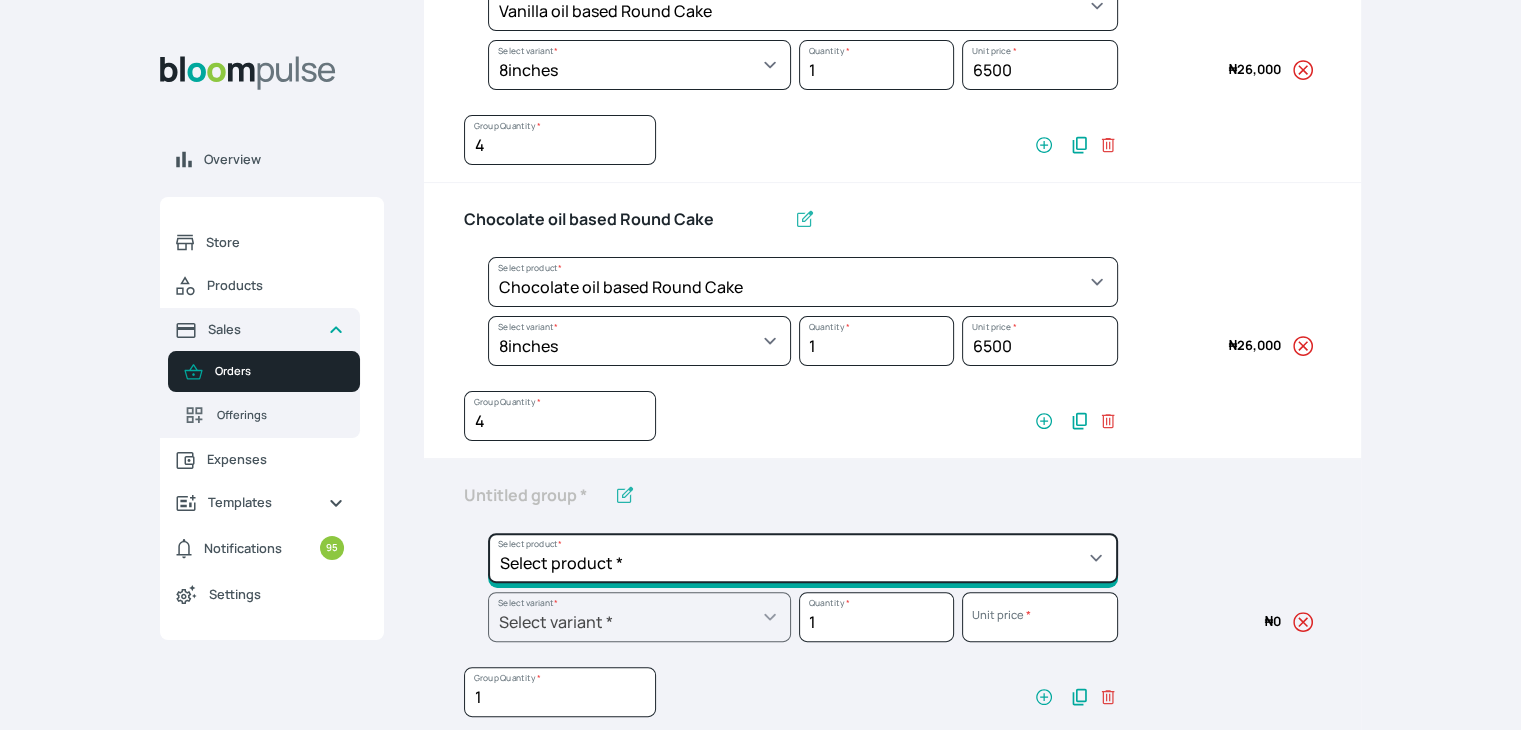 click on "Select product *  Cake Decoration for 8inches High  Chocolate oil based Round Cake  Geneose Sponge square Cake  Pound Square Cake  35cl zobo Mocktail  Banana Bread Batter BBQ Chicken  Bento Cake Budget Friendly Whippedcream Decoration Cake Decoration for 6inches High Cake Decoration for 6inches Low Cake loaf Chocolate Cake Batter Chocolate Ganache Chocolate oil based Batter Chocolate oil based square Cake Chocolate Round Cake Chop Life Package 2 Classic Banana Bread Loaf Coconut Banana Bread Loaf Cookies and Cream oil based Batter Cookies and cream oil based Round Cake Cupcakes Custom Made Whippedcream Decoration Doughnut Batter Fondant 1 Recipe  Fruit Cake Fruit Cake Batter Geneose Sponge Cake Batter Geneose Sponge Round Cake Meat Pie Meat Pie per 1 Mini puff Pound Cake Batter Pound Round Cake  Puff puff Redvelvet Cake Batter Redvelvet oil based Batter Redvelvet oil based Round Cake Redvelvet Round Cake Royal Buttercream  Small chops Stick Meat Sugar Doughnut  Swiss Meringue Buttercream  Valentine Love Box" at bounding box center [803, 6] 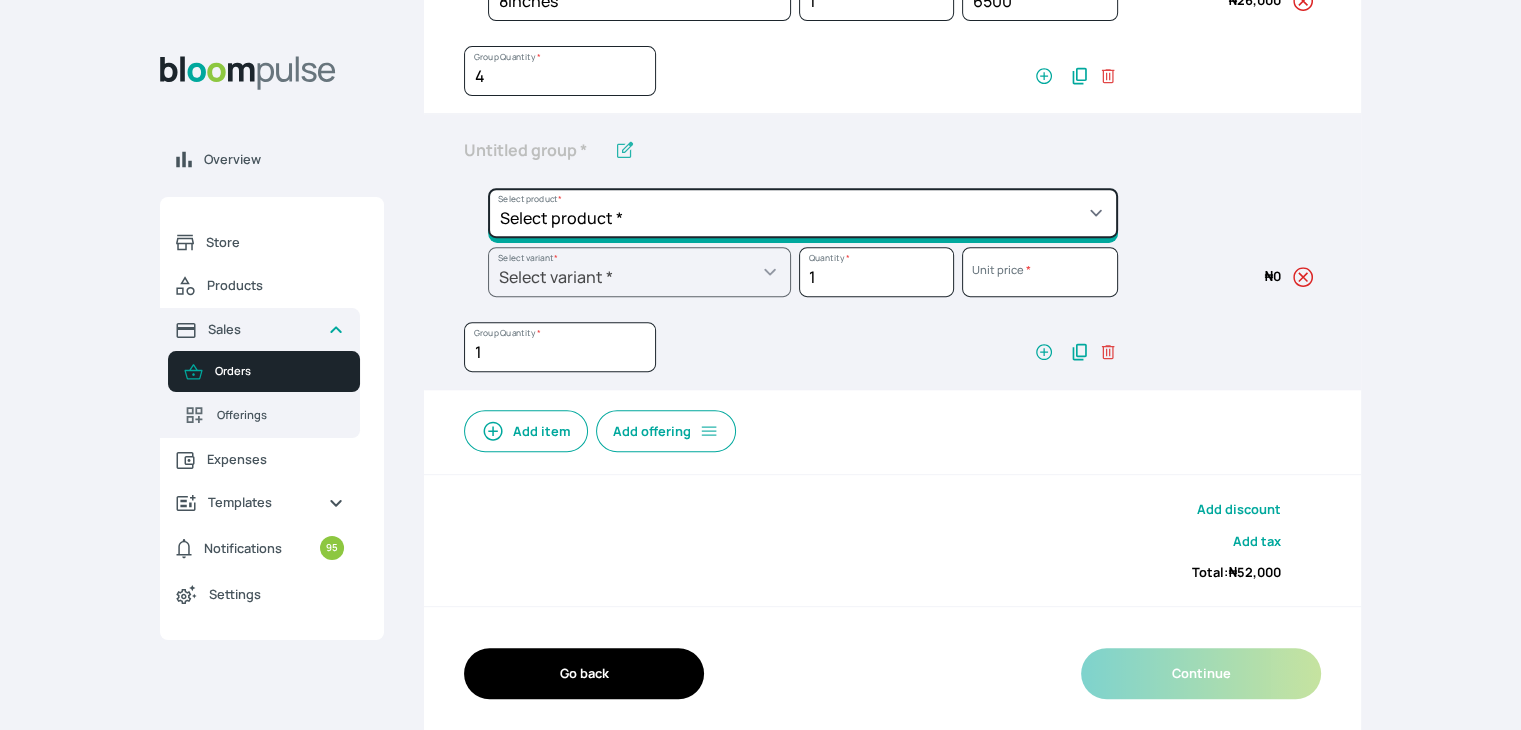 scroll, scrollTop: 792, scrollLeft: 0, axis: vertical 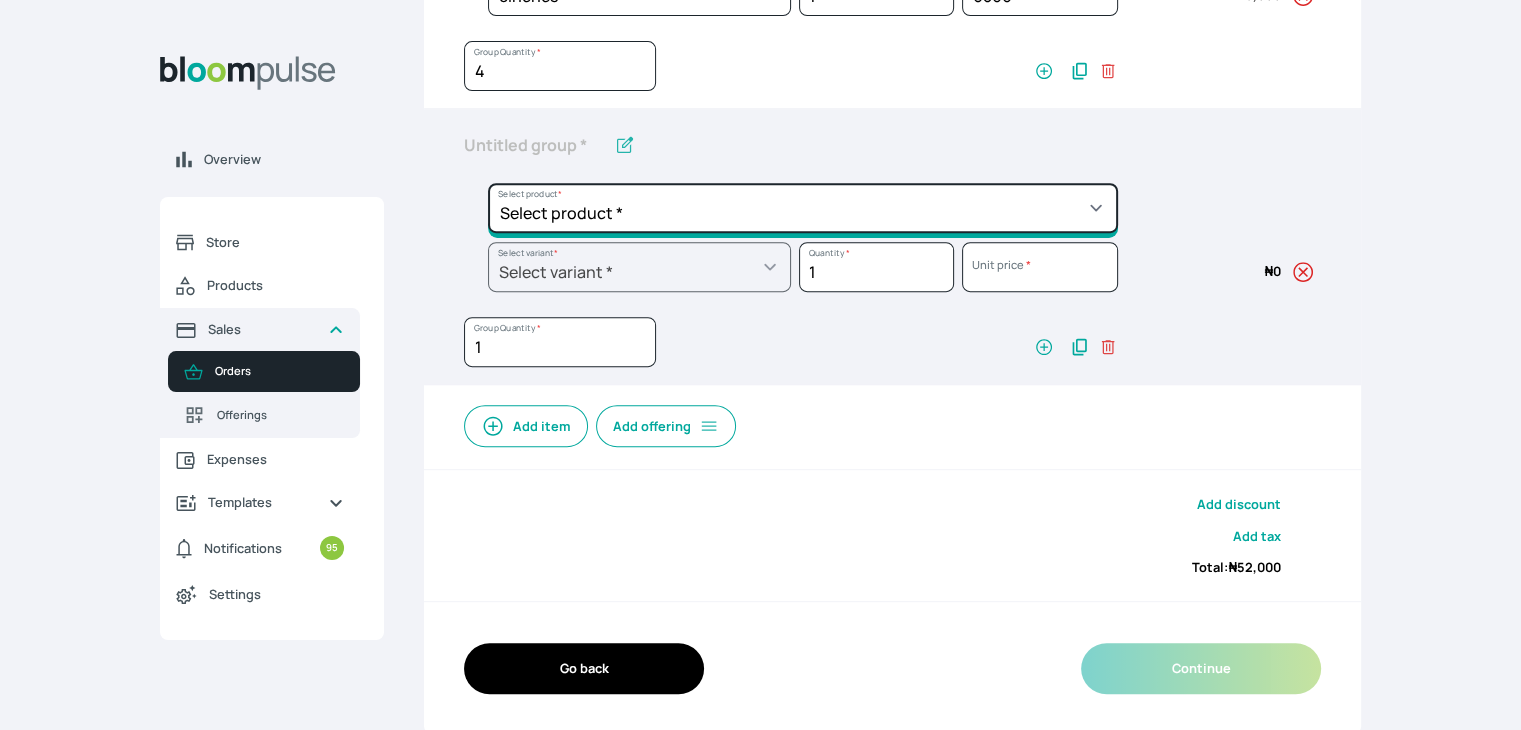 click on "Select product *  Cake Decoration for 8inches High  Chocolate oil based Round Cake  Geneose Sponge square Cake  Pound Square Cake  35cl zobo Mocktail  Banana Bread Batter BBQ Chicken  Bento Cake Budget Friendly Whippedcream Decoration Cake Decoration for 6inches High Cake Decoration for 6inches Low Cake loaf Chocolate Cake Batter Chocolate Ganache Chocolate oil based Batter Chocolate oil based square Cake Chocolate Round Cake Chop Life Package 2 Classic Banana Bread Loaf Coconut Banana Bread Loaf Cookies and Cream oil based Batter Cookies and cream oil based Round Cake Cupcakes Custom Made Whippedcream Decoration Doughnut Batter Fondant 1 Recipe  Fruit Cake Fruit Cake Batter Geneose Sponge Cake Batter Geneose Sponge Round Cake Meat Pie Meat Pie per 1 Mini puff Pound Cake Batter Pound Round Cake  Puff puff Redvelvet Cake Batter Redvelvet oil based Batter Redvelvet oil based Round Cake Redvelvet Round Cake Royal Buttercream  Small chops Stick Meat Sugar Doughnut  Swiss Meringue Buttercream  Valentine Love Box" at bounding box center (803, -344) 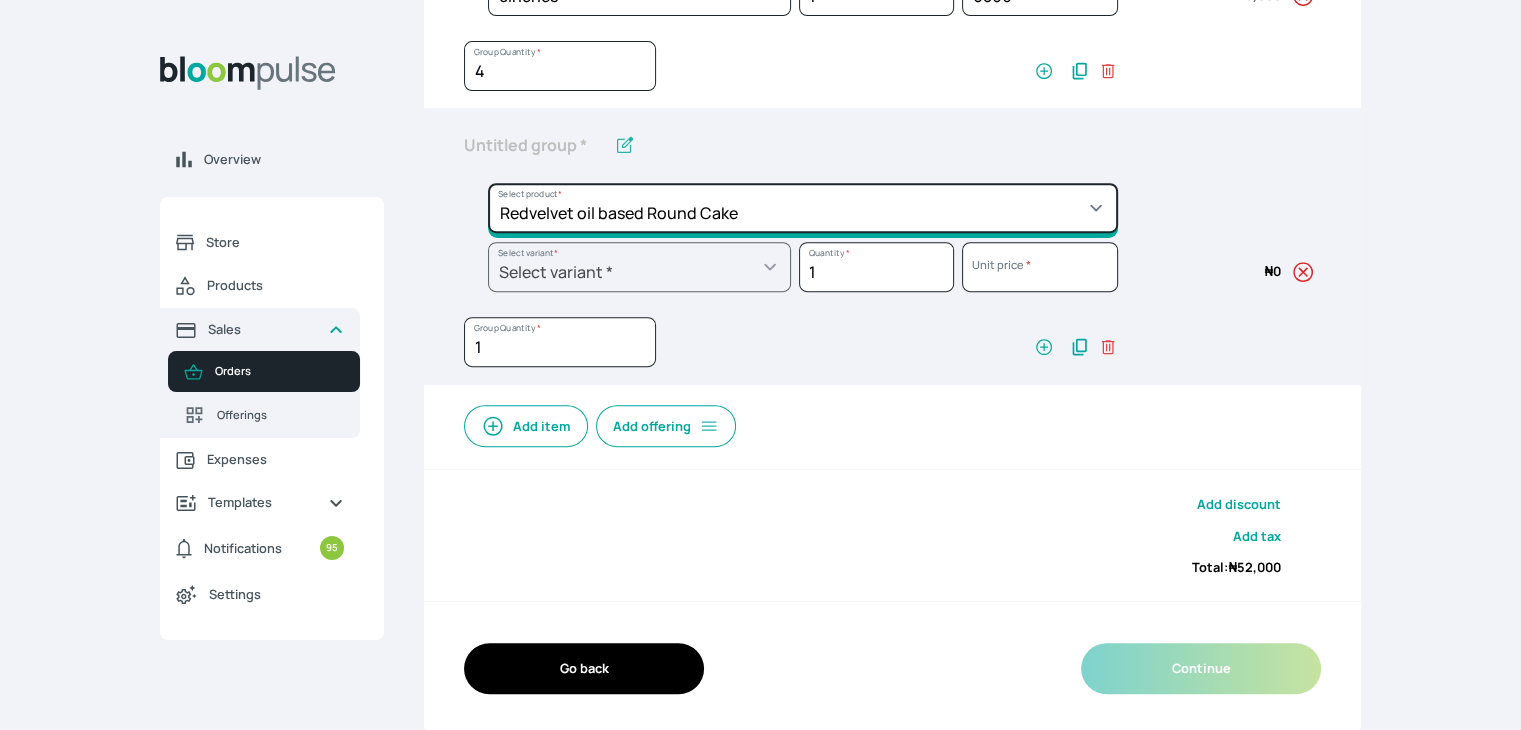 click on "Select product *  Cake Decoration for 8inches High  Chocolate oil based Round Cake  Geneose Sponge square Cake  Pound Square Cake  35cl zobo Mocktail  Banana Bread Batter BBQ Chicken  Bento Cake Budget Friendly Whippedcream Decoration Cake Decoration for 6inches High Cake Decoration for 6inches Low Cake loaf Chocolate Cake Batter Chocolate Ganache Chocolate oil based Batter Chocolate oil based square Cake Chocolate Round Cake Chop Life Package 2 Classic Banana Bread Loaf Coconut Banana Bread Loaf Cookies and Cream oil based Batter Cookies and cream oil based Round Cake Cupcakes Custom Made Whippedcream Decoration Doughnut Batter Fondant 1 Recipe  Fruit Cake Fruit Cake Batter Geneose Sponge Cake Batter Geneose Sponge Round Cake Meat Pie Meat Pie per 1 Mini puff Pound Cake Batter Pound Round Cake  Puff puff Redvelvet Cake Batter Redvelvet oil based Batter Redvelvet oil based Round Cake Redvelvet Round Cake Royal Buttercream  Small chops Stick Meat Sugar Doughnut  Swiss Meringue Buttercream  Valentine Love Box" at bounding box center (803, -344) 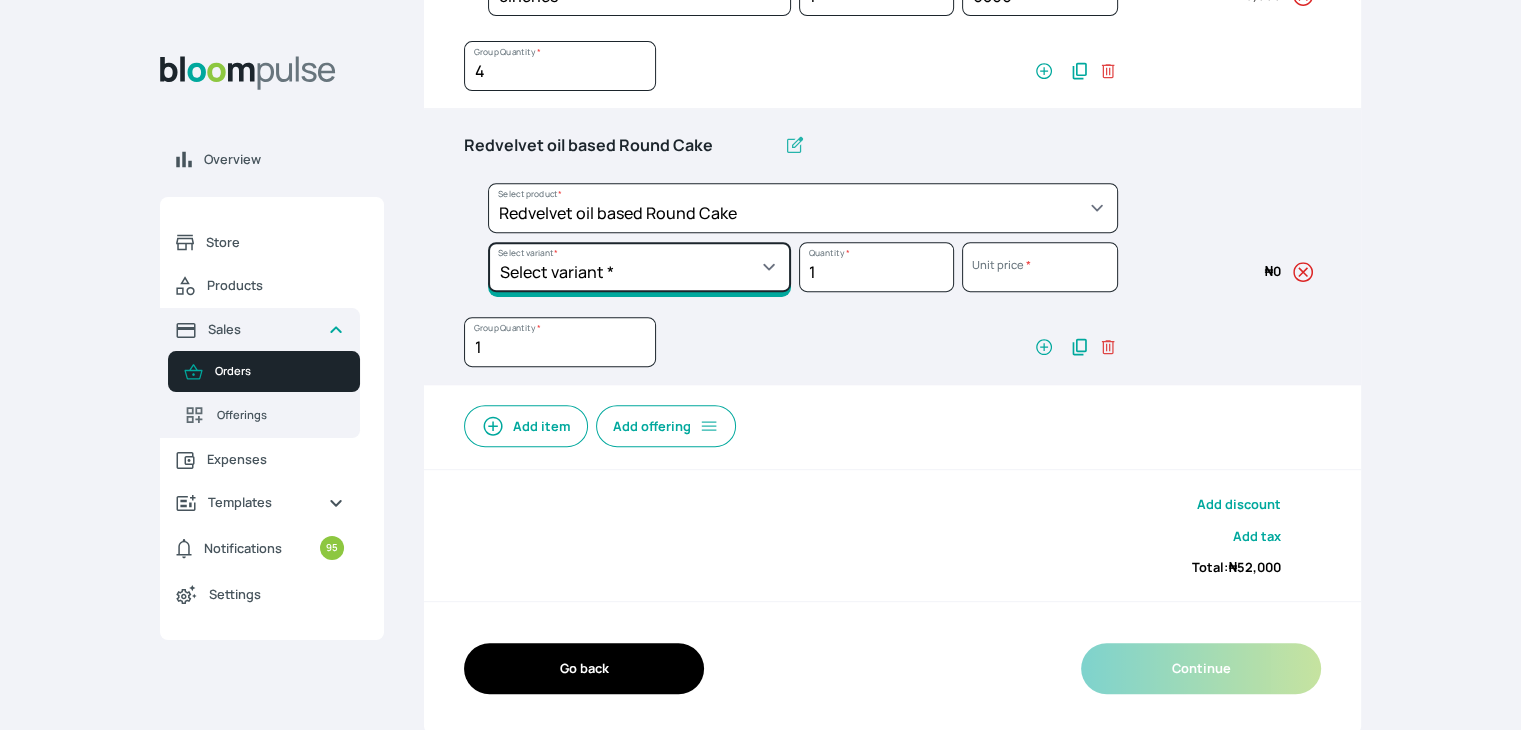 click on "Select variant * 10inches 11inches  12inches 6inches 7inches 8inches  9inches" at bounding box center (639, -285) 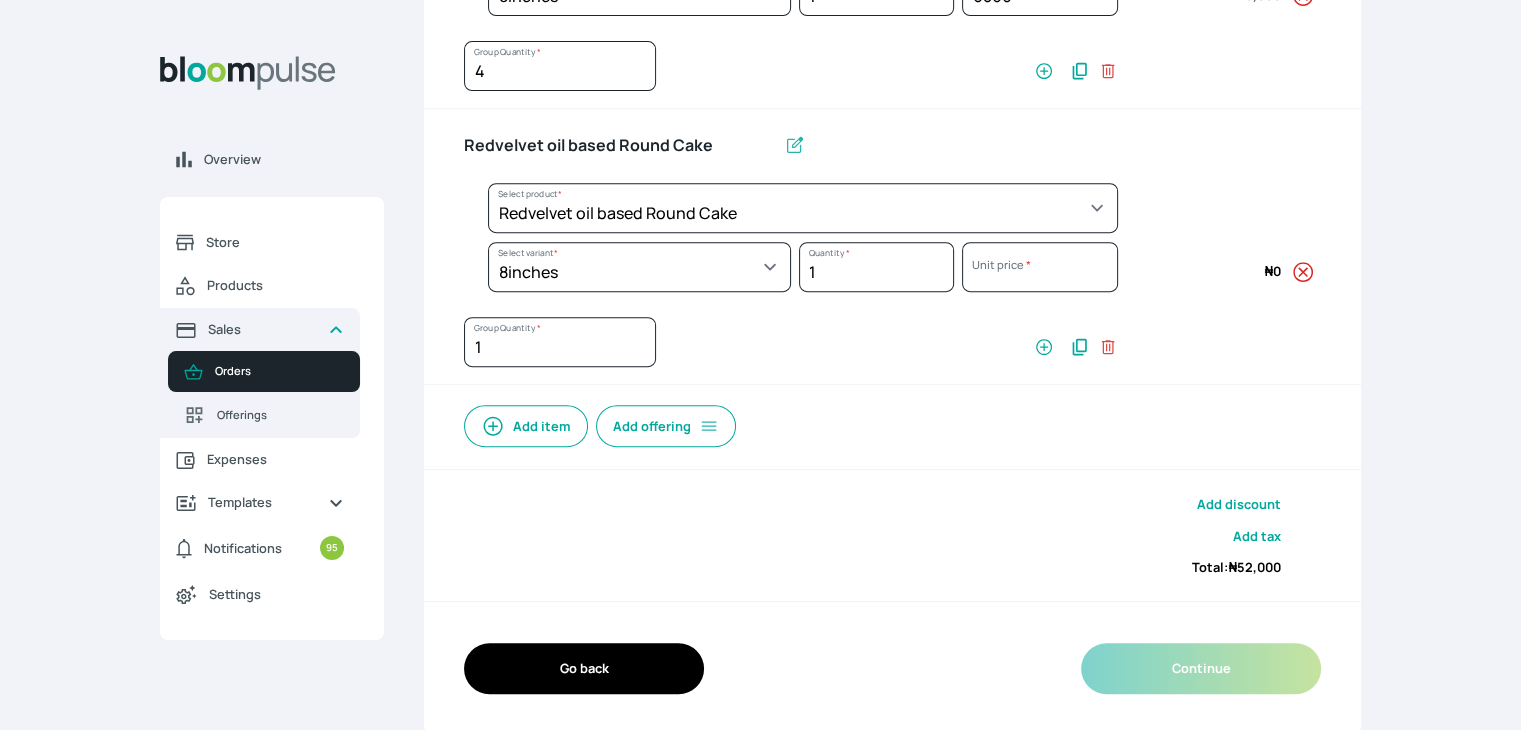 select on "308ec9aa-9c9b-4c8b-9137-5de2303ab237" 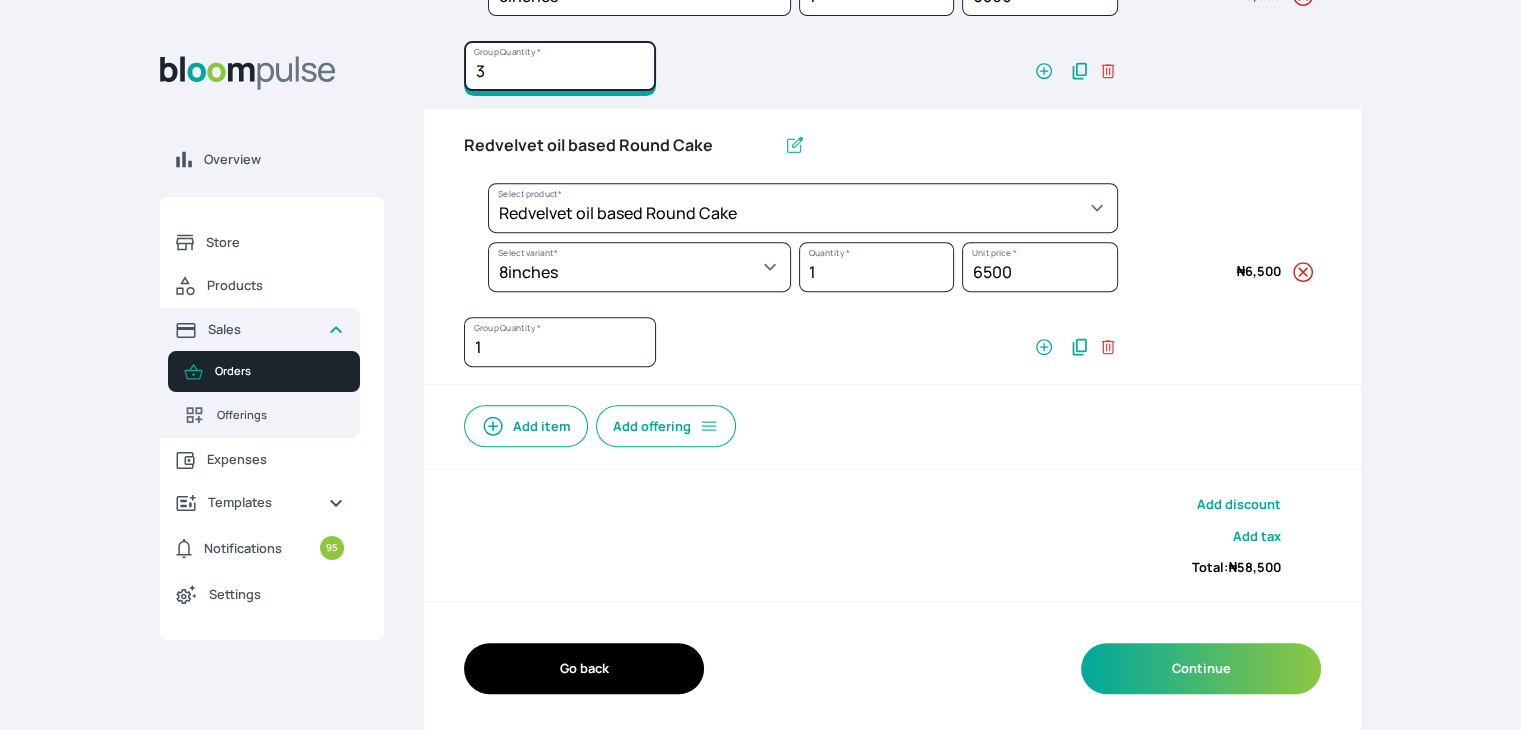 click on "3" at bounding box center [560, -210] 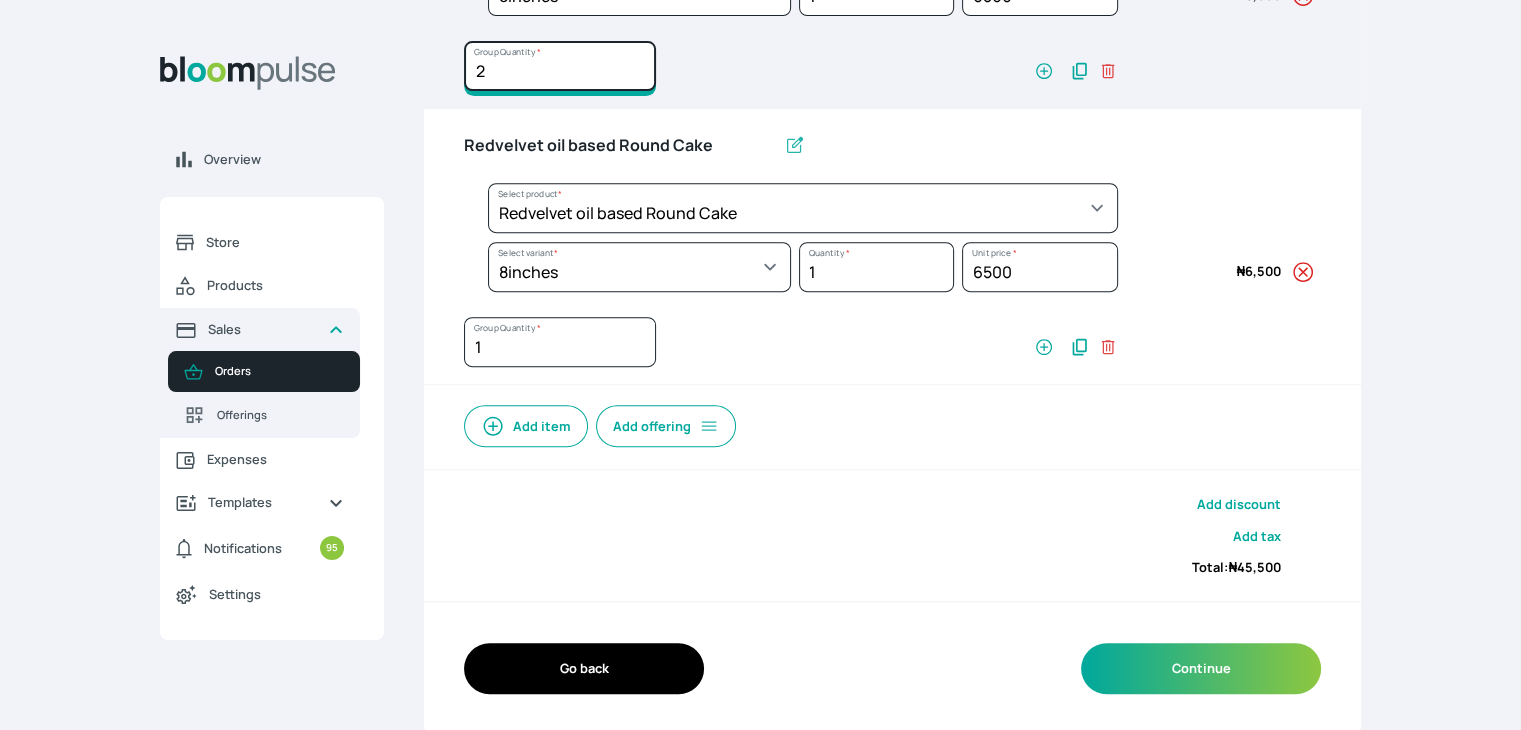 type on "2" 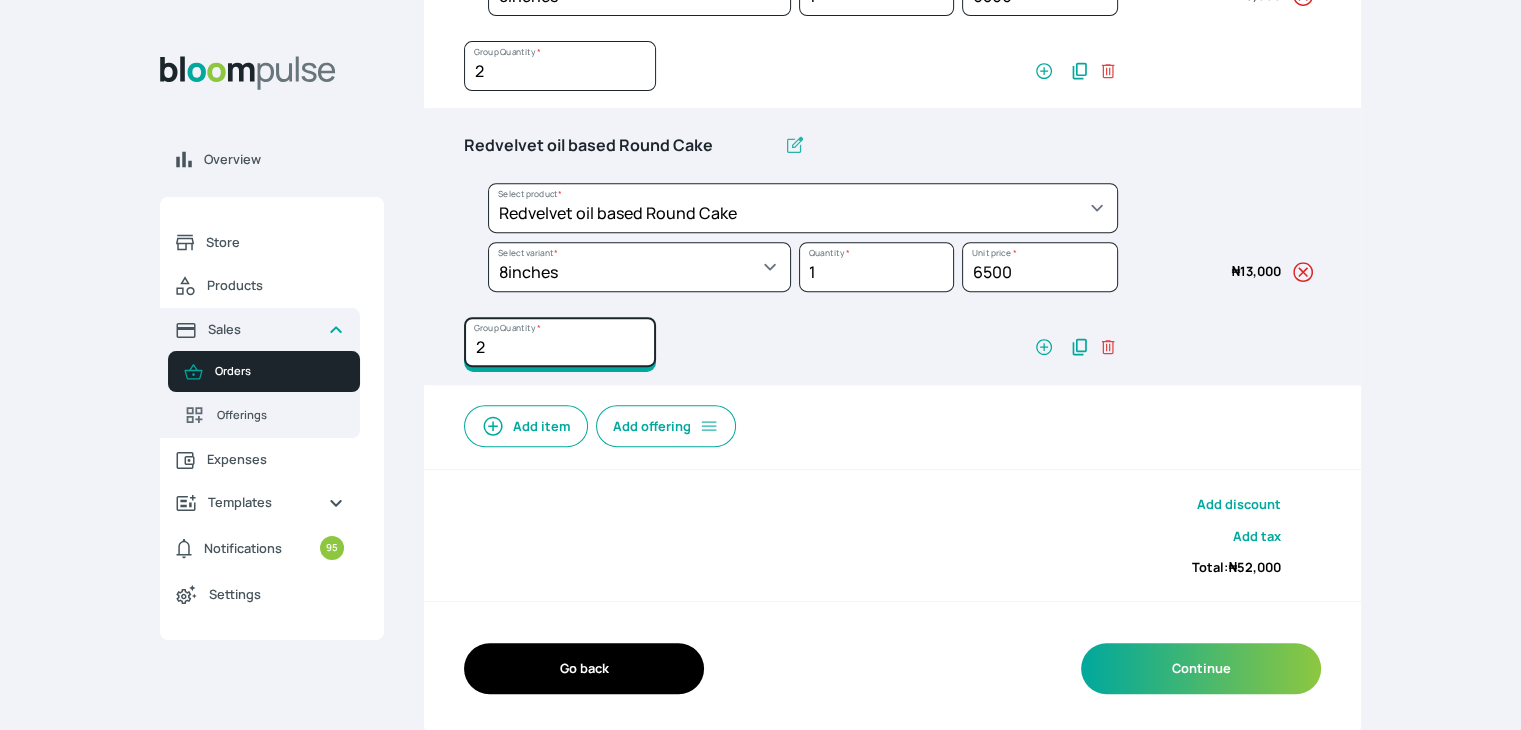 click on "2" at bounding box center [560, -210] 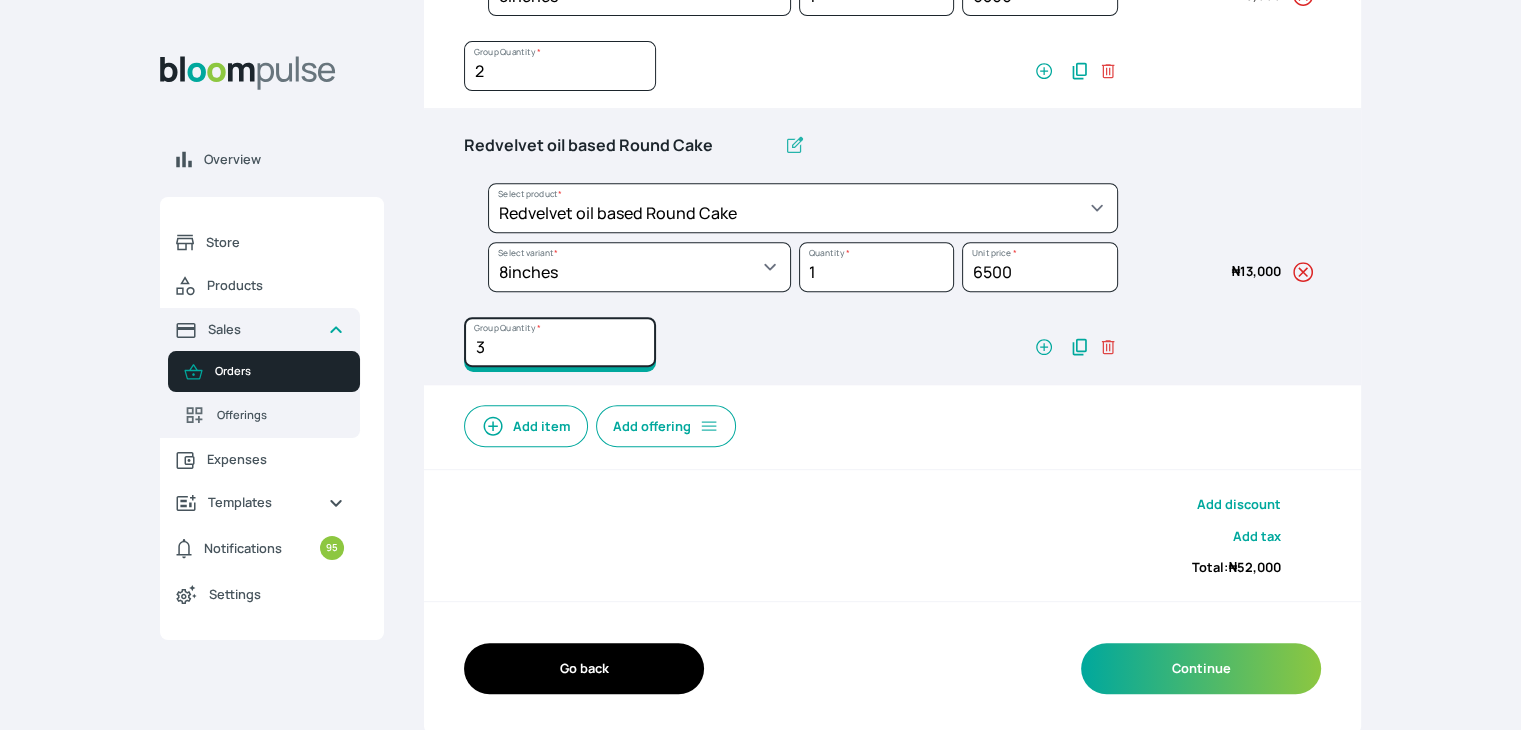 click on "3" at bounding box center (560, -210) 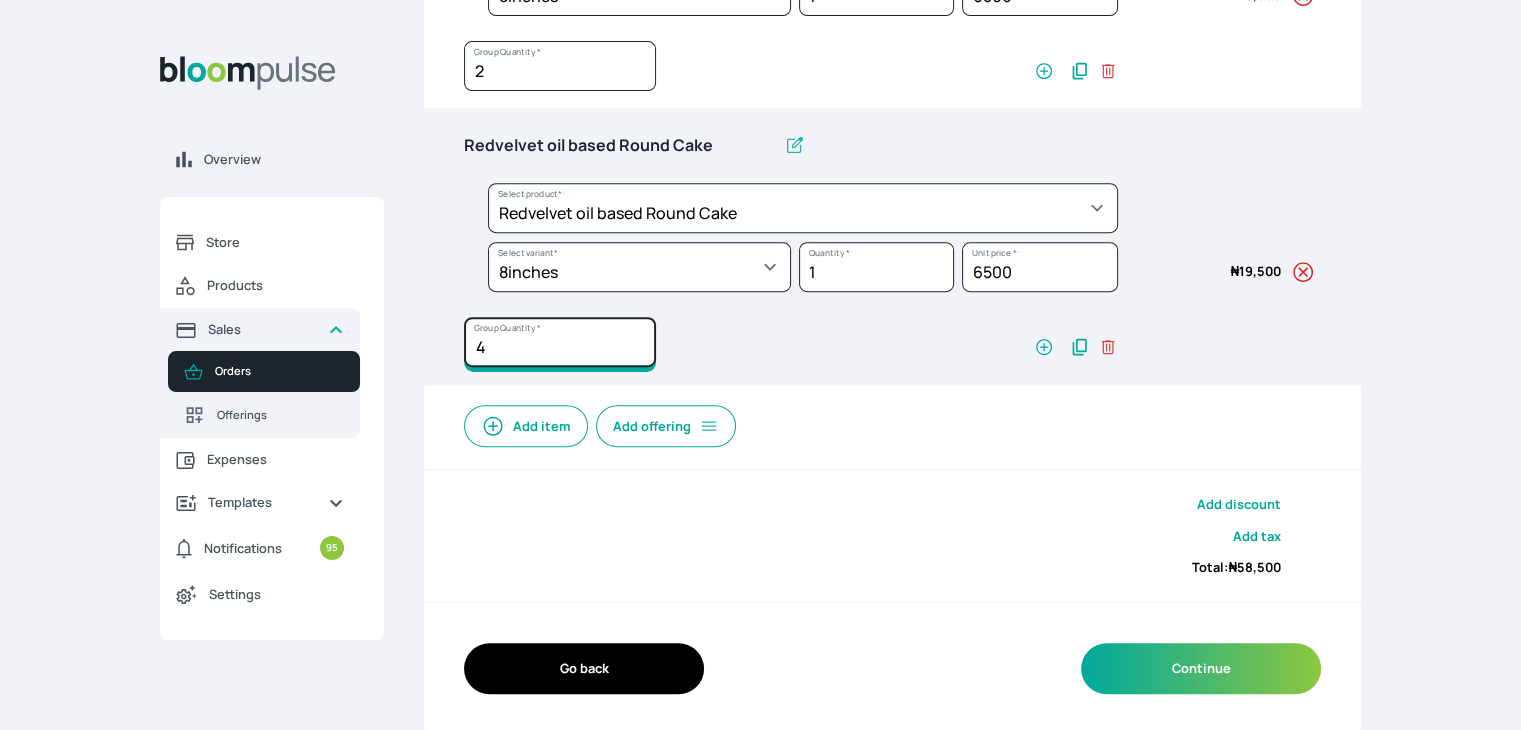 type on "4" 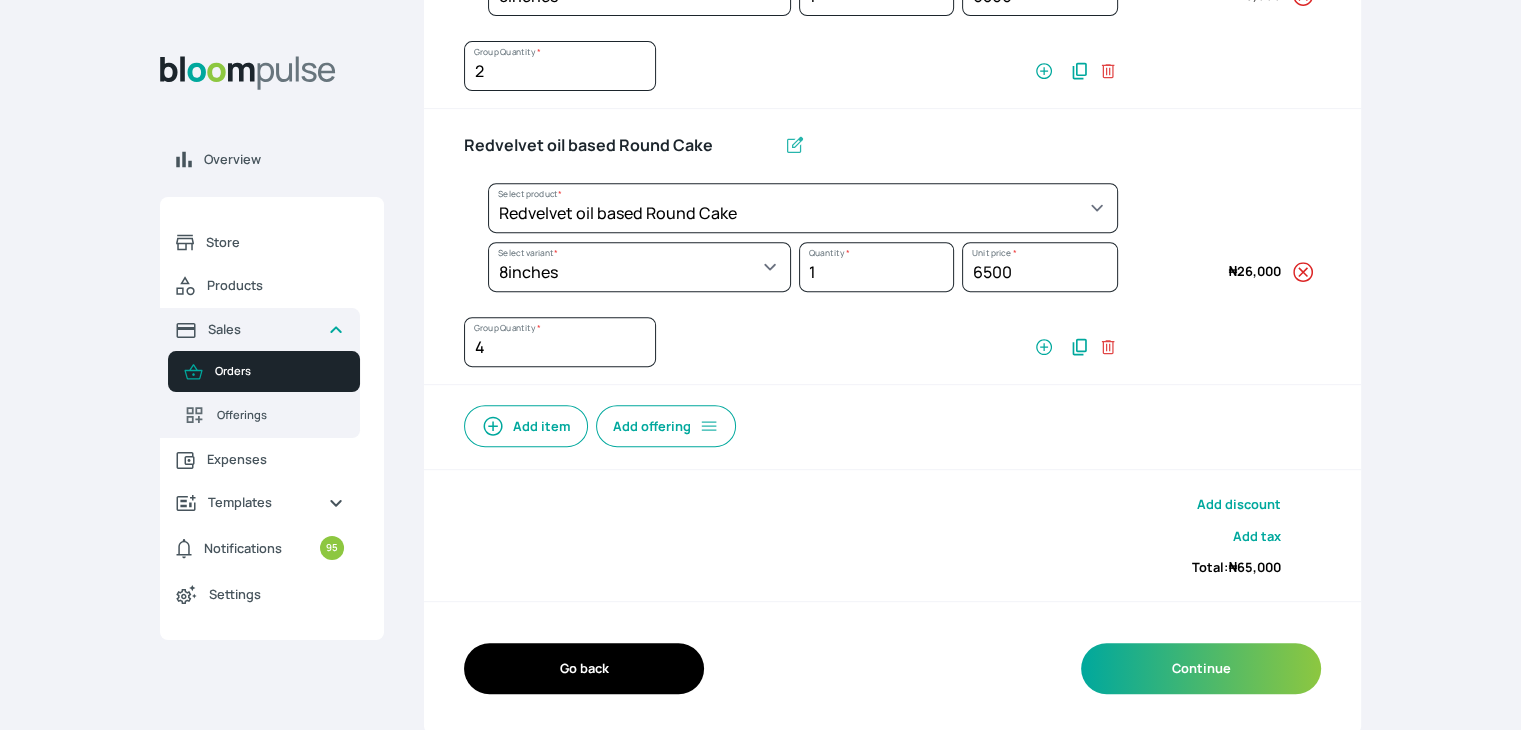 click on "Add item" at bounding box center [526, 426] 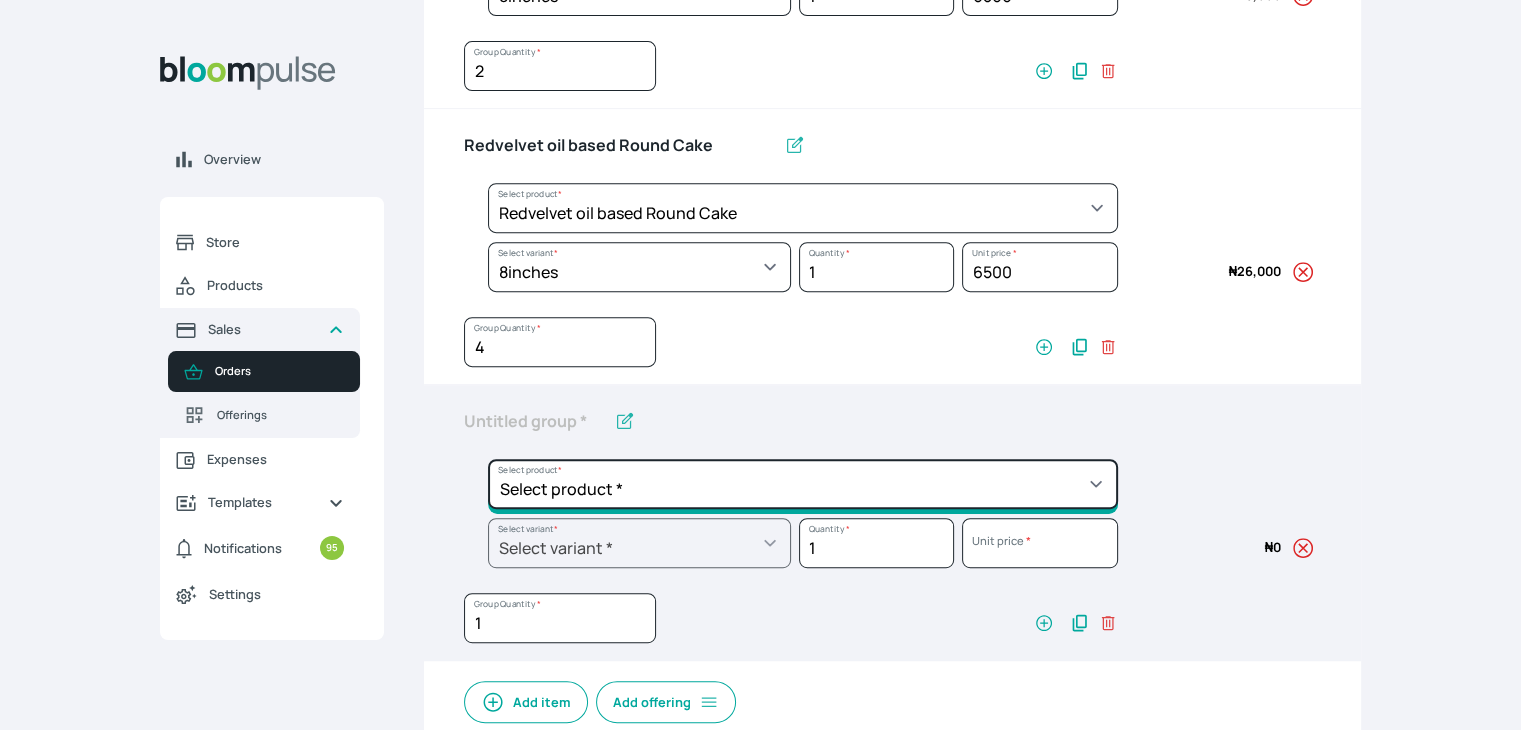 click on "Select product *  Cake Decoration for 8inches High  Chocolate oil based Round Cake  Geneose Sponge square Cake  Pound Square Cake  35cl zobo Mocktail  Banana Bread Batter BBQ Chicken  Bento Cake Budget Friendly Whippedcream Decoration Cake Decoration for 6inches High Cake Decoration for 6inches Low Cake loaf Chocolate Cake Batter Chocolate Ganache Chocolate oil based Batter Chocolate oil based square Cake Chocolate Round Cake Chop Life Package 2 Classic Banana Bread Loaf Coconut Banana Bread Loaf Cookies and Cream oil based Batter Cookies and cream oil based Round Cake Cupcakes Custom Made Whippedcream Decoration Doughnut Batter Fondant 1 Recipe  Fruit Cake Fruit Cake Batter Geneose Sponge Cake Batter Geneose Sponge Round Cake Meat Pie Meat Pie per 1 Mini puff Pound Cake Batter Pound Round Cake  Puff puff Redvelvet Cake Batter Redvelvet oil based Batter Redvelvet oil based Round Cake Redvelvet Round Cake Royal Buttercream  Small chops Stick Meat Sugar Doughnut  Swiss Meringue Buttercream  Valentine Love Box" at bounding box center [803, -344] 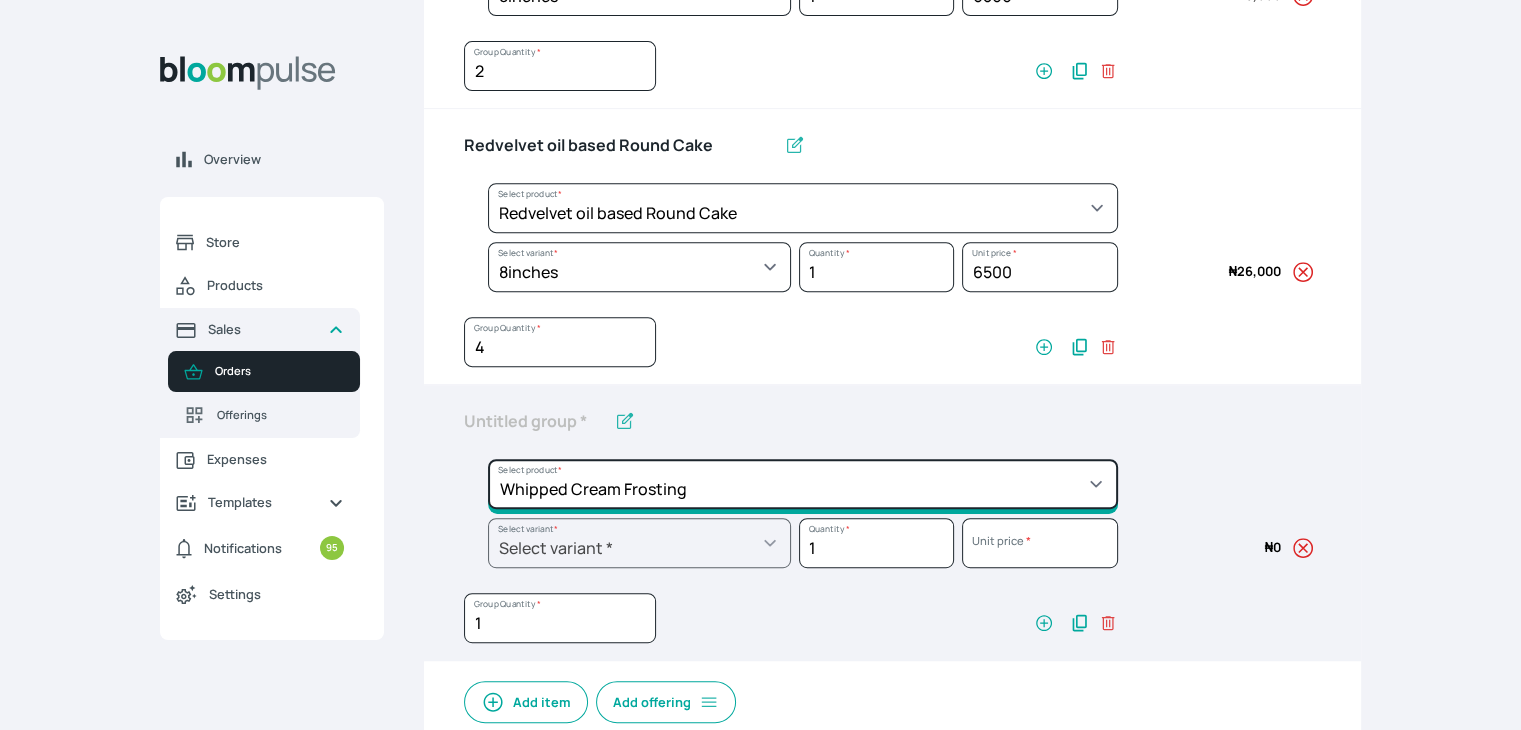 click on "Select product *  Cake Decoration for 8inches High  Chocolate oil based Round Cake  Geneose Sponge square Cake  Pound Square Cake  35cl zobo Mocktail  Banana Bread Batter BBQ Chicken  Bento Cake Budget Friendly Whippedcream Decoration Cake Decoration for 6inches High Cake Decoration for 6inches Low Cake loaf Chocolate Cake Batter Chocolate Ganache Chocolate oil based Batter Chocolate oil based square Cake Chocolate Round Cake Chop Life Package 2 Classic Banana Bread Loaf Coconut Banana Bread Loaf Cookies and Cream oil based Batter Cookies and cream oil based Round Cake Cupcakes Custom Made Whippedcream Decoration Doughnut Batter Fondant 1 Recipe  Fruit Cake Fruit Cake Batter Geneose Sponge Cake Batter Geneose Sponge Round Cake Meat Pie Meat Pie per 1 Mini puff Pound Cake Batter Pound Round Cake  Puff puff Redvelvet Cake Batter Redvelvet oil based Batter Redvelvet oil based Round Cake Redvelvet Round Cake Royal Buttercream  Small chops Stick Meat Sugar Doughnut  Swiss Meringue Buttercream  Valentine Love Box" at bounding box center [803, -344] 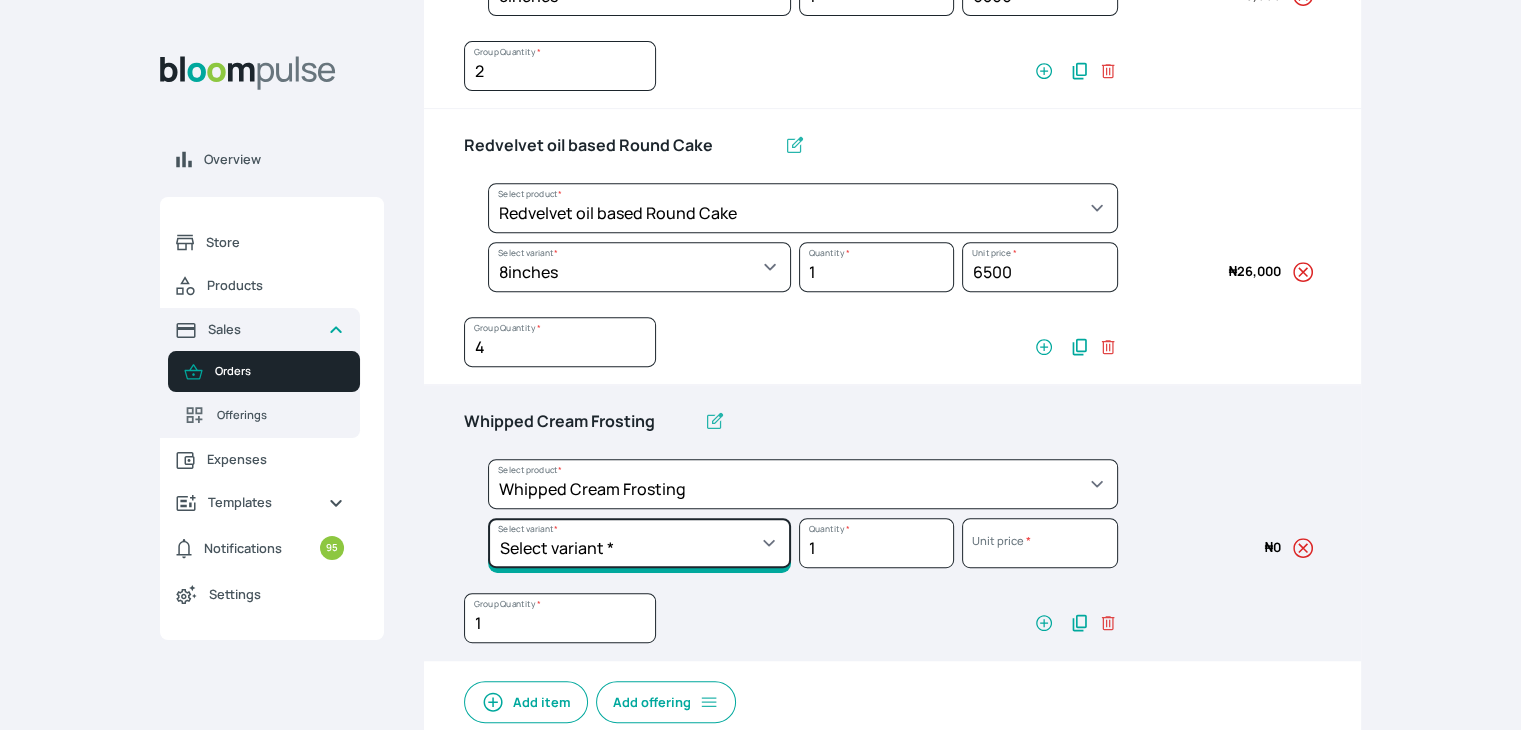 click on "Select variant * 1 cup 2 cups 3 cups 4 cups" at bounding box center (639, -285) 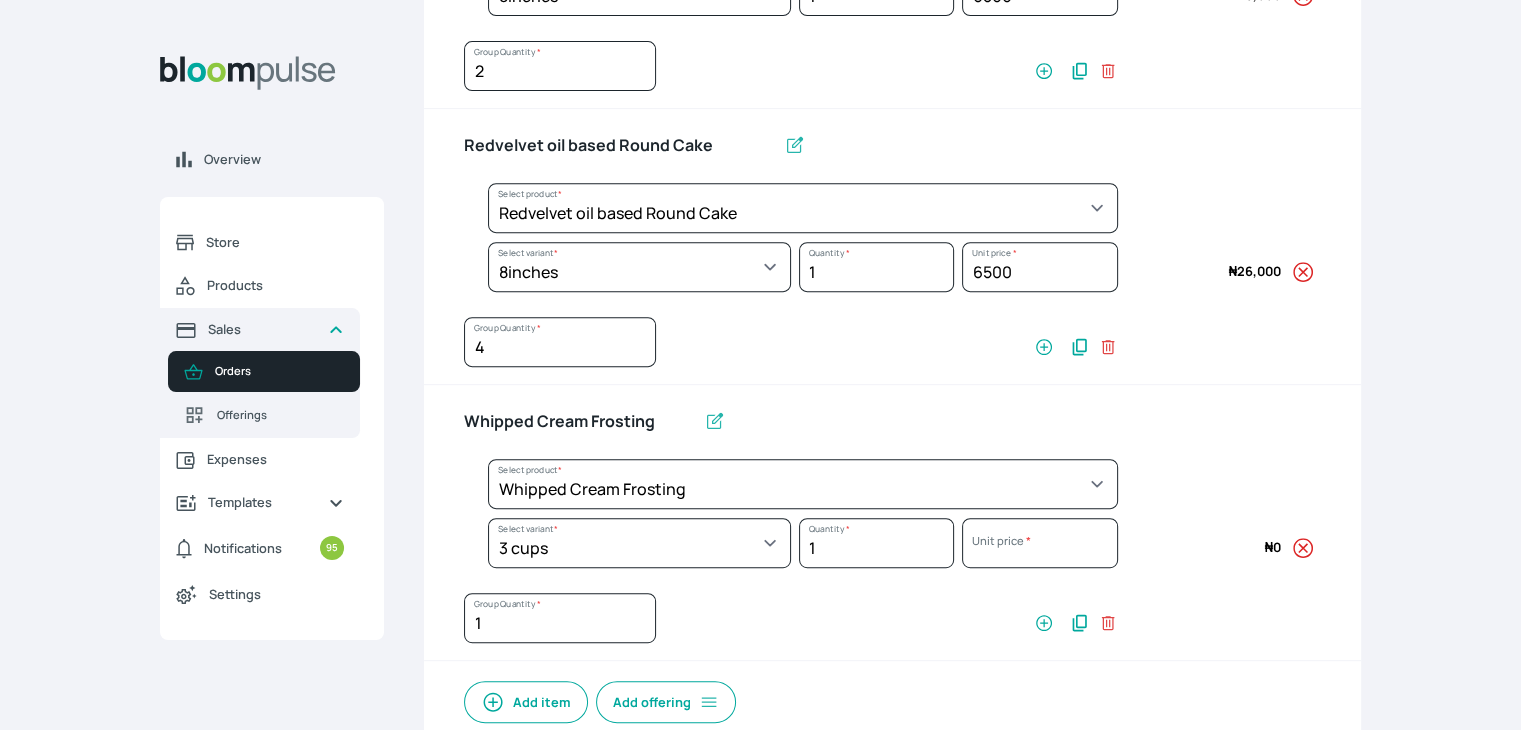 select on "83f82b0c-44eb-4ac8-bd97-27faddcd7e30" 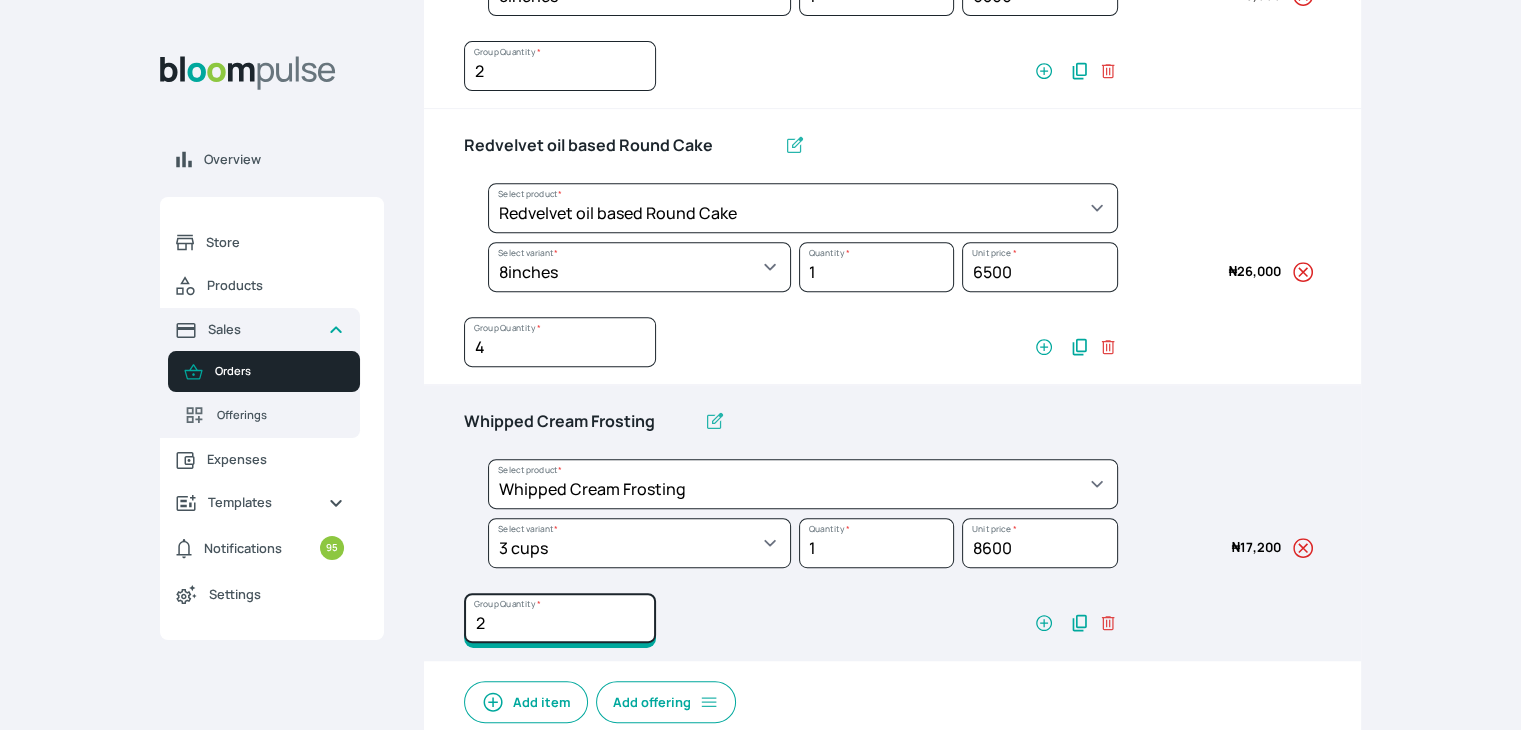 type on "2" 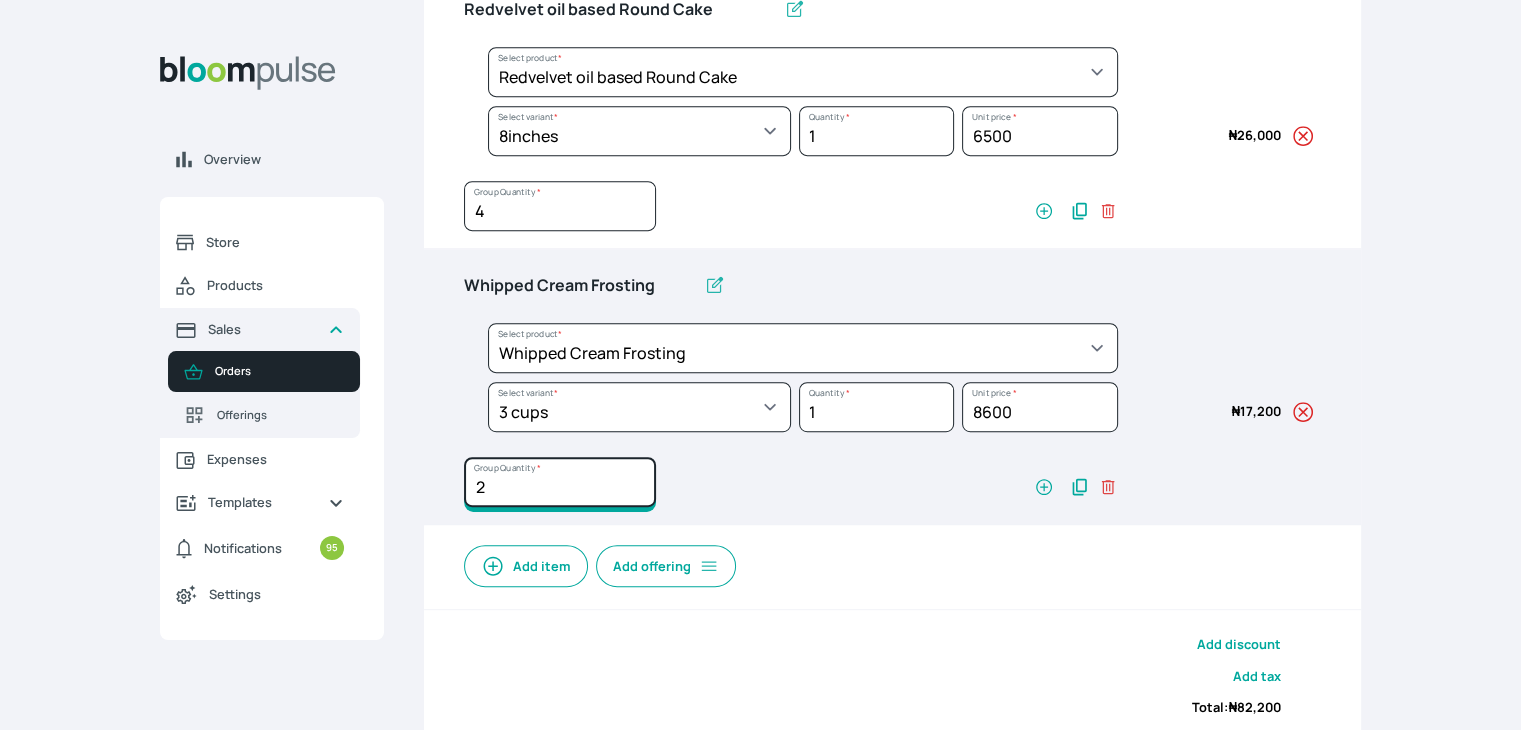 scroll, scrollTop: 1067, scrollLeft: 0, axis: vertical 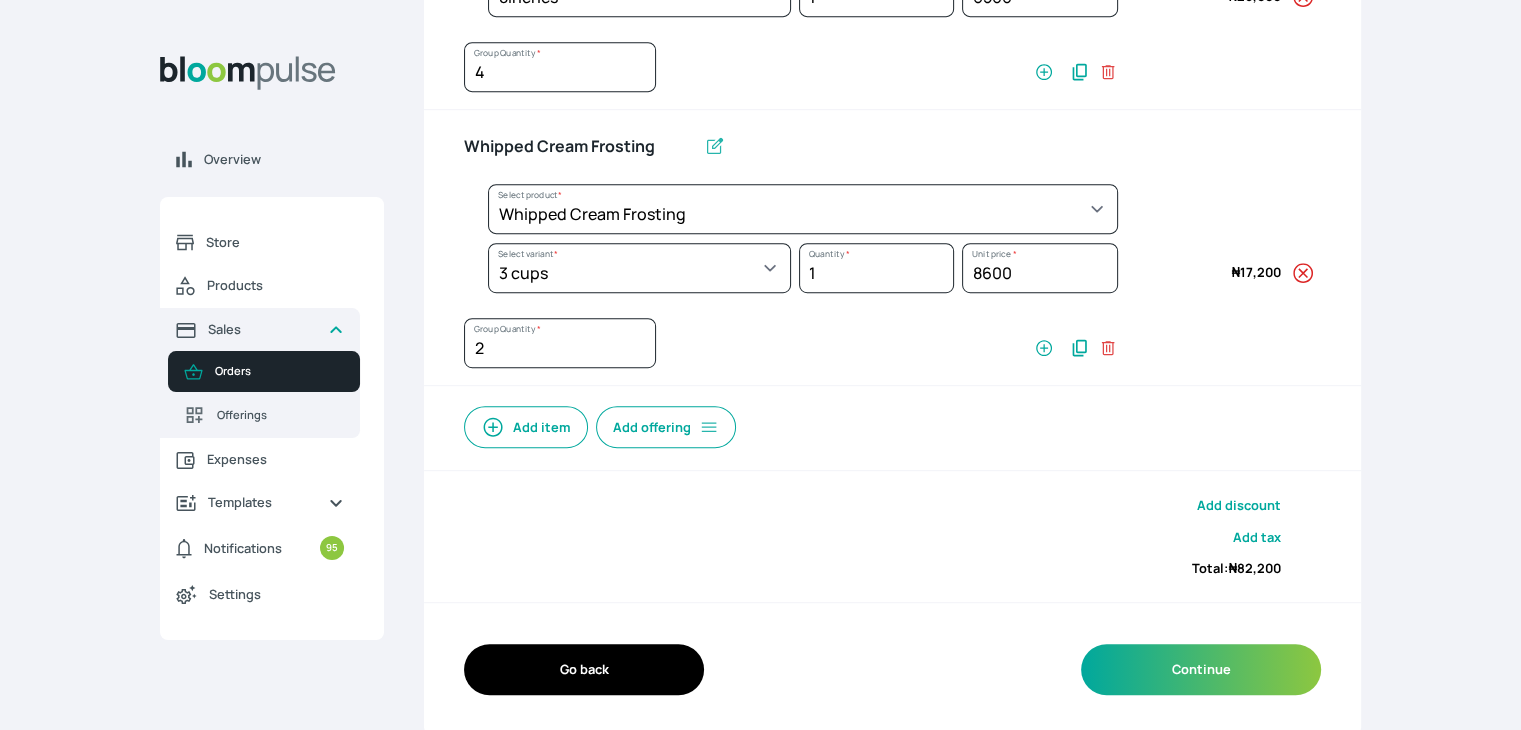 click on "Add item" at bounding box center (526, 427) 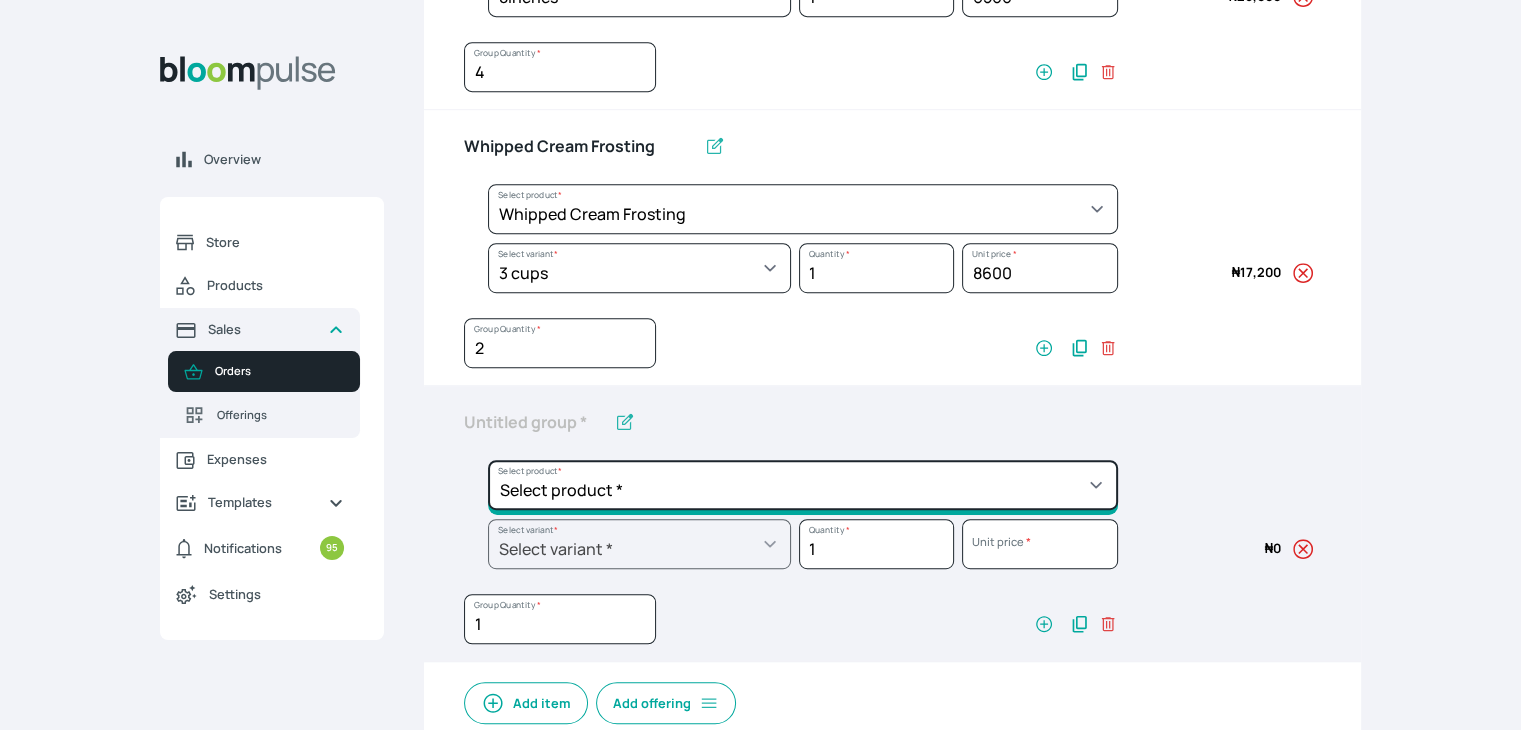 click on "Select product *  Cake Decoration for 8inches High  Chocolate oil based Round Cake  Geneose Sponge square Cake  Pound Square Cake  35cl zobo Mocktail  Banana Bread Batter BBQ Chicken  Bento Cake Budget Friendly Whippedcream Decoration Cake Decoration for 6inches High Cake Decoration for 6inches Low Cake loaf Chocolate Cake Batter Chocolate Ganache Chocolate oil based Batter Chocolate oil based square Cake Chocolate Round Cake Chop Life Package 2 Classic Banana Bread Loaf Coconut Banana Bread Loaf Cookies and Cream oil based Batter Cookies and cream oil based Round Cake Cupcakes Custom Made Whippedcream Decoration Doughnut Batter Fondant 1 Recipe  Fruit Cake Fruit Cake Batter Geneose Sponge Cake Batter Geneose Sponge Round Cake Meat Pie Meat Pie per 1 Mini puff Pound Cake Batter Pound Round Cake  Puff puff Redvelvet Cake Batter Redvelvet oil based Batter Redvelvet oil based Round Cake Redvelvet Round Cake Royal Buttercream  Small chops Stick Meat Sugar Doughnut  Swiss Meringue Buttercream  Valentine Love Box" at bounding box center (803, -619) 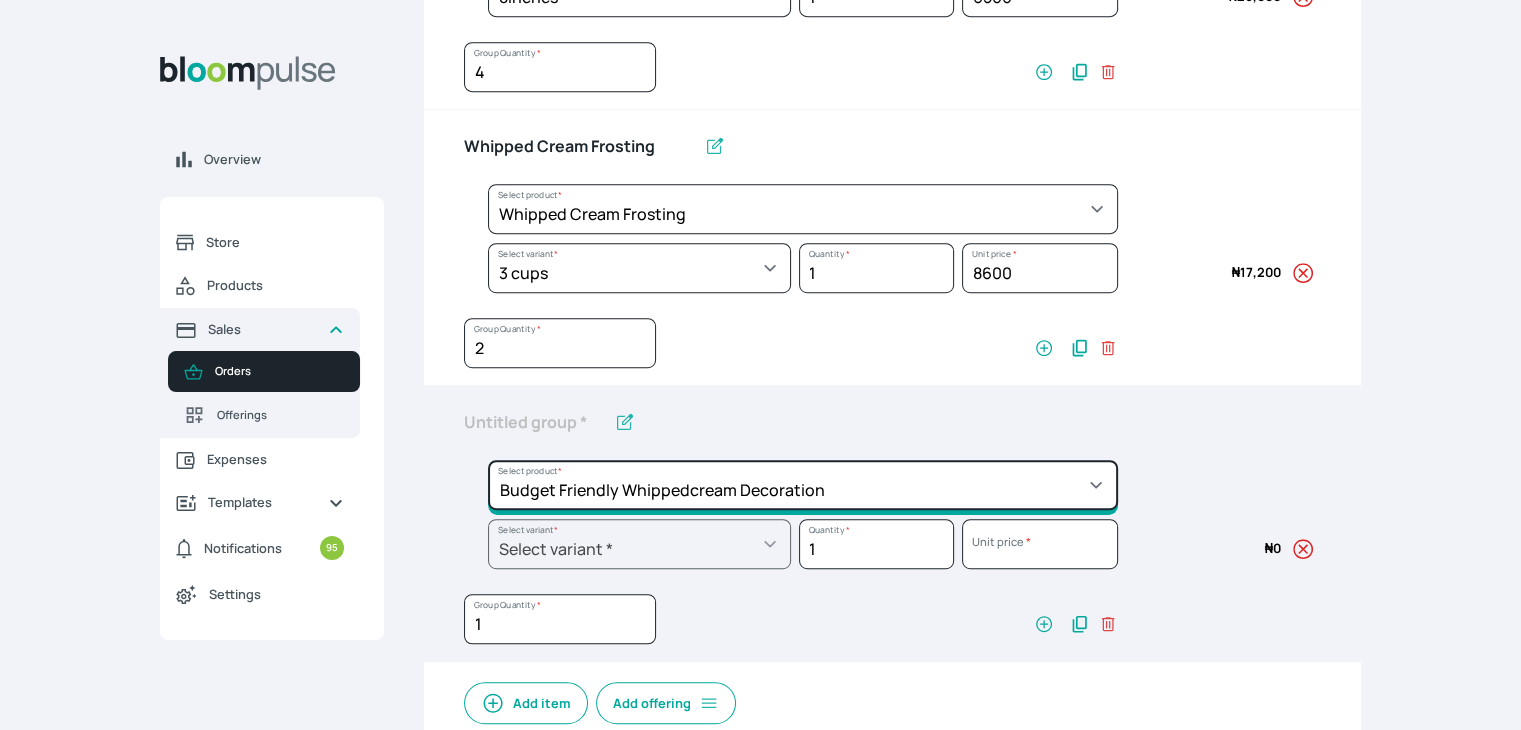 click on "Select product *  Cake Decoration for 8inches High  Chocolate oil based Round Cake  Geneose Sponge square Cake  Pound Square Cake  35cl zobo Mocktail  Banana Bread Batter BBQ Chicken  Bento Cake Budget Friendly Whippedcream Decoration Cake Decoration for 6inches High Cake Decoration for 6inches Low Cake loaf Chocolate Cake Batter Chocolate Ganache Chocolate oil based Batter Chocolate oil based square Cake Chocolate Round Cake Chop Life Package 2 Classic Banana Bread Loaf Coconut Banana Bread Loaf Cookies and Cream oil based Batter Cookies and cream oil based Round Cake Cupcakes Custom Made Whippedcream Decoration Doughnut Batter Fondant 1 Recipe  Fruit Cake Fruit Cake Batter Geneose Sponge Cake Batter Geneose Sponge Round Cake Meat Pie Meat Pie per 1 Mini puff Pound Cake Batter Pound Round Cake  Puff puff Redvelvet Cake Batter Redvelvet oil based Batter Redvelvet oil based Round Cake Redvelvet Round Cake Royal Buttercream  Small chops Stick Meat Sugar Doughnut  Swiss Meringue Buttercream  Valentine Love Box" at bounding box center [803, -619] 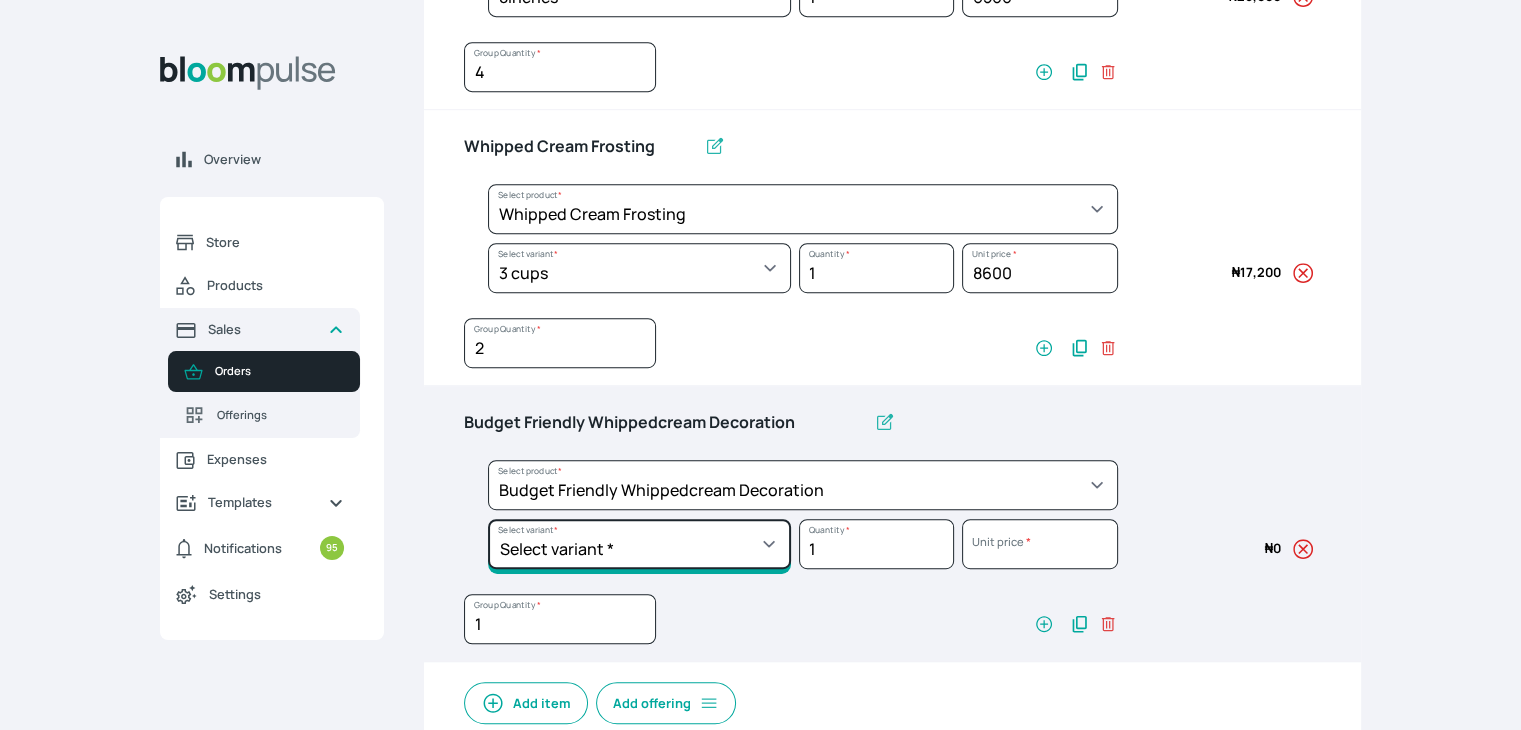 click on "Select variant * 8inches Size 6 Size 7" at bounding box center [639, -560] 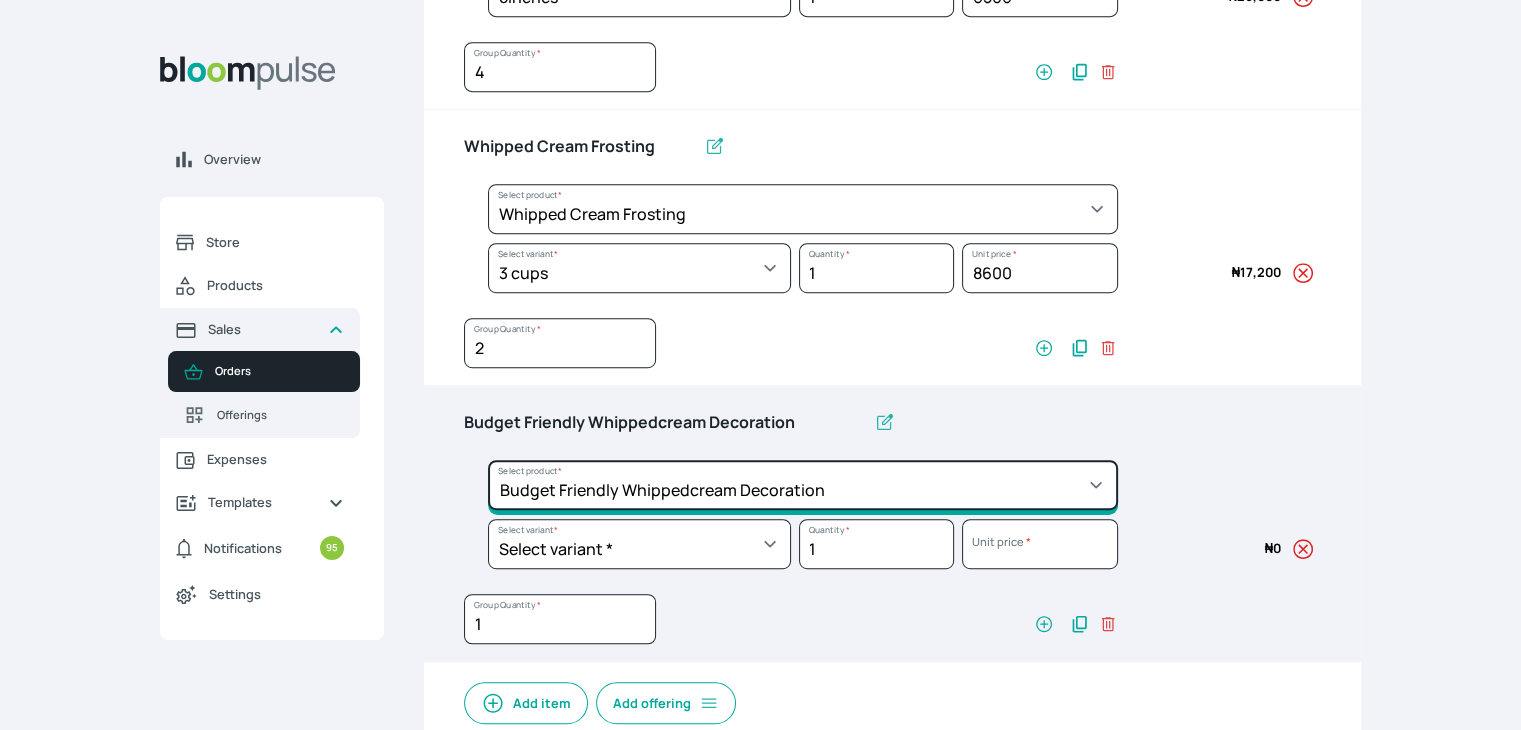 click on "Select product *  Cake Decoration for 8inches High  Chocolate oil based Round Cake  Geneose Sponge square Cake  Pound Square Cake  35cl zobo Mocktail  Banana Bread Batter BBQ Chicken  Bento Cake Budget Friendly Whippedcream Decoration Cake Decoration for 6inches High Cake Decoration for 6inches Low Cake loaf Chocolate Cake Batter Chocolate Ganache Chocolate oil based Batter Chocolate oil based square Cake Chocolate Round Cake Chop Life Package 2 Classic Banana Bread Loaf Coconut Banana Bread Loaf Cookies and Cream oil based Batter Cookies and cream oil based Round Cake Cupcakes Custom Made Whippedcream Decoration Doughnut Batter Fondant 1 Recipe  Fruit Cake Fruit Cake Batter Geneose Sponge Cake Batter Geneose Sponge Round Cake Meat Pie Meat Pie per 1 Mini puff Pound Cake Batter Pound Round Cake  Puff puff Redvelvet Cake Batter Redvelvet oil based Batter Redvelvet oil based Round Cake Redvelvet Round Cake Royal Buttercream  Small chops Stick Meat Sugar Doughnut  Swiss Meringue Buttercream  Valentine Love Box" at bounding box center (803, -619) 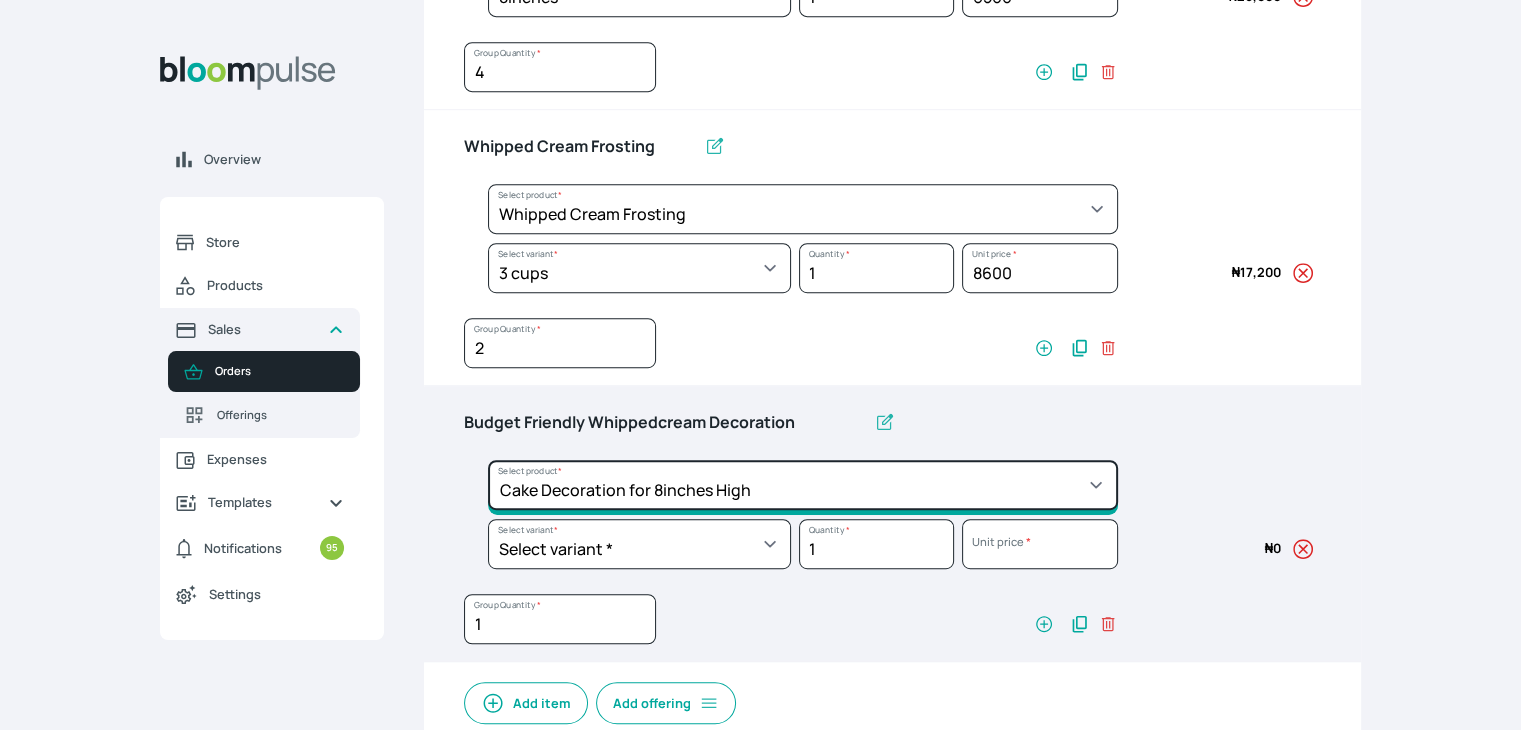 click on "Select product *  Cake Decoration for 8inches High  Chocolate oil based Round Cake  Geneose Sponge square Cake  Pound Square Cake  35cl zobo Mocktail  Banana Bread Batter BBQ Chicken  Bento Cake Budget Friendly Whippedcream Decoration Cake Decoration for 6inches High Cake Decoration for 6inches Low Cake loaf Chocolate Cake Batter Chocolate Ganache Chocolate oil based Batter Chocolate oil based square Cake Chocolate Round Cake Chop Life Package 2 Classic Banana Bread Loaf Coconut Banana Bread Loaf Cookies and Cream oil based Batter Cookies and cream oil based Round Cake Cupcakes Custom Made Whippedcream Decoration Doughnut Batter Fondant 1 Recipe  Fruit Cake Fruit Cake Batter Geneose Sponge Cake Batter Geneose Sponge Round Cake Meat Pie Meat Pie per 1 Mini puff Pound Cake Batter Pound Round Cake  Puff puff Redvelvet Cake Batter Redvelvet oil based Batter Redvelvet oil based Round Cake Redvelvet Round Cake Royal Buttercream  Small chops Stick Meat Sugar Doughnut  Swiss Meringue Buttercream  Valentine Love Box" at bounding box center [803, -619] 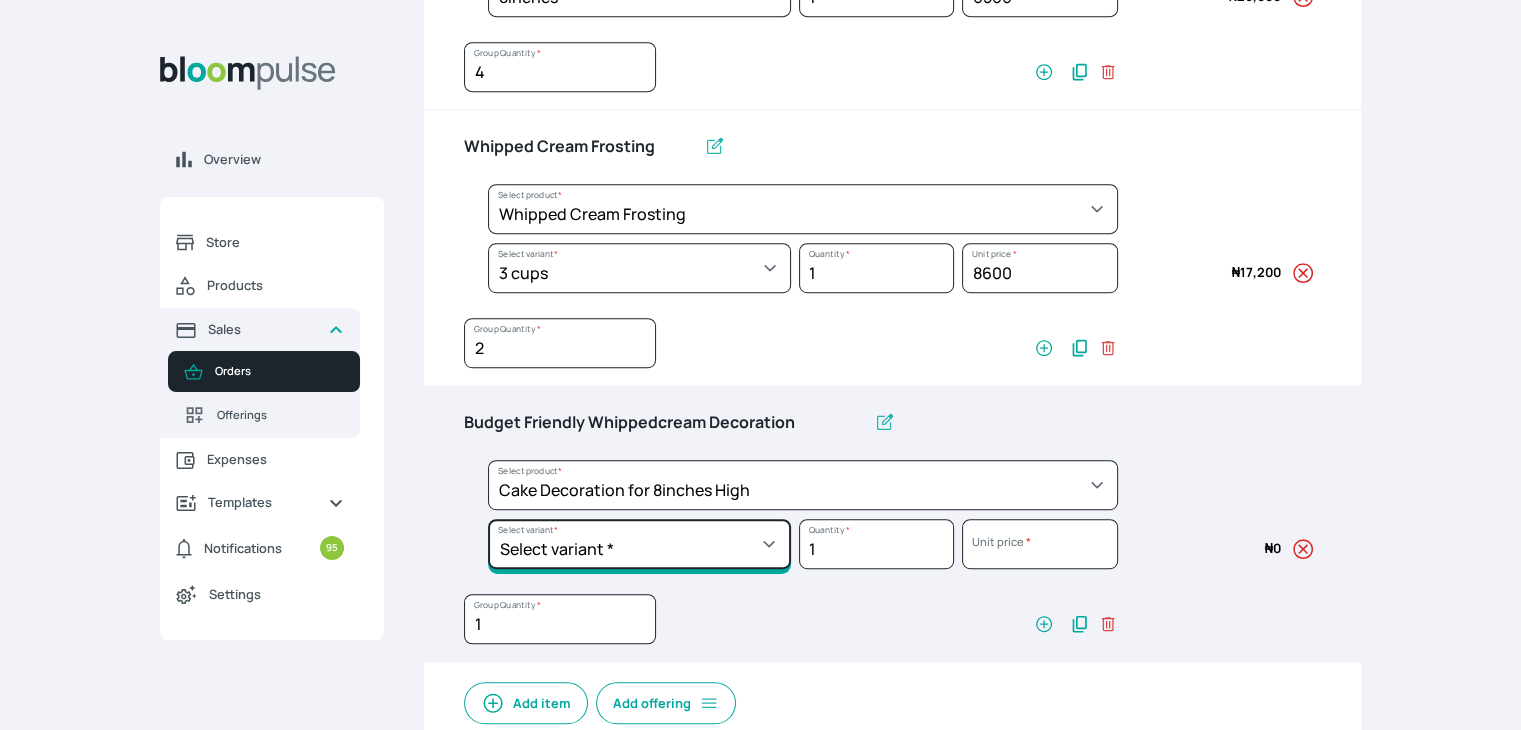 click on "Select variant * Basic Complex Regular" at bounding box center [639, -560] 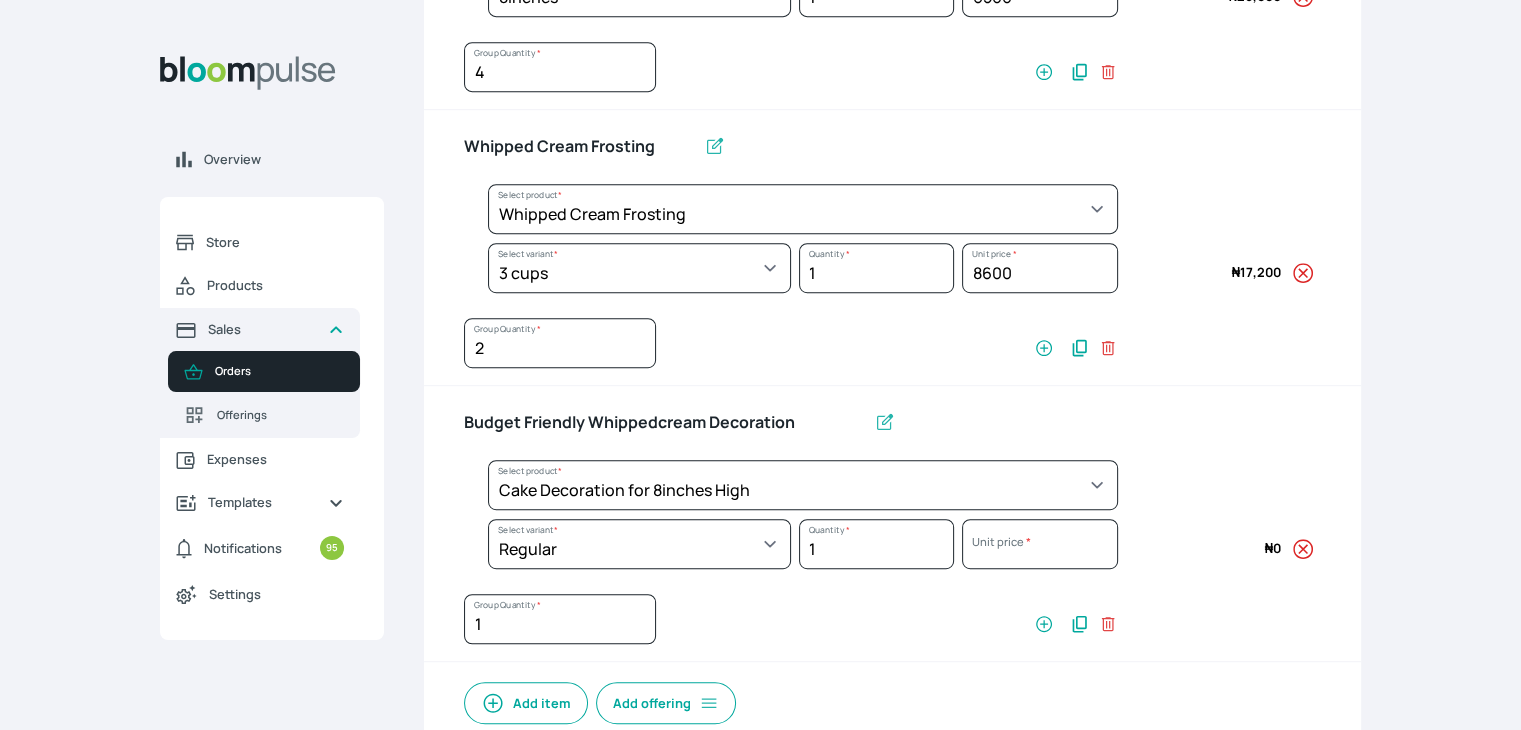 select on "023b730d-bc46-477e-b7f7-d3522e7f455b" 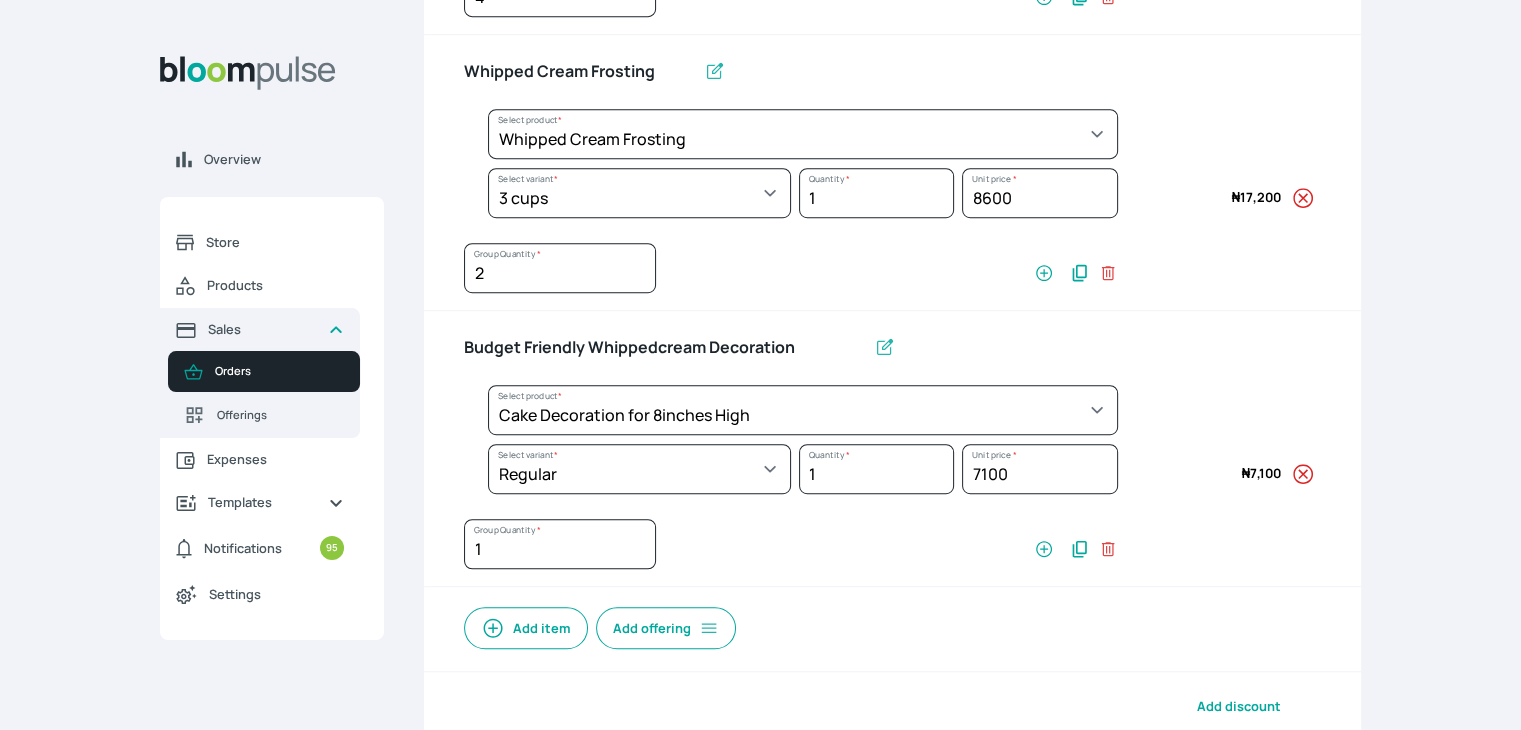 scroll, scrollTop: 1267, scrollLeft: 0, axis: vertical 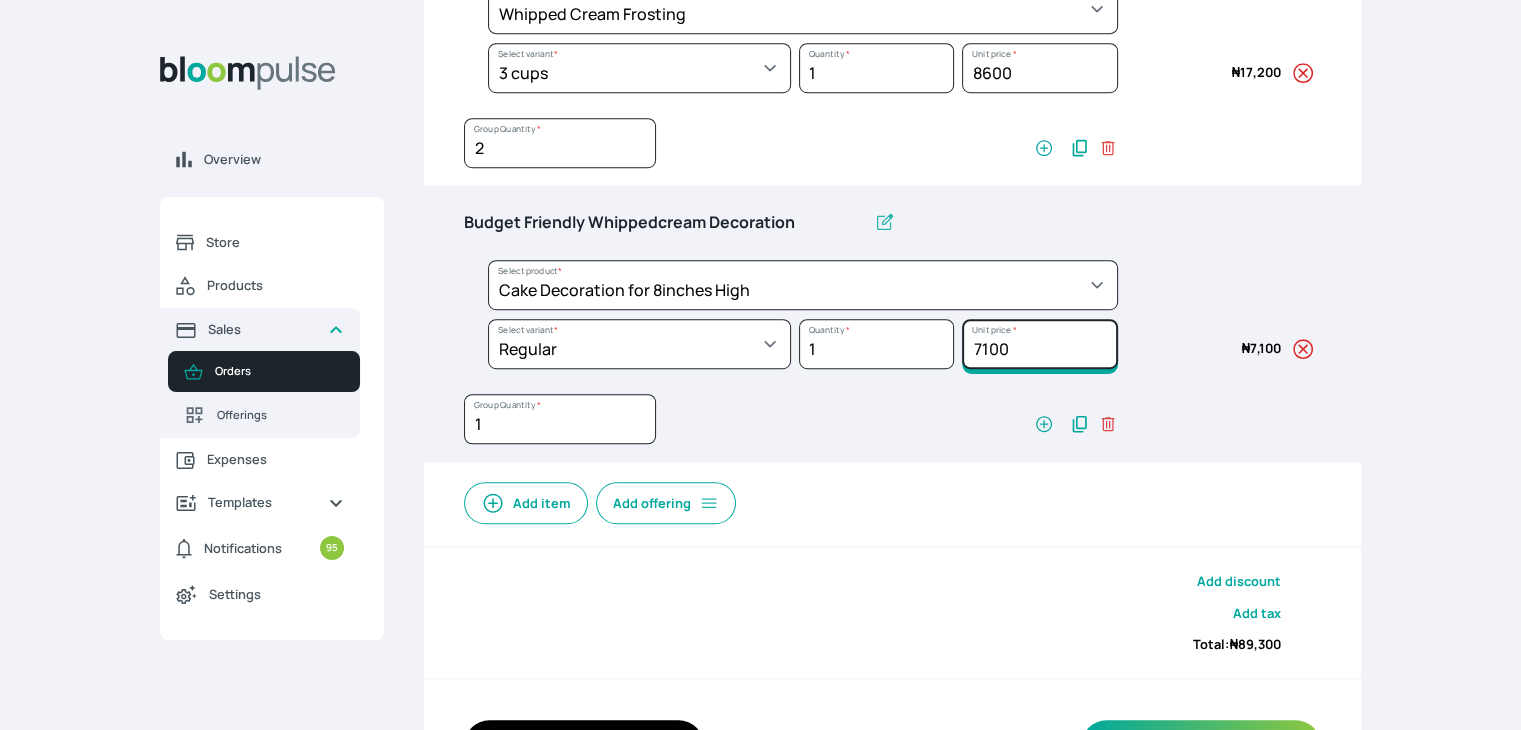 drag, startPoint x: 1024, startPoint y: 352, endPoint x: 942, endPoint y: 337, distance: 83.360664 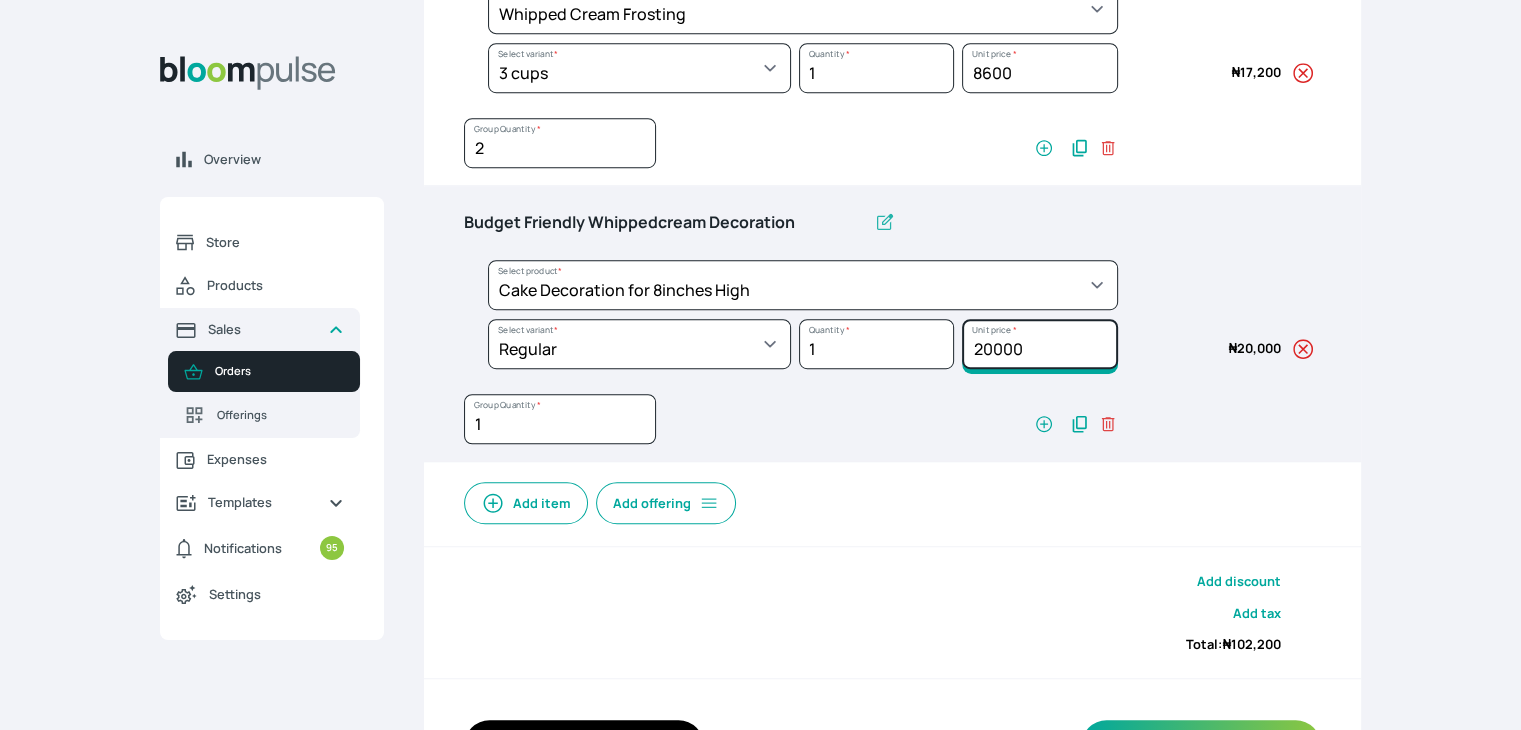 drag, startPoint x: 1039, startPoint y: 346, endPoint x: 942, endPoint y: 333, distance: 97.867256 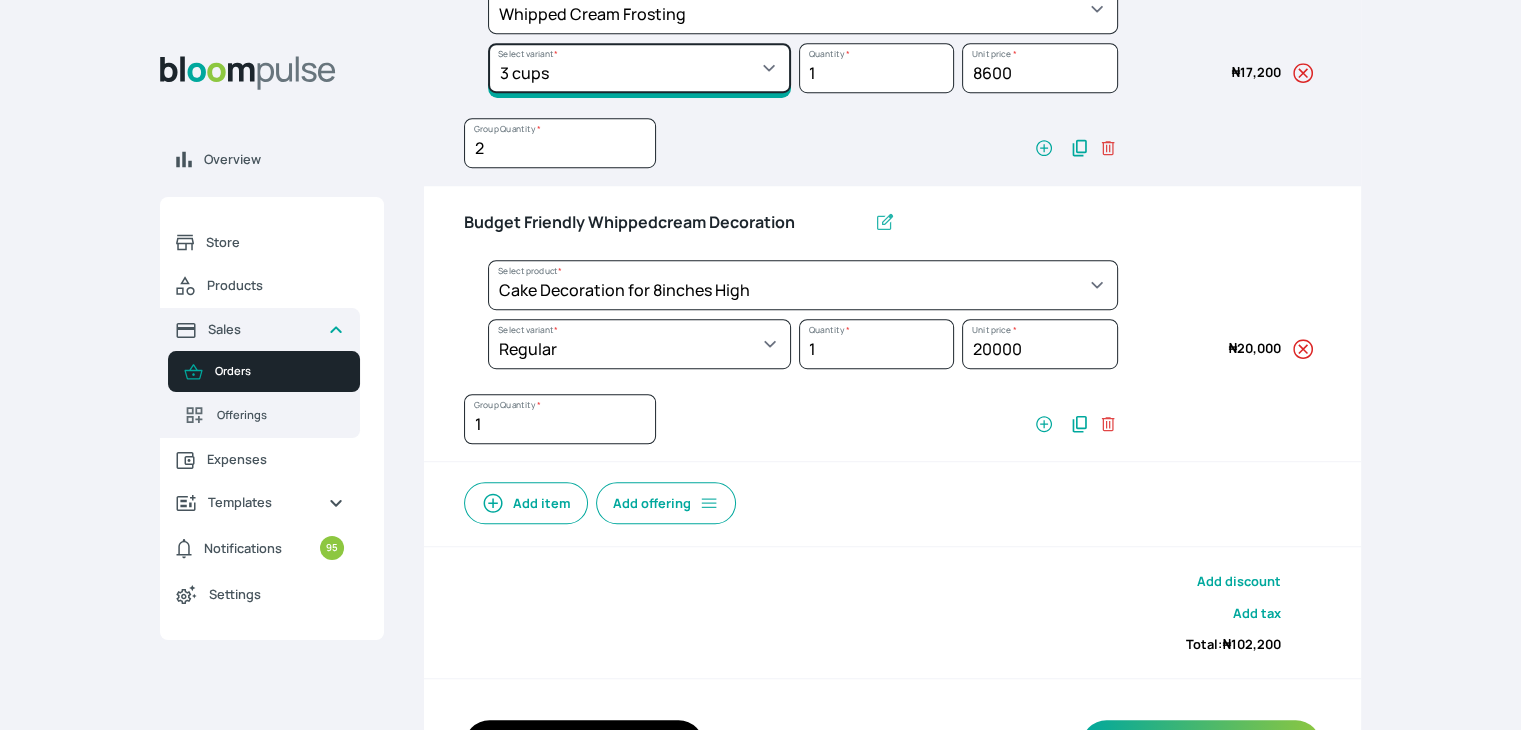 click on "Select variant * 1 cup 2 cups 3 cups 4 cups" at bounding box center (639, -760) 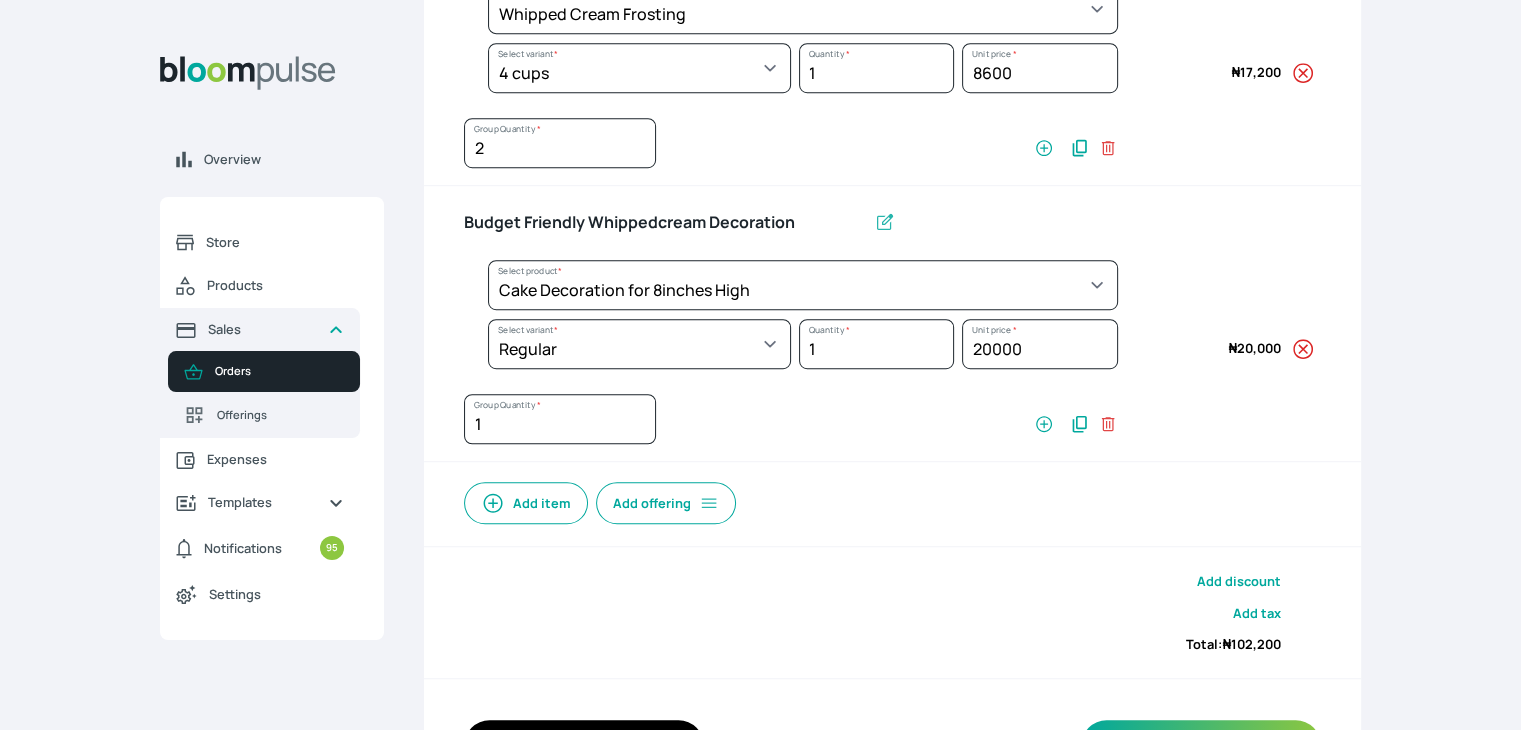 select on "83f82b0c-44eb-4ac8-bd97-27faddcd7e30" 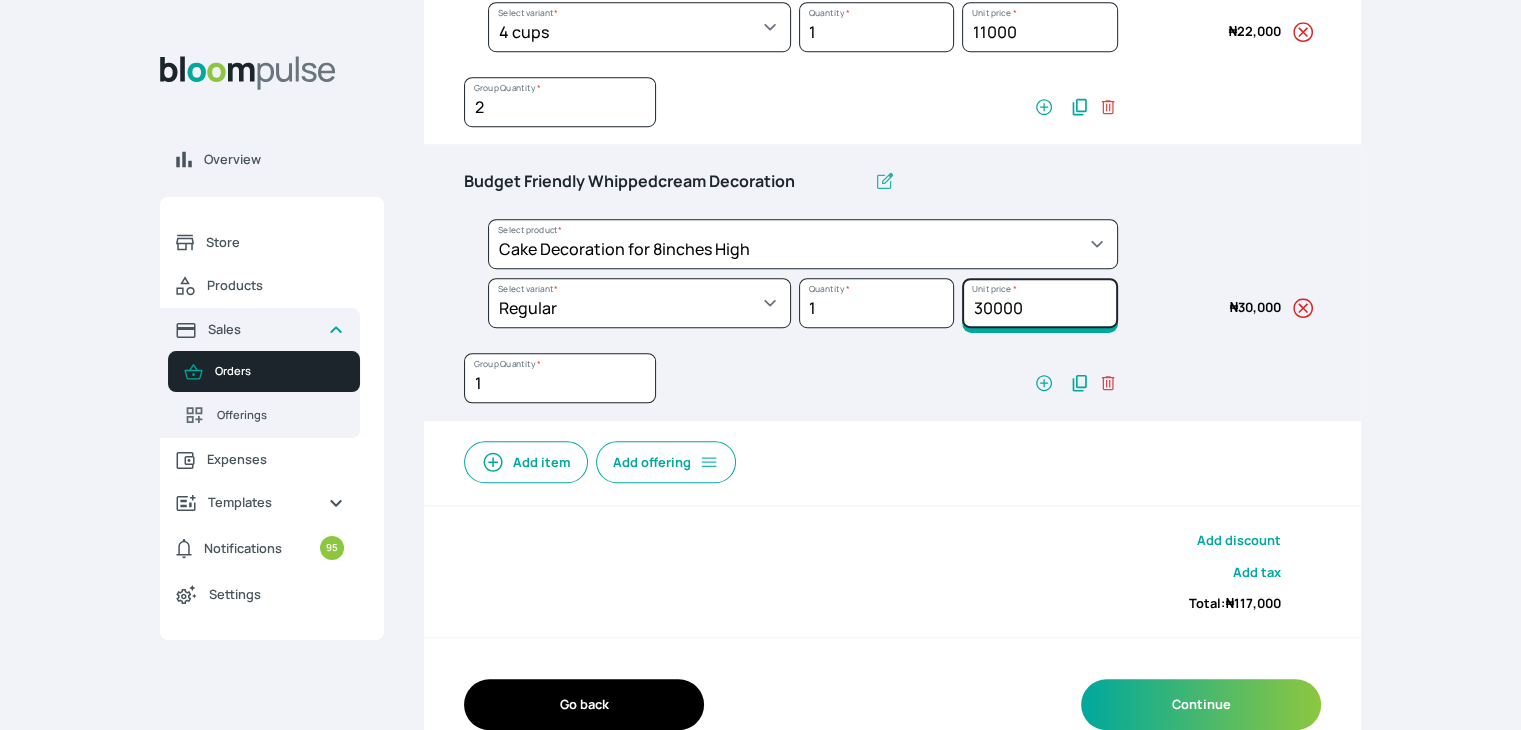 scroll, scrollTop: 1341, scrollLeft: 0, axis: vertical 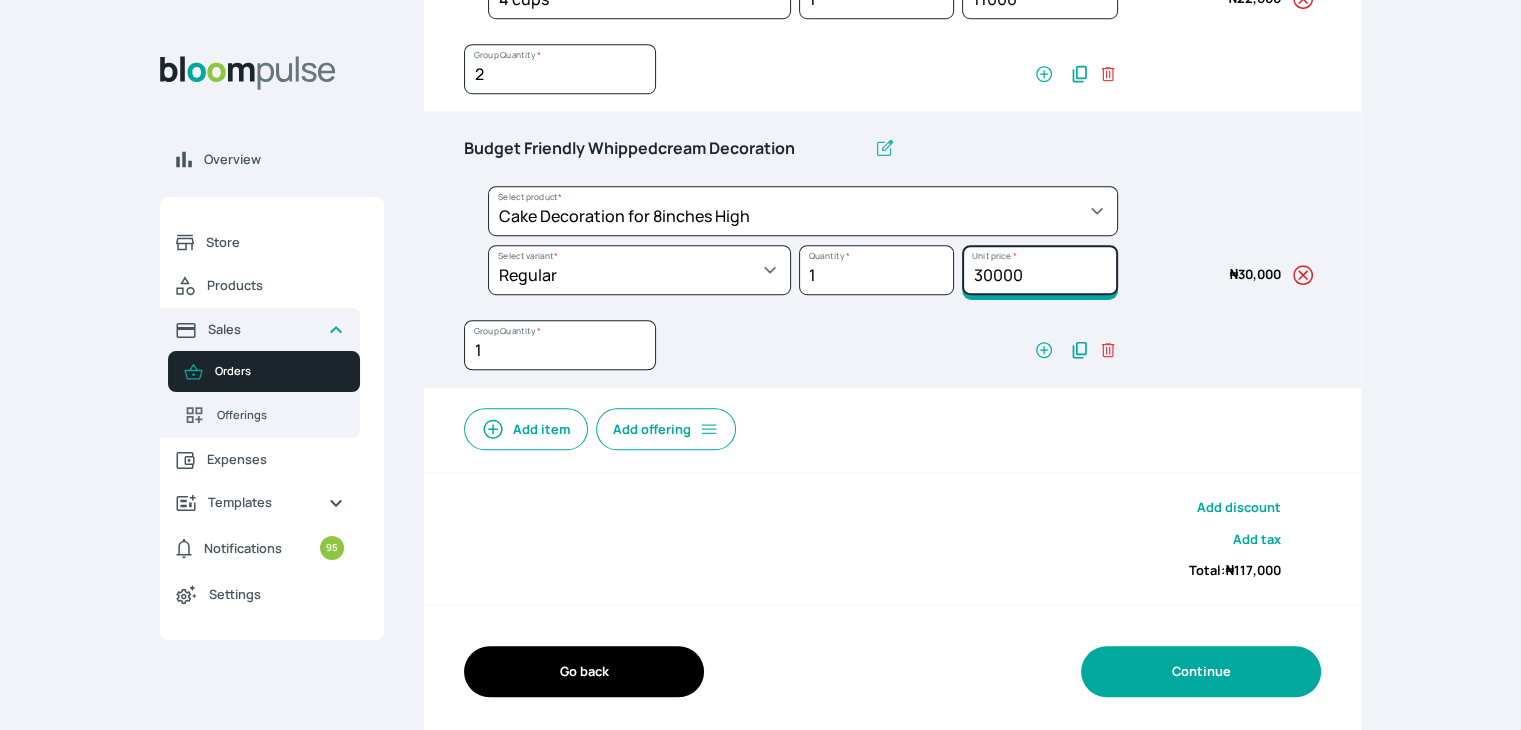 type on "30000" 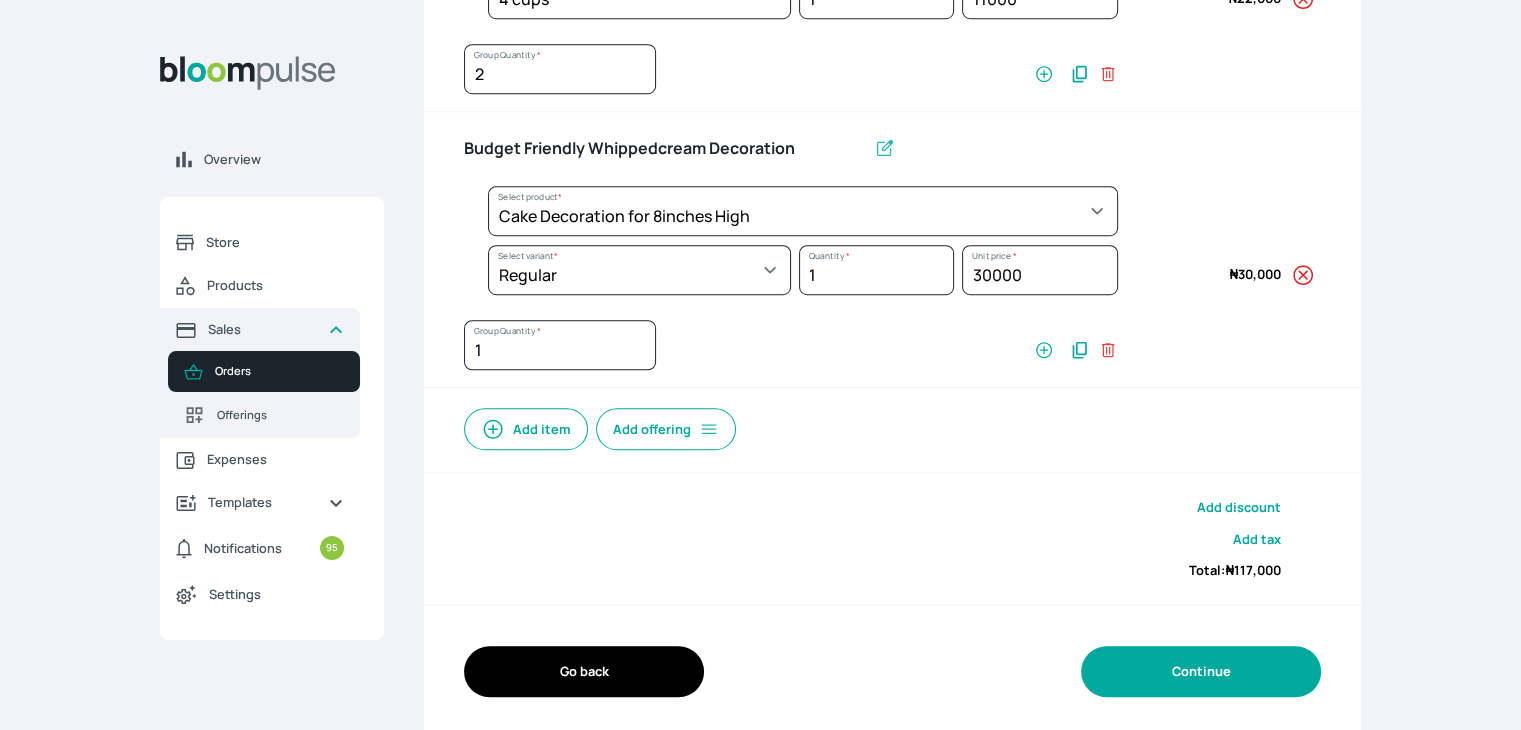 click on "Continue" at bounding box center [1201, 671] 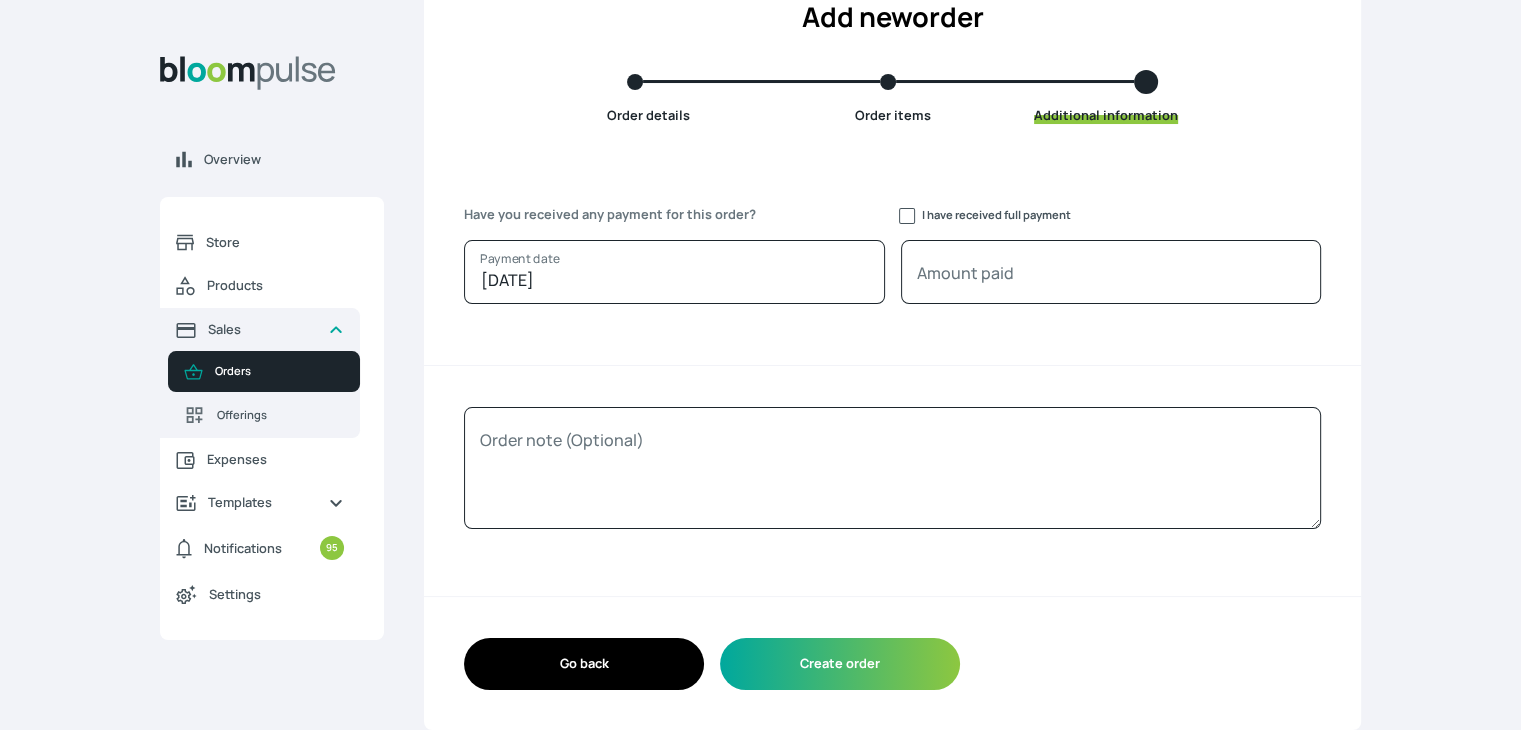 scroll, scrollTop: 139, scrollLeft: 0, axis: vertical 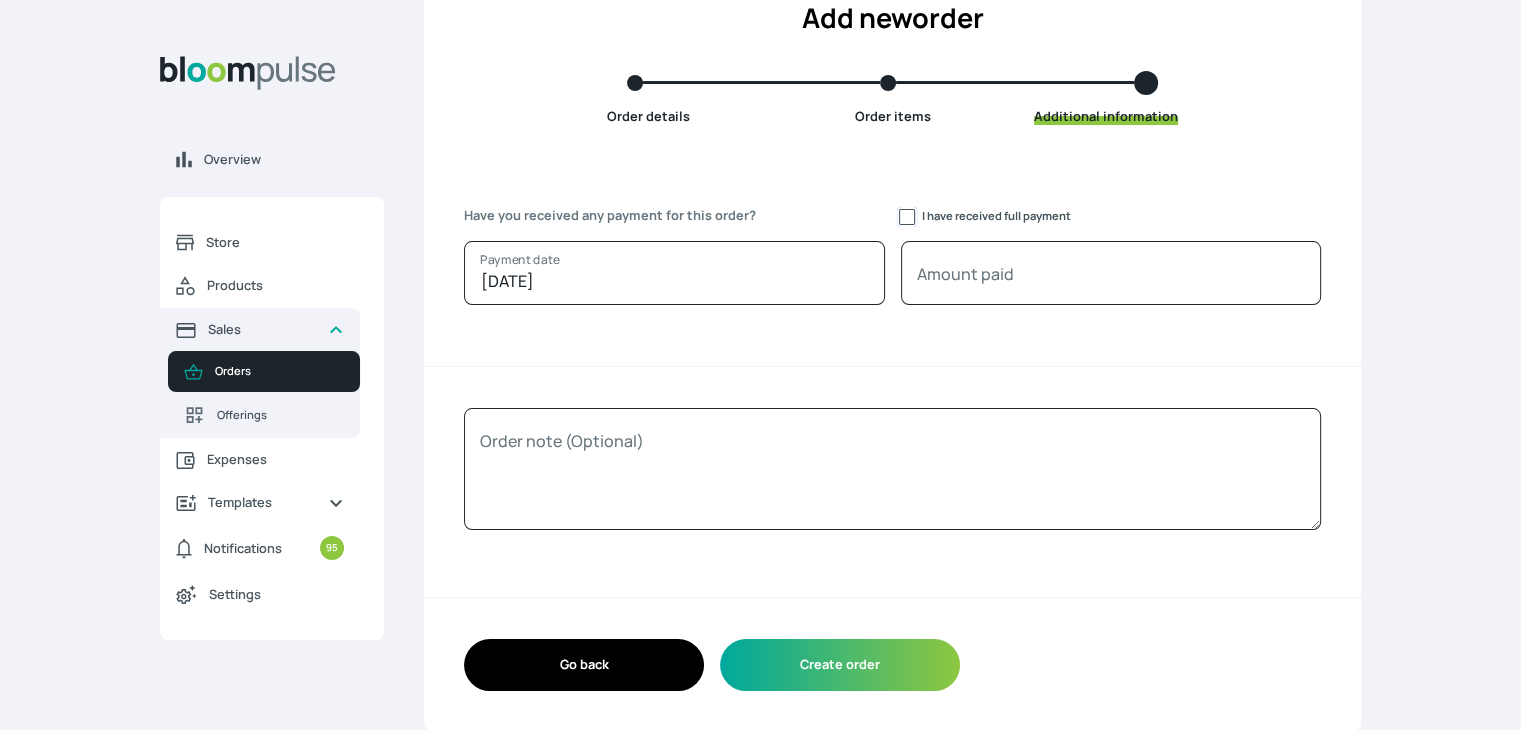 click on "I have received full payment" at bounding box center [907, 217] 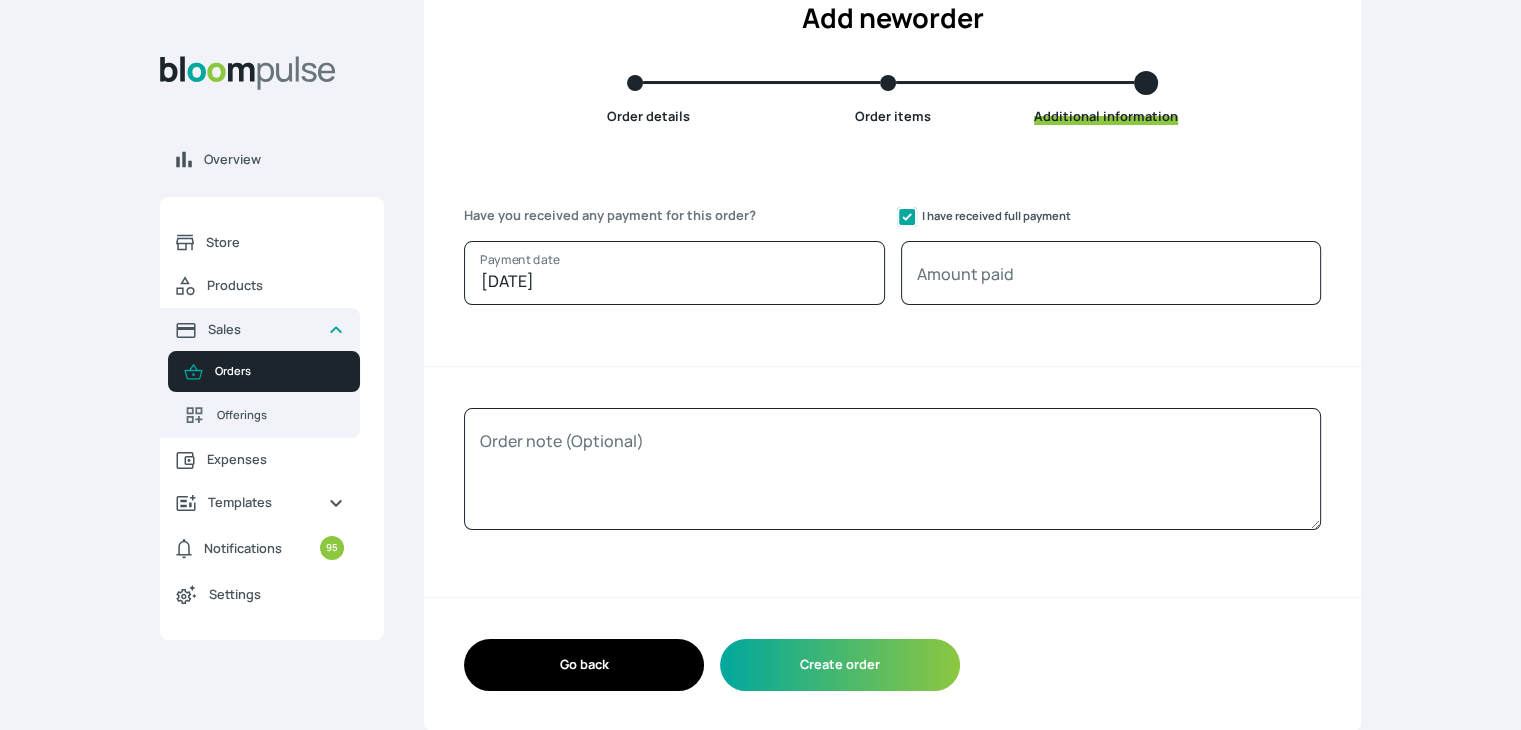 checkbox on "true" 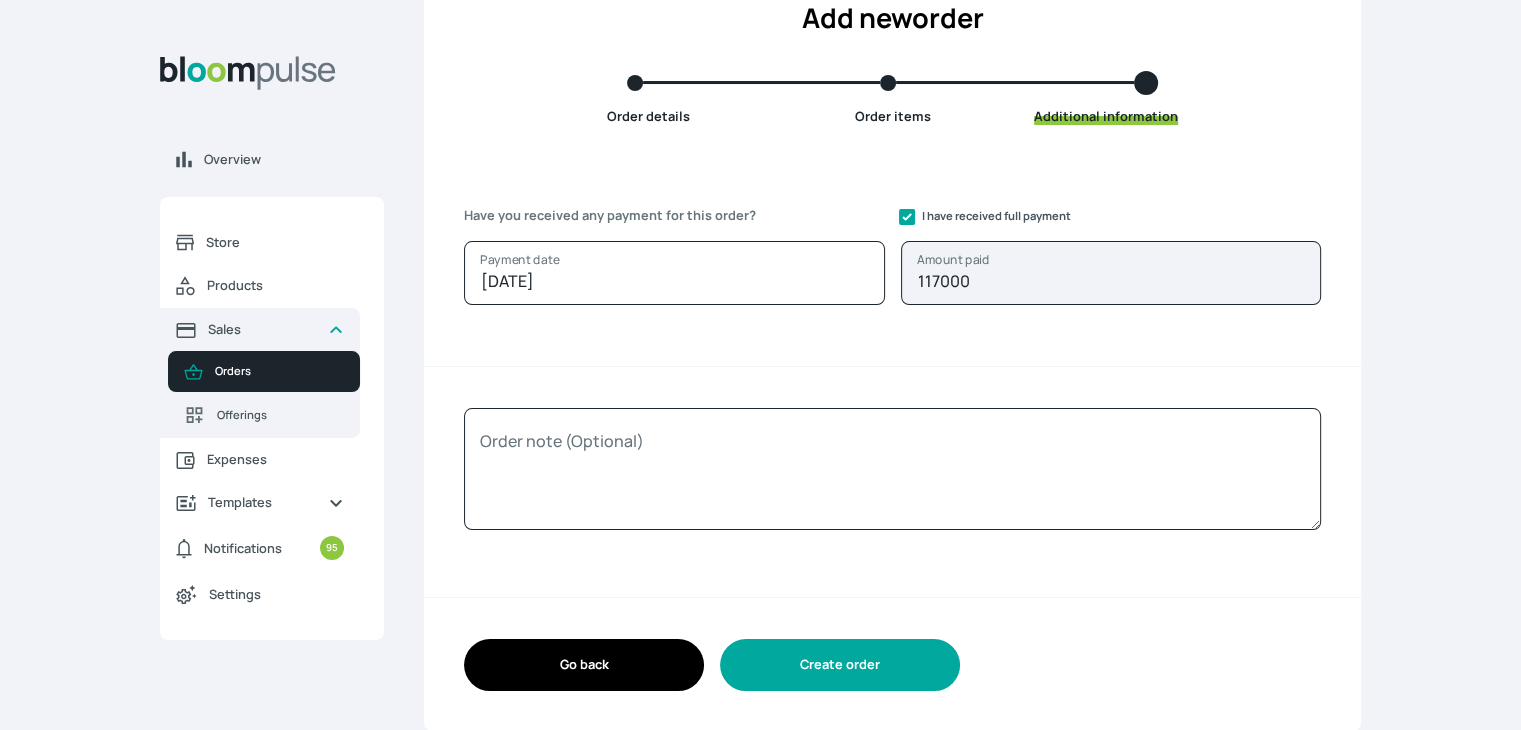 click on "Create order" at bounding box center [840, 664] 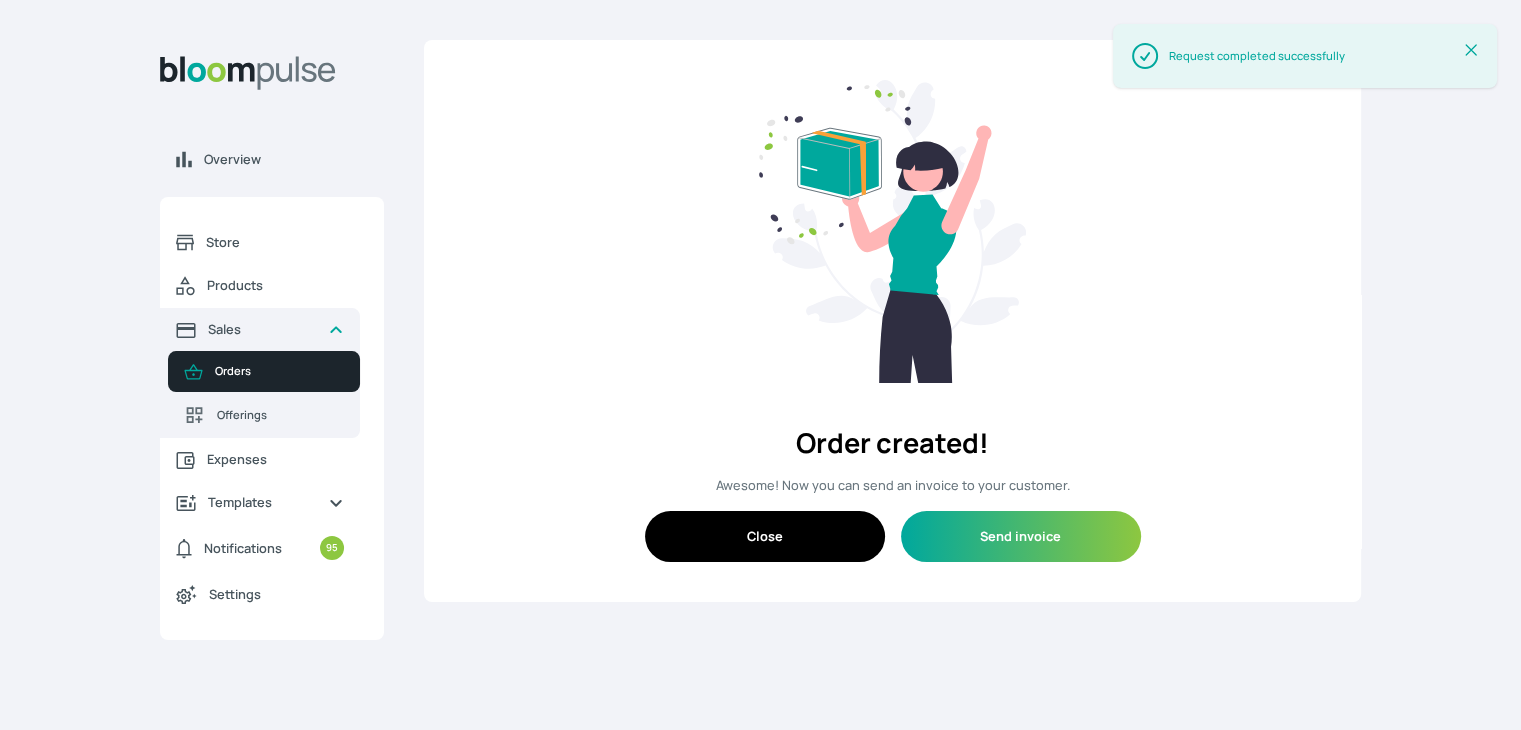 scroll, scrollTop: 0, scrollLeft: 0, axis: both 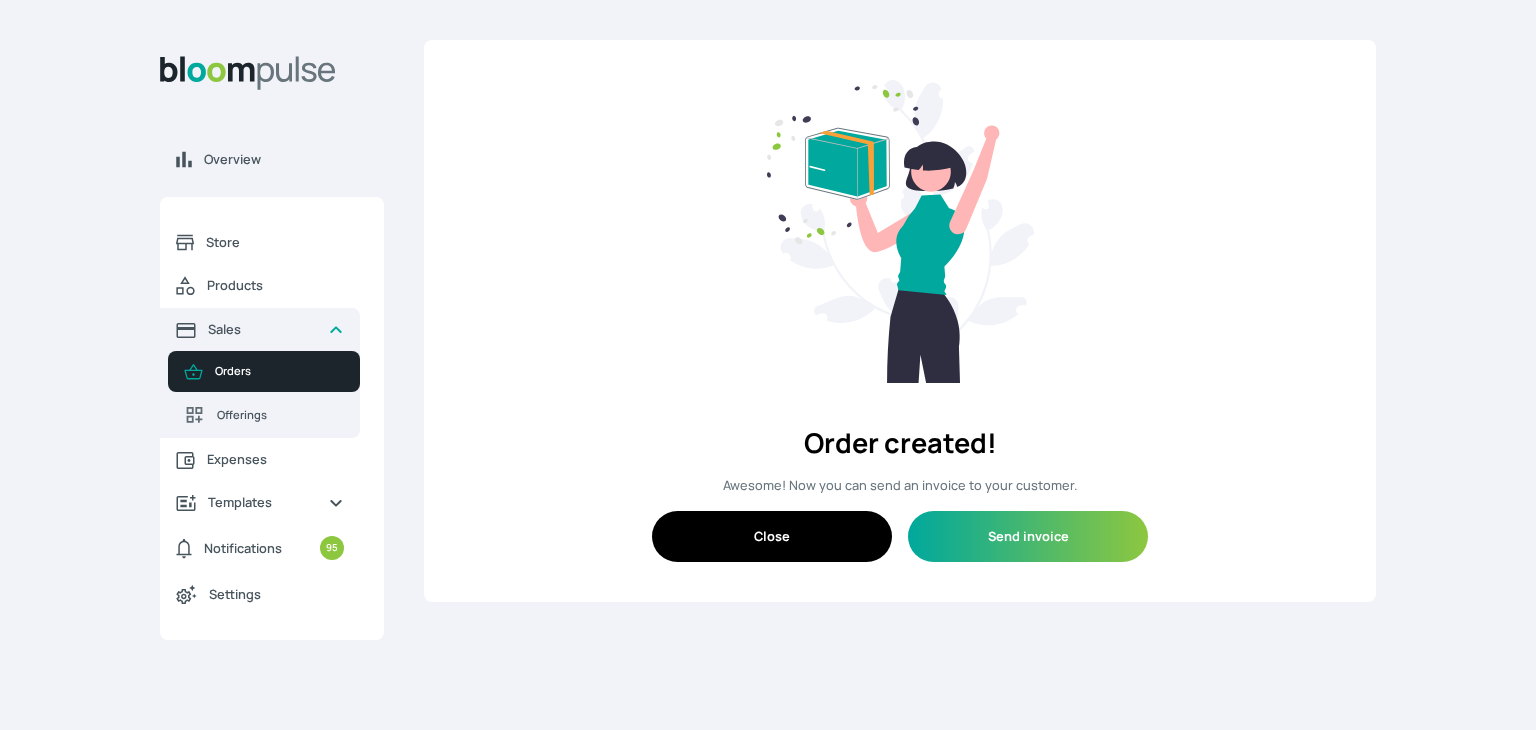 click on "Close" at bounding box center [772, 536] 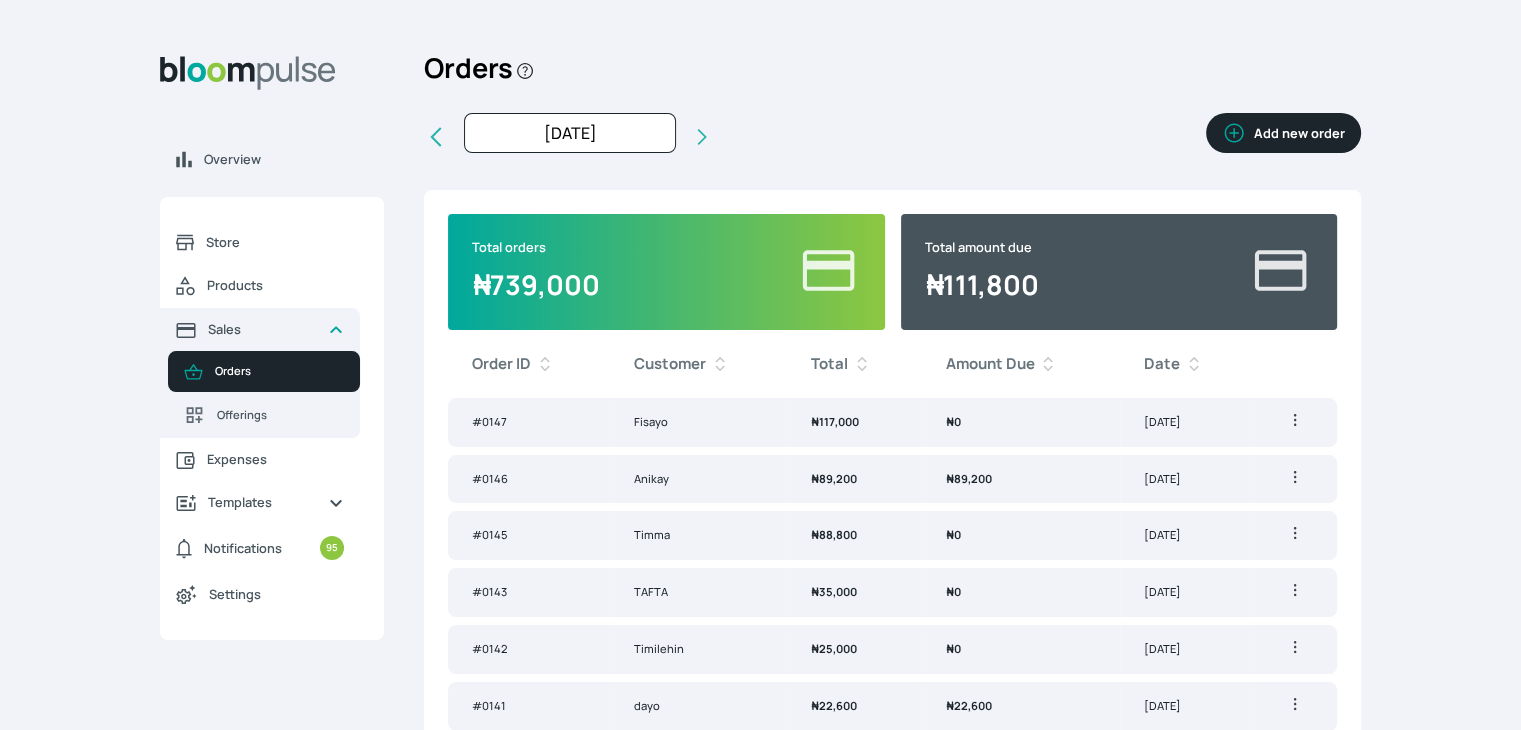 click on "Add new order" at bounding box center (1283, 133) 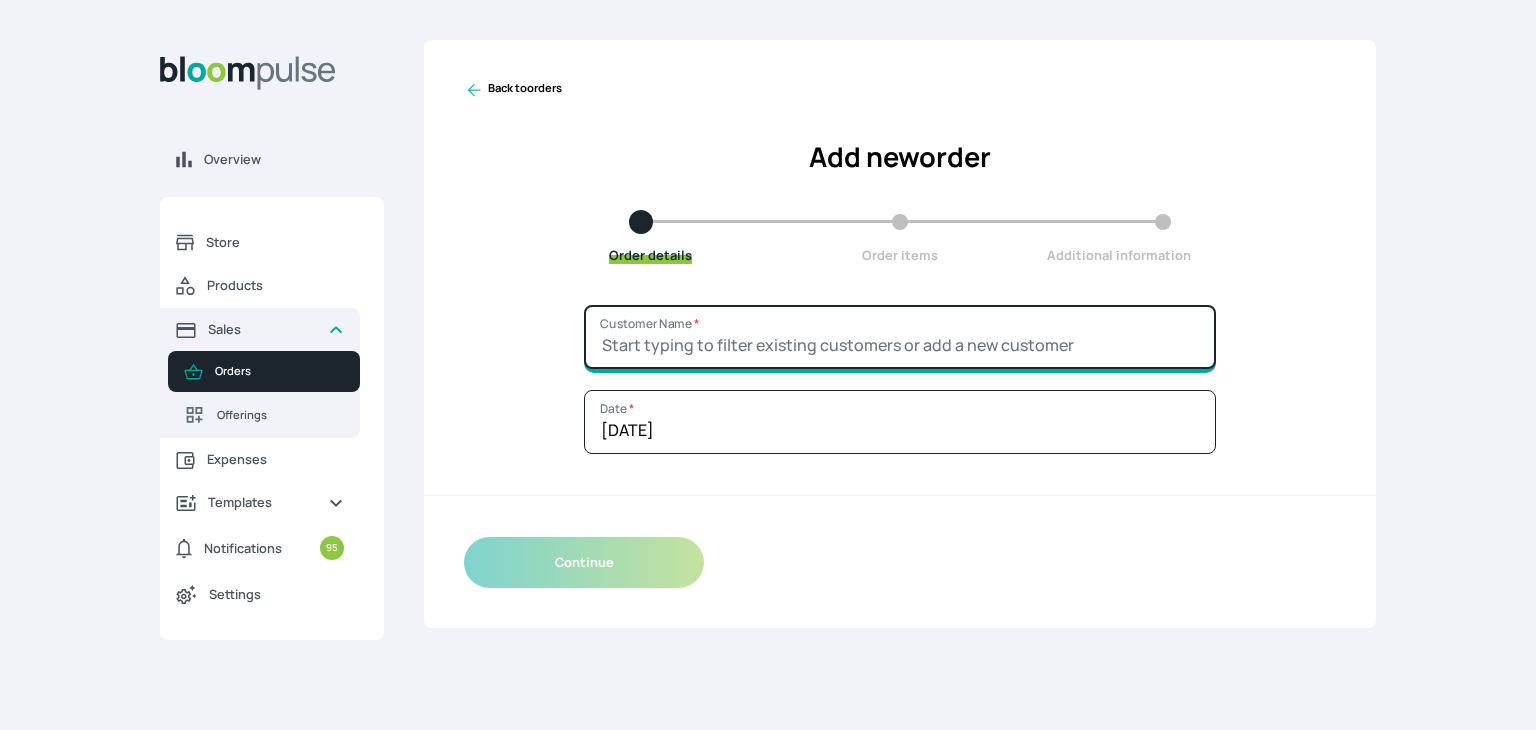 click on "Customer Name    *" at bounding box center (900, 337) 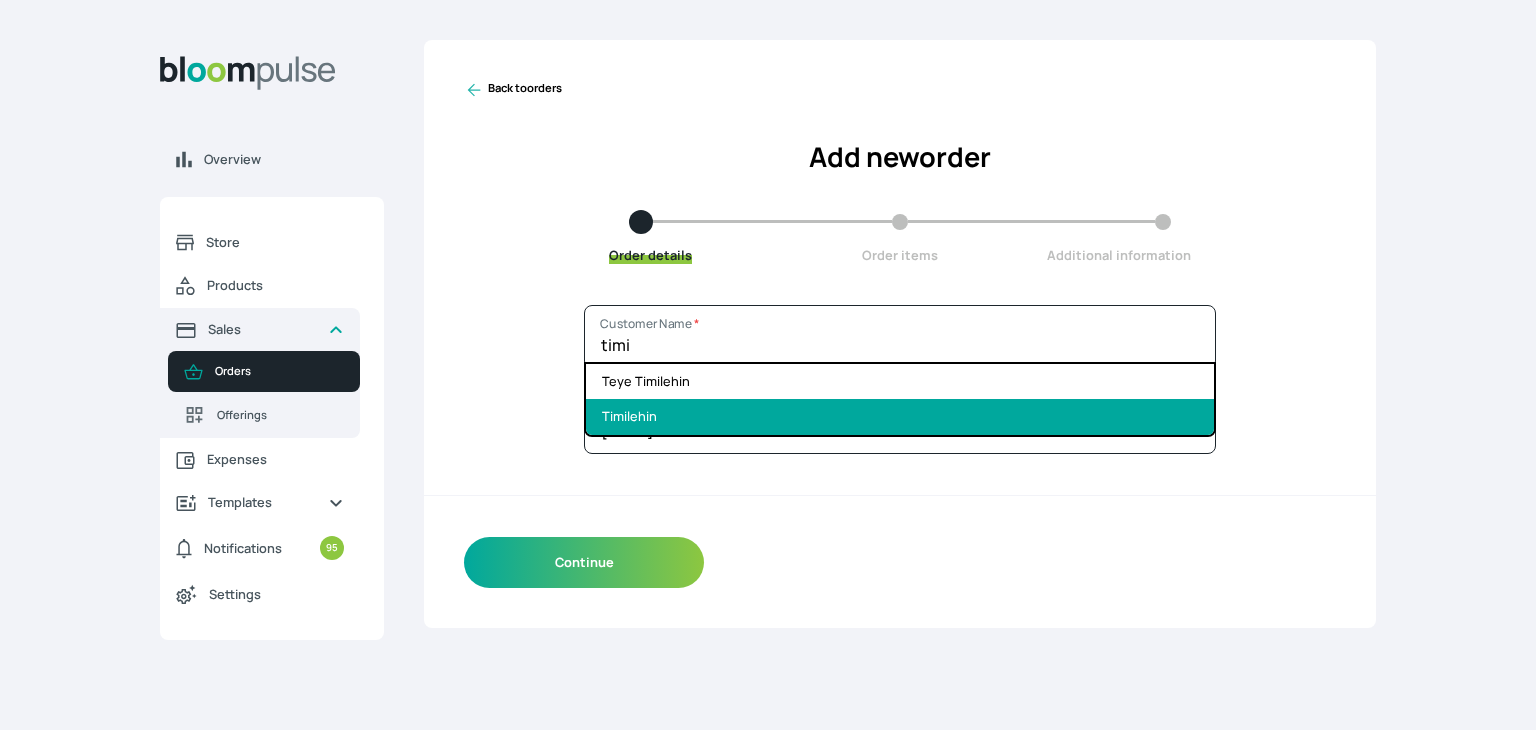 click on "Timilehin" at bounding box center (900, 416) 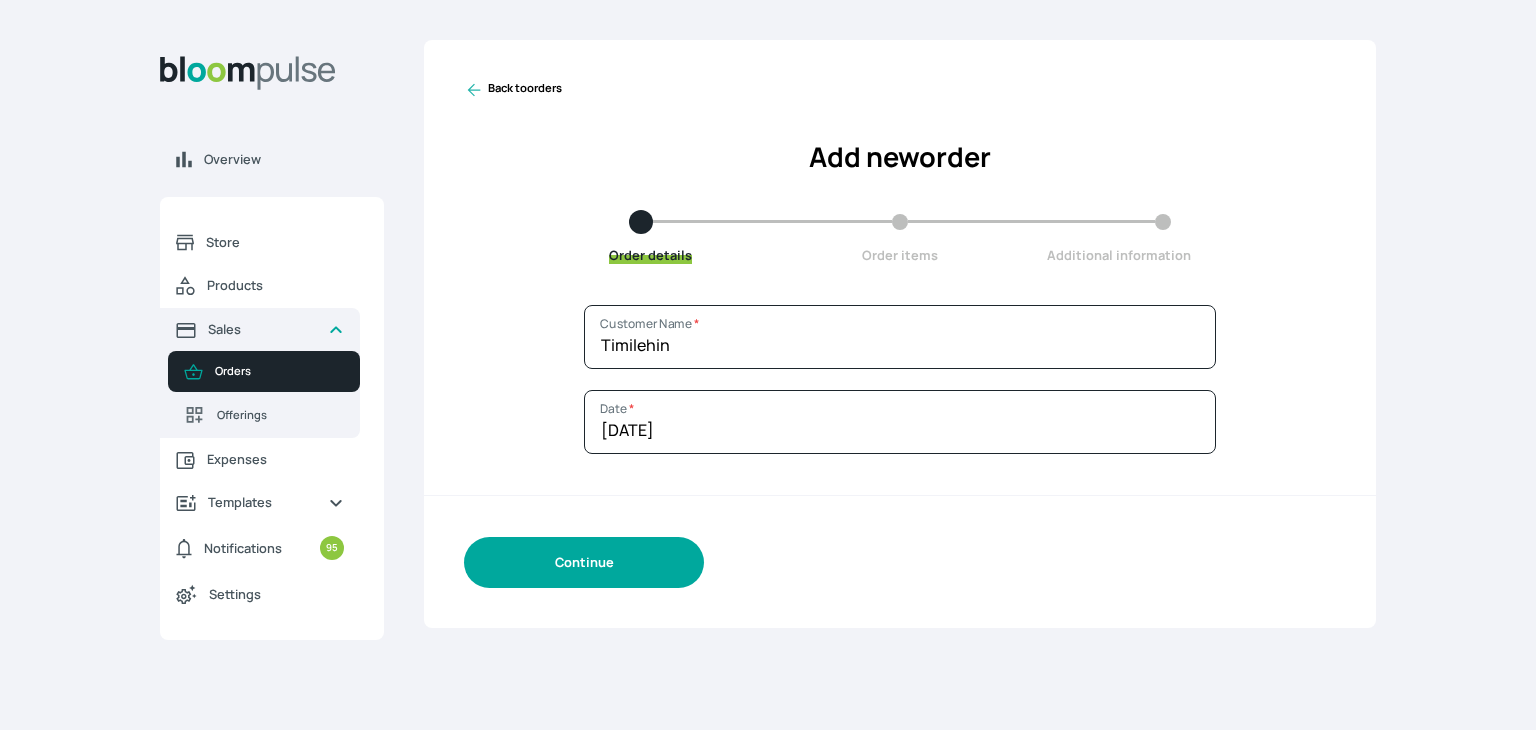 click on "Continue" at bounding box center (584, 562) 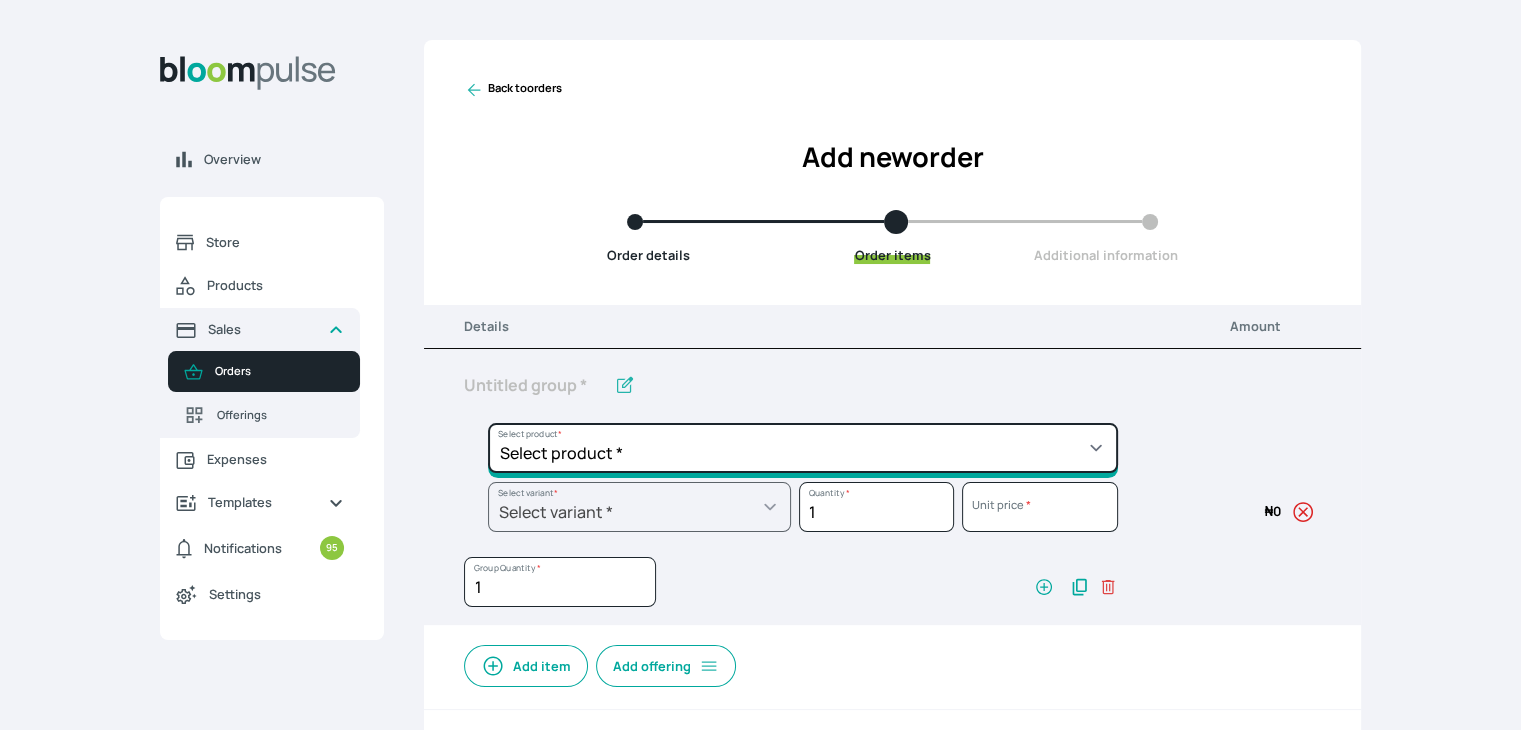 click on "Select product *  Cake Decoration for 8inches High  Chocolate oil based Round Cake  Geneose Sponge square Cake  Pound Square Cake  35cl zobo Mocktail  Banana Bread Batter BBQ Chicken  Bento Cake Budget Friendly Whippedcream Decoration Cake Decoration for 6inches High Cake Decoration for 6inches Low Cake loaf Chocolate Cake Batter Chocolate Ganache Chocolate oil based Batter Chocolate oil based square Cake Chocolate Round Cake Chop Life Package 2 Classic Banana Bread Loaf Coconut Banana Bread Loaf Cookies and Cream oil based Batter Cookies and cream oil based Round Cake Cupcakes Custom Made Whippedcream Decoration Doughnut Batter Fondant 1 Recipe  Fruit Cake Fruit Cake Batter Geneose Sponge Cake Batter Geneose Sponge Round Cake Meat Pie Meat Pie per 1 Mini puff Pound Cake Batter Pound Round Cake  Puff puff Redvelvet Cake Batter Redvelvet oil based Batter Redvelvet oil based Round Cake Redvelvet Round Cake Royal Buttercream  Small chops Stick Meat Sugar Doughnut  Swiss Meringue Buttercream  Valentine Love Box" at bounding box center [803, 448] 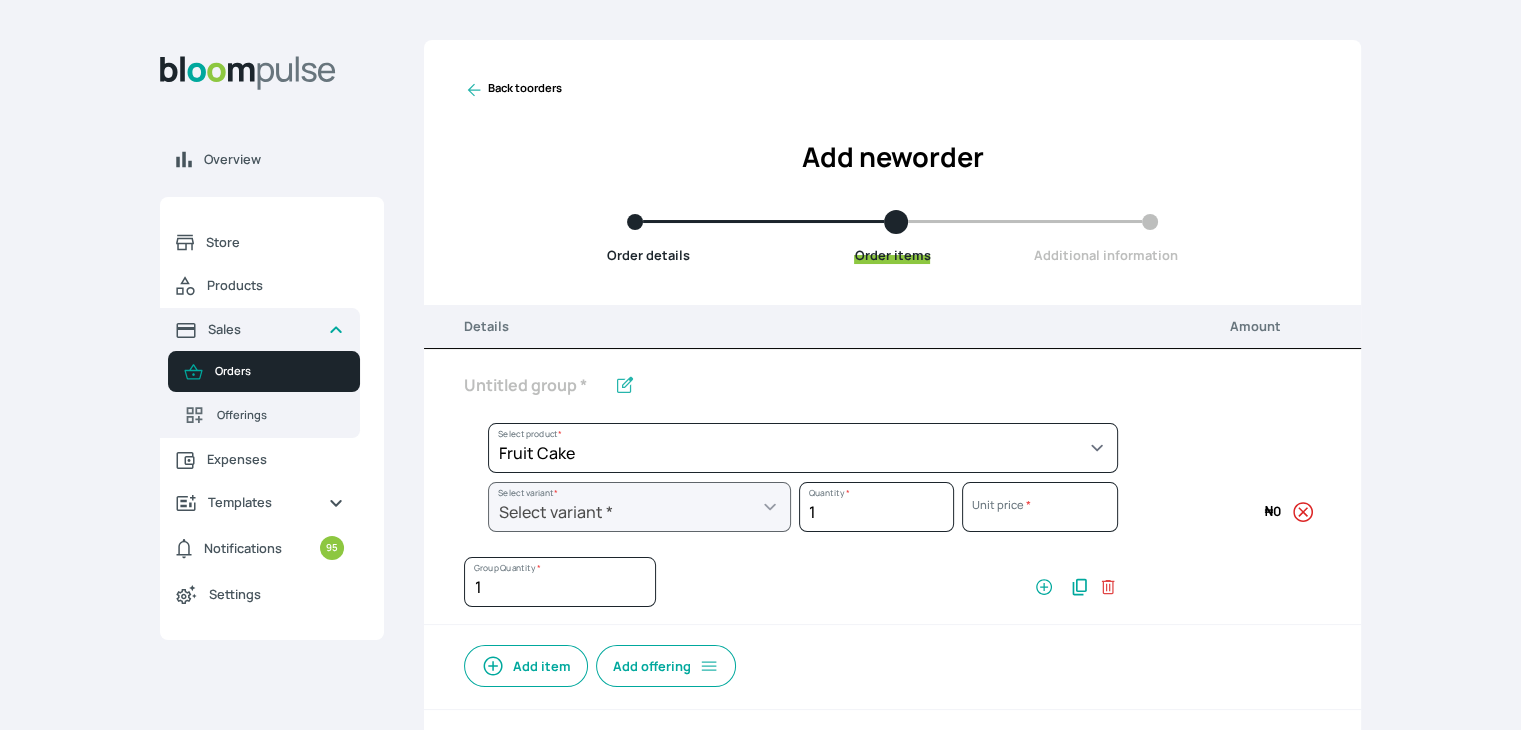 select on "32006b2c-a501-4064-9a9f-995cf0fcd2ca" 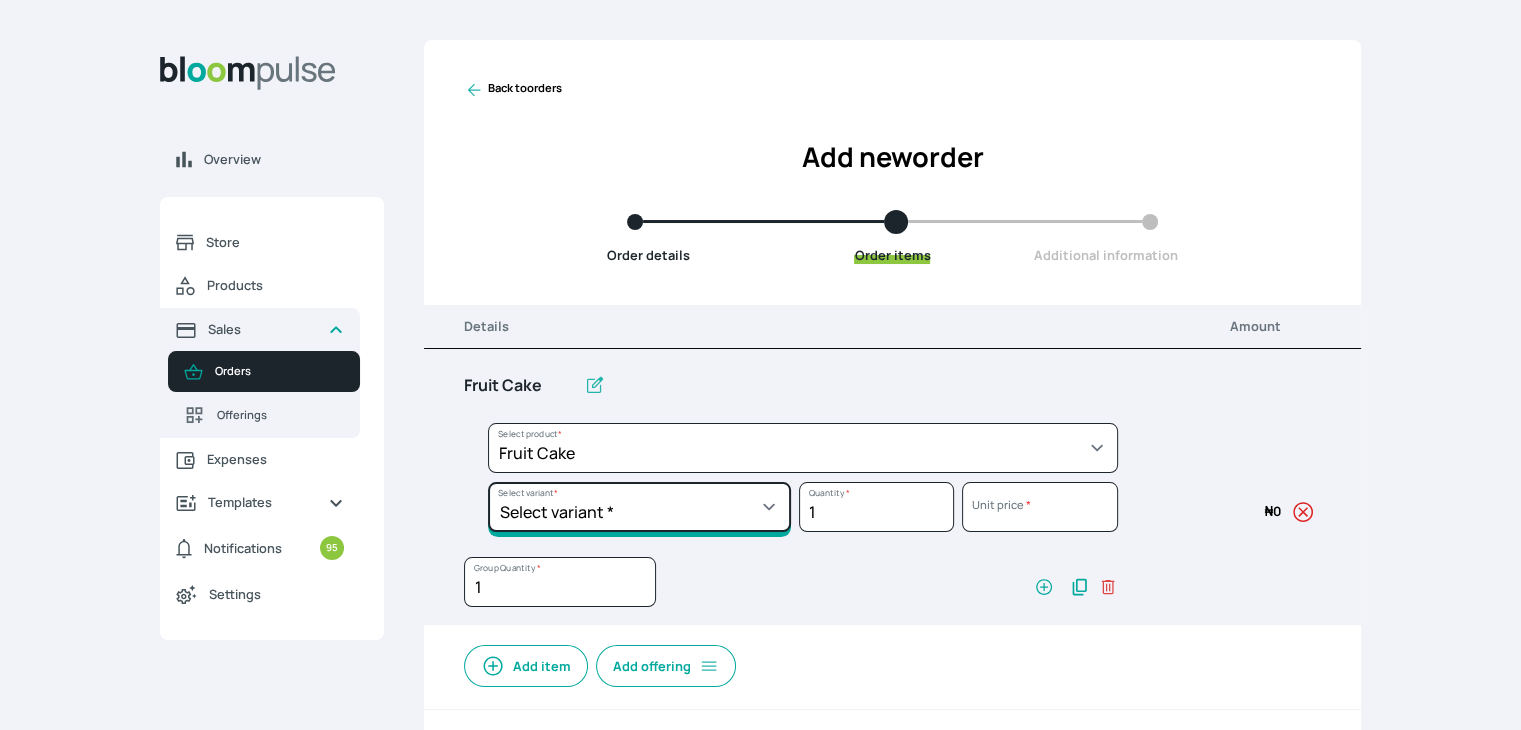 click on "Select variant * 10inches  11inches 12inches 14inches 6inches  7inches 8inches  9inches" at bounding box center [639, 507] 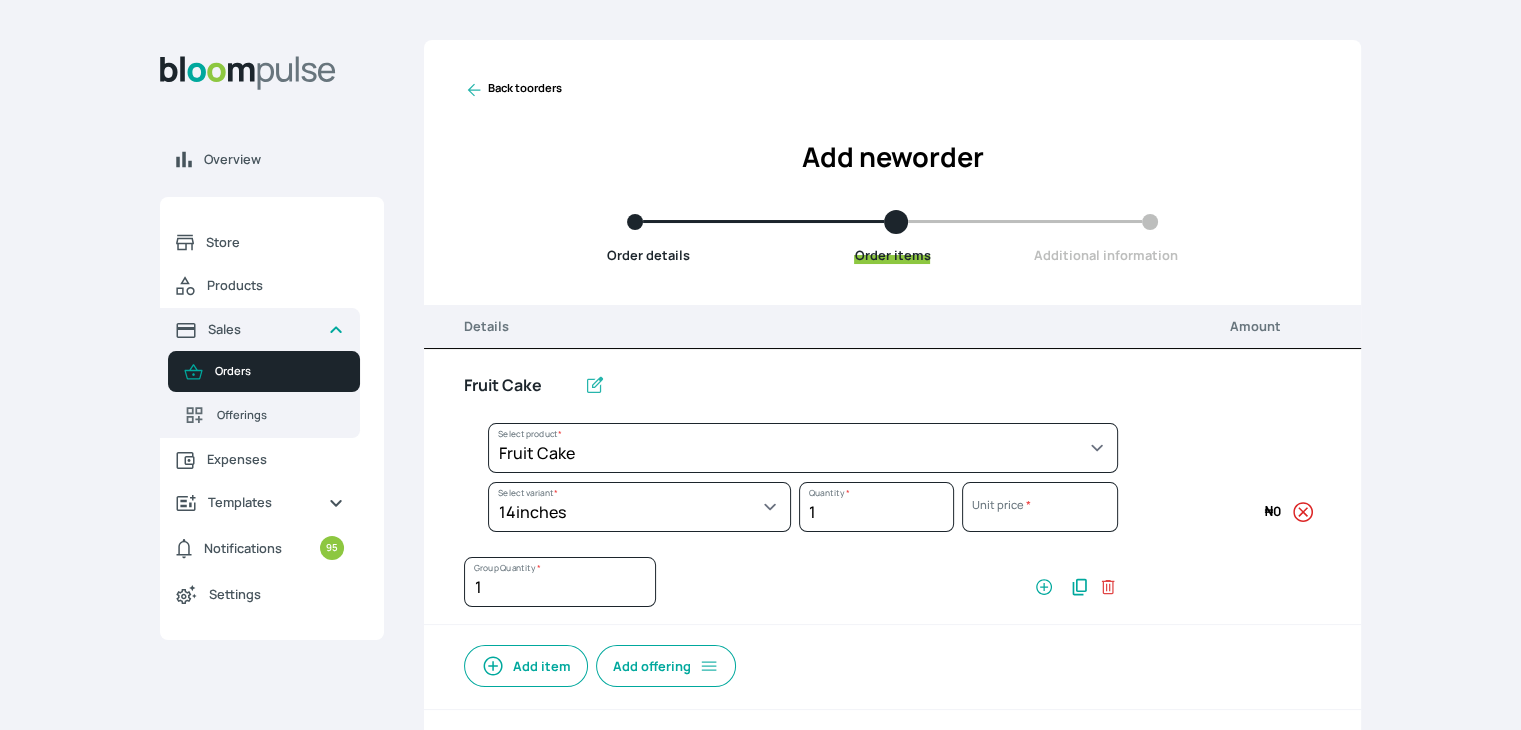 select on "32006b2c-a501-4064-9a9f-995cf0fcd2ca" 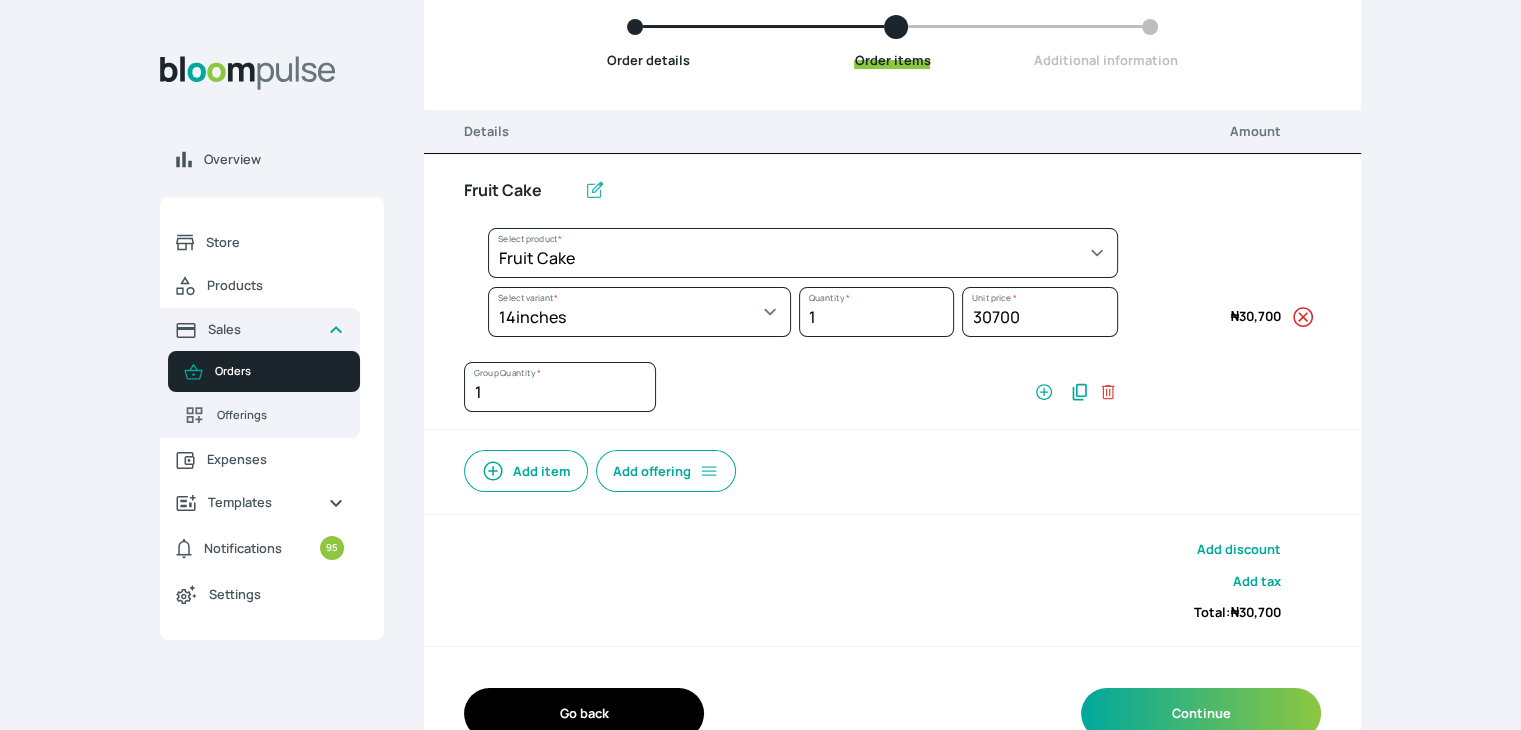 scroll, scrollTop: 200, scrollLeft: 0, axis: vertical 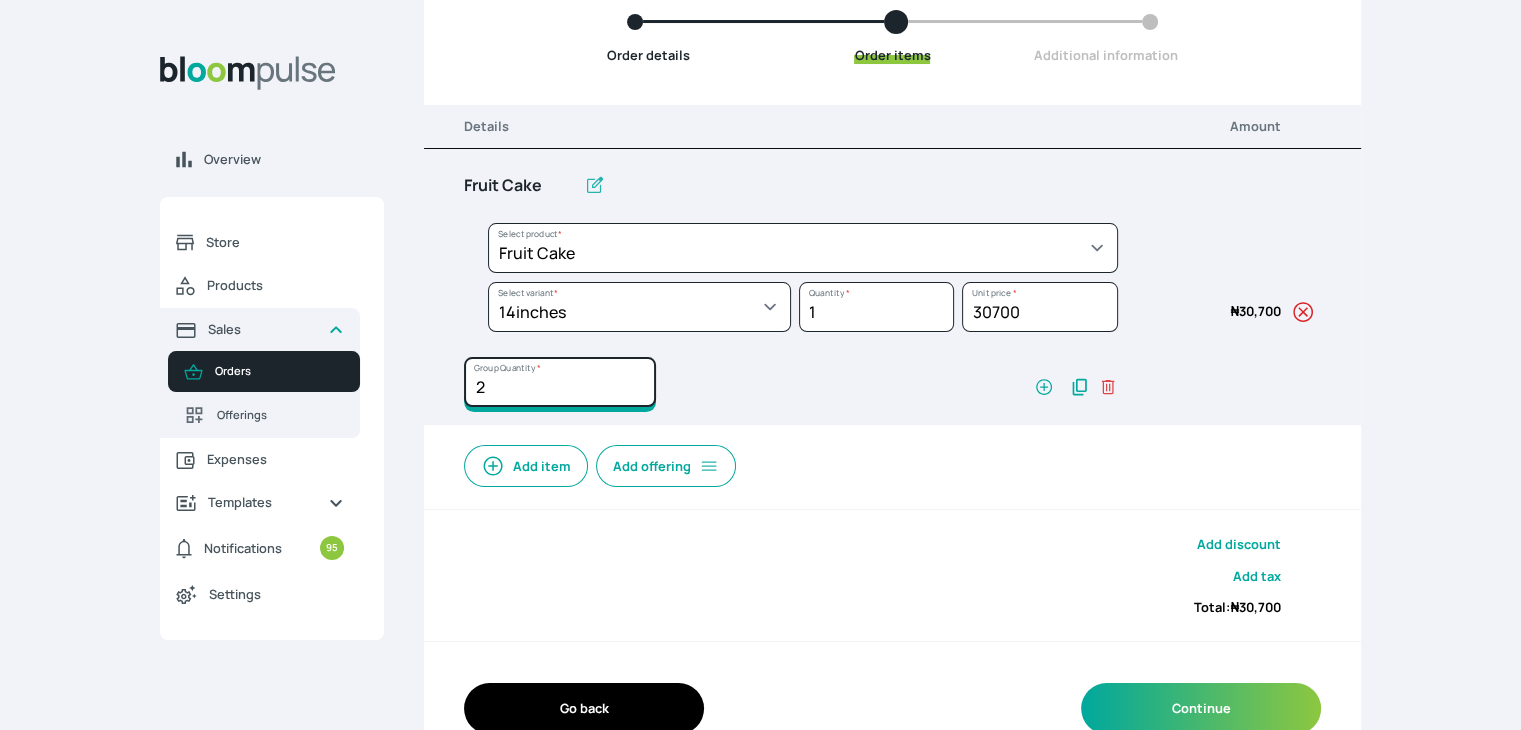 click on "2" at bounding box center (560, 382) 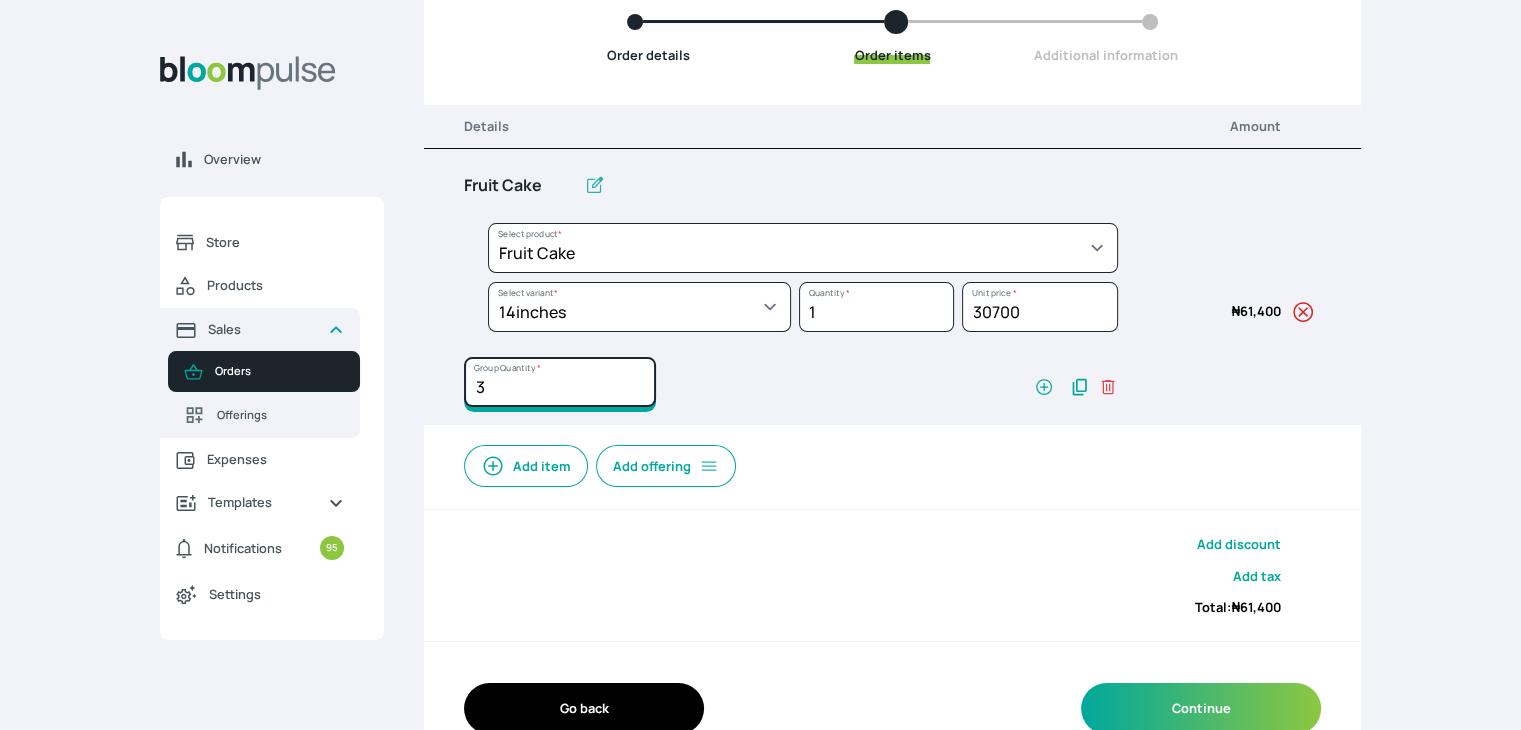 click on "3" at bounding box center (560, 382) 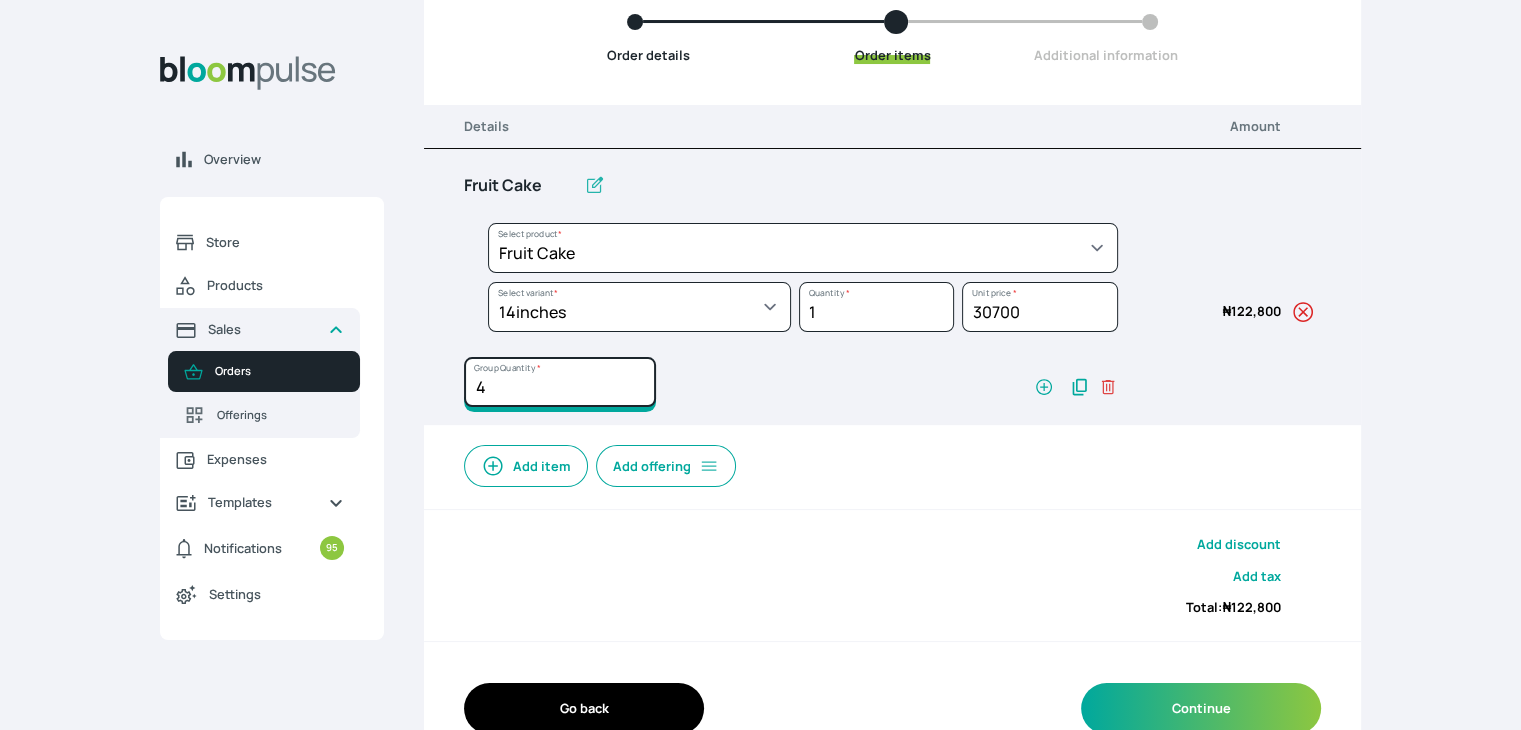 type on "4" 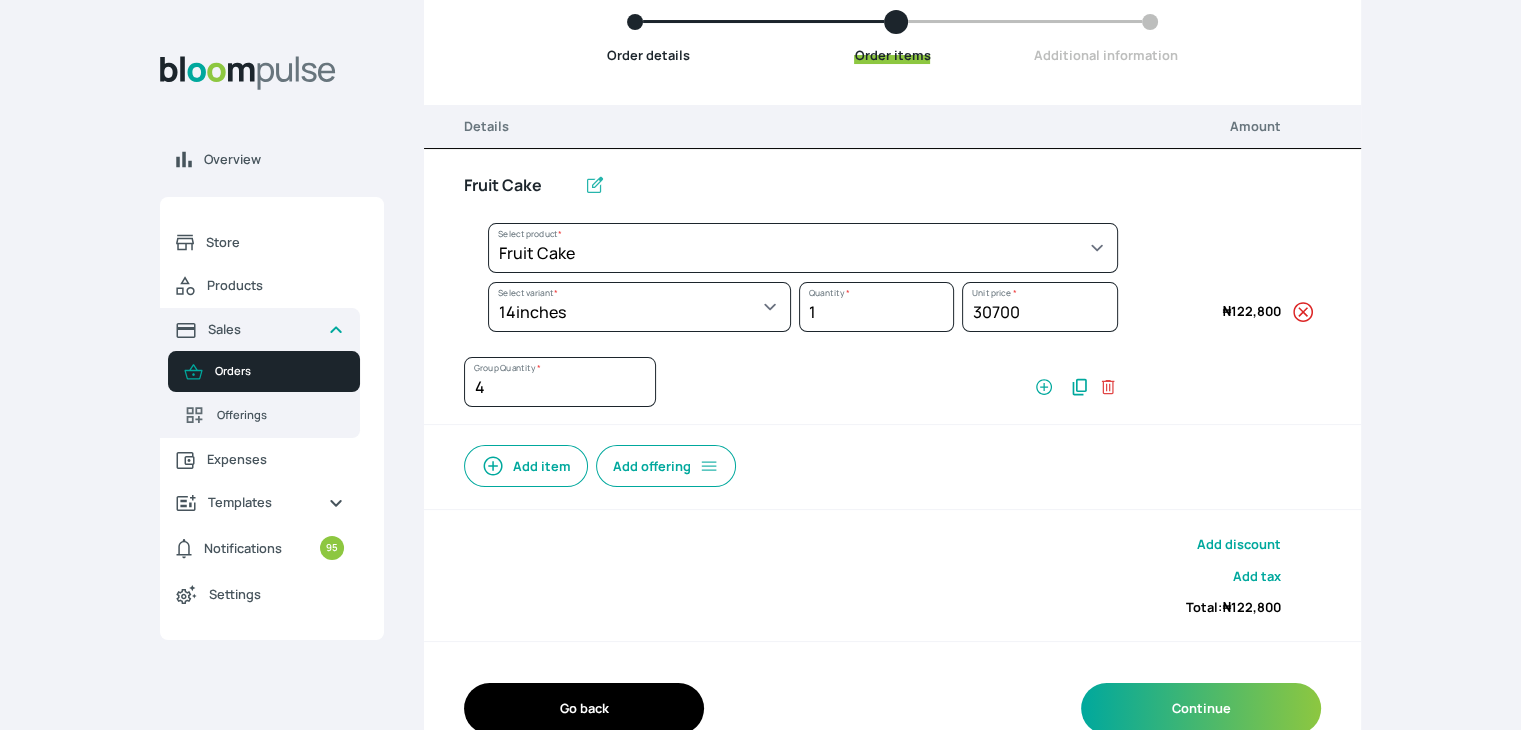 click on "Add item" at bounding box center [526, 466] 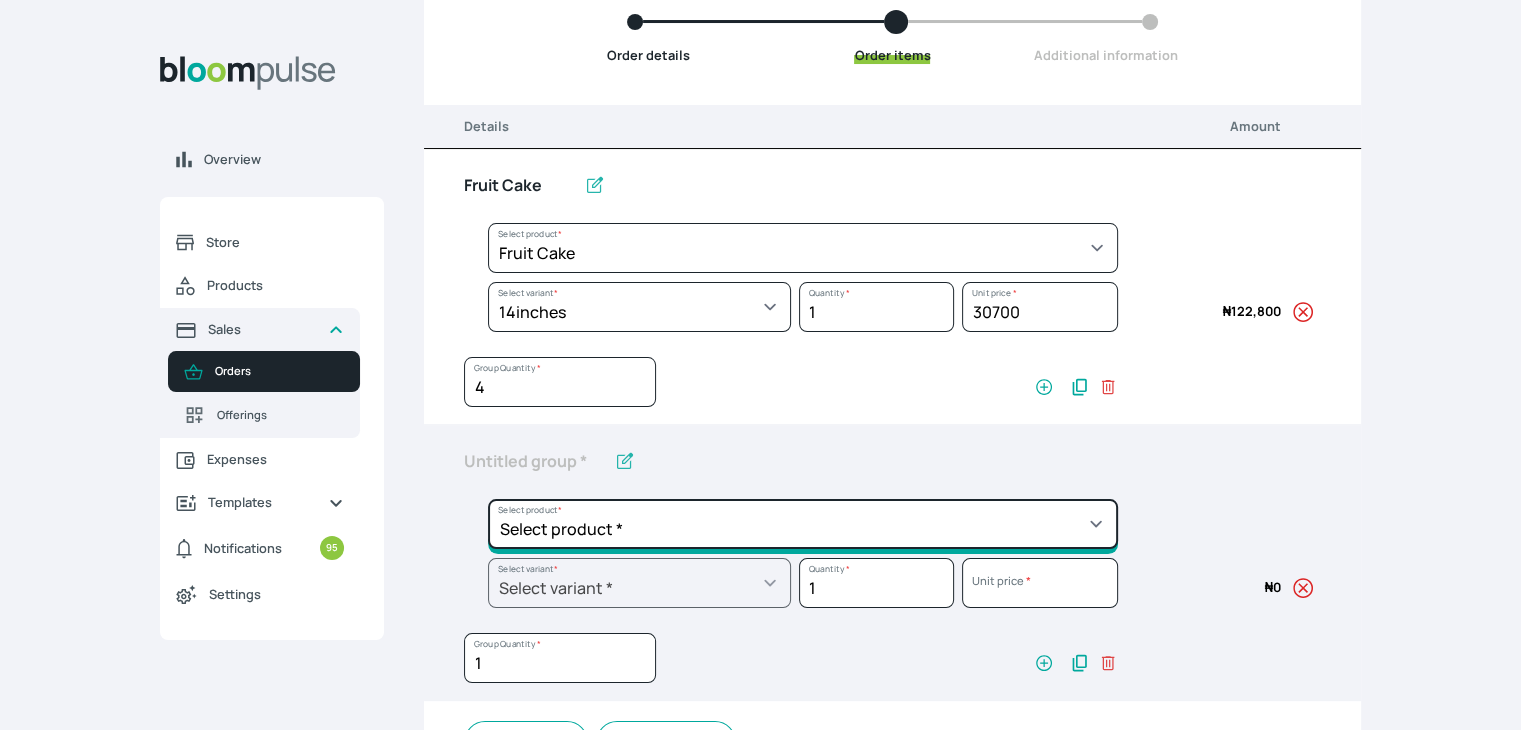 click on "Select product *  Cake Decoration for 8inches High  Chocolate oil based Round Cake  Geneose Sponge square Cake  Pound Square Cake  35cl zobo Mocktail  Banana Bread Batter BBQ Chicken  Bento Cake Budget Friendly Whippedcream Decoration Cake Decoration for 6inches High Cake Decoration for 6inches Low Cake loaf Chocolate Cake Batter Chocolate Ganache Chocolate oil based Batter Chocolate oil based square Cake Chocolate Round Cake Chop Life Package 2 Classic Banana Bread Loaf Coconut Banana Bread Loaf Cookies and Cream oil based Batter Cookies and cream oil based Round Cake Cupcakes Custom Made Whippedcream Decoration Doughnut Batter Fondant 1 Recipe  Fruit Cake Fruit Cake Batter Geneose Sponge Cake Batter Geneose Sponge Round Cake Meat Pie Meat Pie per 1 Mini puff Pound Cake Batter Pound Round Cake  Puff puff Redvelvet Cake Batter Redvelvet oil based Batter Redvelvet oil based Round Cake Redvelvet Round Cake Royal Buttercream  Small chops Stick Meat Sugar Doughnut  Swiss Meringue Buttercream  Valentine Love Box" at bounding box center [803, 248] 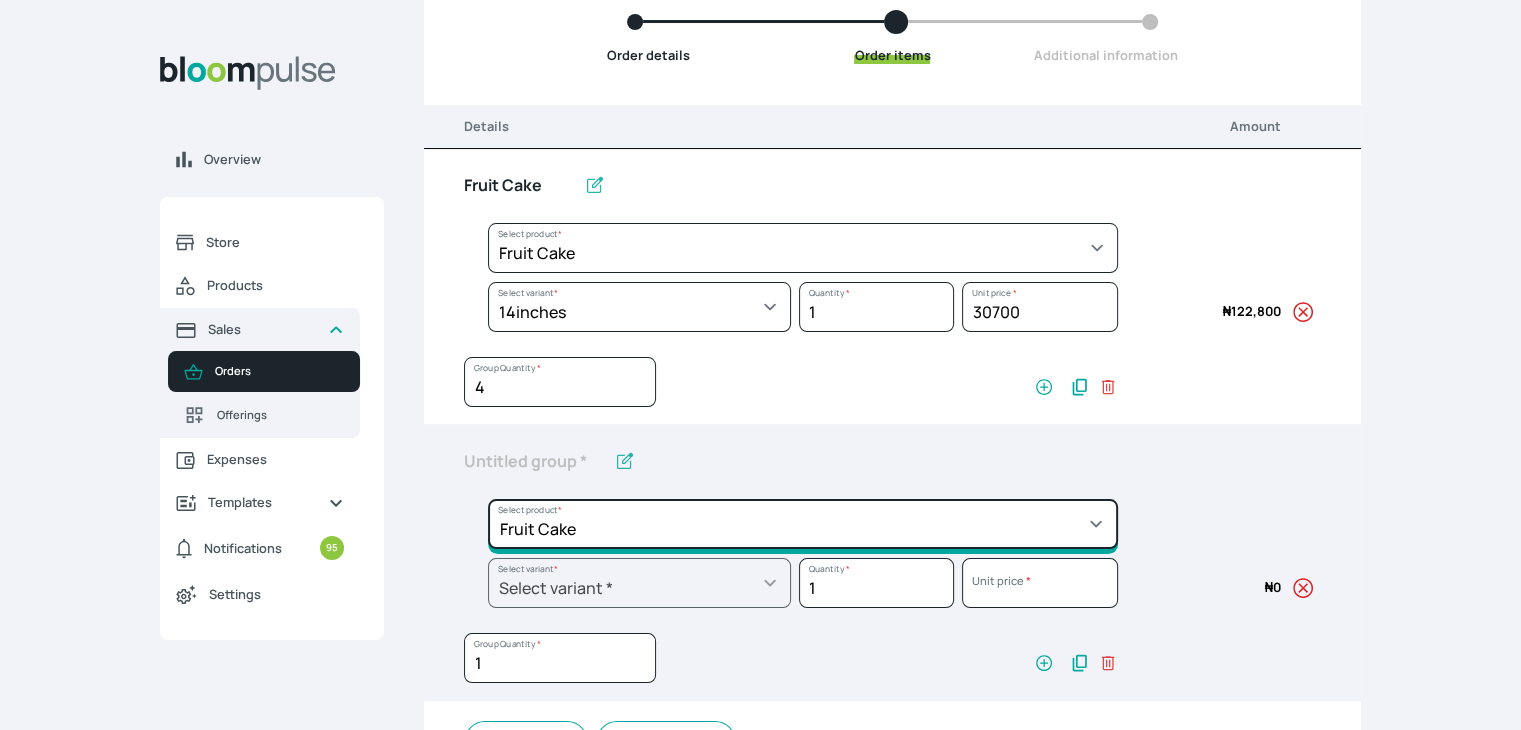 click on "Select product *  Cake Decoration for 8inches High  Chocolate oil based Round Cake  Geneose Sponge square Cake  Pound Square Cake  35cl zobo Mocktail  Banana Bread Batter BBQ Chicken  Bento Cake Budget Friendly Whippedcream Decoration Cake Decoration for 6inches High Cake Decoration for 6inches Low Cake loaf Chocolate Cake Batter Chocolate Ganache Chocolate oil based Batter Chocolate oil based square Cake Chocolate Round Cake Chop Life Package 2 Classic Banana Bread Loaf Coconut Banana Bread Loaf Cookies and Cream oil based Batter Cookies and cream oil based Round Cake Cupcakes Custom Made Whippedcream Decoration Doughnut Batter Fondant 1 Recipe  Fruit Cake Fruit Cake Batter Geneose Sponge Cake Batter Geneose Sponge Round Cake Meat Pie Meat Pie per 1 Mini puff Pound Cake Batter Pound Round Cake  Puff puff Redvelvet Cake Batter Redvelvet oil based Batter Redvelvet oil based Round Cake Redvelvet Round Cake Royal Buttercream  Small chops Stick Meat Sugar Doughnut  Swiss Meringue Buttercream  Valentine Love Box" at bounding box center (803, 248) 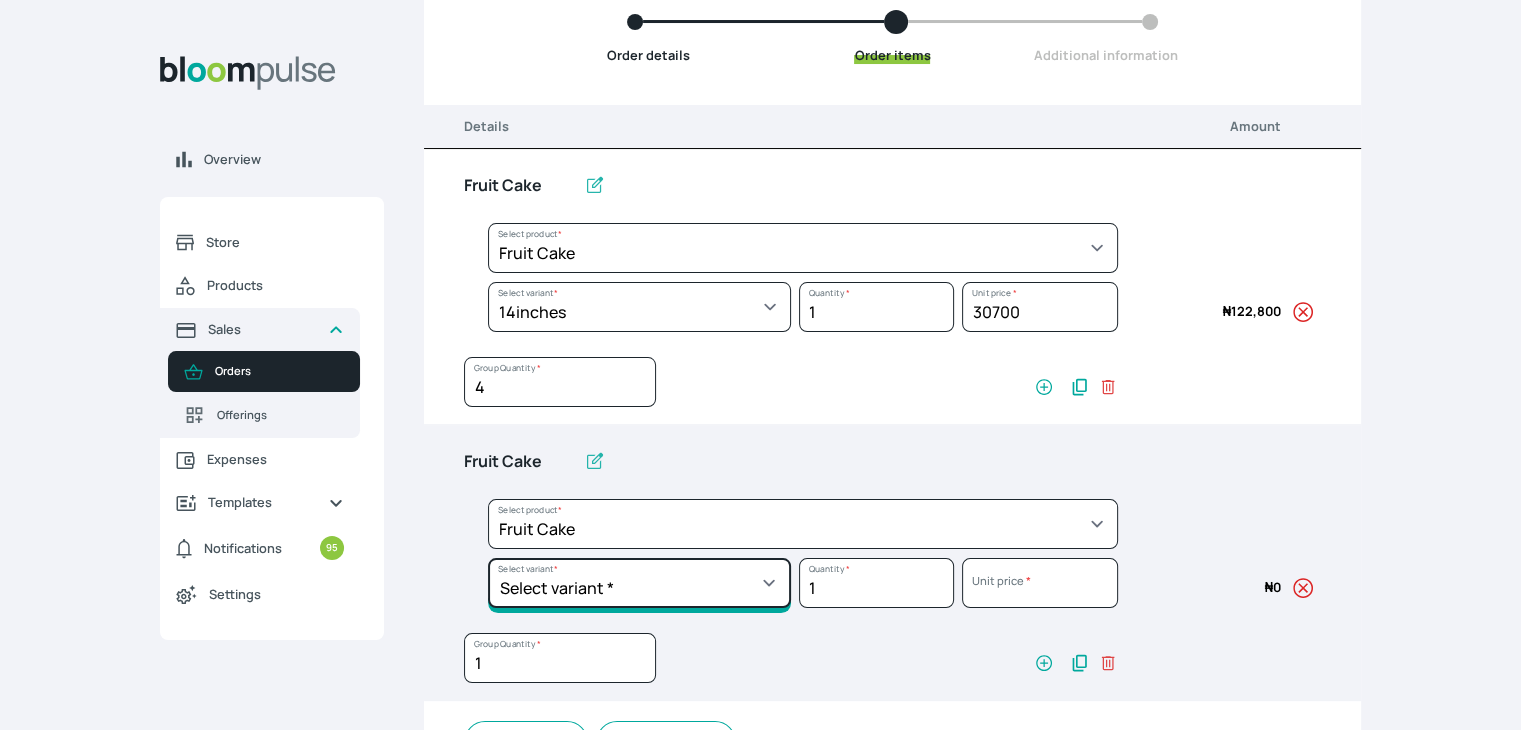 click on "Select variant * 10inches  11inches 12inches 14inches 6inches  7inches 8inches  9inches" at bounding box center (639, 307) 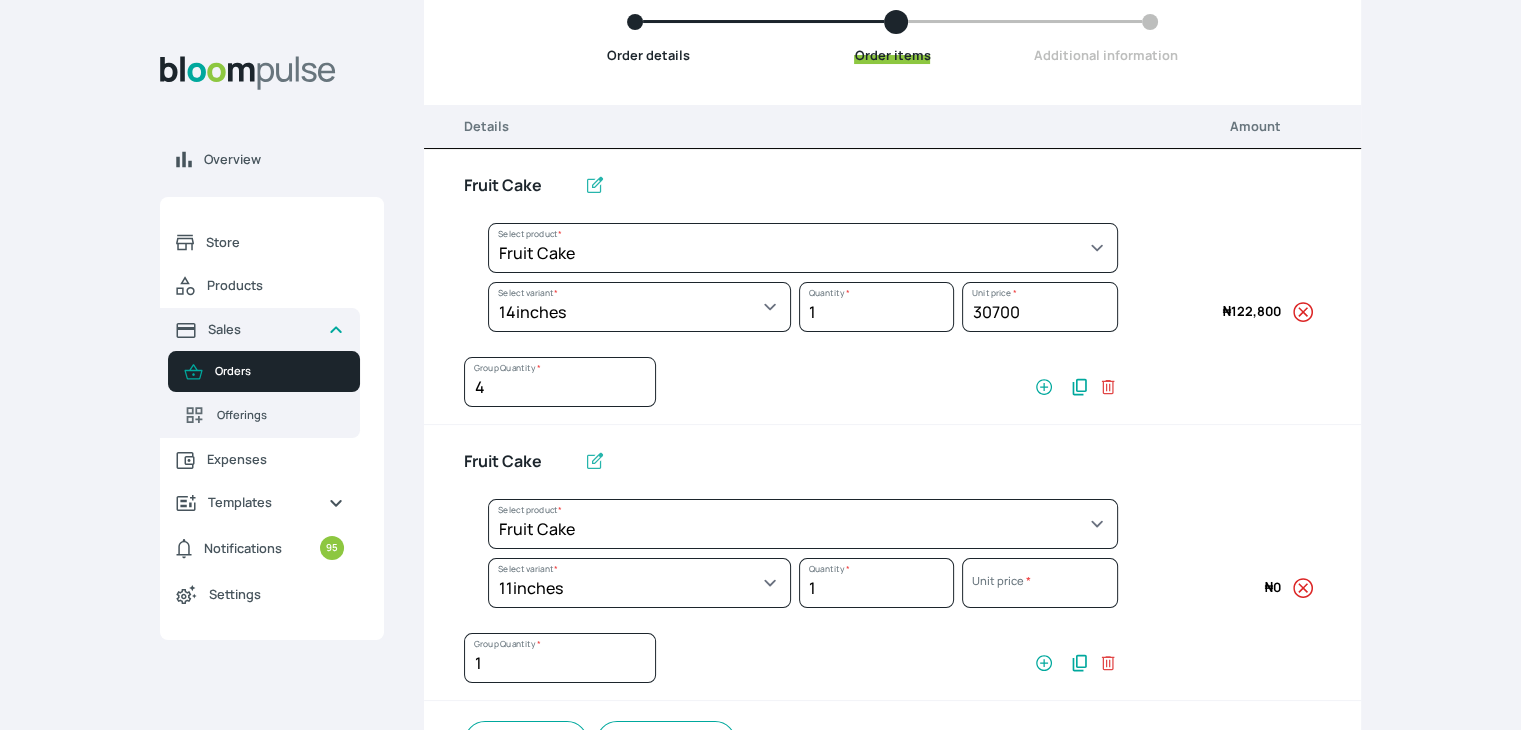 select on "32006b2c-a501-4064-9a9f-995cf0fcd2ca" 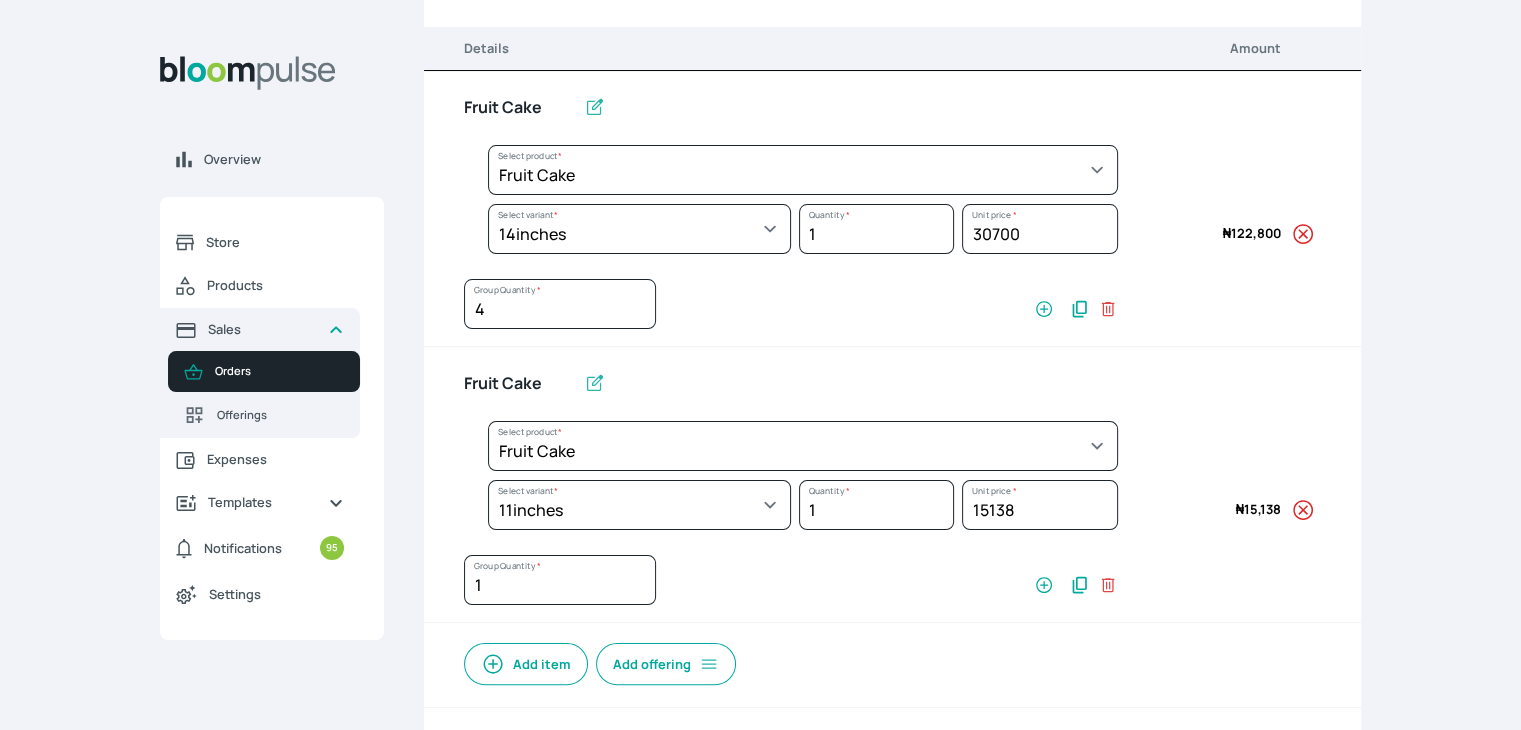 scroll, scrollTop: 400, scrollLeft: 0, axis: vertical 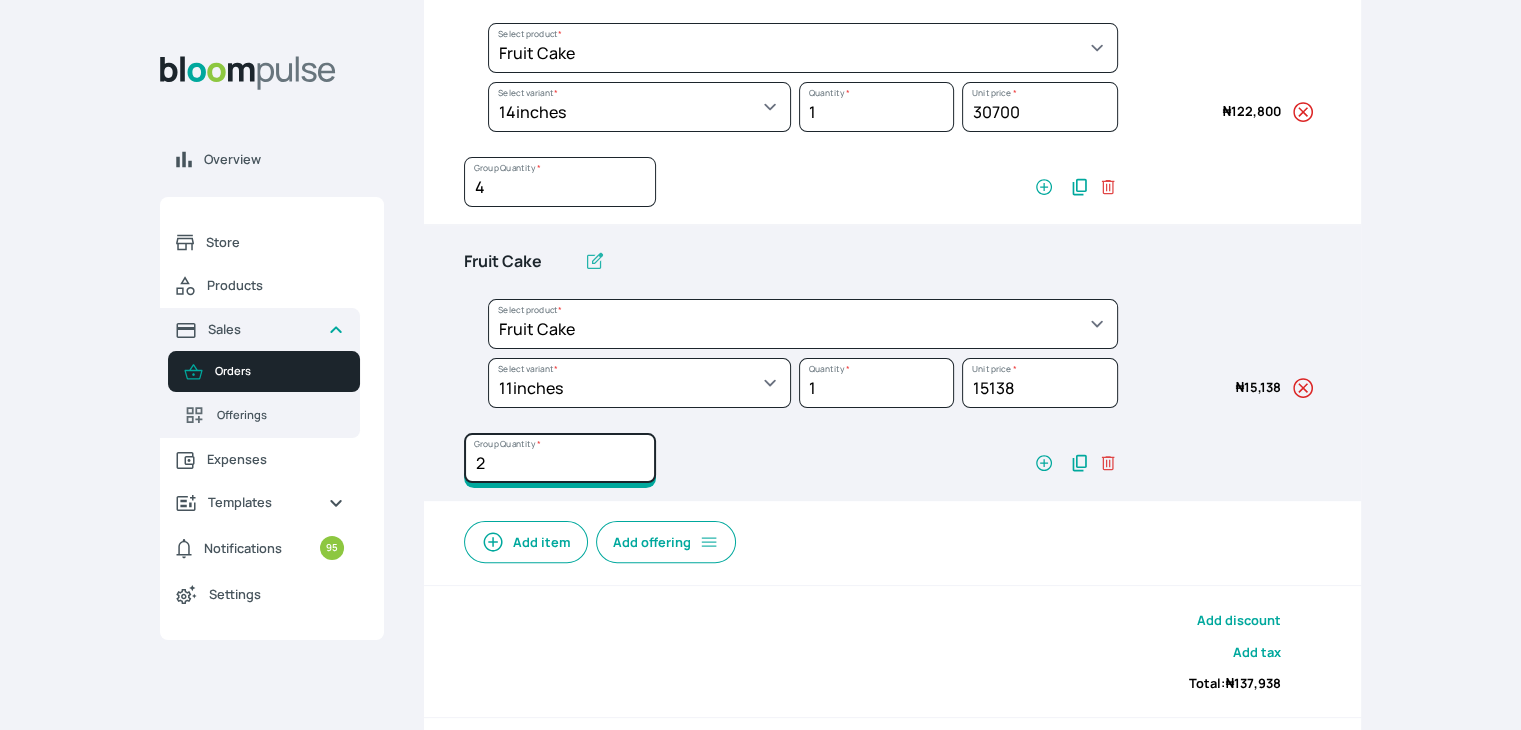click on "2" at bounding box center (560, 182) 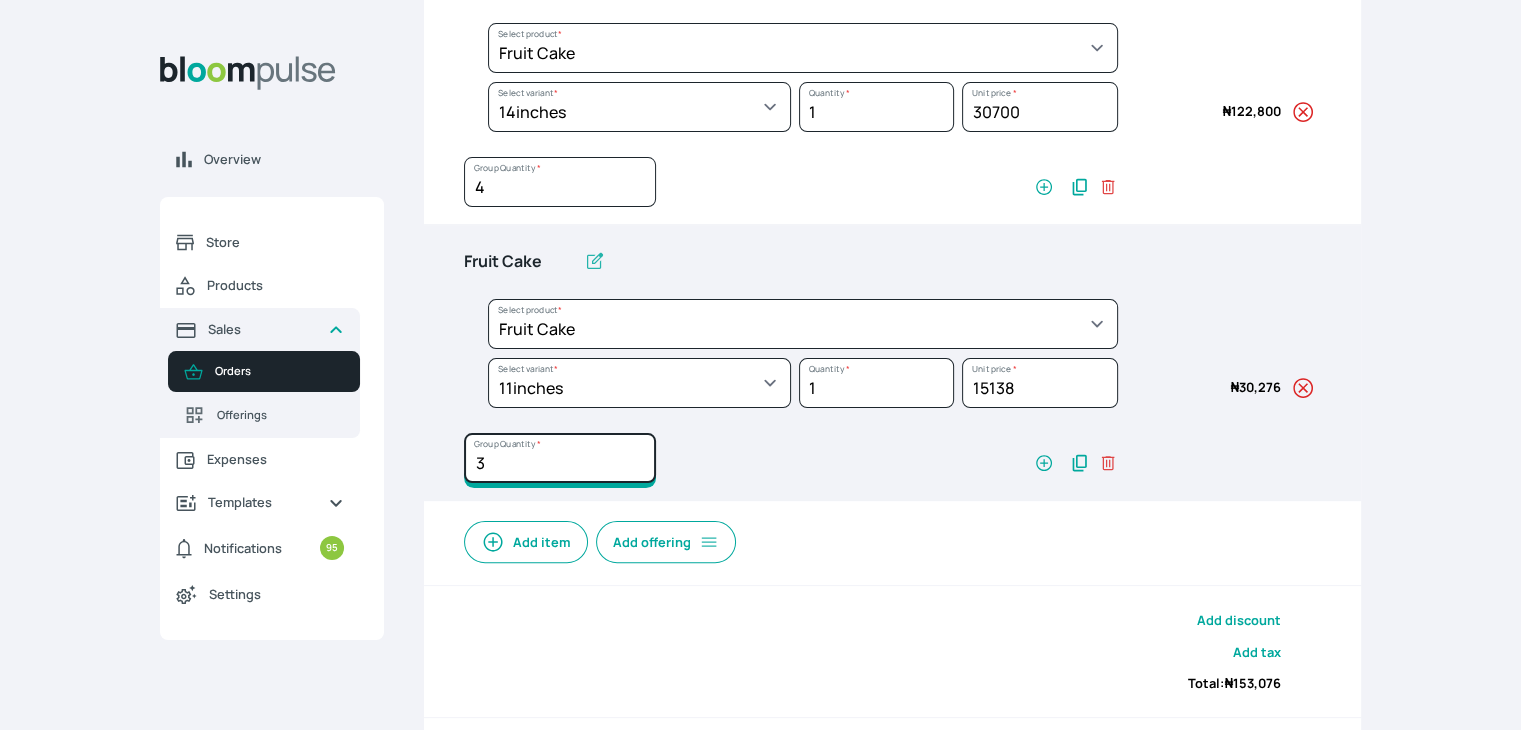 click on "3" at bounding box center [560, 182] 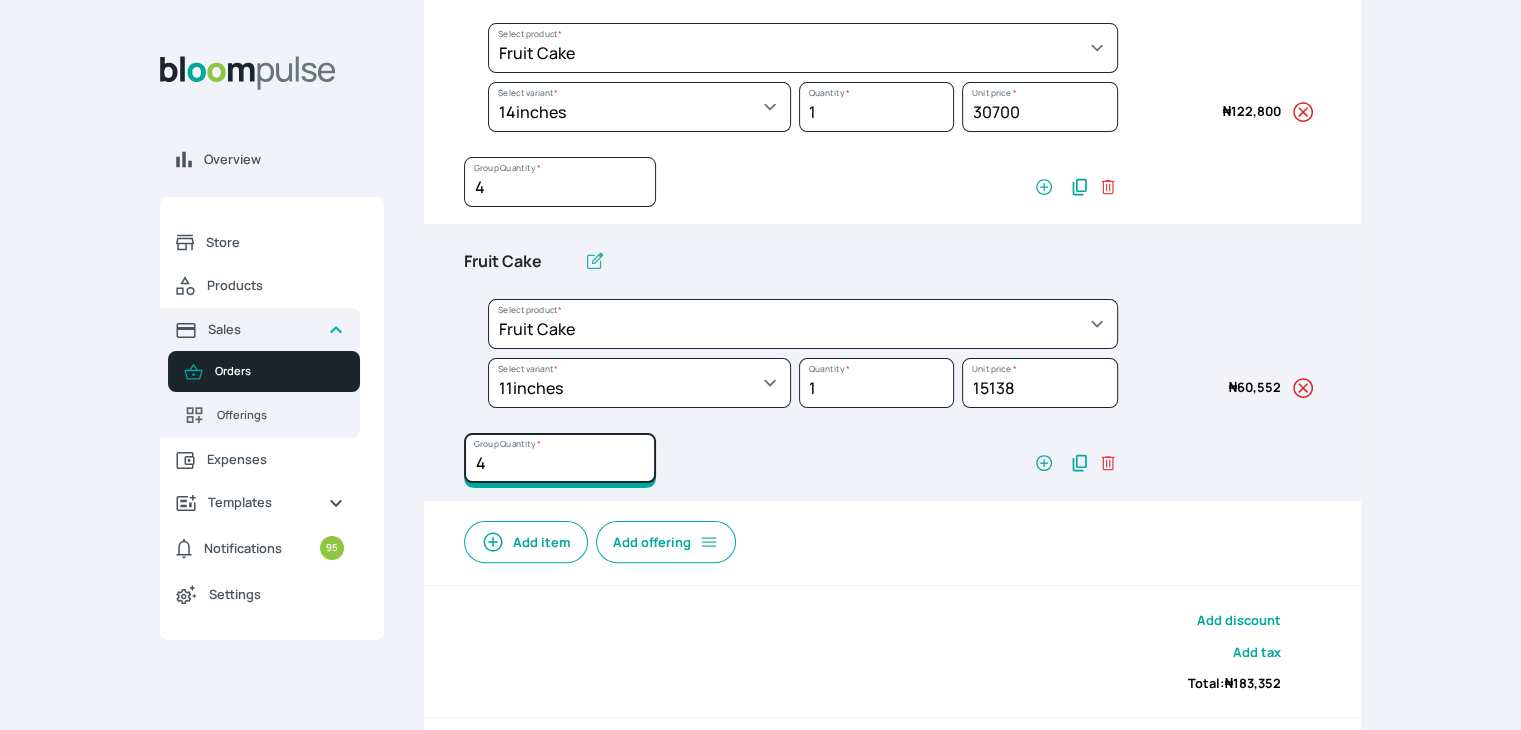 type on "4" 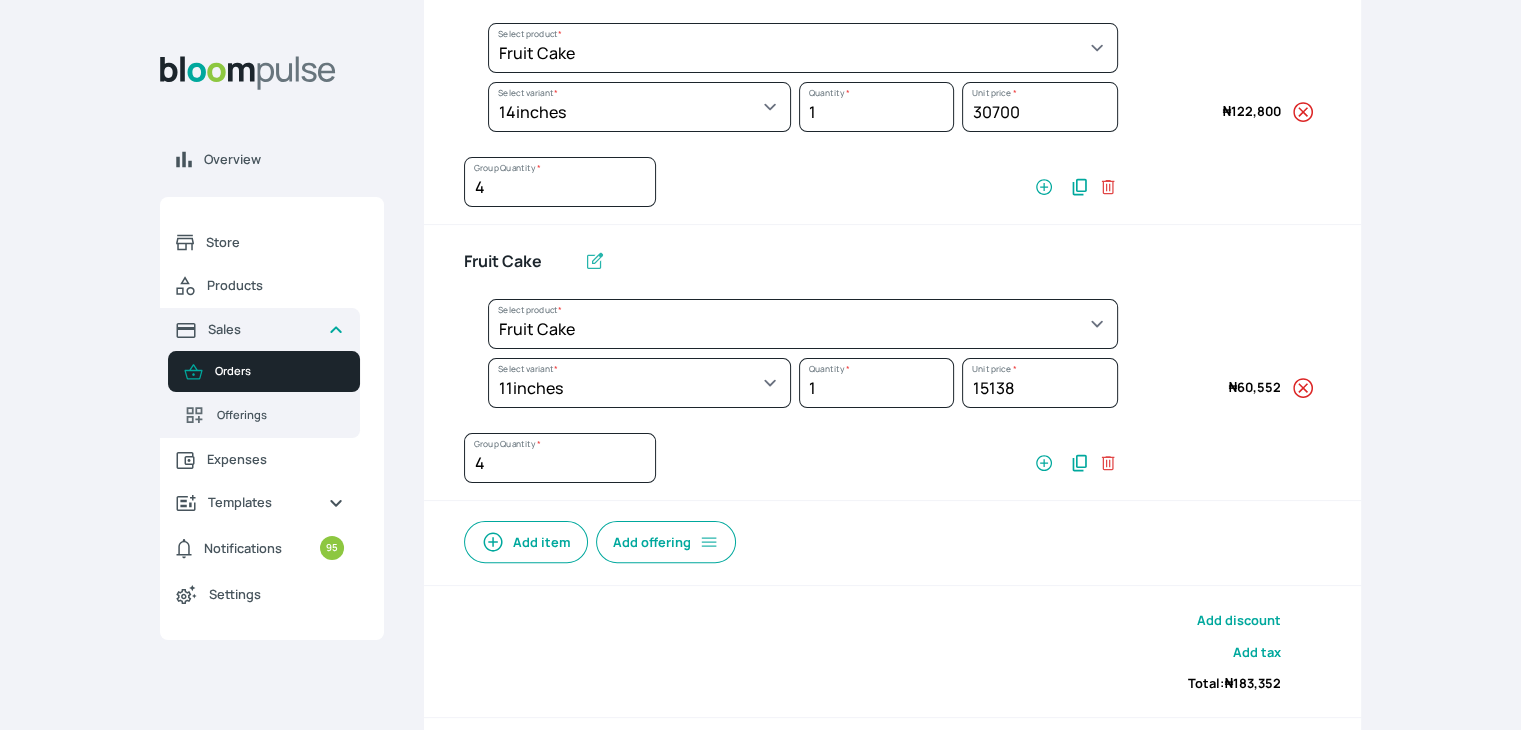 click on "Add item" at bounding box center [526, 542] 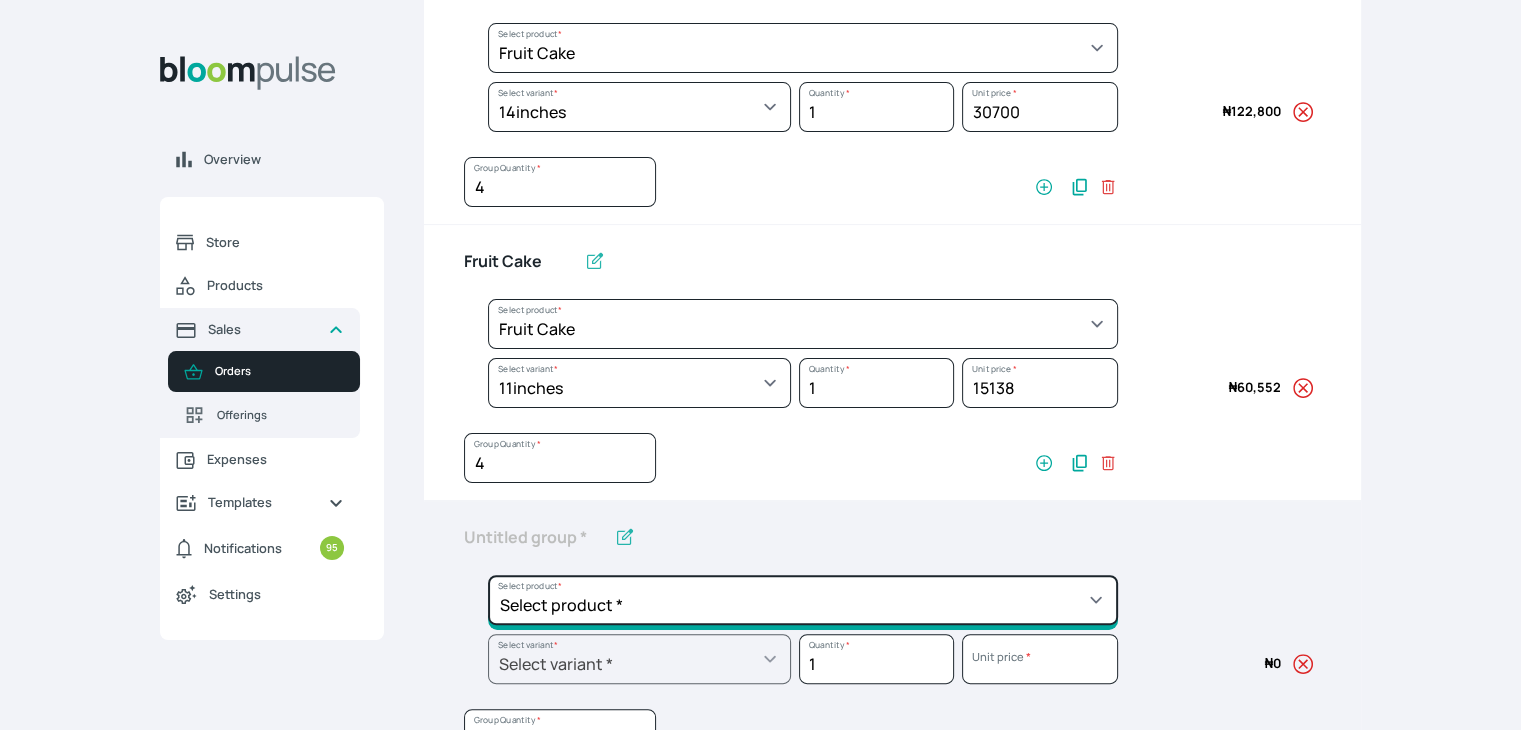 click on "Select product *  Cake Decoration for 8inches High  Chocolate oil based Round Cake  Geneose Sponge square Cake  Pound Square Cake  35cl zobo Mocktail  Banana Bread Batter BBQ Chicken  Bento Cake Budget Friendly Whippedcream Decoration Cake Decoration for 6inches High Cake Decoration for 6inches Low Cake loaf Chocolate Cake Batter Chocolate Ganache Chocolate oil based Batter Chocolate oil based square Cake Chocolate Round Cake Chop Life Package 2 Classic Banana Bread Loaf Coconut Banana Bread Loaf Cookies and Cream oil based Batter Cookies and cream oil based Round Cake Cupcakes Custom Made Whippedcream Decoration Doughnut Batter Fondant 1 Recipe  Fruit Cake Fruit Cake Batter Geneose Sponge Cake Batter Geneose Sponge Round Cake Meat Pie Meat Pie per 1 Mini puff Pound Cake Batter Pound Round Cake  Puff puff Redvelvet Cake Batter Redvelvet oil based Batter Redvelvet oil based Round Cake Redvelvet Round Cake Royal Buttercream  Small chops Stick Meat Sugar Doughnut  Swiss Meringue Buttercream  Valentine Love Box" at bounding box center (803, 48) 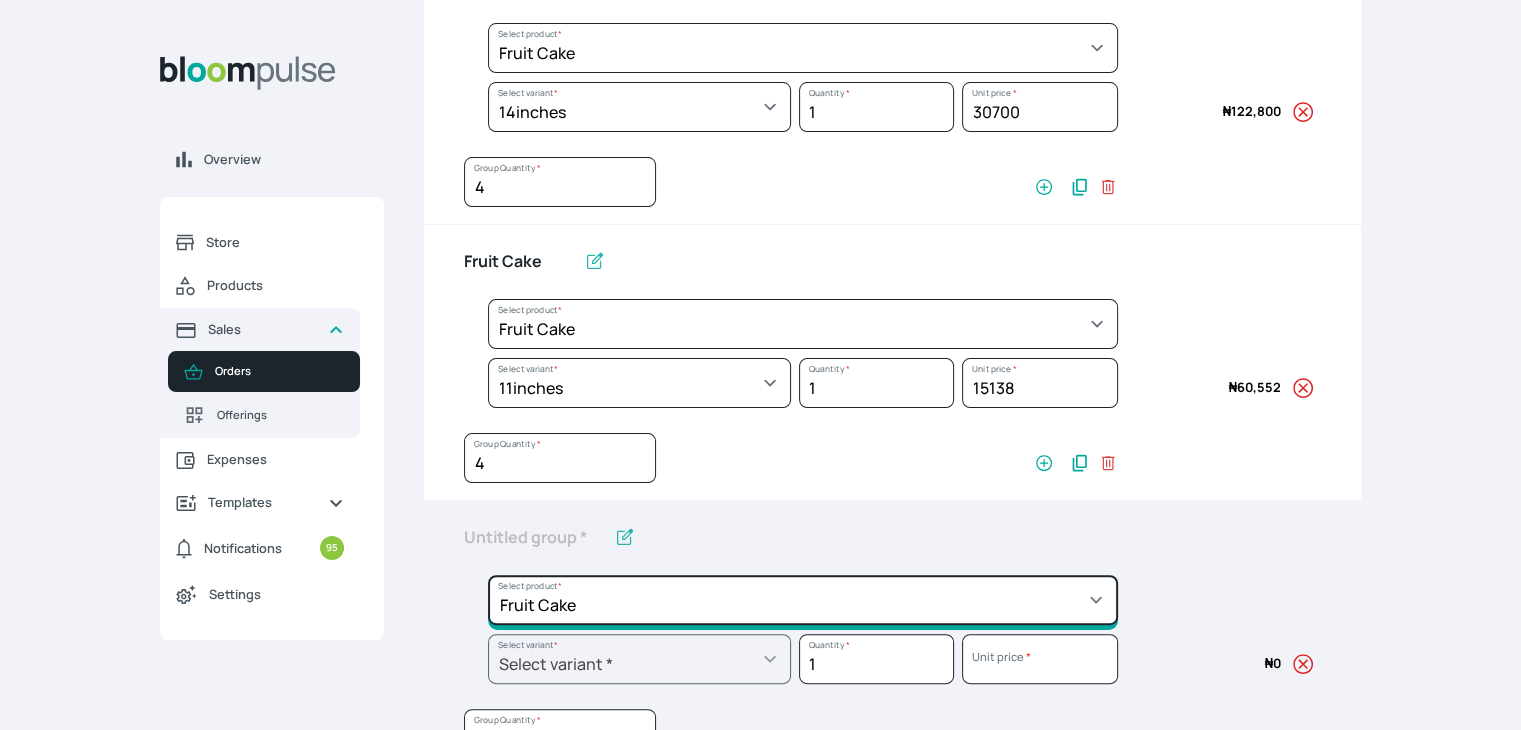 click on "Select product *  Cake Decoration for 8inches High  Chocolate oil based Round Cake  Geneose Sponge square Cake  Pound Square Cake  35cl zobo Mocktail  Banana Bread Batter BBQ Chicken  Bento Cake Budget Friendly Whippedcream Decoration Cake Decoration for 6inches High Cake Decoration for 6inches Low Cake loaf Chocolate Cake Batter Chocolate Ganache Chocolate oil based Batter Chocolate oil based square Cake Chocolate Round Cake Chop Life Package 2 Classic Banana Bread Loaf Coconut Banana Bread Loaf Cookies and Cream oil based Batter Cookies and cream oil based Round Cake Cupcakes Custom Made Whippedcream Decoration Doughnut Batter Fondant 1 Recipe  Fruit Cake Fruit Cake Batter Geneose Sponge Cake Batter Geneose Sponge Round Cake Meat Pie Meat Pie per 1 Mini puff Pound Cake Batter Pound Round Cake  Puff puff Redvelvet Cake Batter Redvelvet oil based Batter Redvelvet oil based Round Cake Redvelvet Round Cake Royal Buttercream  Small chops Stick Meat Sugar Doughnut  Swiss Meringue Buttercream  Valentine Love Box" at bounding box center [803, 48] 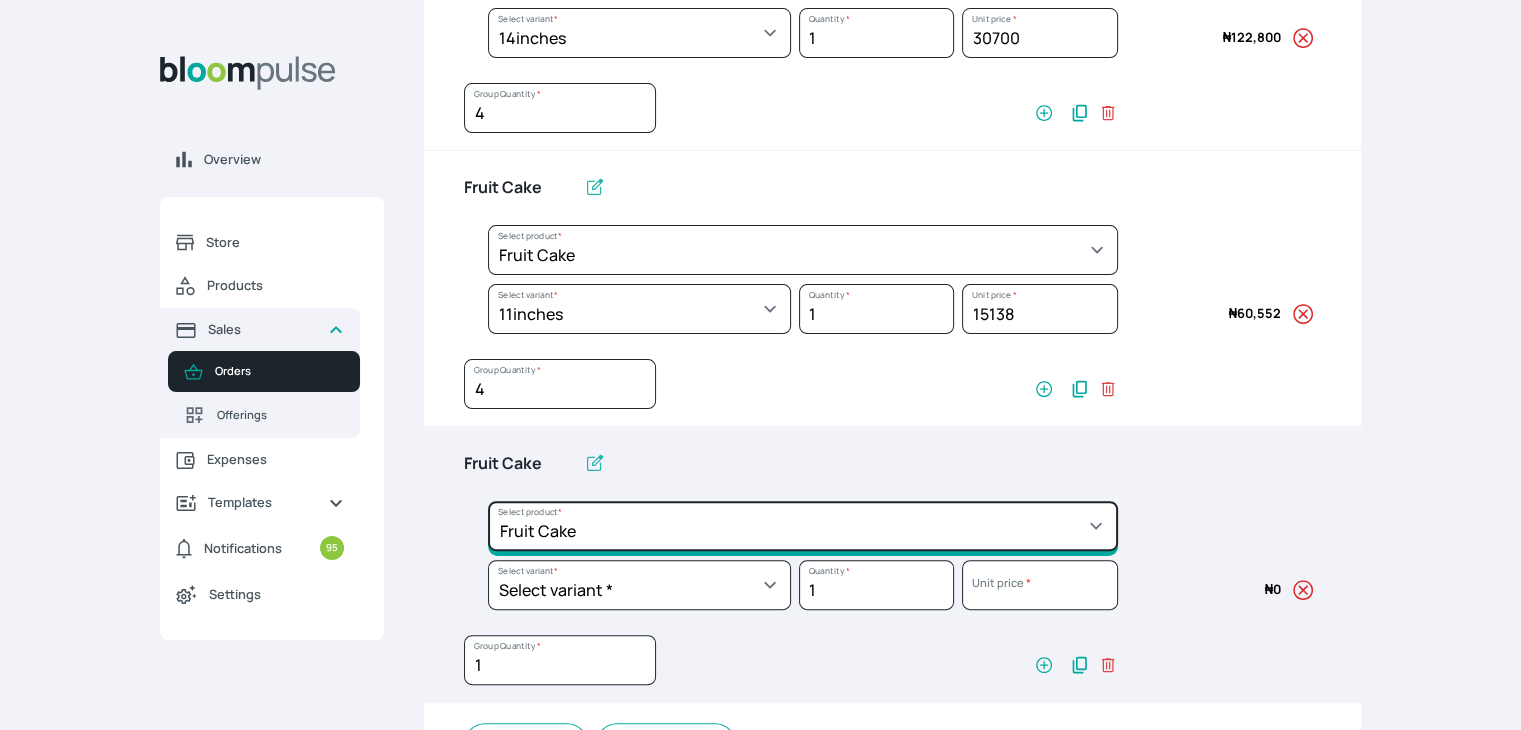 scroll, scrollTop: 600, scrollLeft: 0, axis: vertical 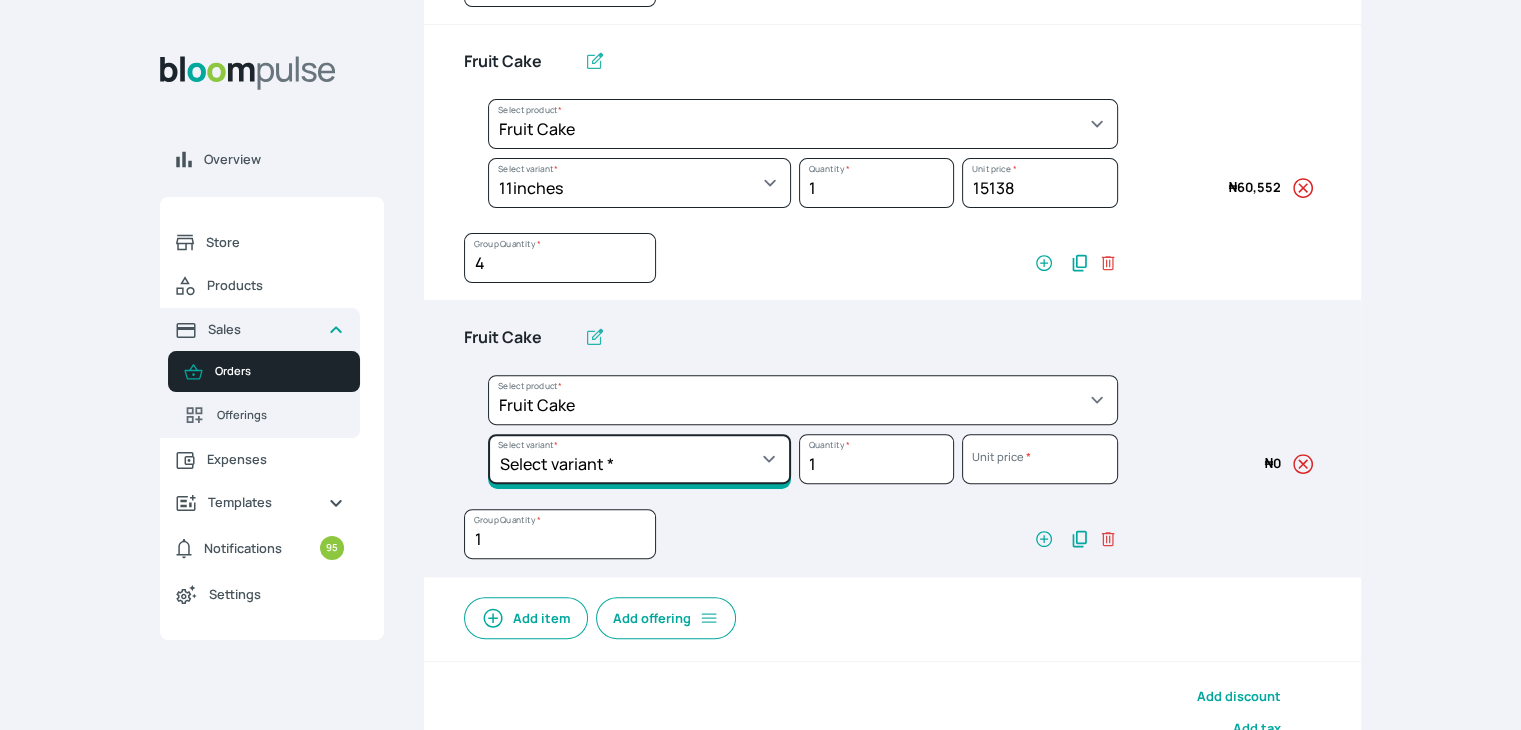 click on "Select variant * 10inches  11inches 12inches 14inches 6inches  7inches 8inches  9inches" at bounding box center [639, -93] 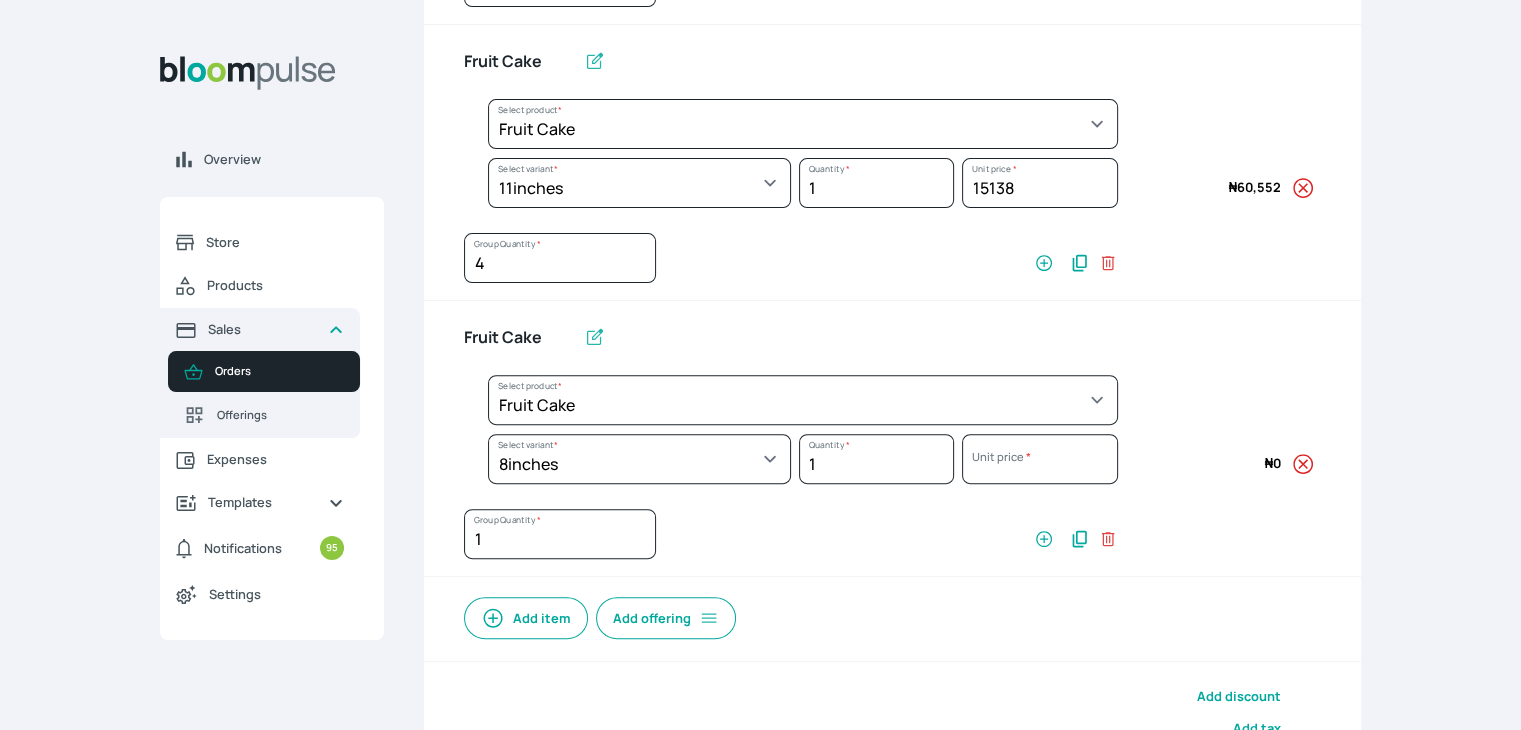 select on "32006b2c-a501-4064-9a9f-995cf0fcd2ca" 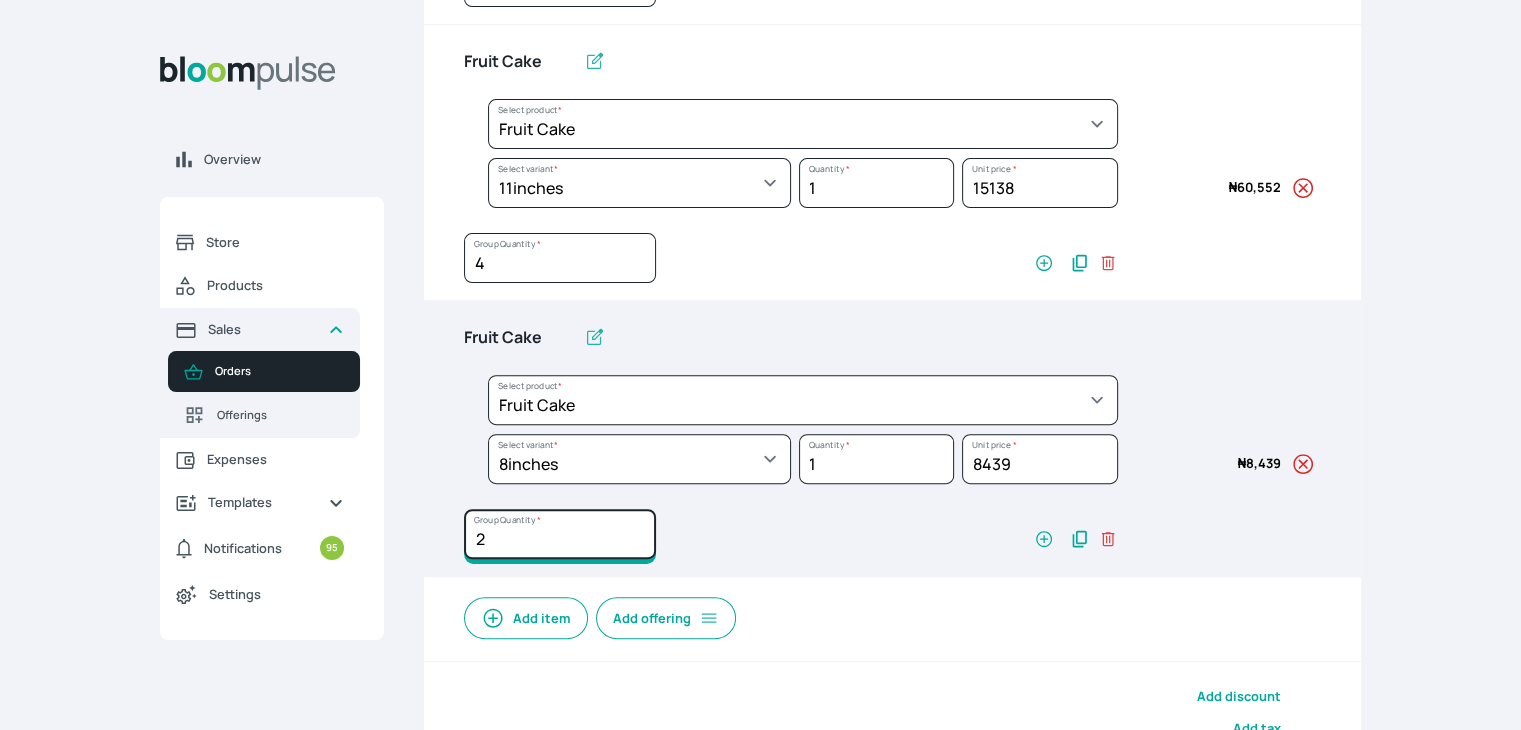click on "2" at bounding box center (560, -18) 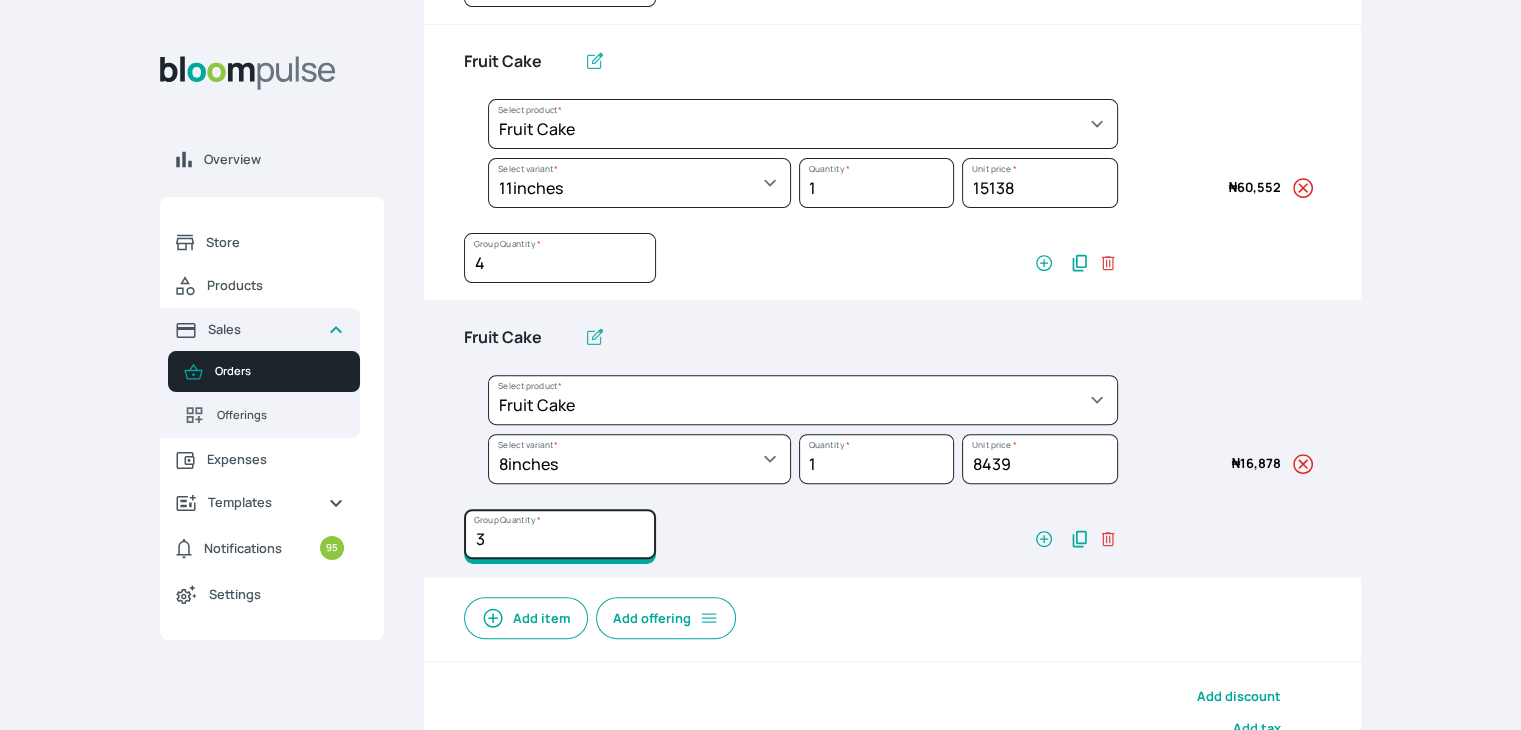 click on "3" at bounding box center [560, -18] 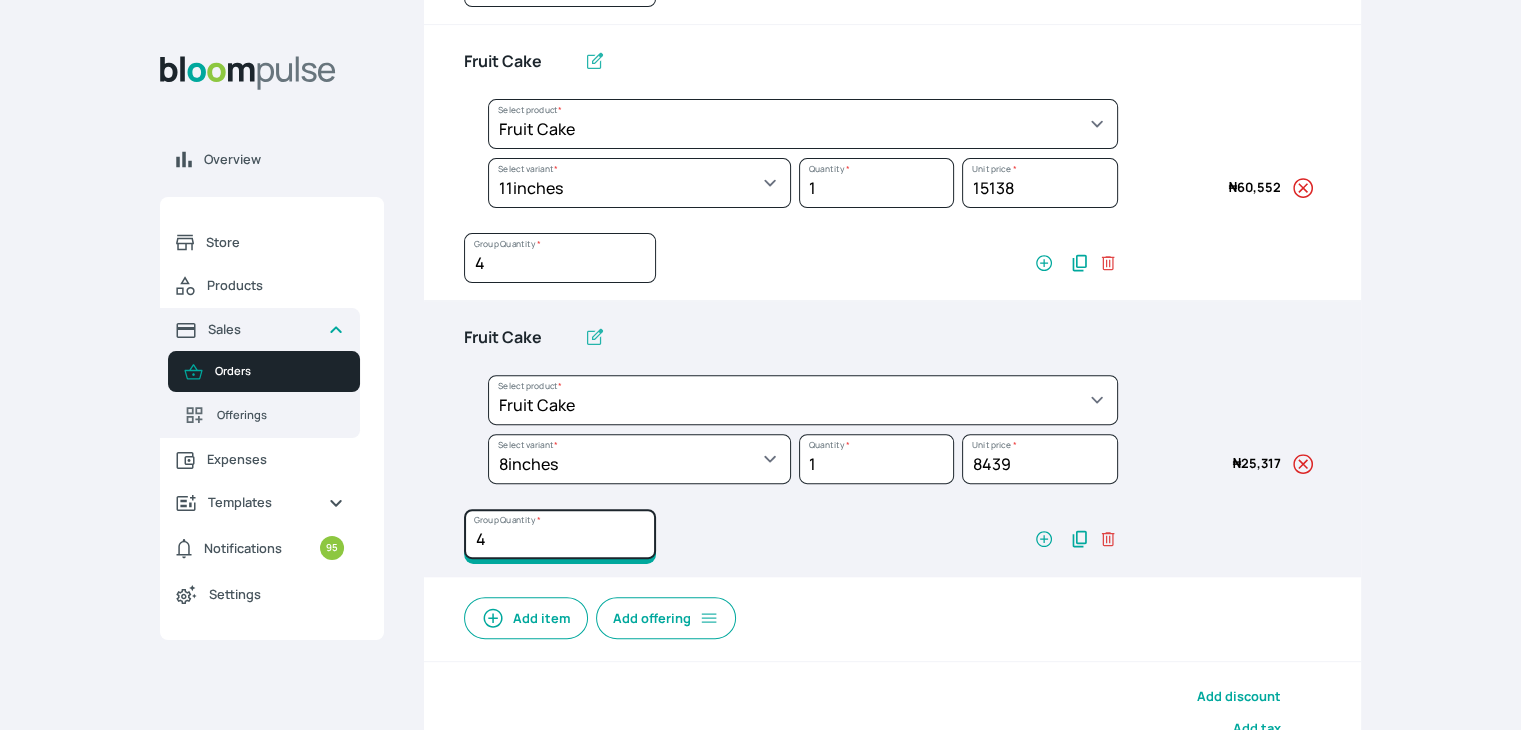 click on "4" at bounding box center [560, -18] 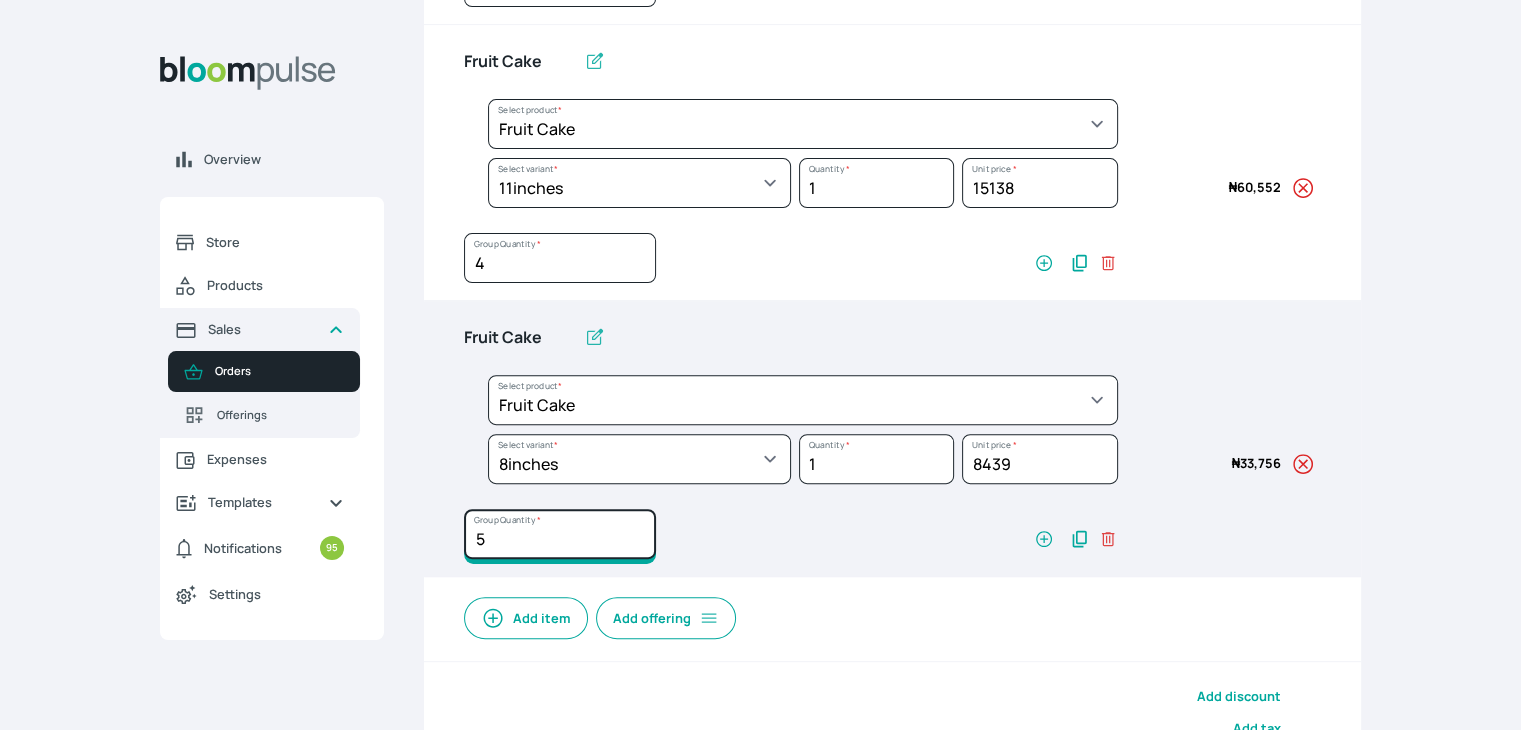 click on "5" at bounding box center [560, -18] 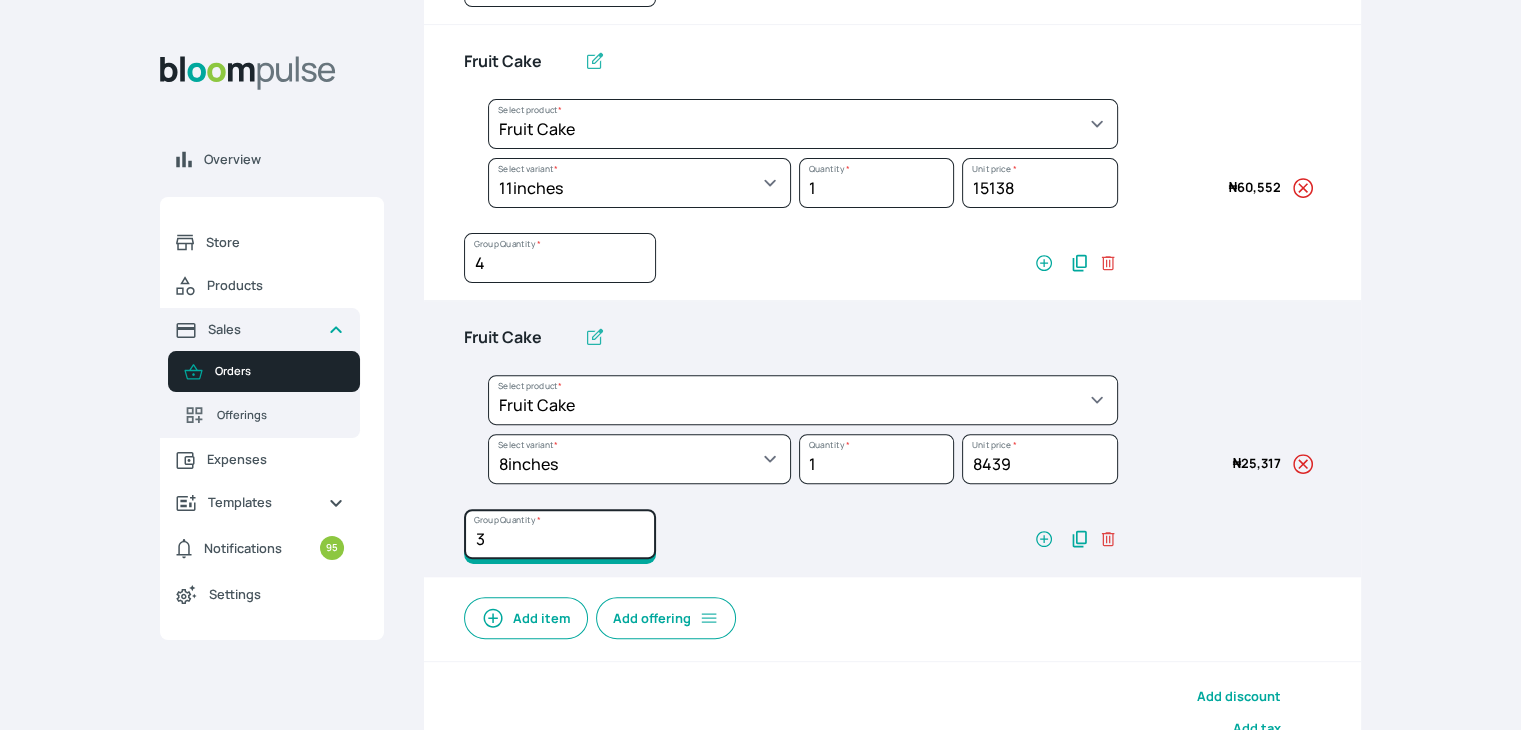 scroll, scrollTop: 792, scrollLeft: 0, axis: vertical 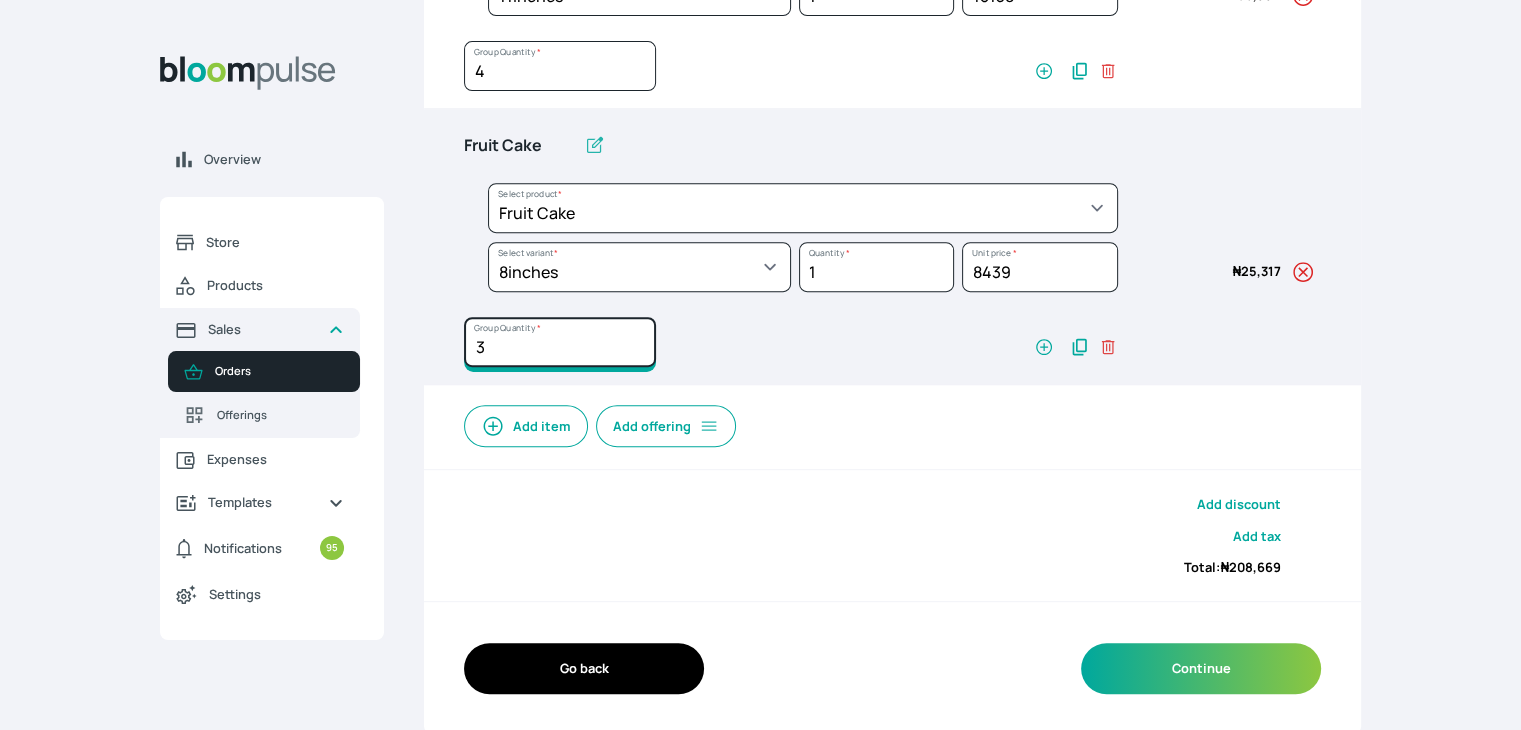 type on "3" 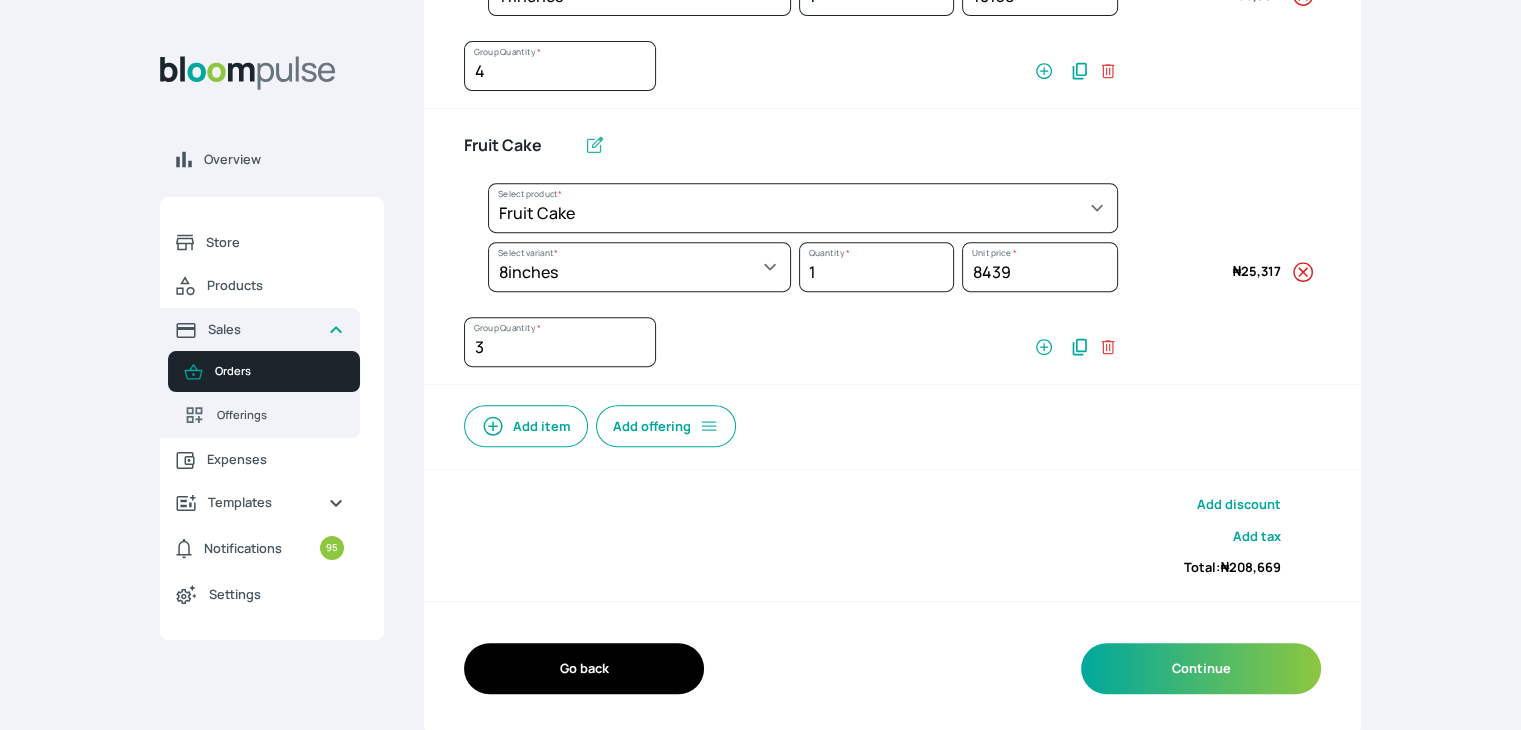 click on "Add item" at bounding box center (526, 426) 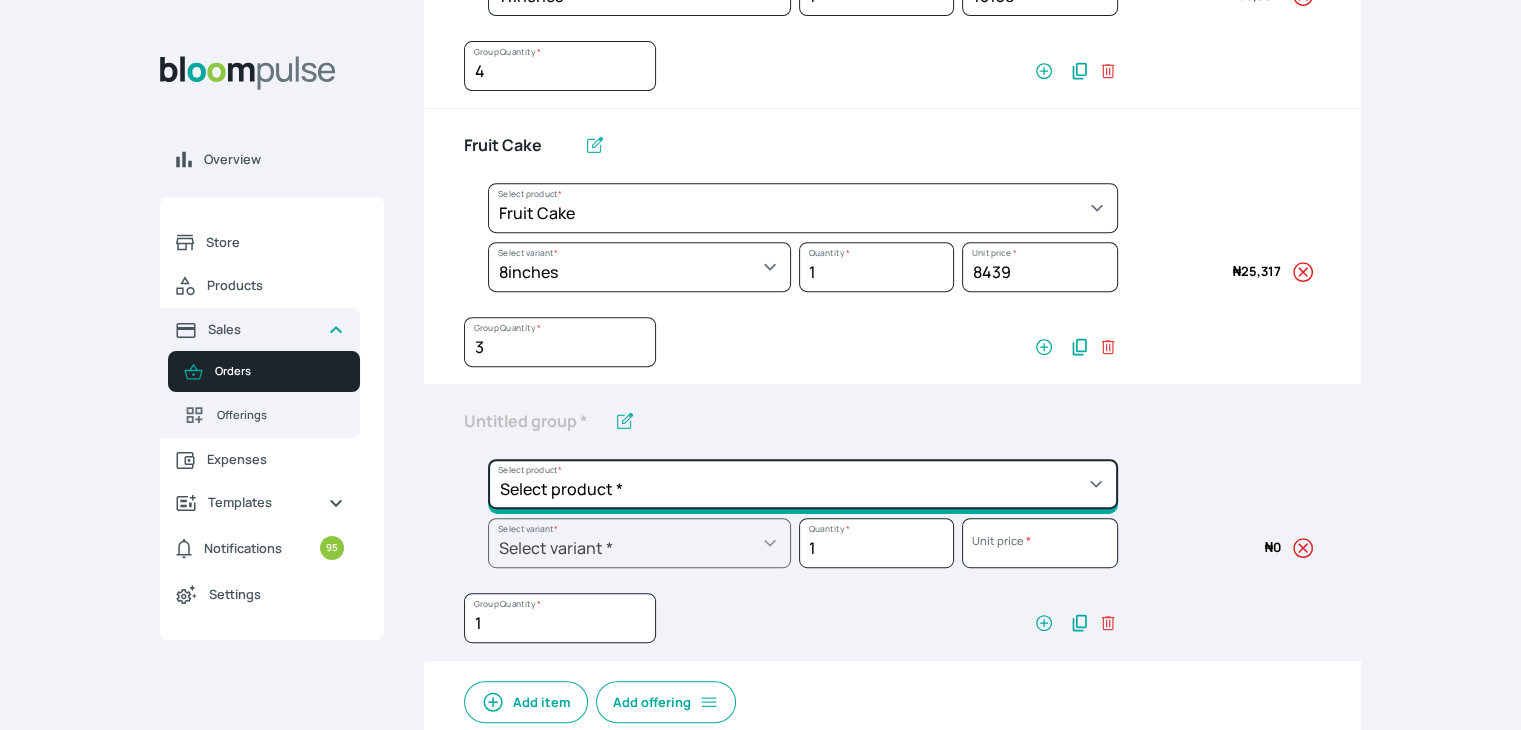 click on "Select product *  Cake Decoration for 8inches High  Chocolate oil based Round Cake  Geneose Sponge square Cake  Pound Square Cake  35cl zobo Mocktail  Banana Bread Batter BBQ Chicken  Bento Cake Budget Friendly Whippedcream Decoration Cake Decoration for 6inches High Cake Decoration for 6inches Low Cake loaf Chocolate Cake Batter Chocolate Ganache Chocolate oil based Batter Chocolate oil based square Cake Chocolate Round Cake Chop Life Package 2 Classic Banana Bread Loaf Coconut Banana Bread Loaf Cookies and Cream oil based Batter Cookies and cream oil based Round Cake Cupcakes Custom Made Whippedcream Decoration Doughnut Batter Fondant 1 Recipe  Fruit Cake Fruit Cake Batter Geneose Sponge Cake Batter Geneose Sponge Round Cake Meat Pie Meat Pie per 1 Mini puff Pound Cake Batter Pound Round Cake  Puff puff Redvelvet Cake Batter Redvelvet oil based Batter Redvelvet oil based Round Cake Redvelvet Round Cake Royal Buttercream  Small chops Stick Meat Sugar Doughnut  Swiss Meringue Buttercream  Valentine Love Box" at bounding box center (803, -344) 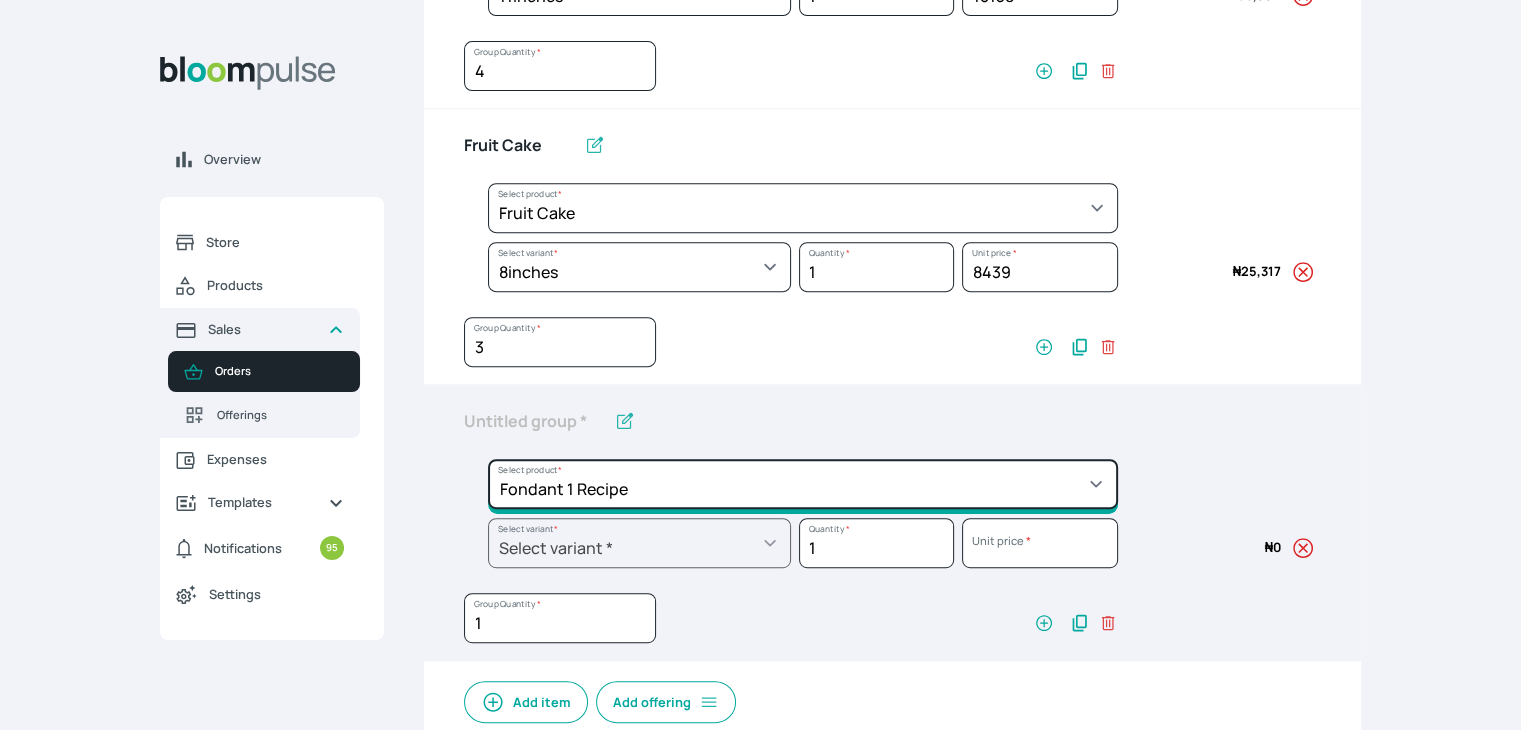 type on "Fondant 1 Recipe" 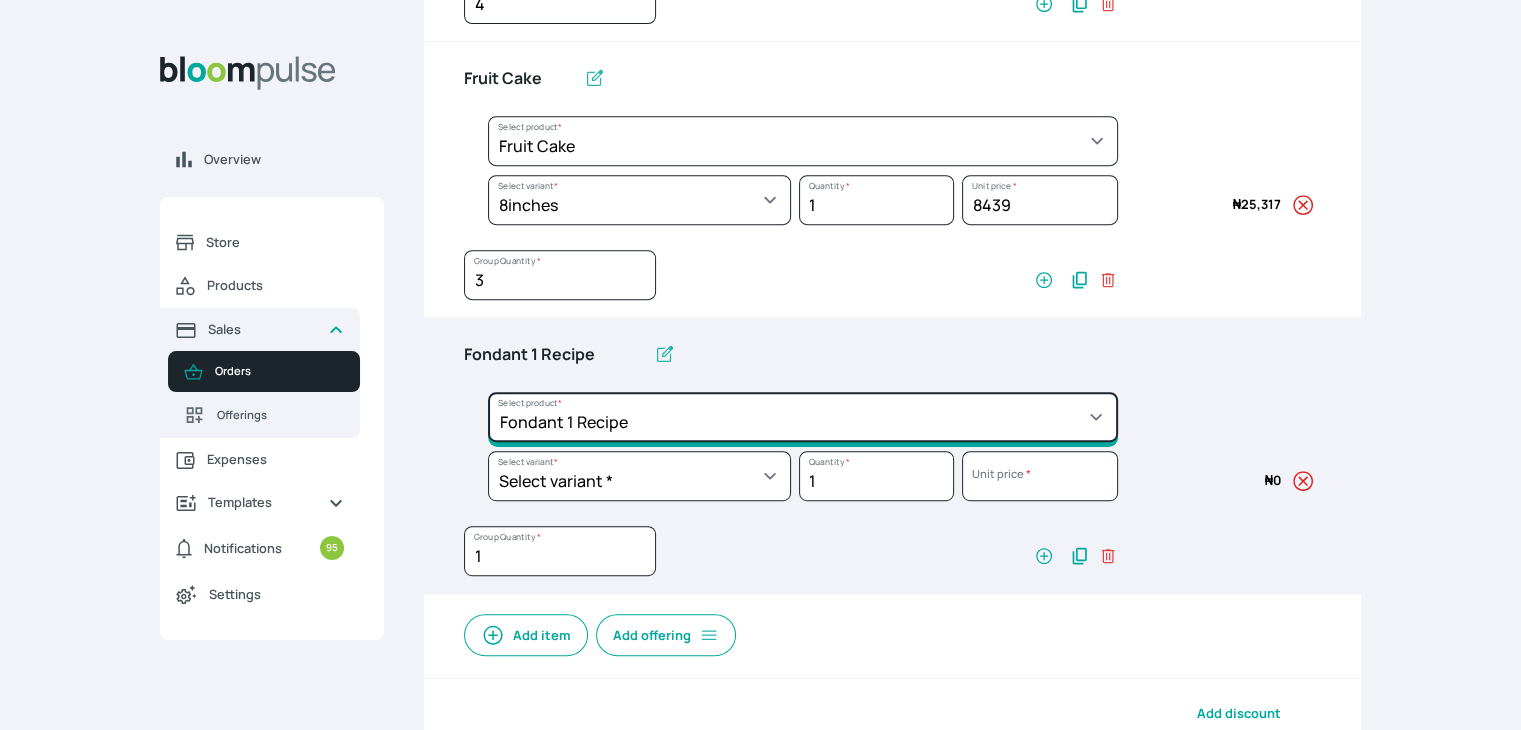 scroll, scrollTop: 892, scrollLeft: 0, axis: vertical 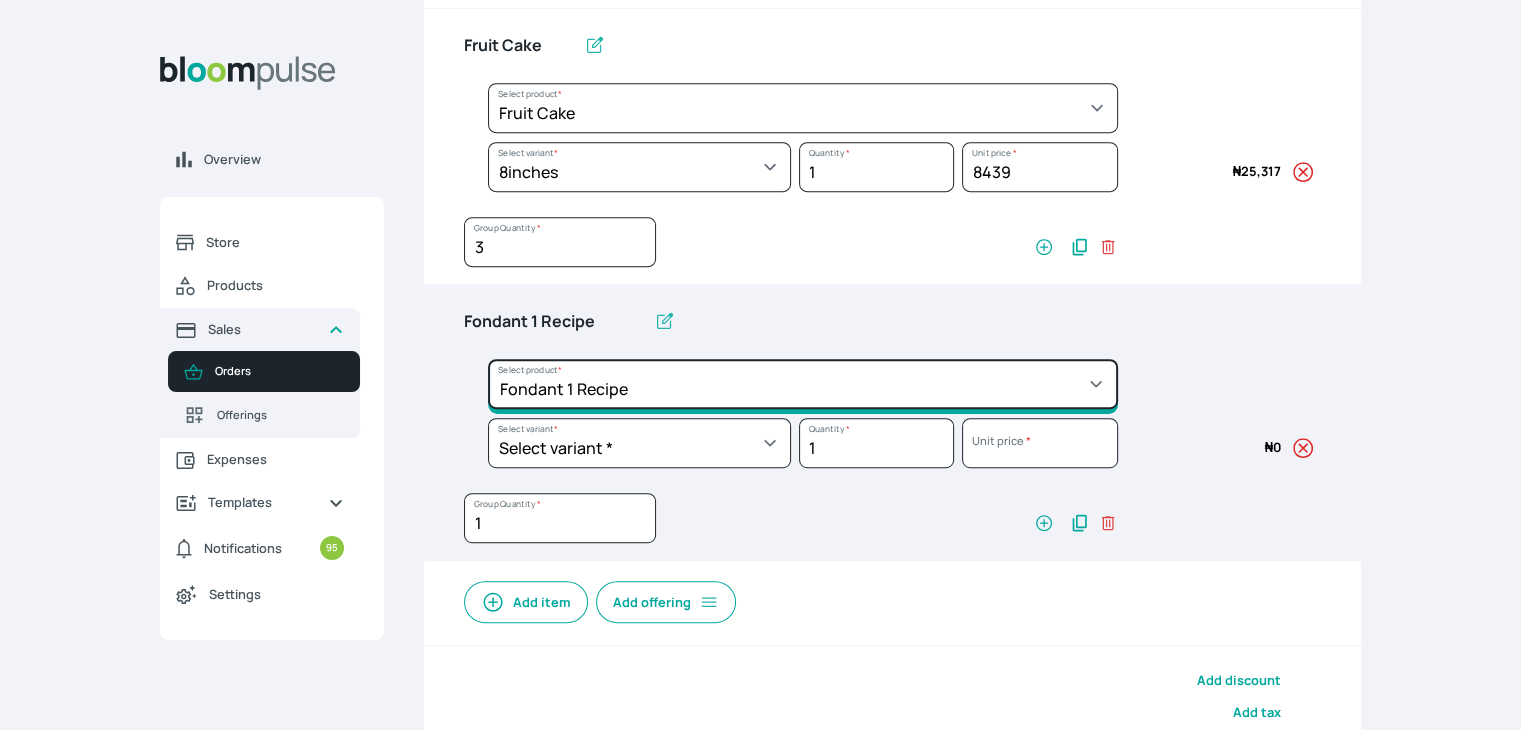 click on "Select product *  Cake Decoration for 8inches High  Chocolate oil based Round Cake  Geneose Sponge square Cake  Pound Square Cake  35cl zobo Mocktail  Banana Bread Batter BBQ Chicken  Bento Cake Budget Friendly Whippedcream Decoration Cake Decoration for 6inches High Cake Decoration for 6inches Low Cake loaf Chocolate Cake Batter Chocolate Ganache Chocolate oil based Batter Chocolate oil based square Cake Chocolate Round Cake Chop Life Package 2 Classic Banana Bread Loaf Coconut Banana Bread Loaf Cookies and Cream oil based Batter Cookies and cream oil based Round Cake Cupcakes Custom Made Whippedcream Decoration Doughnut Batter Fondant 1 Recipe  Fruit Cake Fruit Cake Batter Geneose Sponge Cake Batter Geneose Sponge Round Cake Meat Pie Meat Pie per 1 Mini puff Pound Cake Batter Pound Round Cake  Puff puff Redvelvet Cake Batter Redvelvet oil based Batter Redvelvet oil based Round Cake Redvelvet Round Cake Royal Buttercream  Small chops Stick Meat Sugar Doughnut  Swiss Meringue Buttercream  Valentine Love Box" at bounding box center [803, -444] 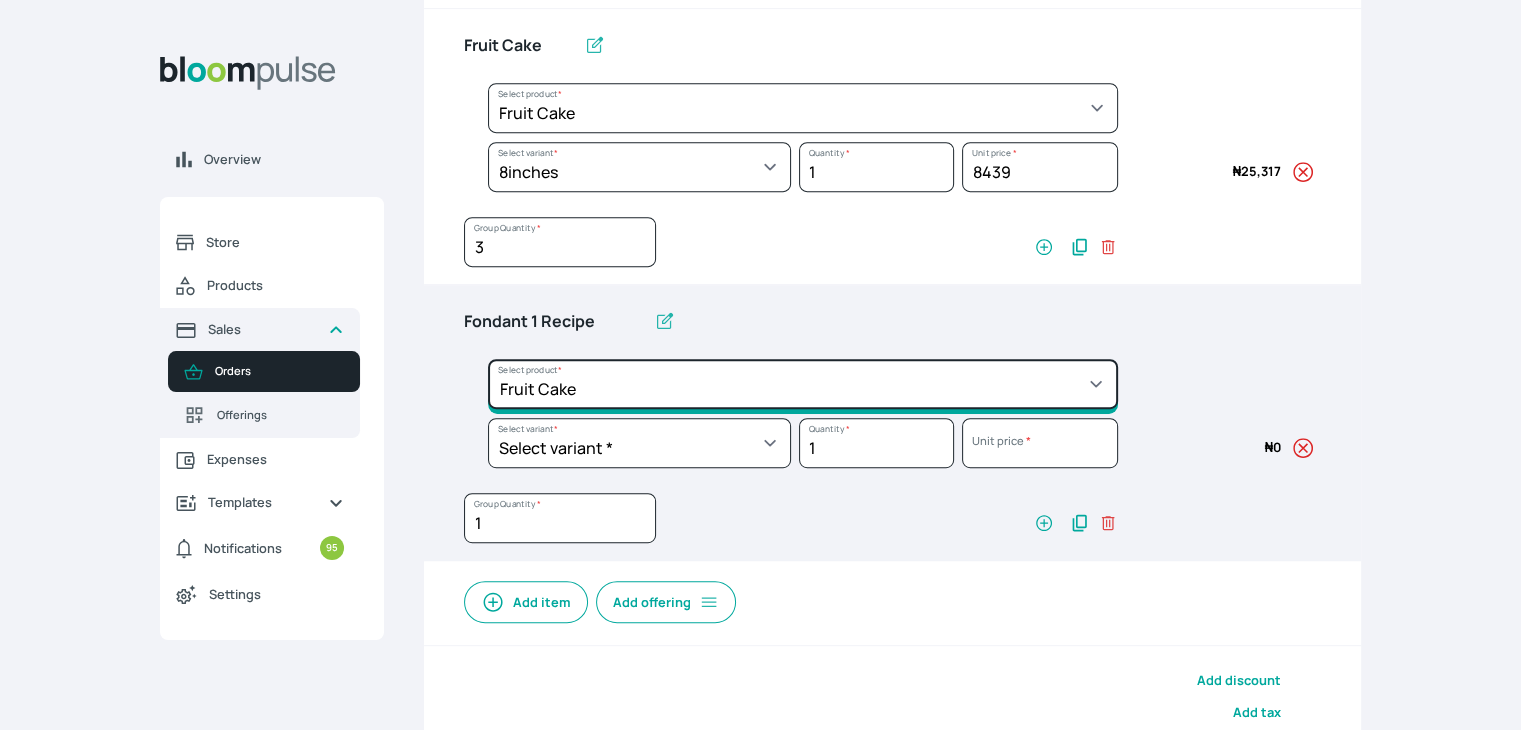 click on "Select product *  Cake Decoration for 8inches High  Chocolate oil based Round Cake  Geneose Sponge square Cake  Pound Square Cake  35cl zobo Mocktail  Banana Bread Batter BBQ Chicken  Bento Cake Budget Friendly Whippedcream Decoration Cake Decoration for 6inches High Cake Decoration for 6inches Low Cake loaf Chocolate Cake Batter Chocolate Ganache Chocolate oil based Batter Chocolate oil based square Cake Chocolate Round Cake Chop Life Package 2 Classic Banana Bread Loaf Coconut Banana Bread Loaf Cookies and Cream oil based Batter Cookies and cream oil based Round Cake Cupcakes Custom Made Whippedcream Decoration Doughnut Batter Fondant 1 Recipe  Fruit Cake Fruit Cake Batter Geneose Sponge Cake Batter Geneose Sponge Round Cake Meat Pie Meat Pie per 1 Mini puff Pound Cake Batter Pound Round Cake  Puff puff Redvelvet Cake Batter Redvelvet oil based Batter Redvelvet oil based Round Cake Redvelvet Round Cake Royal Buttercream  Small chops Stick Meat Sugar Doughnut  Swiss Meringue Buttercream  Valentine Love Box" at bounding box center (803, -444) 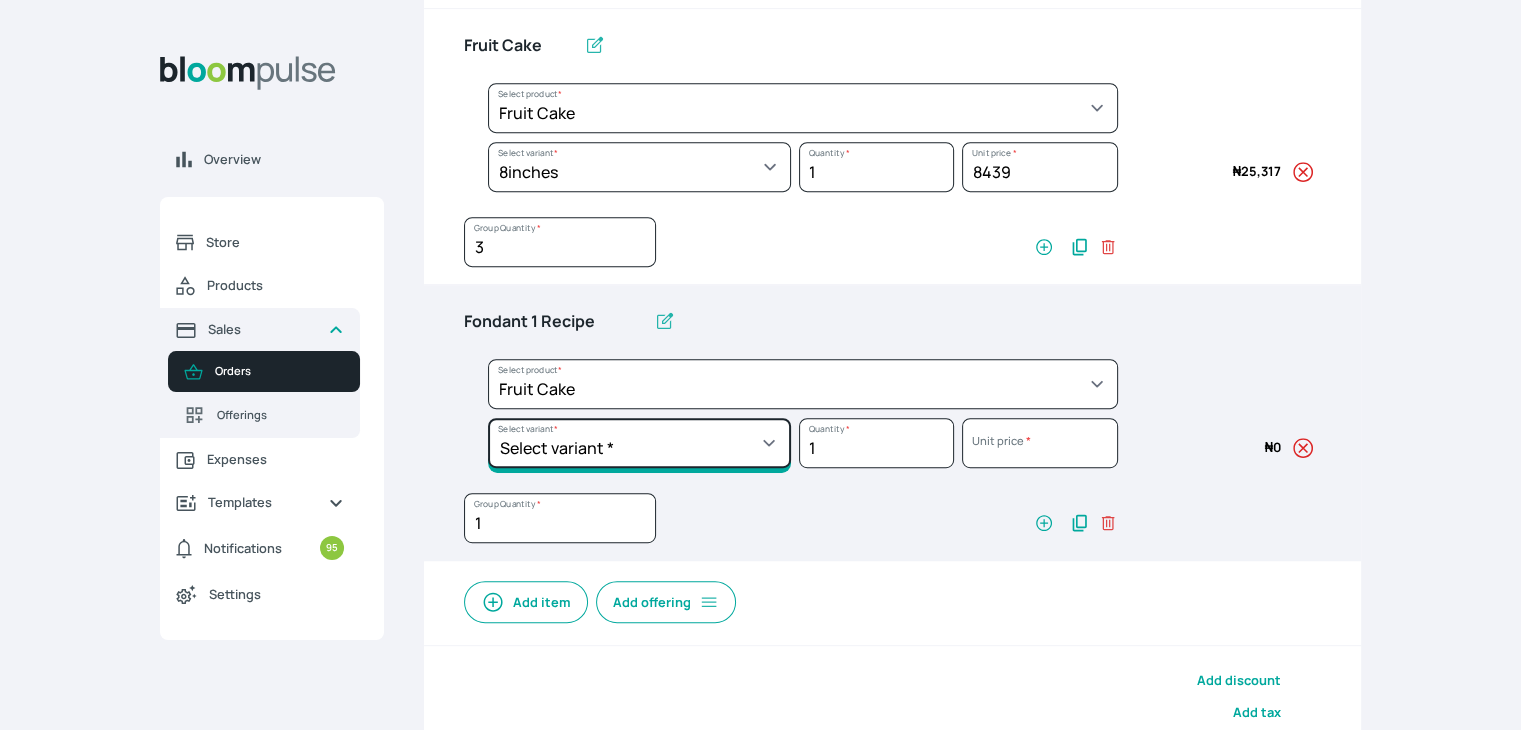 click on "Select variant * 10inches  11inches 12inches 14inches 6inches  7inches 8inches  9inches" at bounding box center (639, -385) 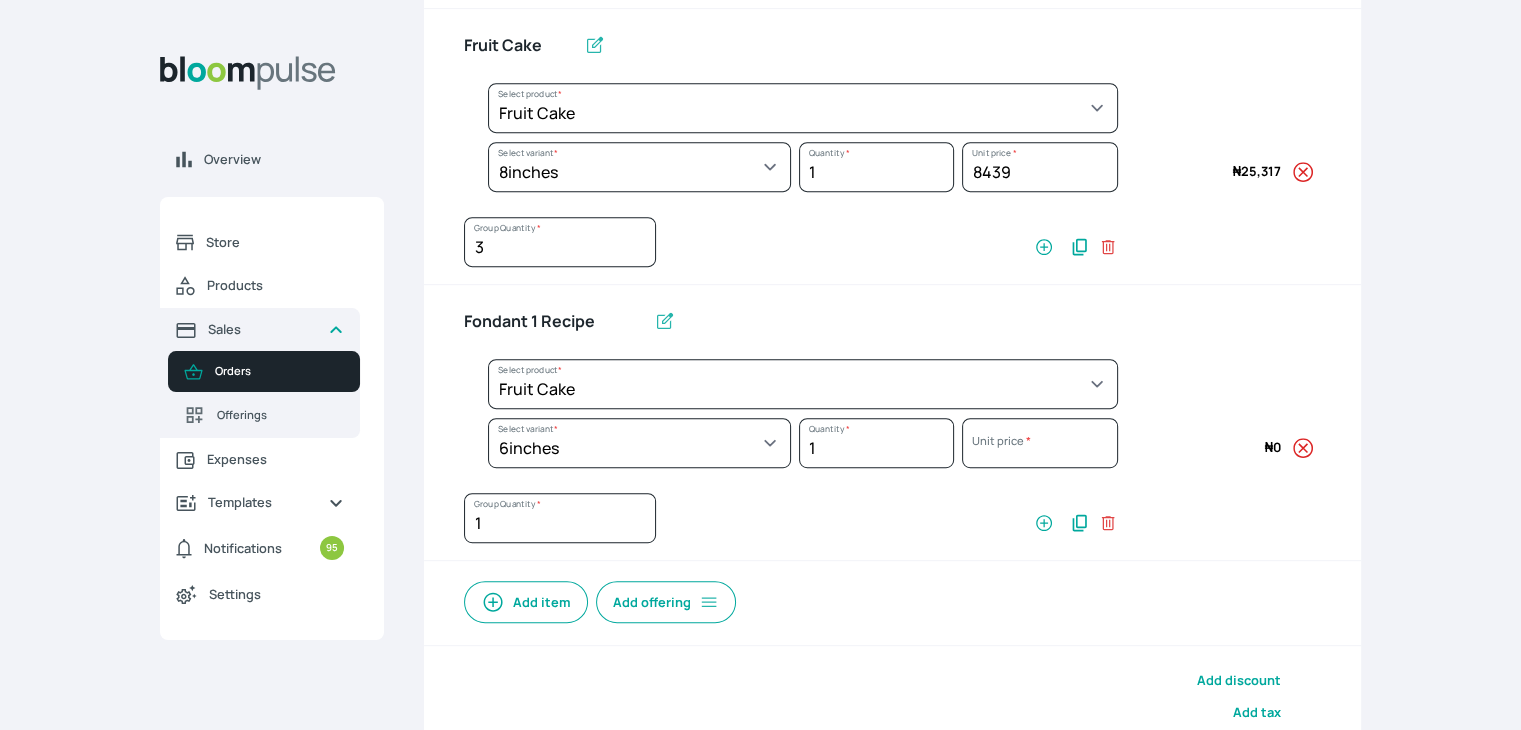 select on "32006b2c-a501-4064-9a9f-995cf0fcd2ca" 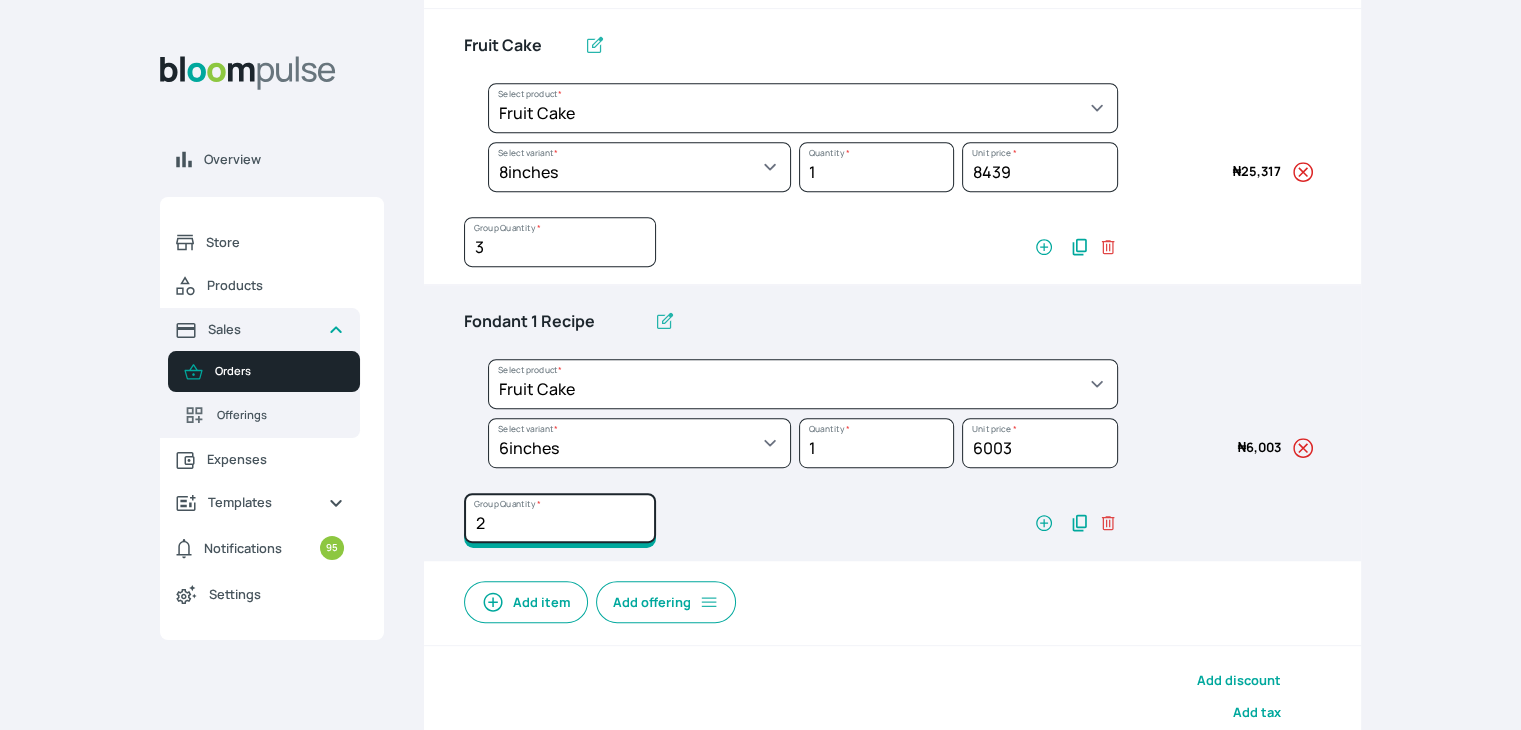 click on "2" at bounding box center [560, -310] 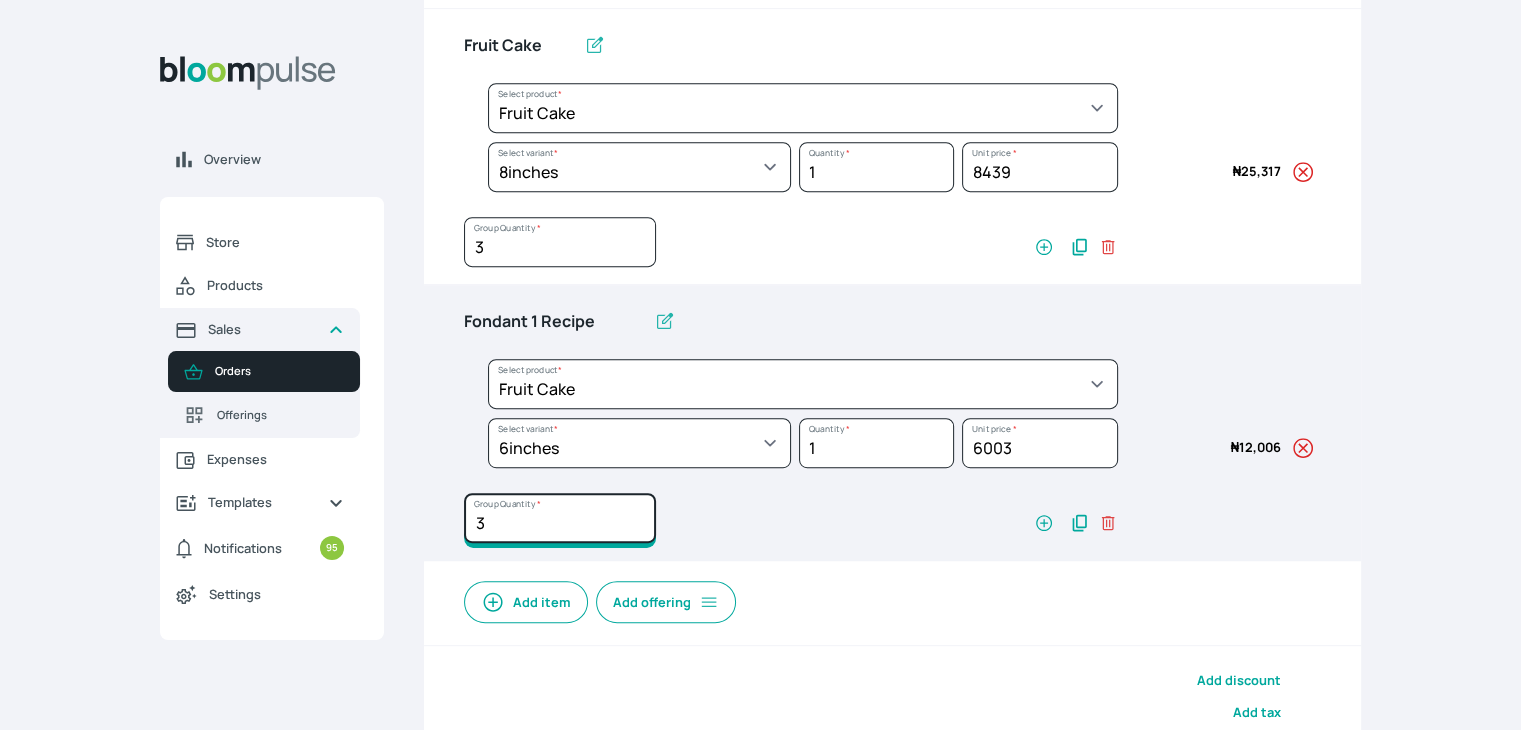 click on "3" at bounding box center [560, -310] 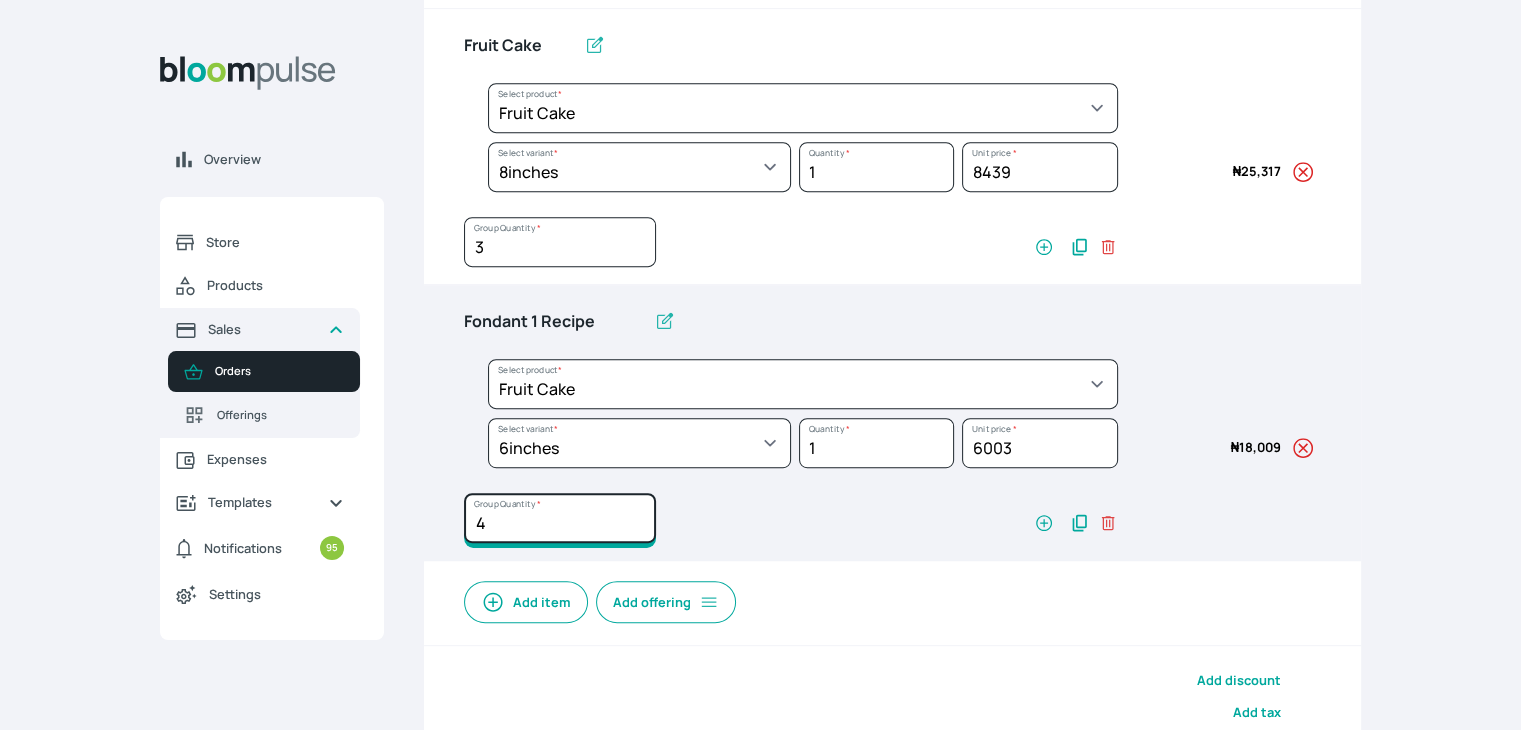 click on "4" at bounding box center (560, -310) 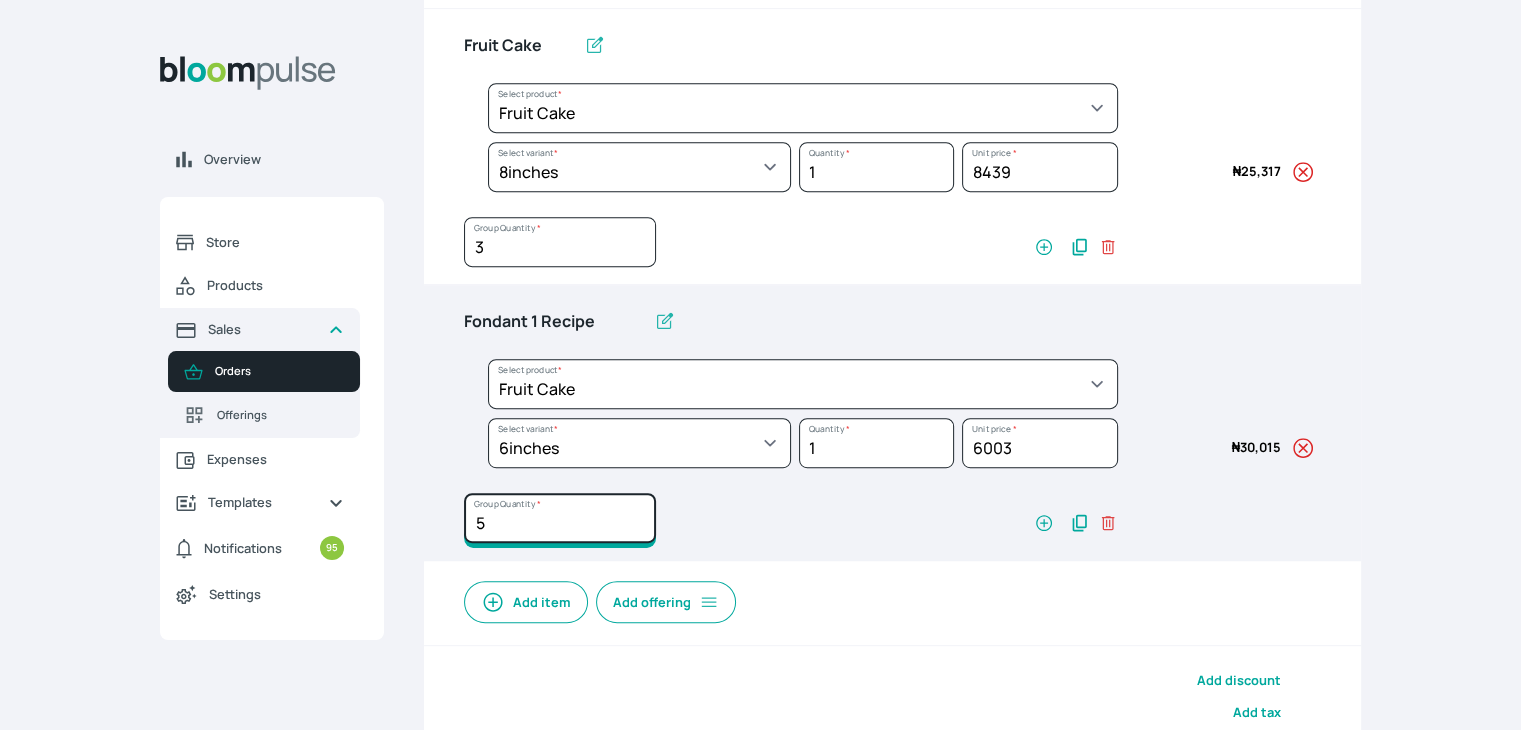 click on "5" at bounding box center [560, -310] 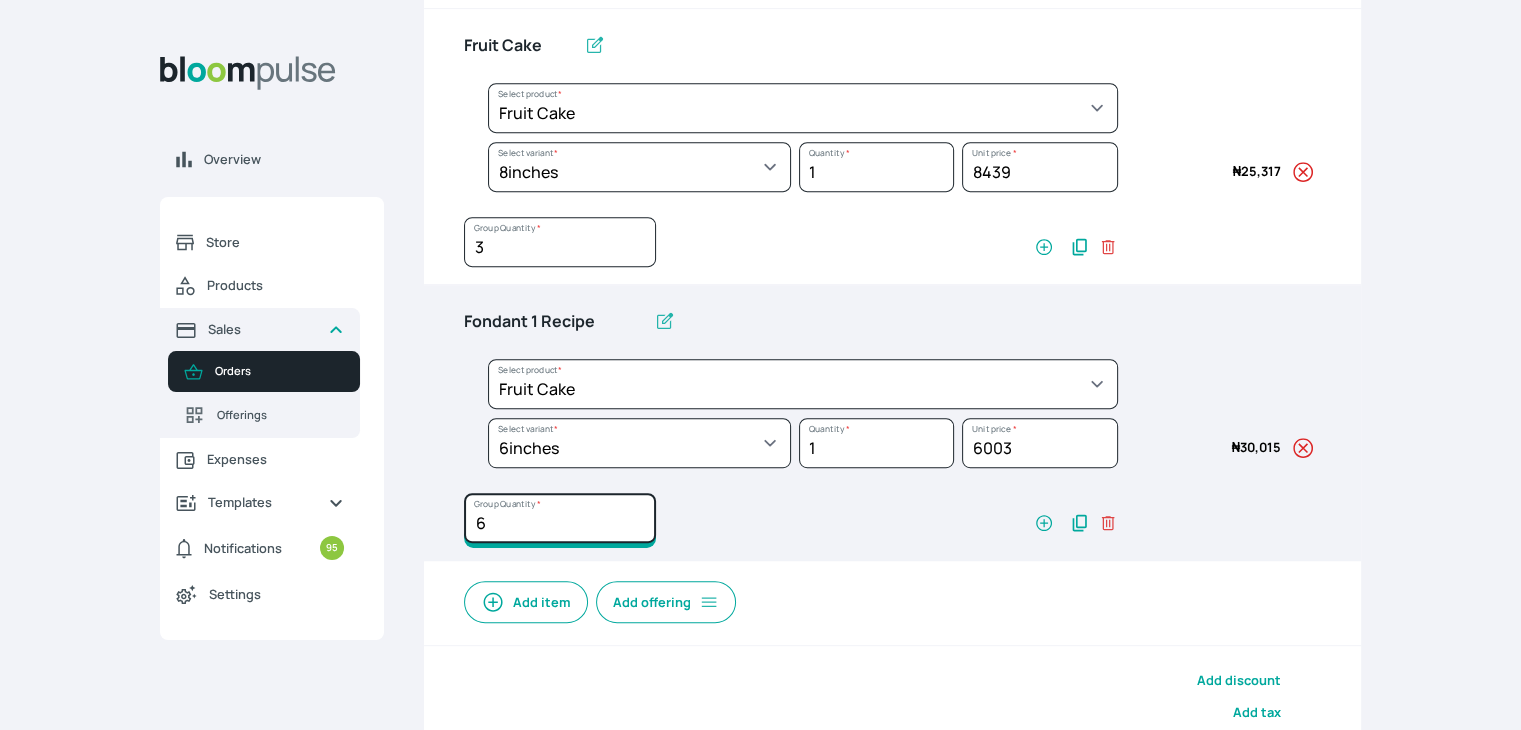 type on "6" 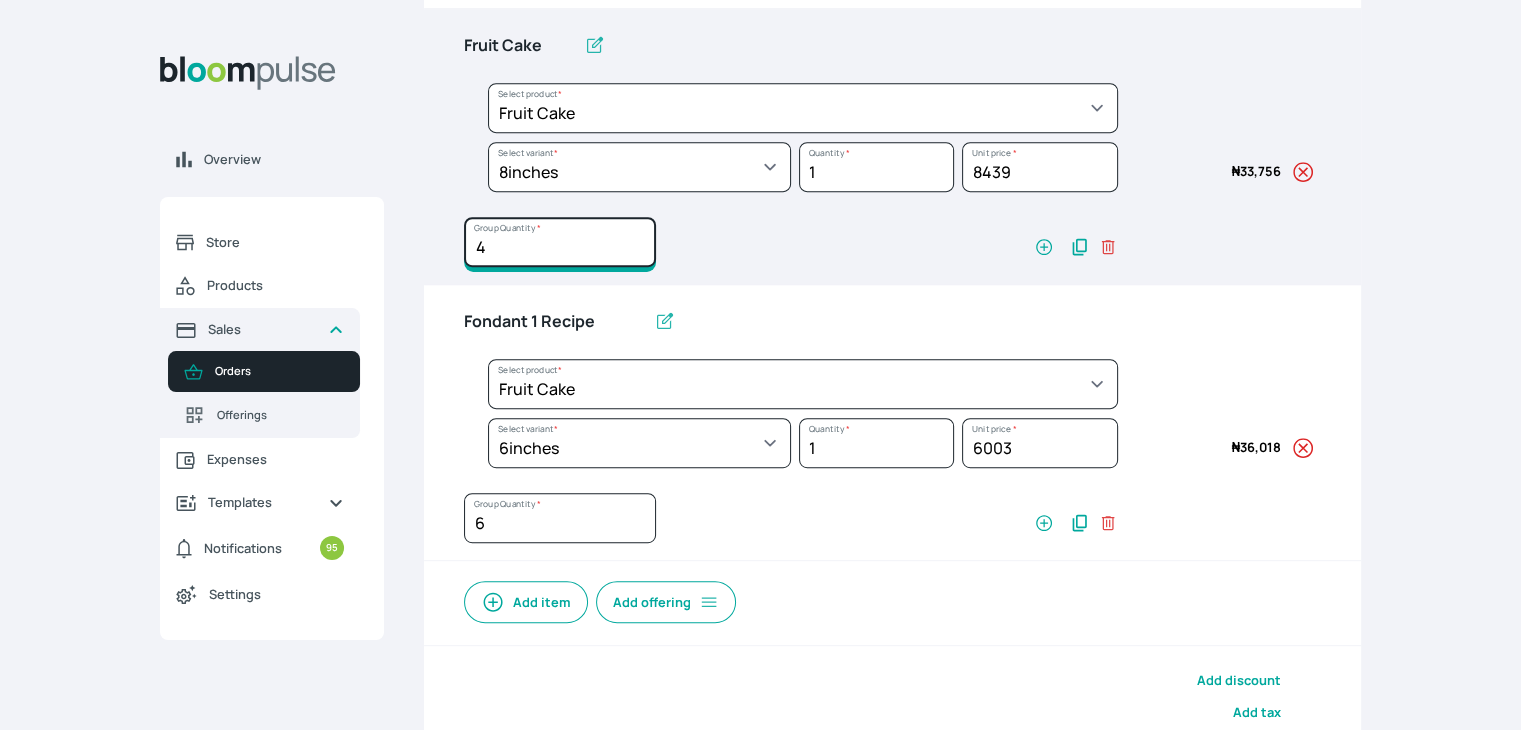 click on "4" at bounding box center [560, -310] 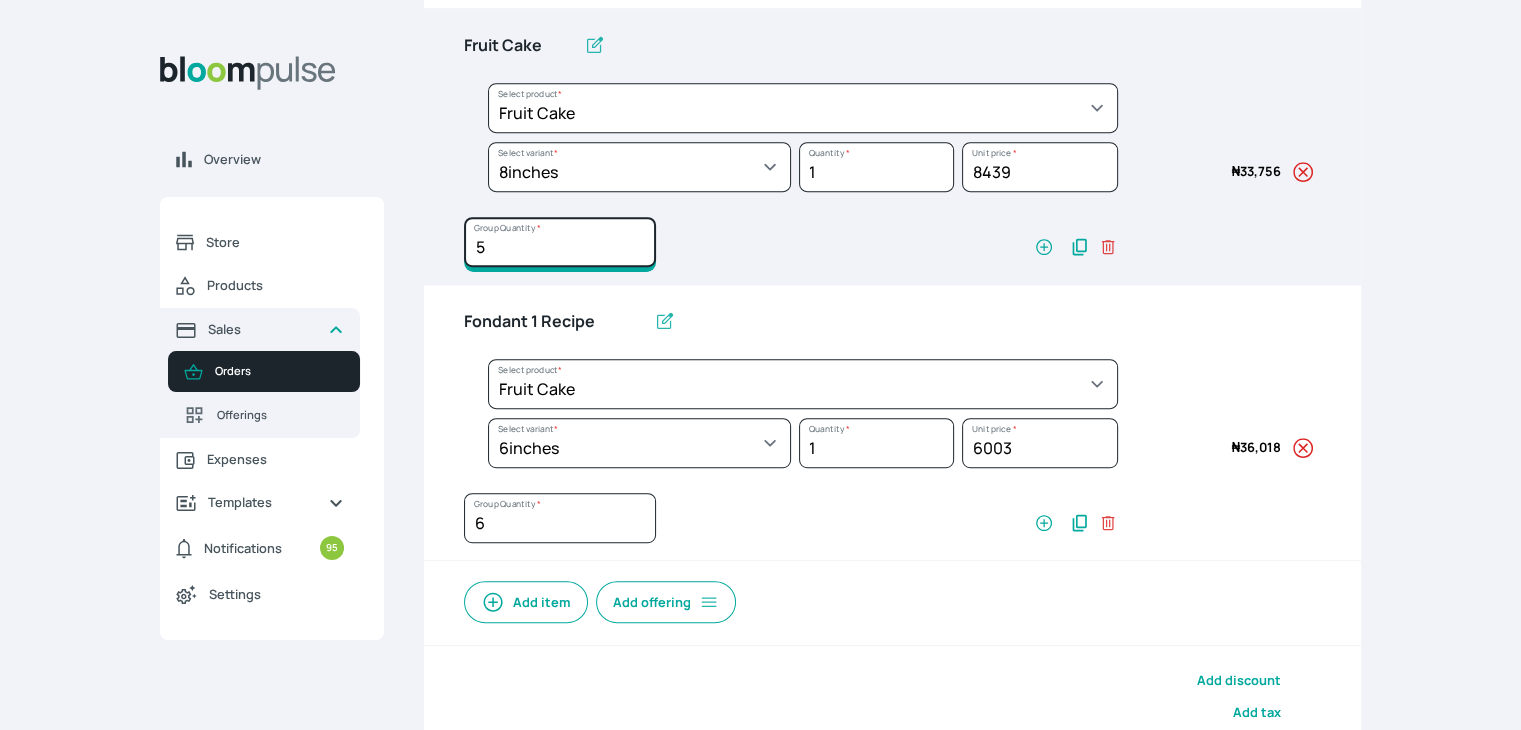 type on "5" 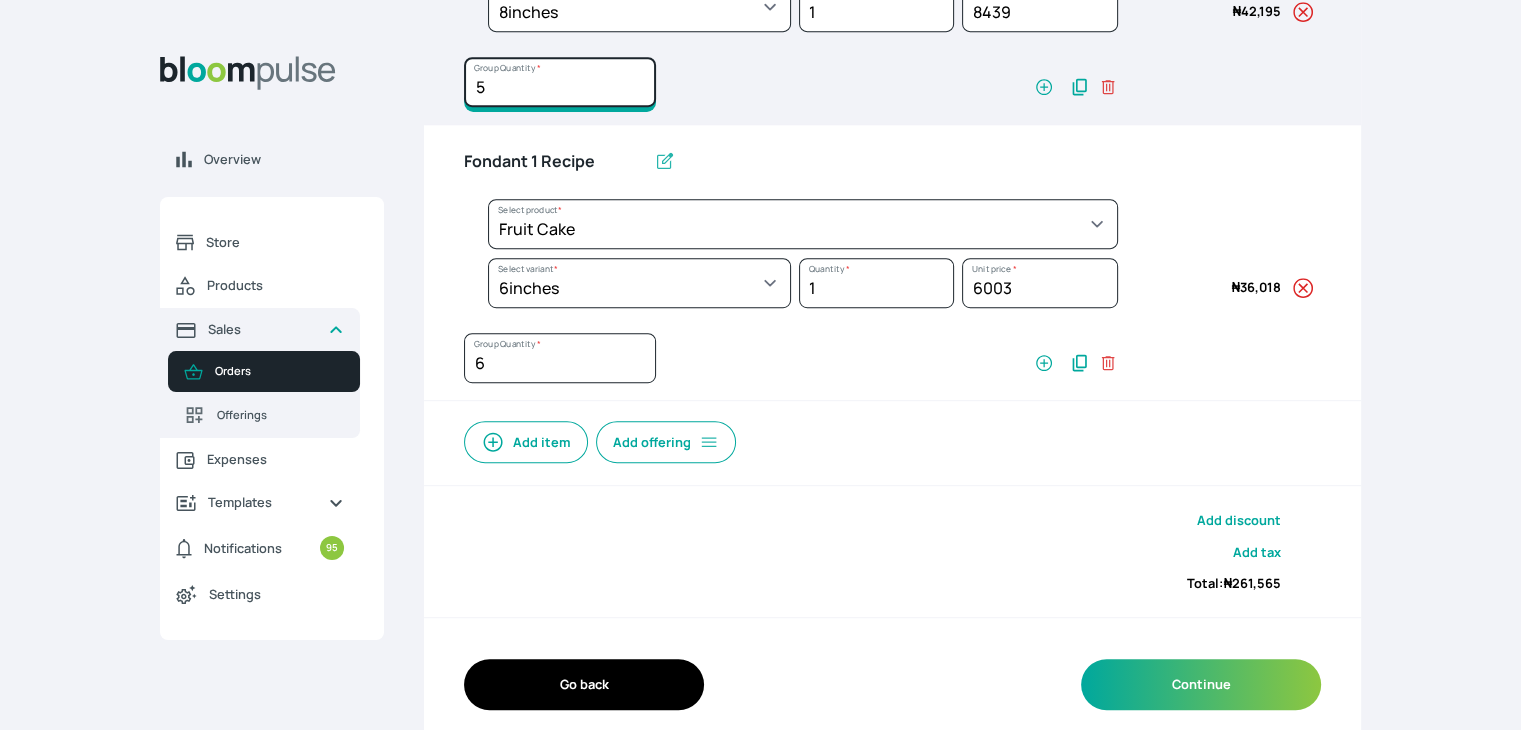 scroll, scrollTop: 1067, scrollLeft: 0, axis: vertical 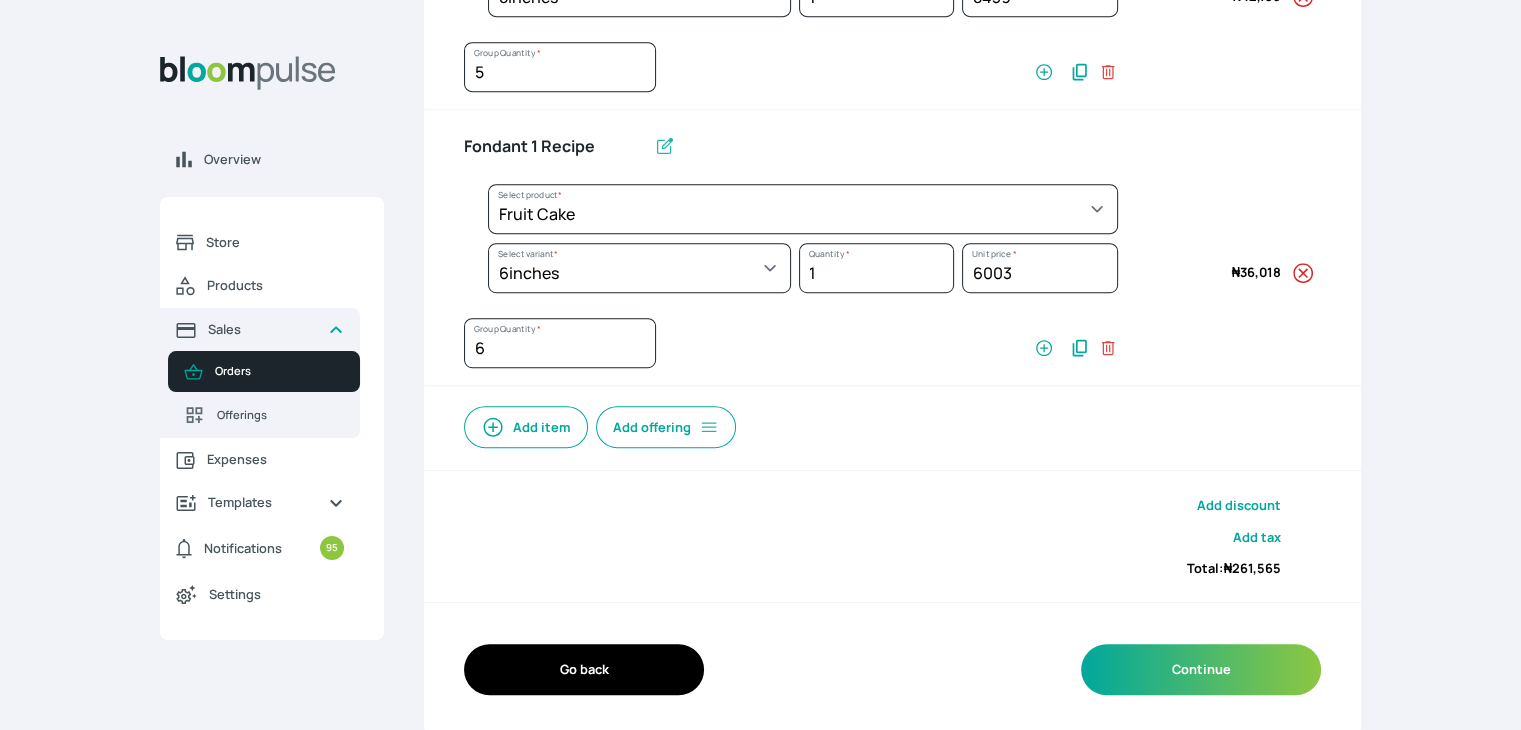 click 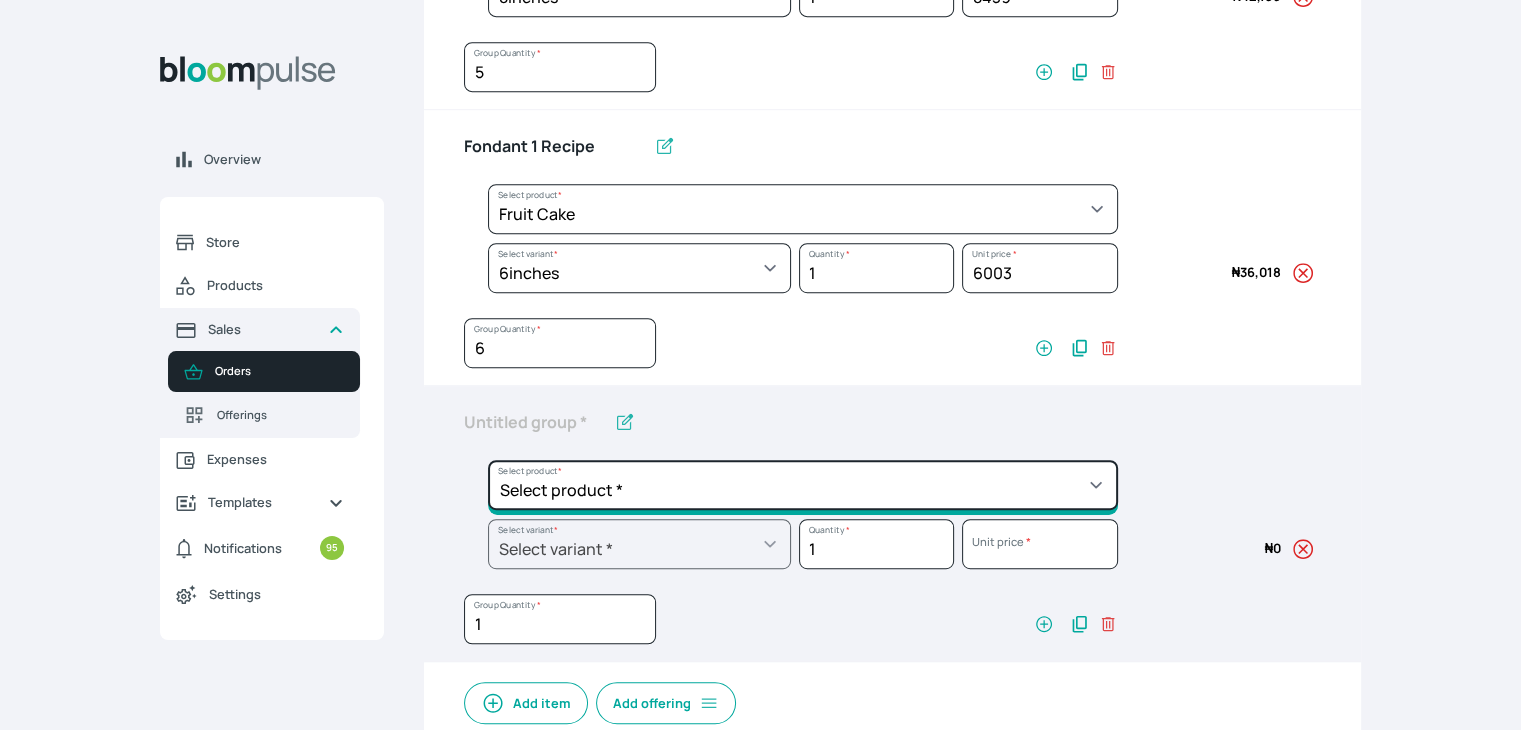 click on "Select product *  Cake Decoration for 8inches High  Chocolate oil based Round Cake  Geneose Sponge square Cake  Pound Square Cake  35cl zobo Mocktail  Banana Bread Batter BBQ Chicken  Bento Cake Budget Friendly Whippedcream Decoration Cake Decoration for 6inches High Cake Decoration for 6inches Low Cake loaf Chocolate Cake Batter Chocolate Ganache Chocolate oil based Batter Chocolate oil based square Cake Chocolate Round Cake Chop Life Package 2 Classic Banana Bread Loaf Coconut Banana Bread Loaf Cookies and Cream oil based Batter Cookies and cream oil based Round Cake Cupcakes Custom Made Whippedcream Decoration Doughnut Batter Fondant 1 Recipe  Fruit Cake Fruit Cake Batter Geneose Sponge Cake Batter Geneose Sponge Round Cake Meat Pie Meat Pie per 1 Mini puff Pound Cake Batter Pound Round Cake  Puff puff Redvelvet Cake Batter Redvelvet oil based Batter Redvelvet oil based Round Cake Redvelvet Round Cake Royal Buttercream  Small chops Stick Meat Sugar Doughnut  Swiss Meringue Buttercream  Valentine Love Box" at bounding box center [803, -619] 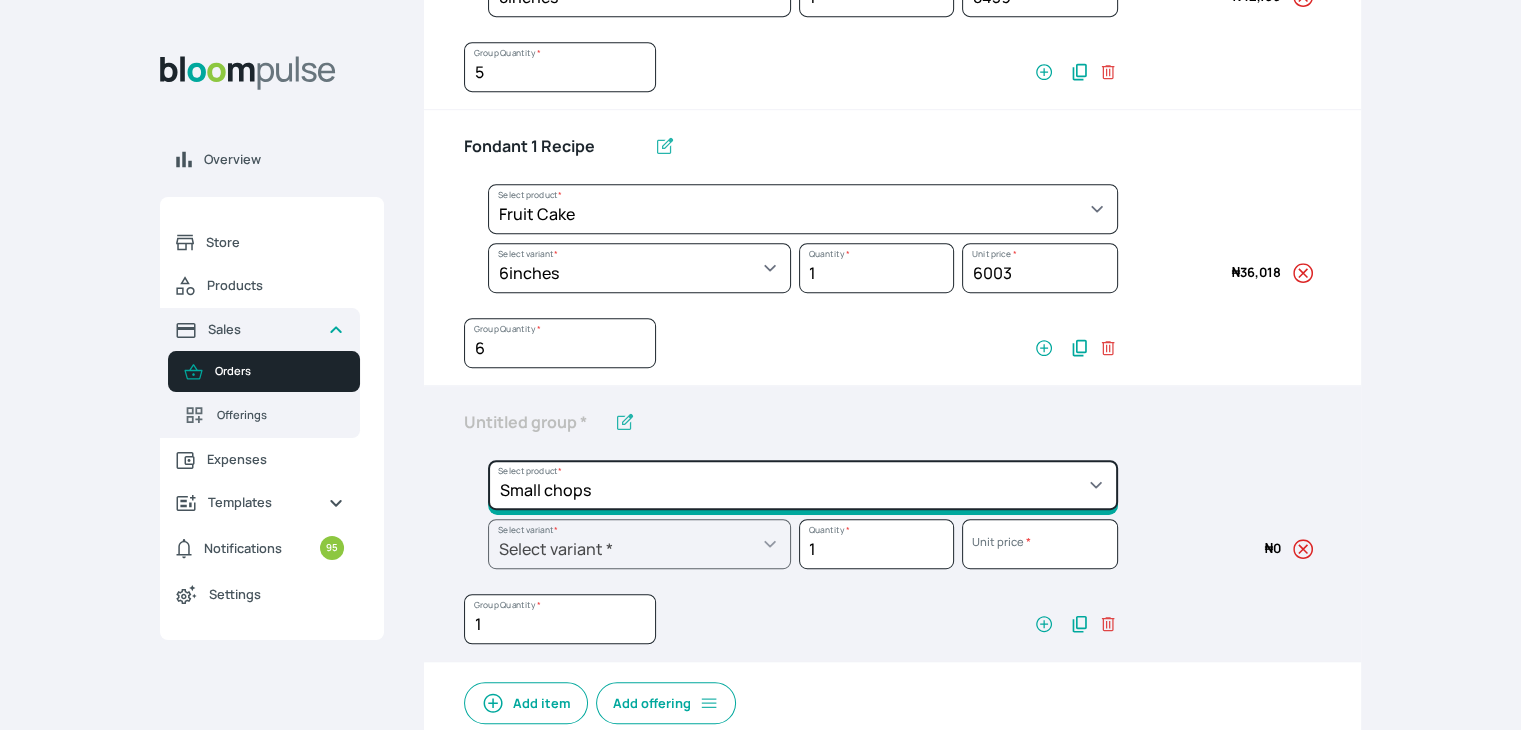 type on "Small chops" 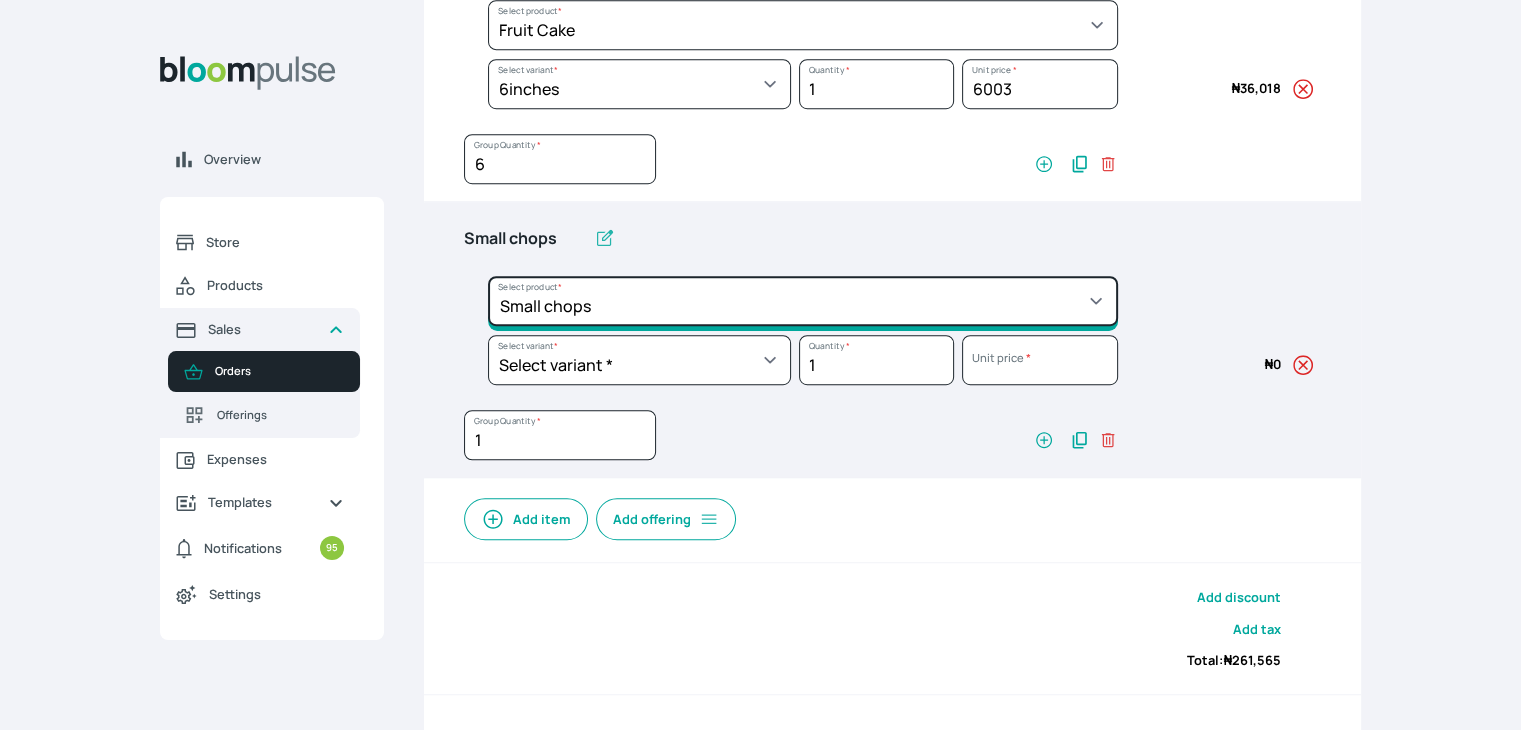 scroll, scrollTop: 1267, scrollLeft: 0, axis: vertical 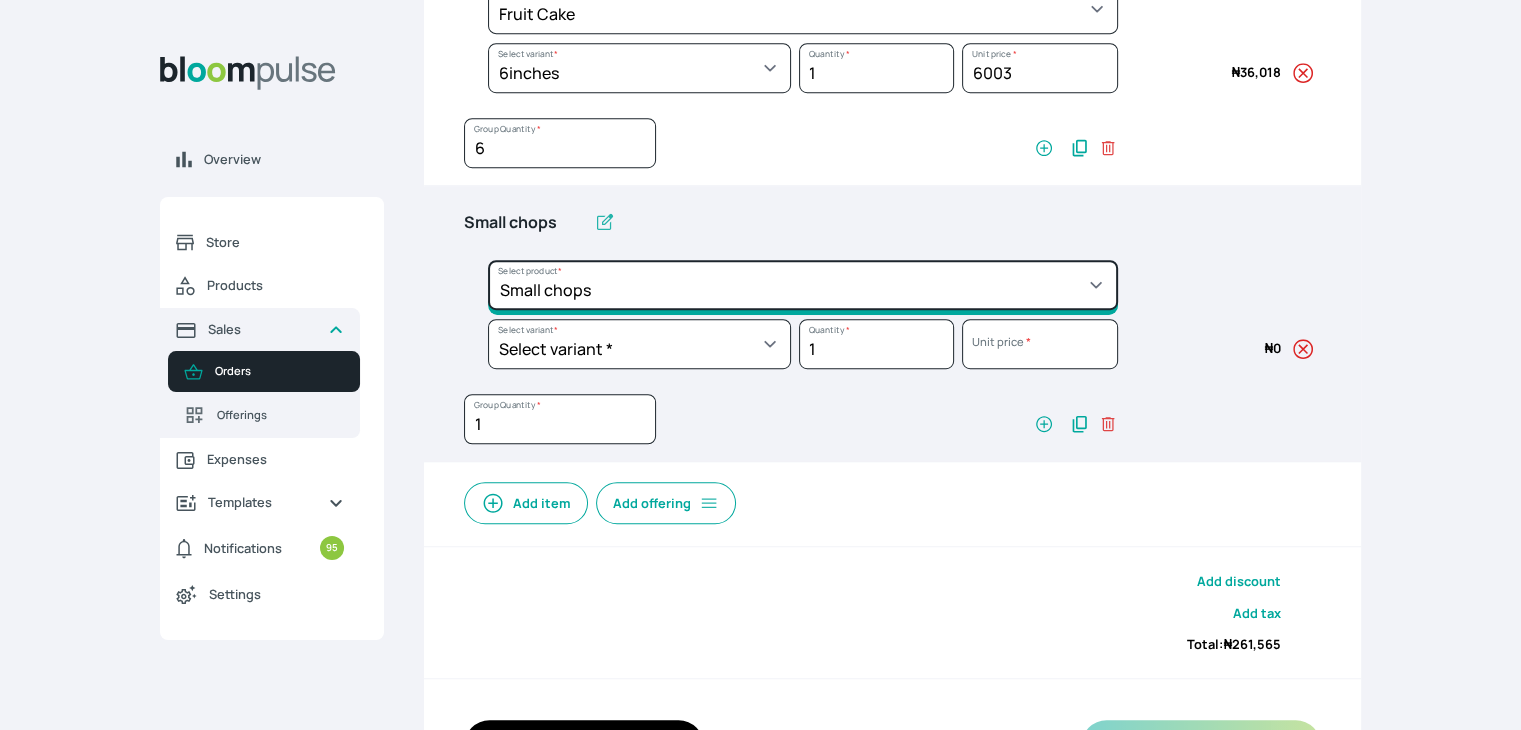 click on "Select product *  Cake Decoration for 8inches High  Chocolate oil based Round Cake  Geneose Sponge square Cake  Pound Square Cake  35cl zobo Mocktail  Banana Bread Batter BBQ Chicken  Bento Cake Budget Friendly Whippedcream Decoration Cake Decoration for 6inches High Cake Decoration for 6inches Low Cake loaf Chocolate Cake Batter Chocolate Ganache Chocolate oil based Batter Chocolate oil based square Cake Chocolate Round Cake Chop Life Package 2 Classic Banana Bread Loaf Coconut Banana Bread Loaf Cookies and Cream oil based Batter Cookies and cream oil based Round Cake Cupcakes Custom Made Whippedcream Decoration Doughnut Batter Fondant 1 Recipe  Fruit Cake Fruit Cake Batter Geneose Sponge Cake Batter Geneose Sponge Round Cake Meat Pie Meat Pie per 1 Mini puff Pound Cake Batter Pound Round Cake  Puff puff Redvelvet Cake Batter Redvelvet oil based Batter Redvelvet oil based Round Cake Redvelvet Round Cake Royal Buttercream  Small chops Stick Meat Sugar Doughnut  Swiss Meringue Buttercream  Valentine Love Box" at bounding box center (803, -819) 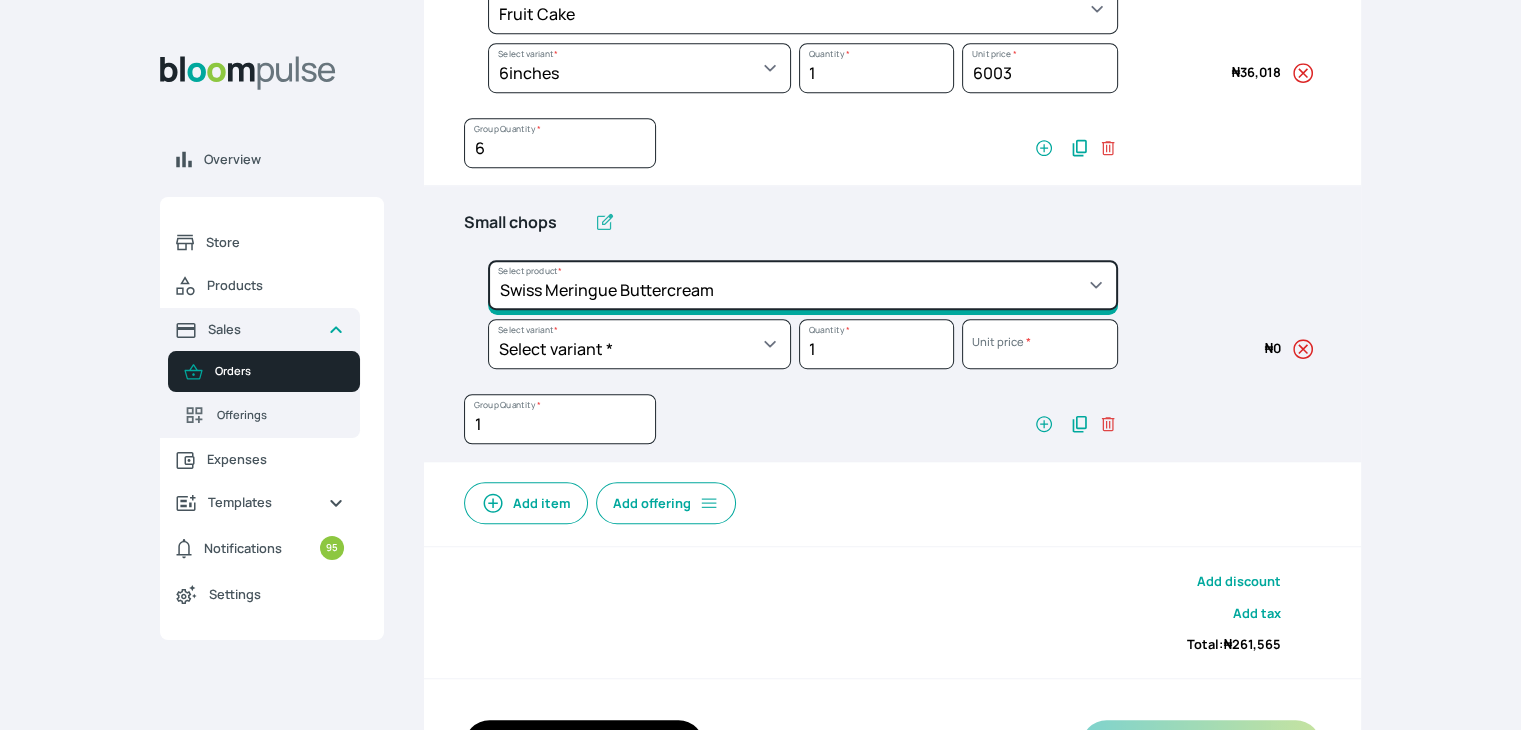 click on "Select product *  Cake Decoration for 8inches High  Chocolate oil based Round Cake  Geneose Sponge square Cake  Pound Square Cake  35cl zobo Mocktail  Banana Bread Batter BBQ Chicken  Bento Cake Budget Friendly Whippedcream Decoration Cake Decoration for 6inches High Cake Decoration for 6inches Low Cake loaf Chocolate Cake Batter Chocolate Ganache Chocolate oil based Batter Chocolate oil based square Cake Chocolate Round Cake Chop Life Package 2 Classic Banana Bread Loaf Coconut Banana Bread Loaf Cookies and Cream oil based Batter Cookies and cream oil based Round Cake Cupcakes Custom Made Whippedcream Decoration Doughnut Batter Fondant 1 Recipe  Fruit Cake Fruit Cake Batter Geneose Sponge Cake Batter Geneose Sponge Round Cake Meat Pie Meat Pie per 1 Mini puff Pound Cake Batter Pound Round Cake  Puff puff Redvelvet Cake Batter Redvelvet oil based Batter Redvelvet oil based Round Cake Redvelvet Round Cake Royal Buttercream  Small chops Stick Meat Sugar Doughnut  Swiss Meringue Buttercream  Valentine Love Box" at bounding box center (803, -819) 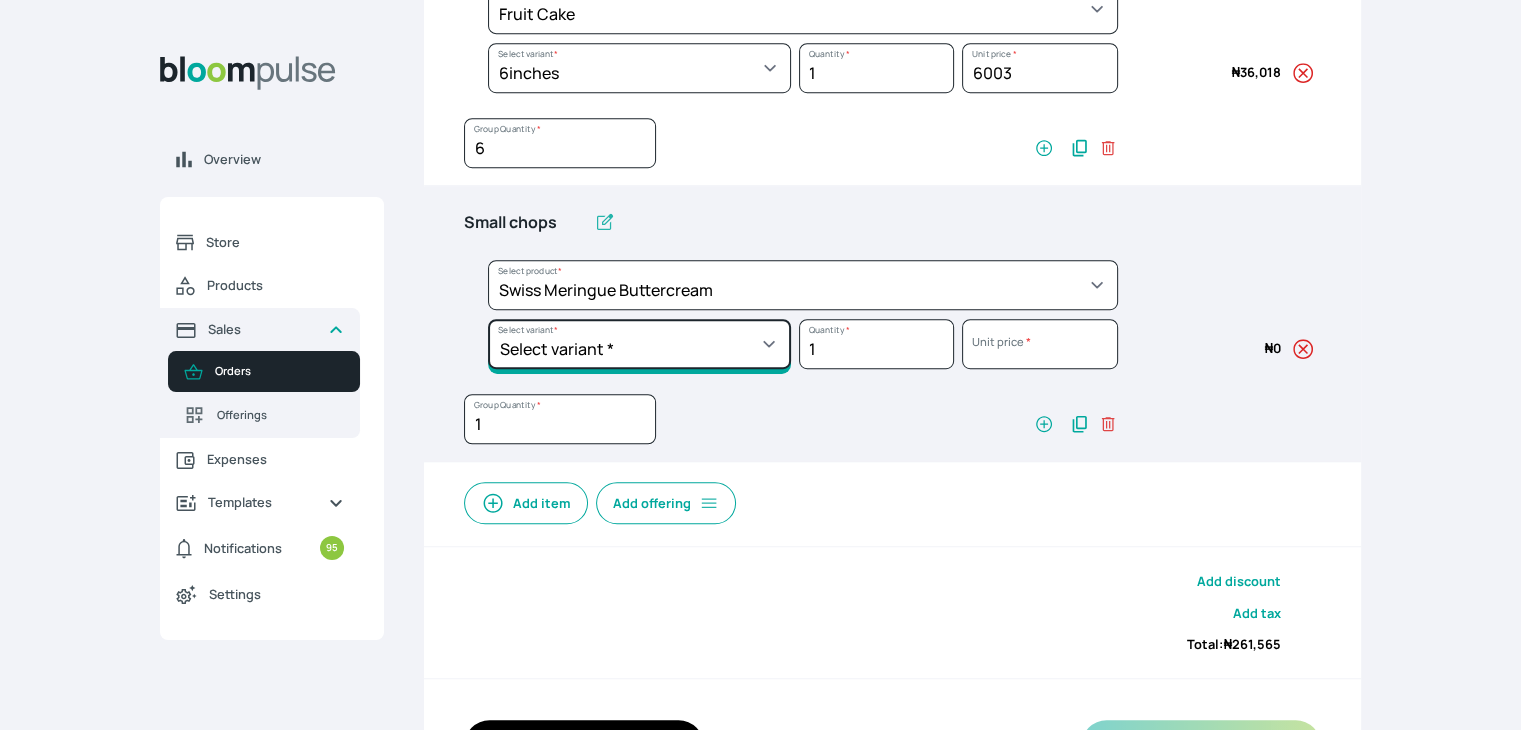 click on "Select variant * 1 batch Half batch" at bounding box center (639, -760) 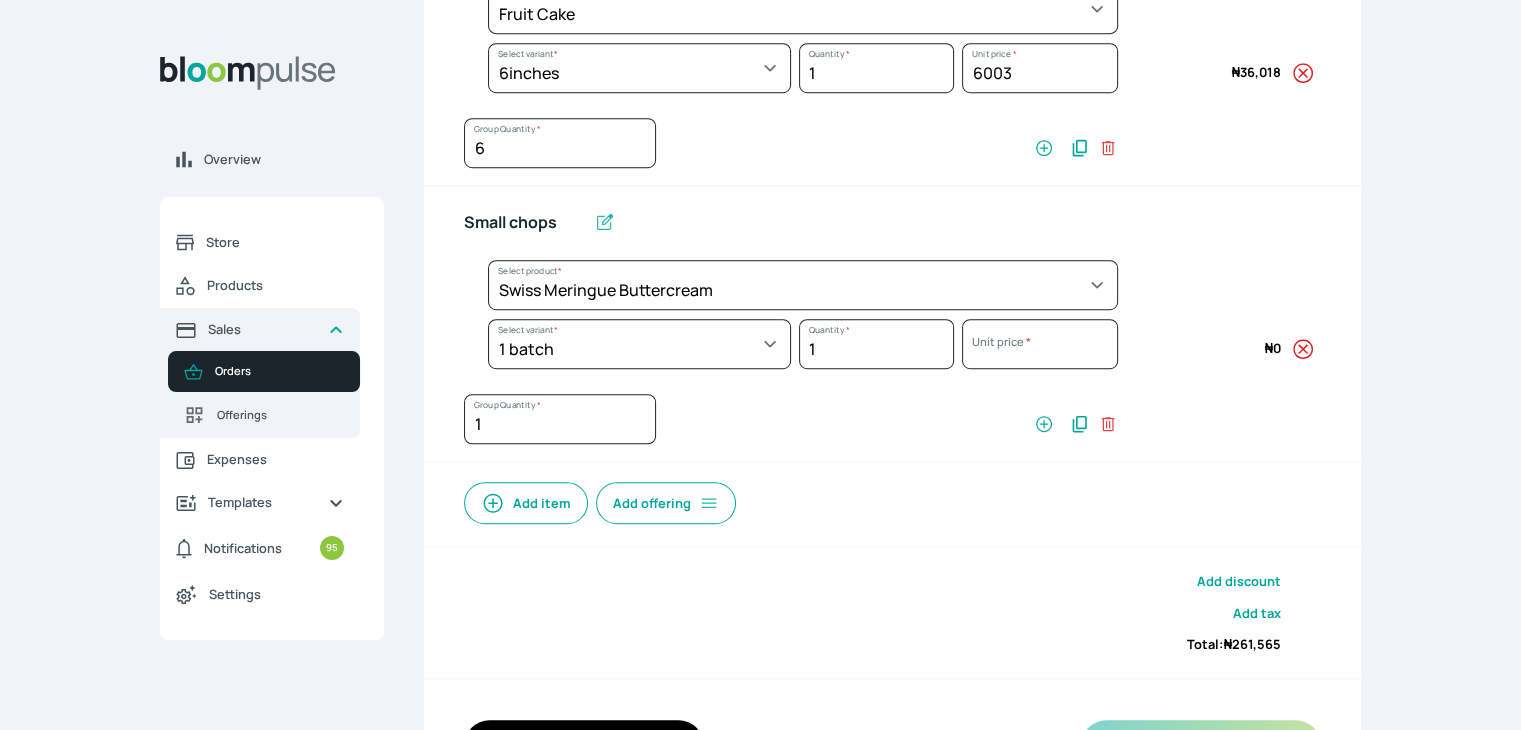 select on "645c6260-b6bb-4351-a585-2a2a1086c83c" 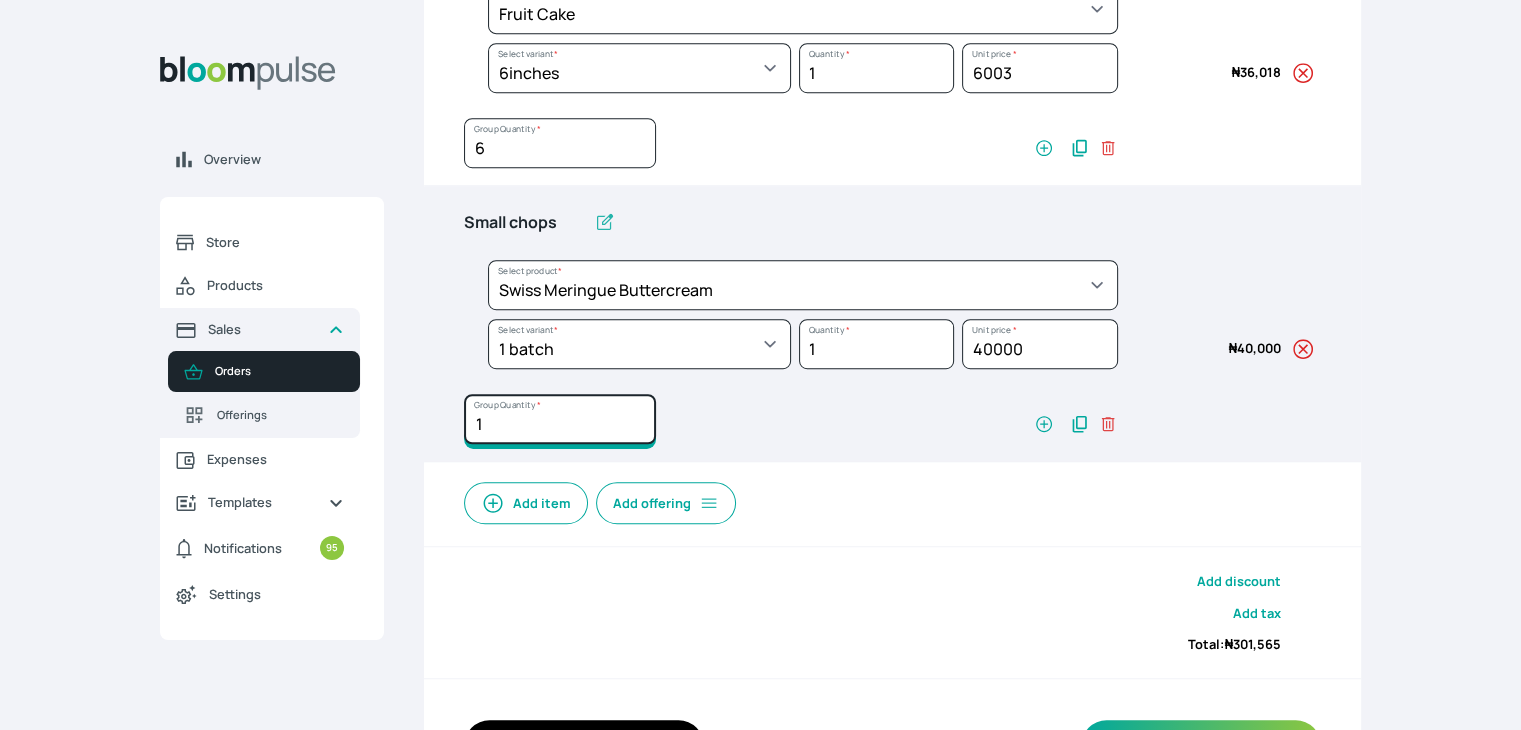 click on "1" at bounding box center (560, -685) 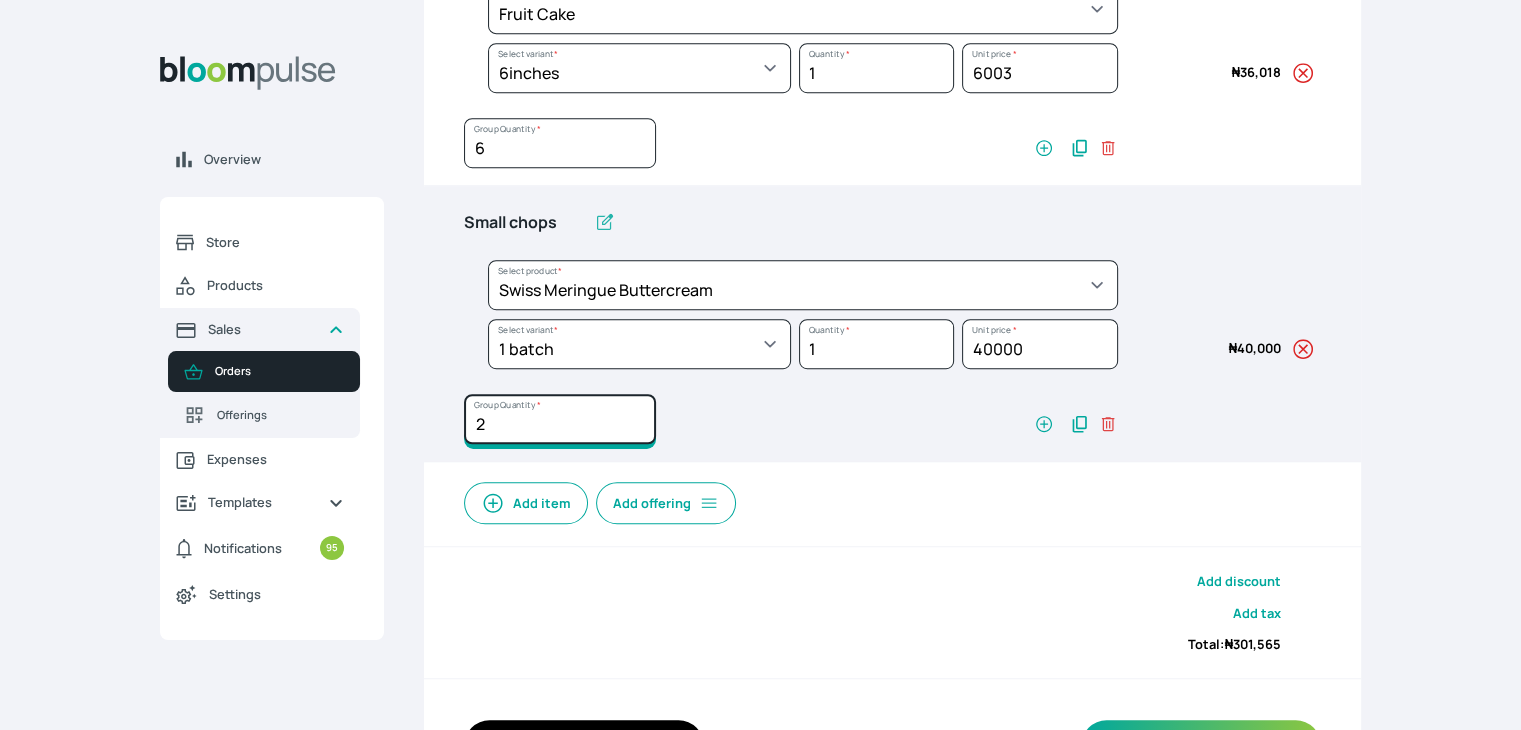 type on "2" 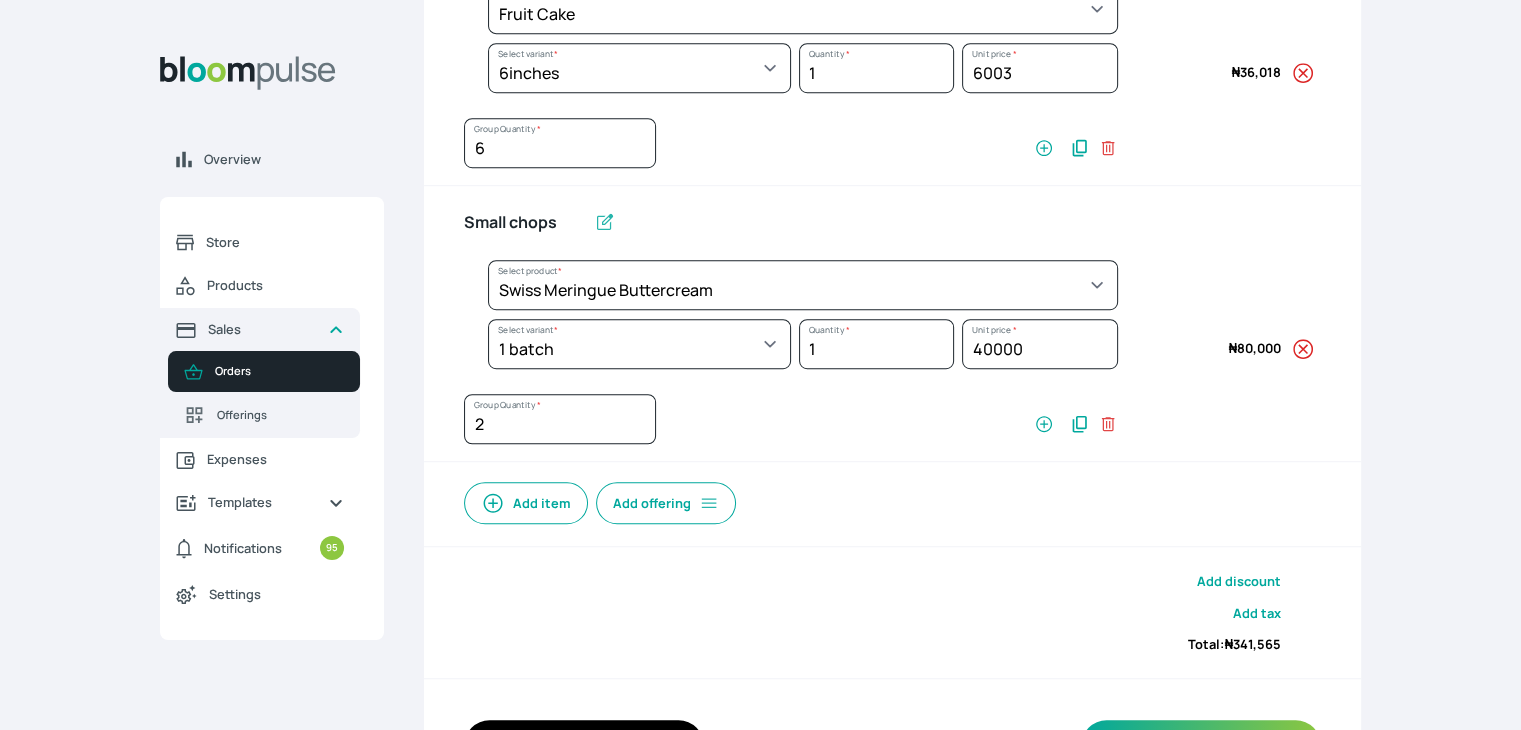 click on "Add item" at bounding box center [526, 503] 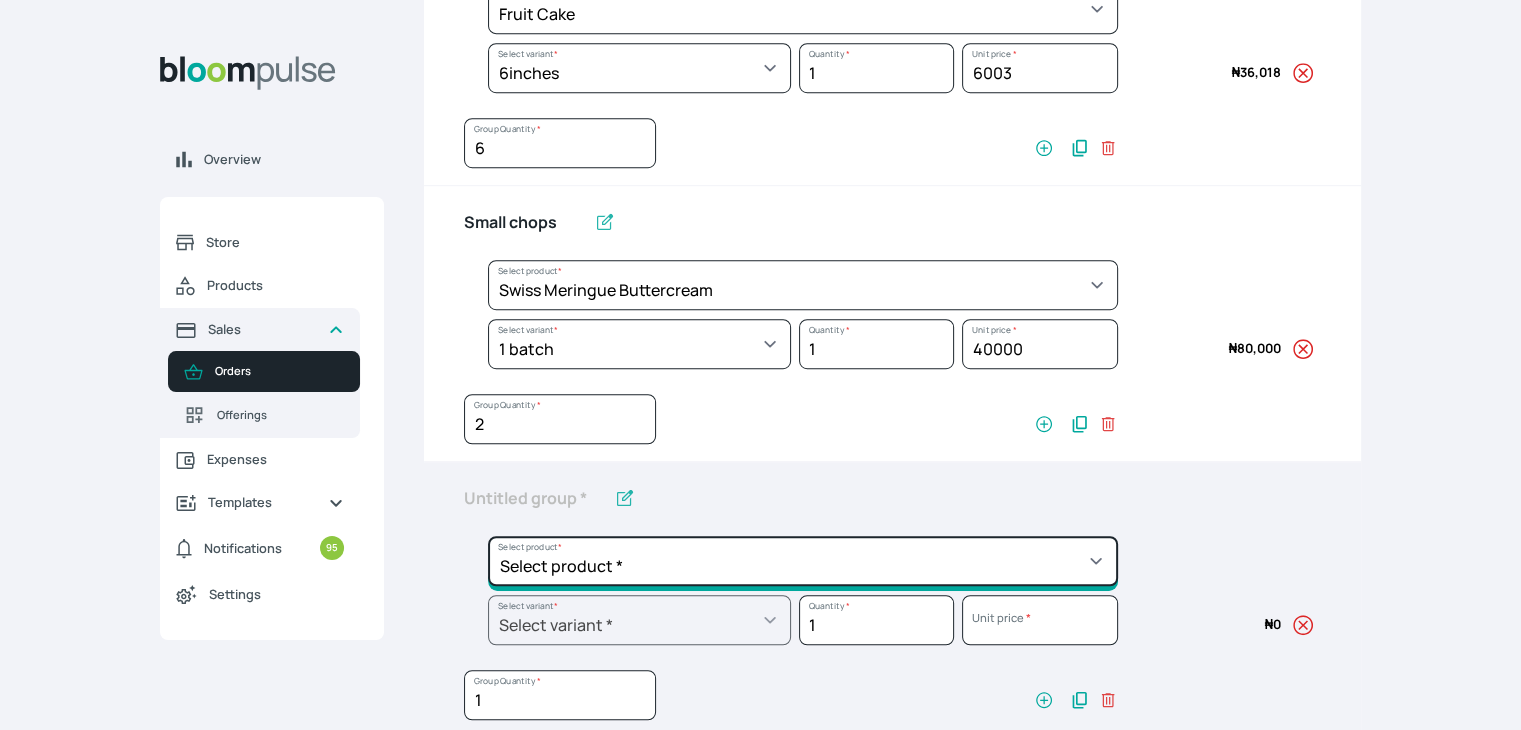click on "Select product *  Cake Decoration for 8inches High  Chocolate oil based Round Cake  Geneose Sponge square Cake  Pound Square Cake  35cl zobo Mocktail  Banana Bread Batter BBQ Chicken  Bento Cake Budget Friendly Whippedcream Decoration Cake Decoration for 6inches High Cake Decoration for 6inches Low Cake loaf Chocolate Cake Batter Chocolate Ganache Chocolate oil based Batter Chocolate oil based square Cake Chocolate Round Cake Chop Life Package 2 Classic Banana Bread Loaf Coconut Banana Bread Loaf Cookies and Cream oil based Batter Cookies and cream oil based Round Cake Cupcakes Custom Made Whippedcream Decoration Doughnut Batter Fondant 1 Recipe  Fruit Cake Fruit Cake Batter Geneose Sponge Cake Batter Geneose Sponge Round Cake Meat Pie Meat Pie per 1 Mini puff Pound Cake Batter Pound Round Cake  Puff puff Redvelvet Cake Batter Redvelvet oil based Batter Redvelvet oil based Round Cake Redvelvet Round Cake Royal Buttercream  Small chops Stick Meat Sugar Doughnut  Swiss Meringue Buttercream  Valentine Love Box" at bounding box center [803, -819] 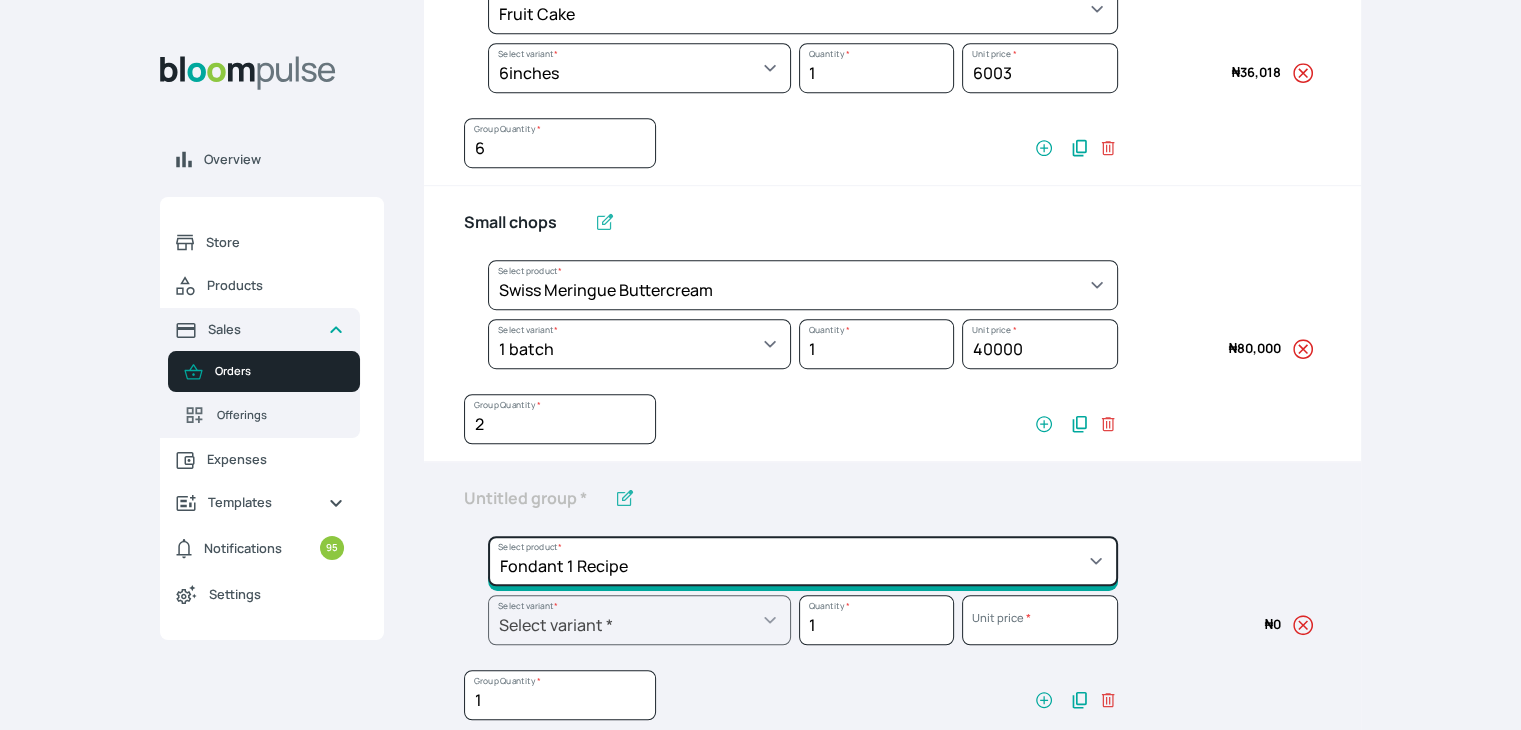 click on "Select product *  Cake Decoration for 8inches High  Chocolate oil based Round Cake  Geneose Sponge square Cake  Pound Square Cake  35cl zobo Mocktail  Banana Bread Batter BBQ Chicken  Bento Cake Budget Friendly Whippedcream Decoration Cake Decoration for 6inches High Cake Decoration for 6inches Low Cake loaf Chocolate Cake Batter Chocolate Ganache Chocolate oil based Batter Chocolate oil based square Cake Chocolate Round Cake Chop Life Package 2 Classic Banana Bread Loaf Coconut Banana Bread Loaf Cookies and Cream oil based Batter Cookies and cream oil based Round Cake Cupcakes Custom Made Whippedcream Decoration Doughnut Batter Fondant 1 Recipe  Fruit Cake Fruit Cake Batter Geneose Sponge Cake Batter Geneose Sponge Round Cake Meat Pie Meat Pie per 1 Mini puff Pound Cake Batter Pound Round Cake  Puff puff Redvelvet Cake Batter Redvelvet oil based Batter Redvelvet oil based Round Cake Redvelvet Round Cake Royal Buttercream  Small chops Stick Meat Sugar Doughnut  Swiss Meringue Buttercream  Valentine Love Box" at bounding box center [803, -819] 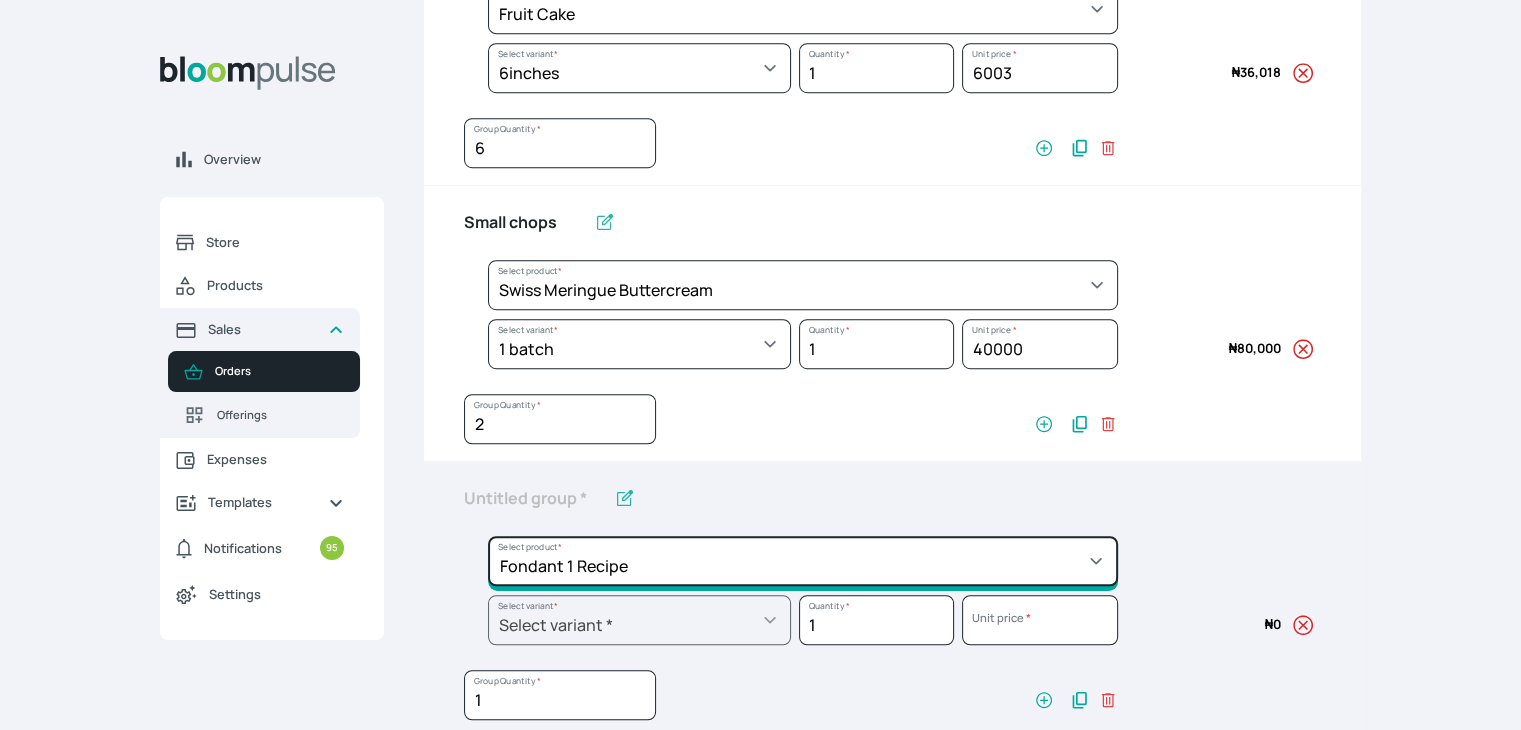 type on "Fondant 1 Recipe" 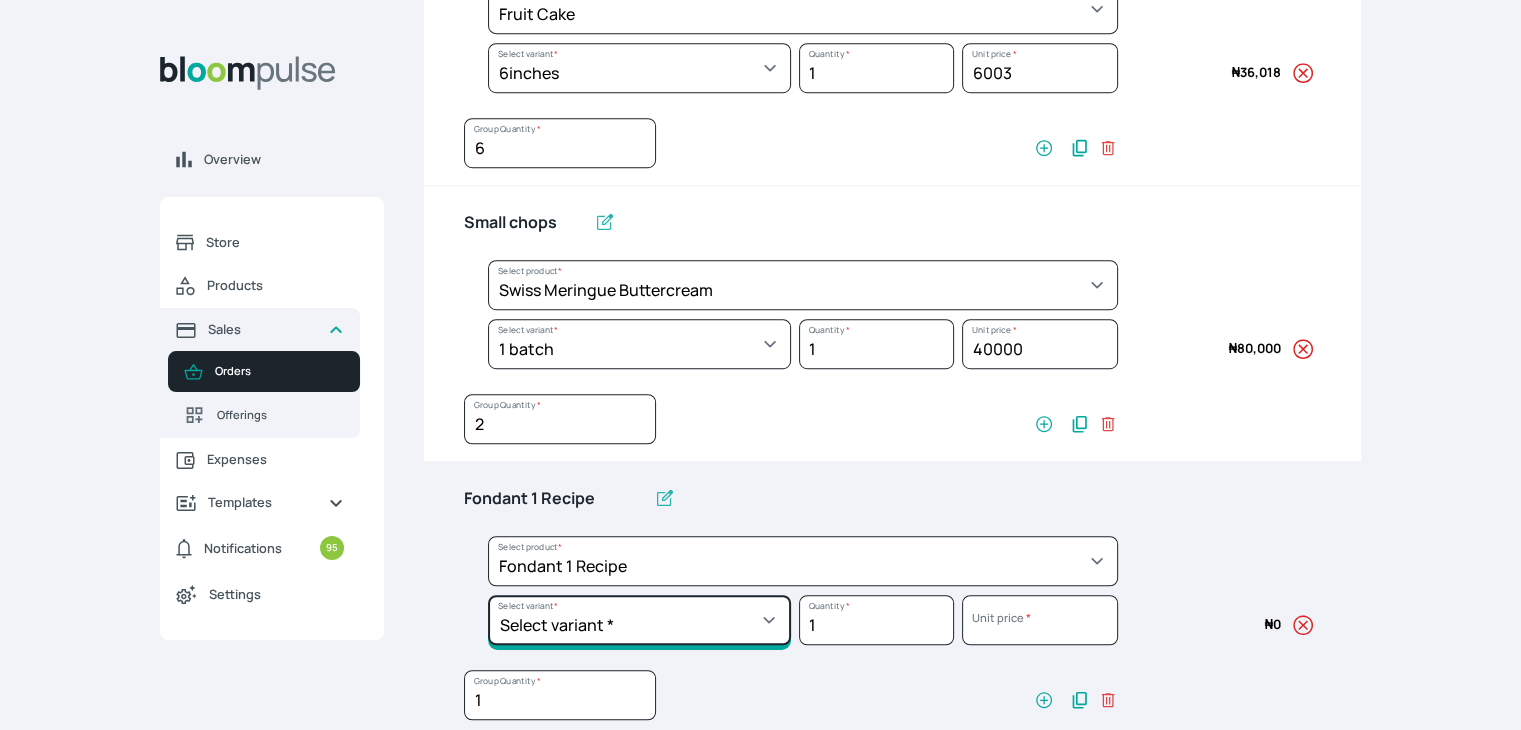 click on "Select variant * Regular" at bounding box center (639, -760) 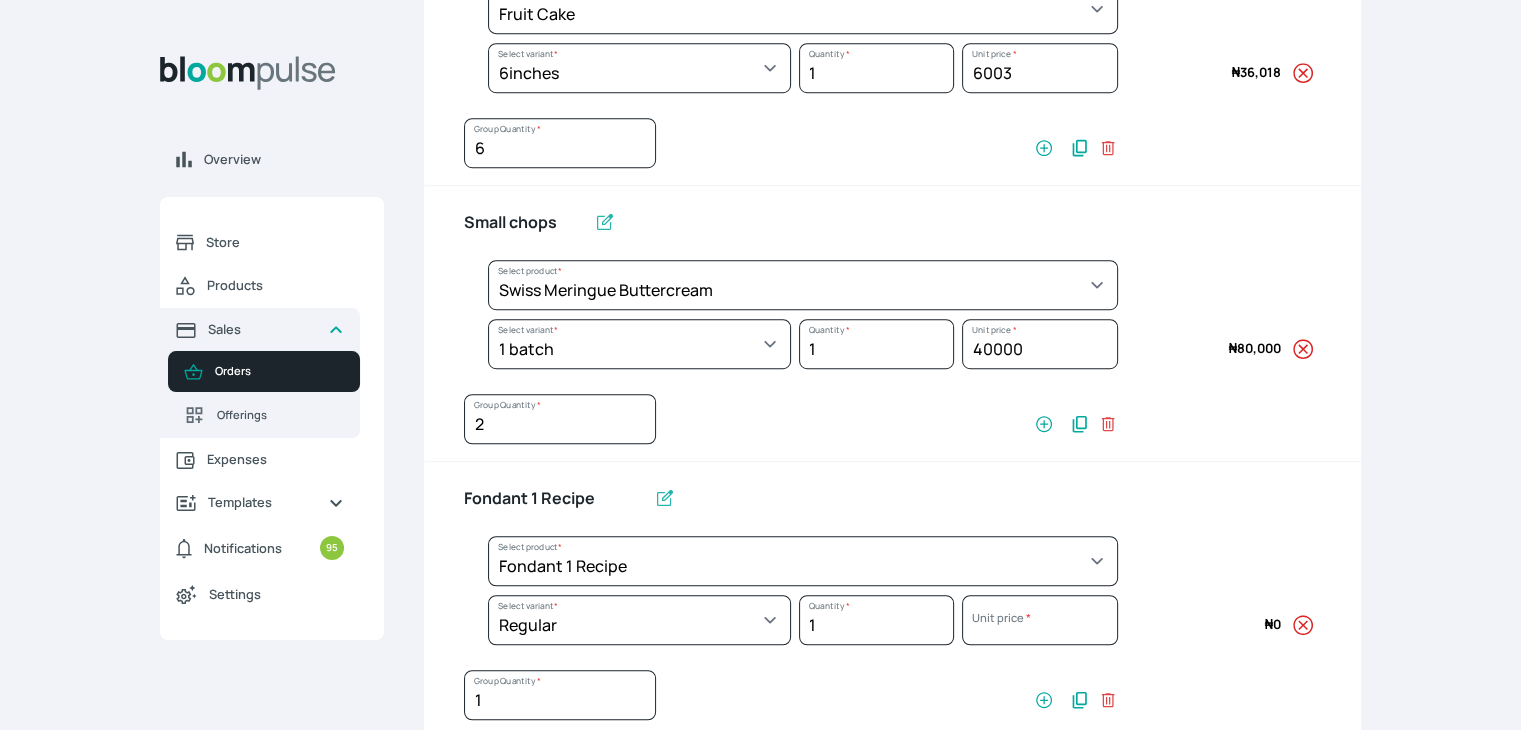 select on "8010db02-07cd-44bd-8936-1cca38eae19c" 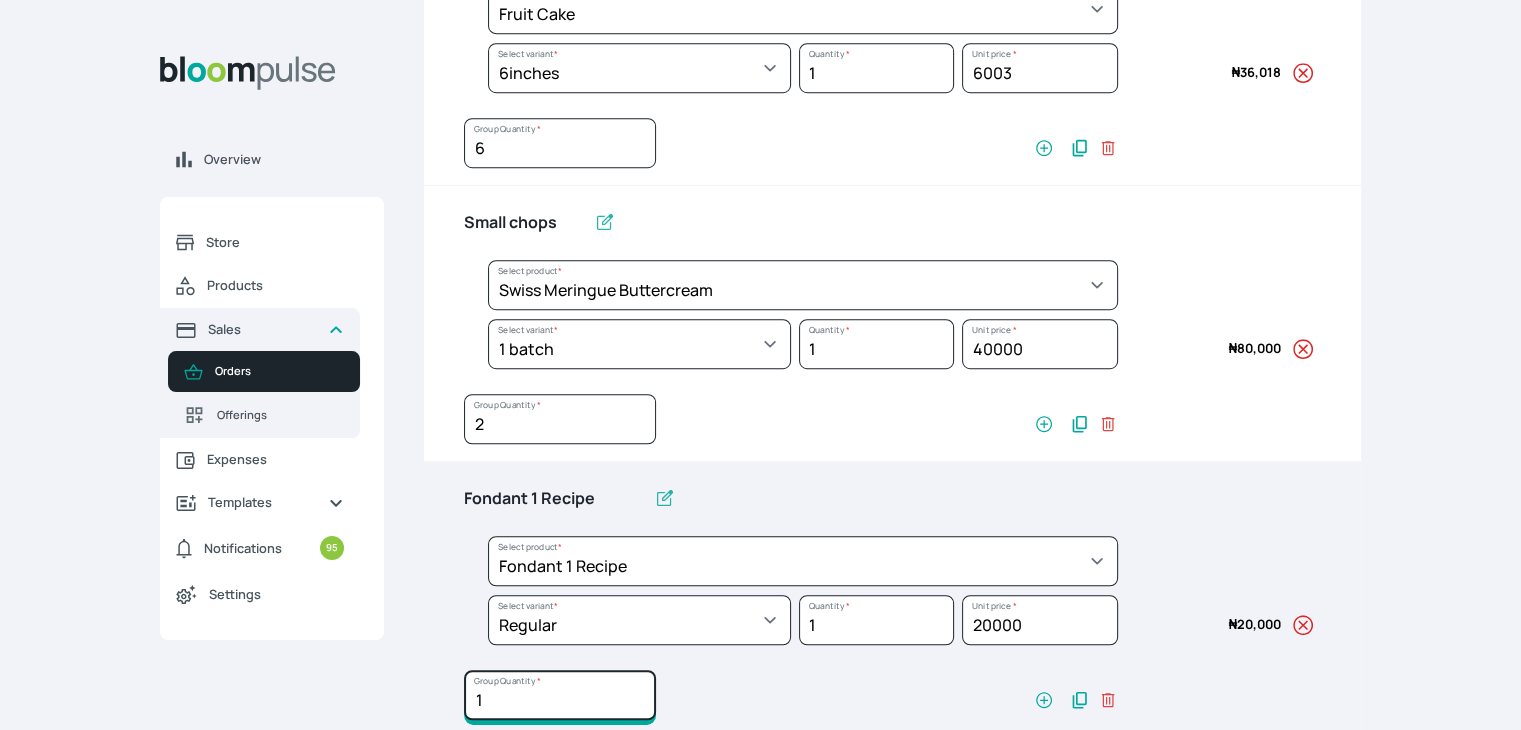click on "1" at bounding box center [560, -685] 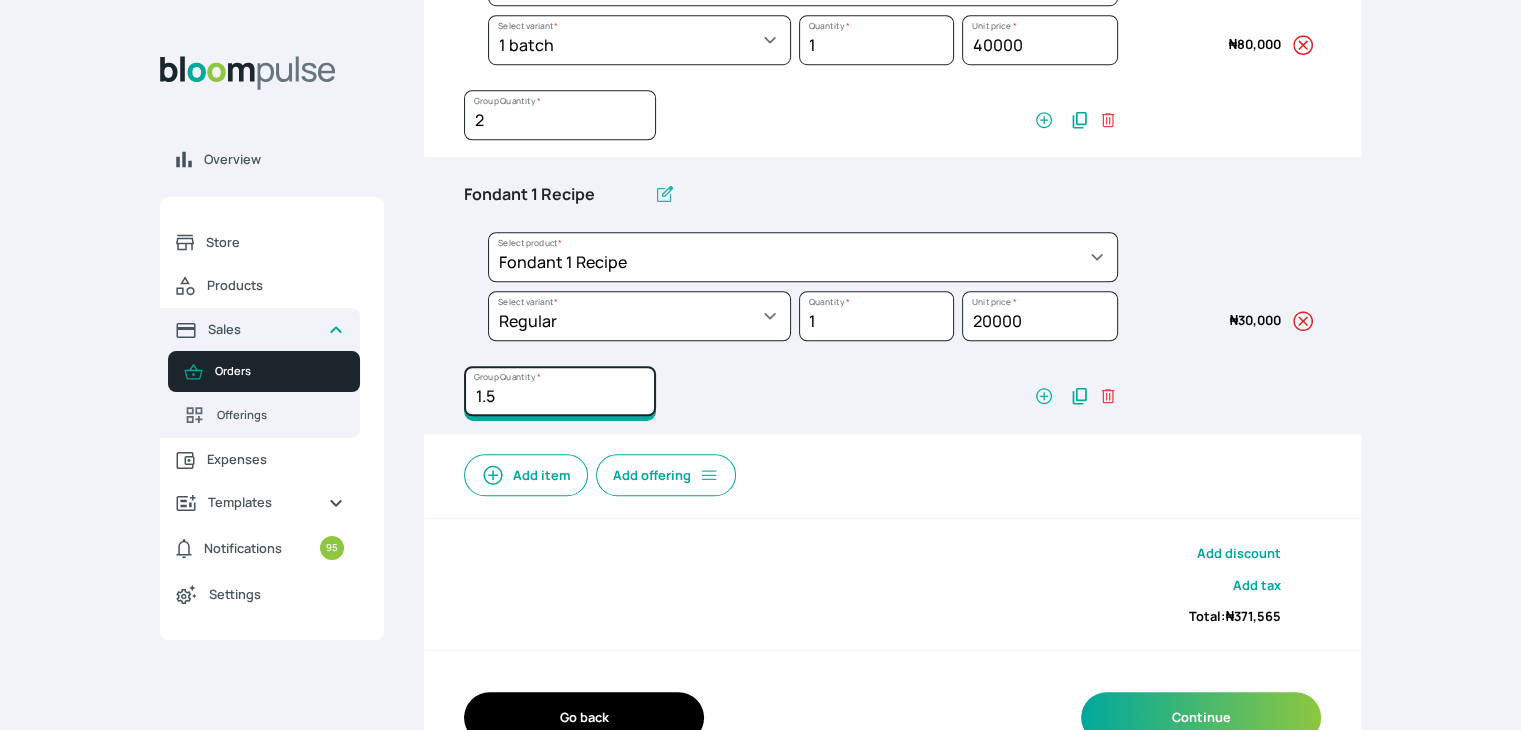 scroll, scrollTop: 1616, scrollLeft: 0, axis: vertical 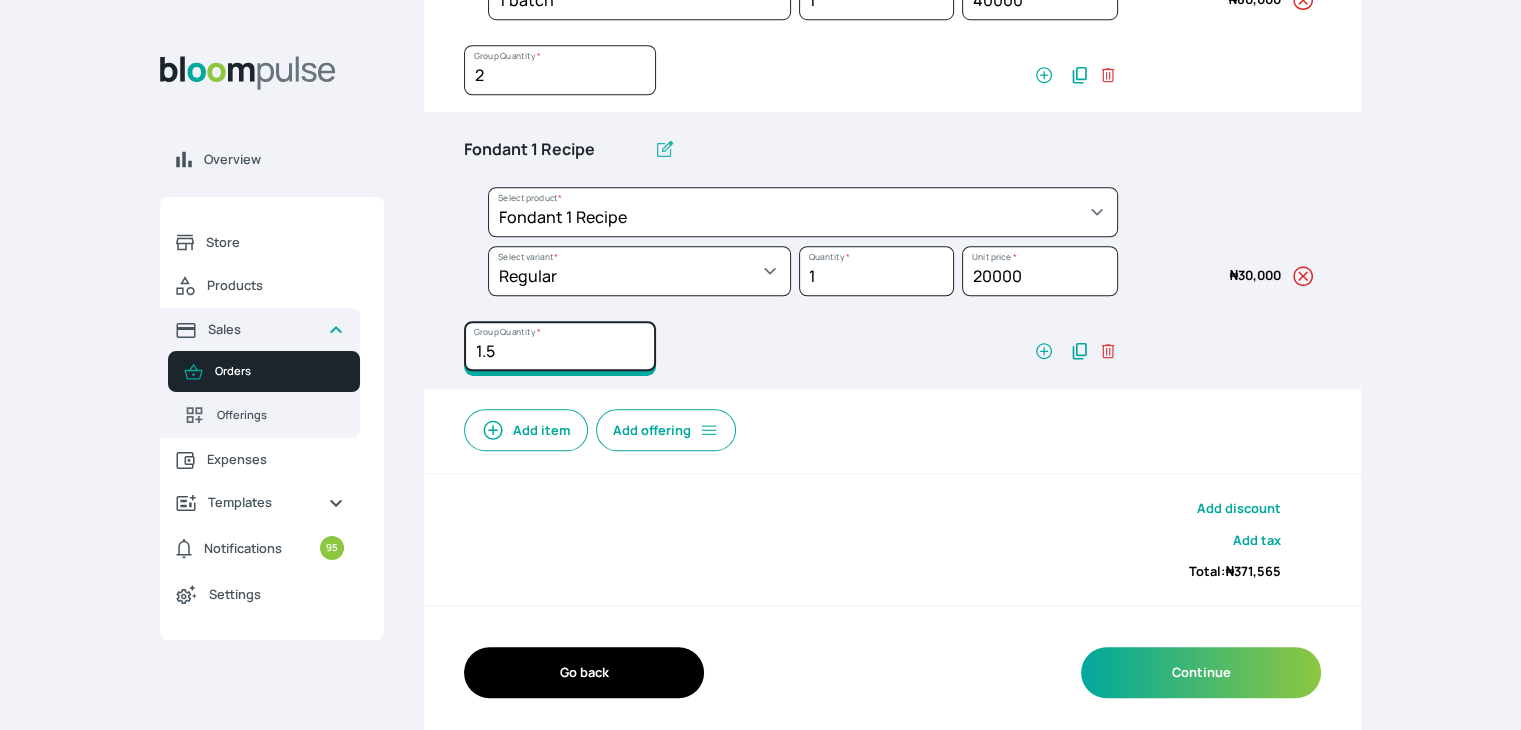 type on "1.5" 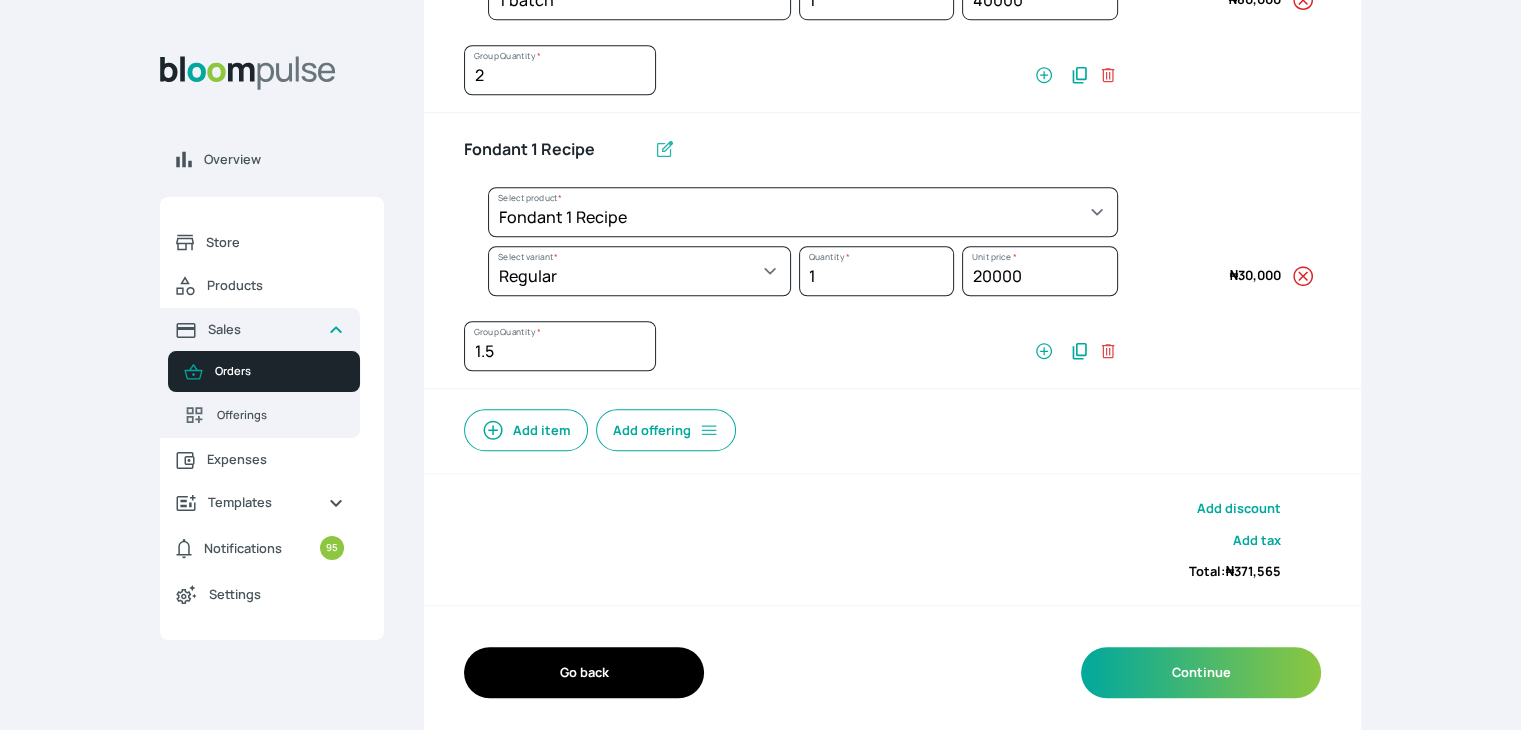 click on "Add item" at bounding box center [526, 430] 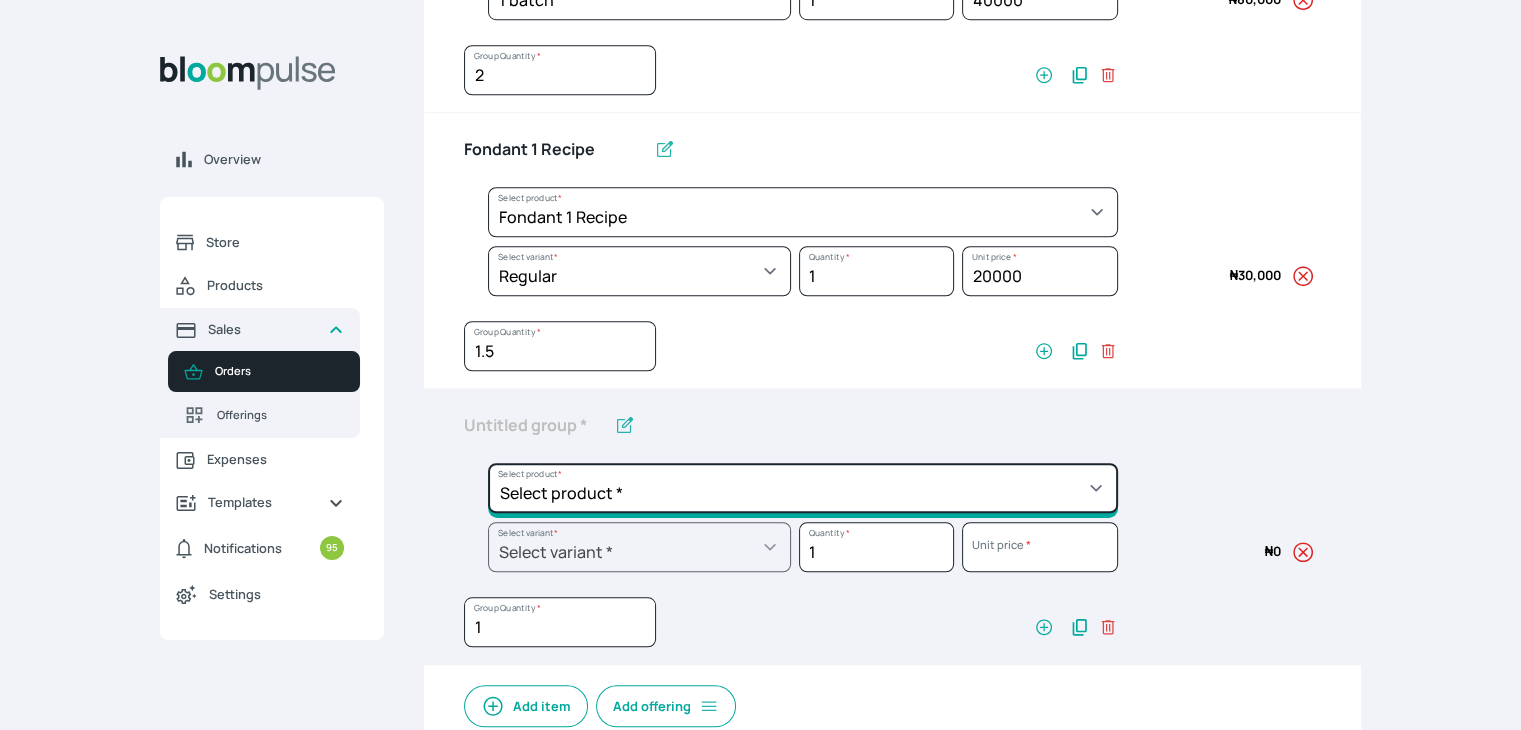 click on "Select product *  Cake Decoration for 8inches High  Chocolate oil based Round Cake  Geneose Sponge square Cake  Pound Square Cake  35cl zobo Mocktail  Banana Bread Batter BBQ Chicken  Bento Cake Budget Friendly Whippedcream Decoration Cake Decoration for 6inches High Cake Decoration for 6inches Low Cake loaf Chocolate Cake Batter Chocolate Ganache Chocolate oil based Batter Chocolate oil based square Cake Chocolate Round Cake Chop Life Package 2 Classic Banana Bread Loaf Coconut Banana Bread Loaf Cookies and Cream oil based Batter Cookies and cream oil based Round Cake Cupcakes Custom Made Whippedcream Decoration Doughnut Batter Fondant 1 Recipe  Fruit Cake Fruit Cake Batter Geneose Sponge Cake Batter Geneose Sponge Round Cake Meat Pie Meat Pie per 1 Mini puff Pound Cake Batter Pound Round Cake  Puff puff Redvelvet Cake Batter Redvelvet oil based Batter Redvelvet oil based Round Cake Redvelvet Round Cake Royal Buttercream  Small chops Stick Meat Sugar Doughnut  Swiss Meringue Buttercream  Valentine Love Box" at bounding box center (803, -1168) 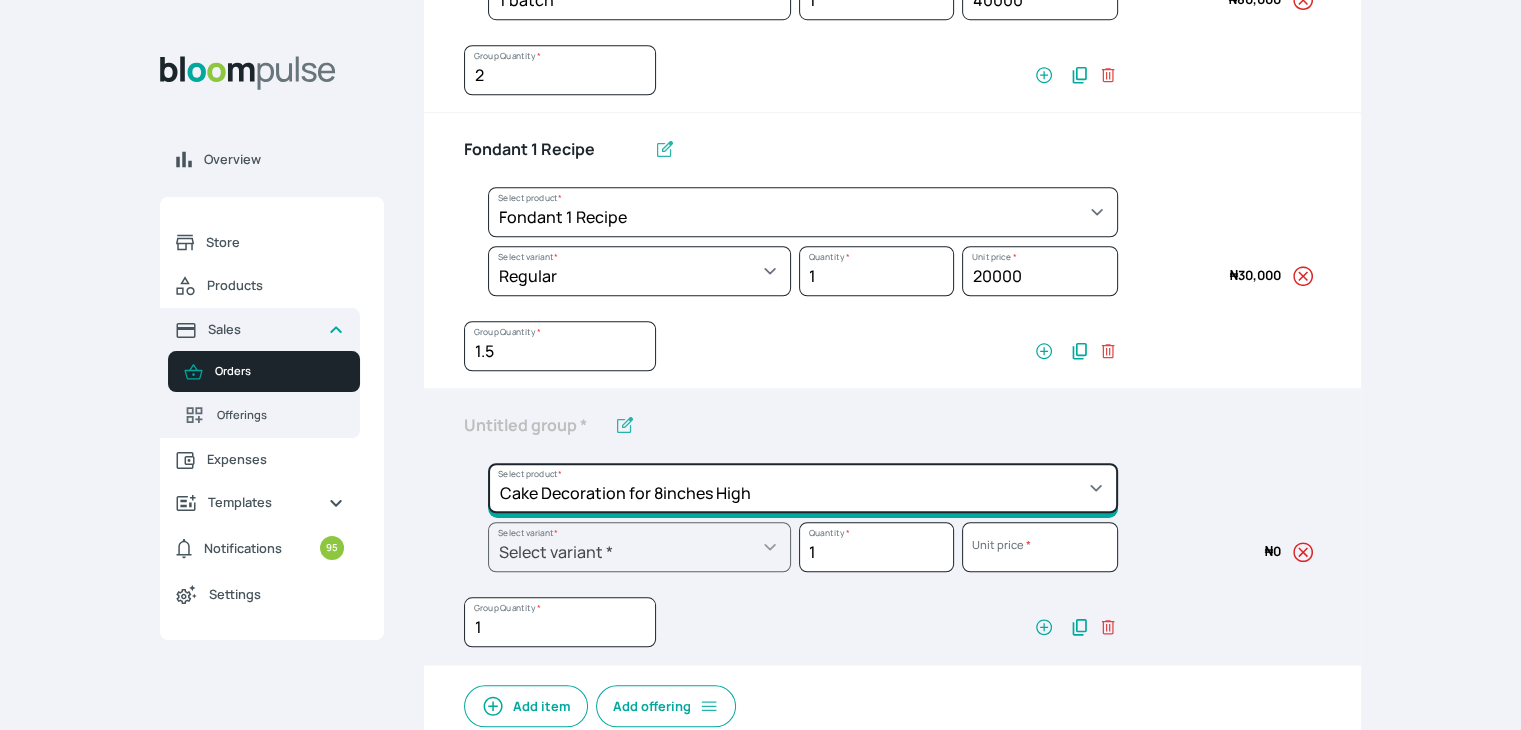 click on "Select product *  Cake Decoration for 8inches High  Chocolate oil based Round Cake  Geneose Sponge square Cake  Pound Square Cake  35cl zobo Mocktail  Banana Bread Batter BBQ Chicken  Bento Cake Budget Friendly Whippedcream Decoration Cake Decoration for 6inches High Cake Decoration for 6inches Low Cake loaf Chocolate Cake Batter Chocolate Ganache Chocolate oil based Batter Chocolate oil based square Cake Chocolate Round Cake Chop Life Package 2 Classic Banana Bread Loaf Coconut Banana Bread Loaf Cookies and Cream oil based Batter Cookies and cream oil based Round Cake Cupcakes Custom Made Whippedcream Decoration Doughnut Batter Fondant 1 Recipe  Fruit Cake Fruit Cake Batter Geneose Sponge Cake Batter Geneose Sponge Round Cake Meat Pie Meat Pie per 1 Mini puff Pound Cake Batter Pound Round Cake  Puff puff Redvelvet Cake Batter Redvelvet oil based Batter Redvelvet oil based Round Cake Redvelvet Round Cake Royal Buttercream  Small chops Stick Meat Sugar Doughnut  Swiss Meringue Buttercream  Valentine Love Box" at bounding box center [803, -1168] 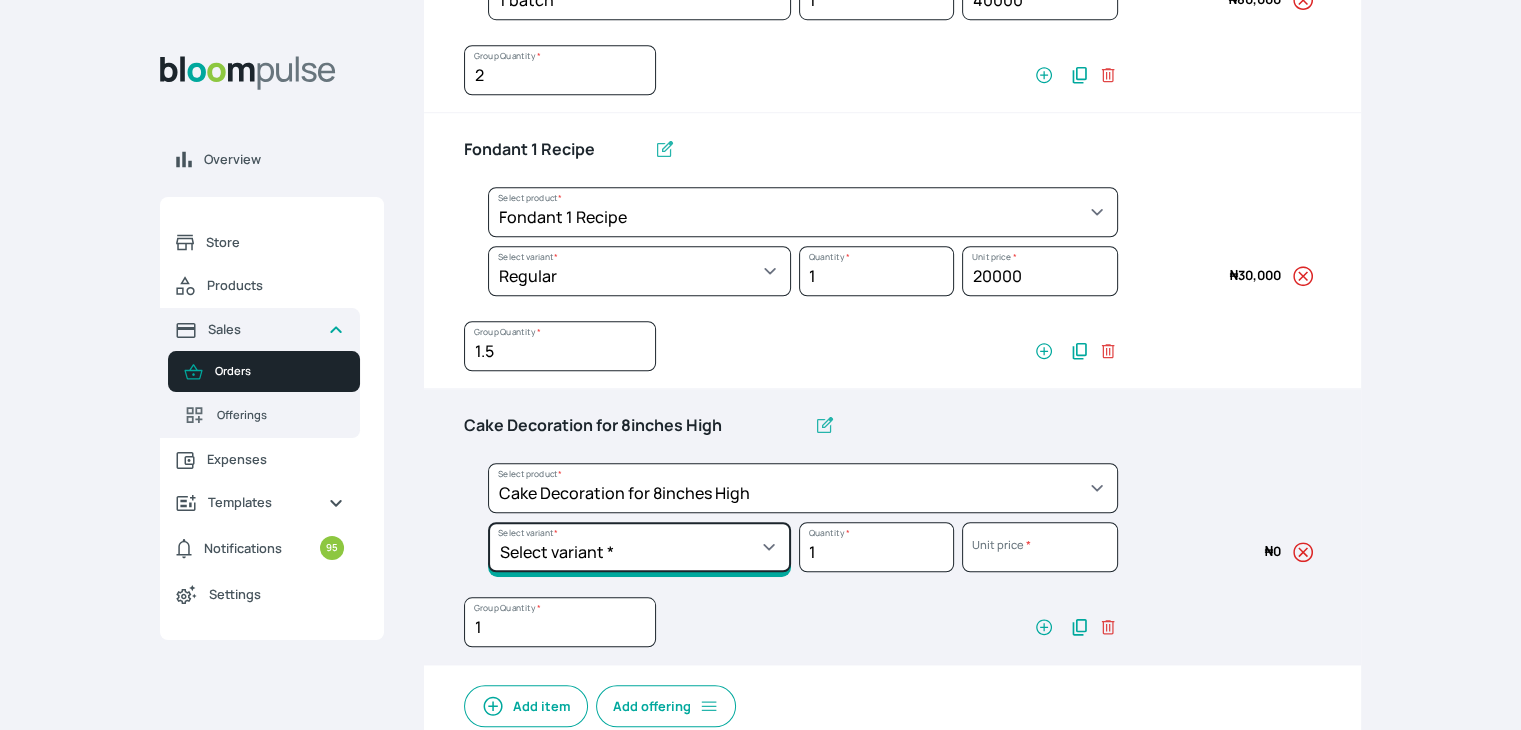 click on "Select variant * Basic Complex Regular" at bounding box center [639, -1109] 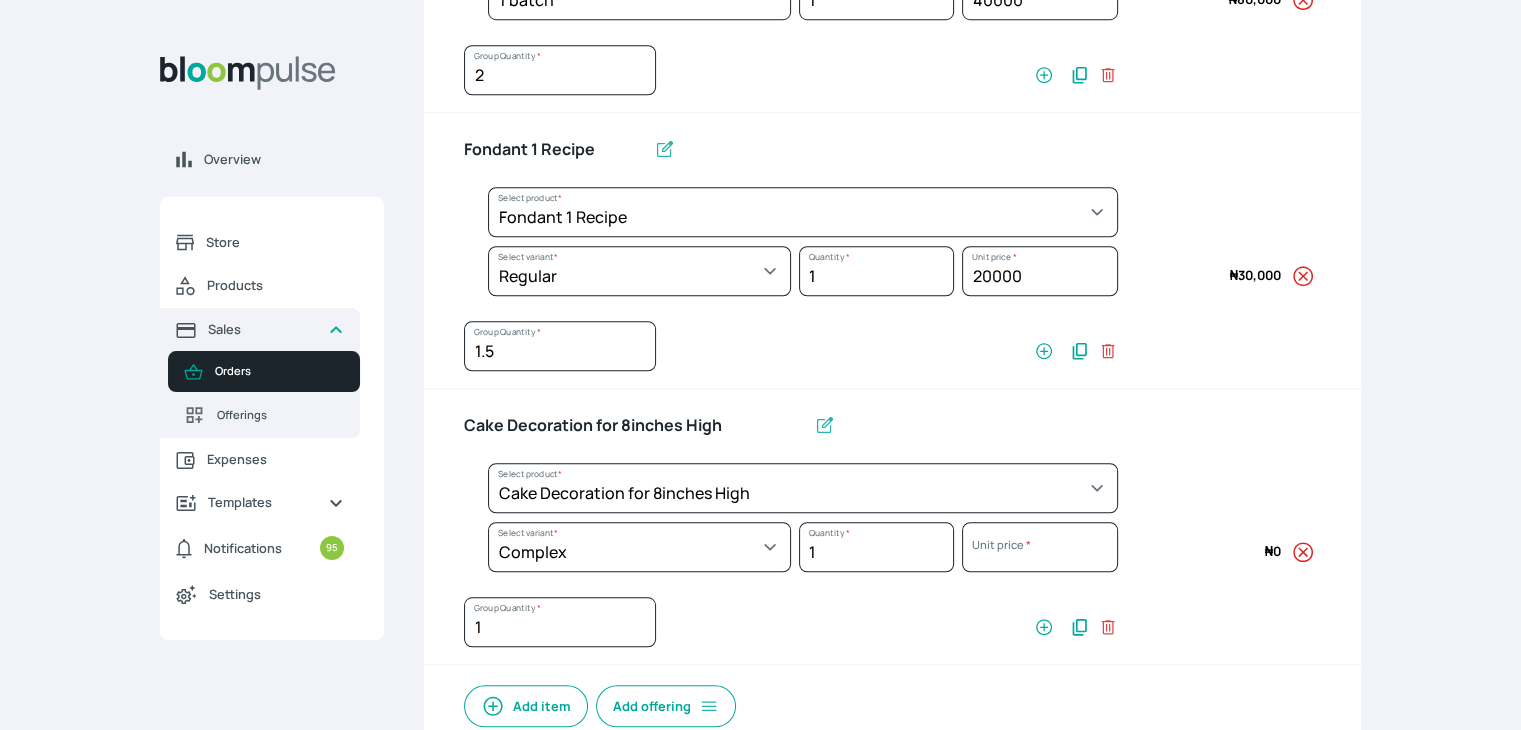 select on "023b730d-bc46-477e-b7f7-d3522e7f455b" 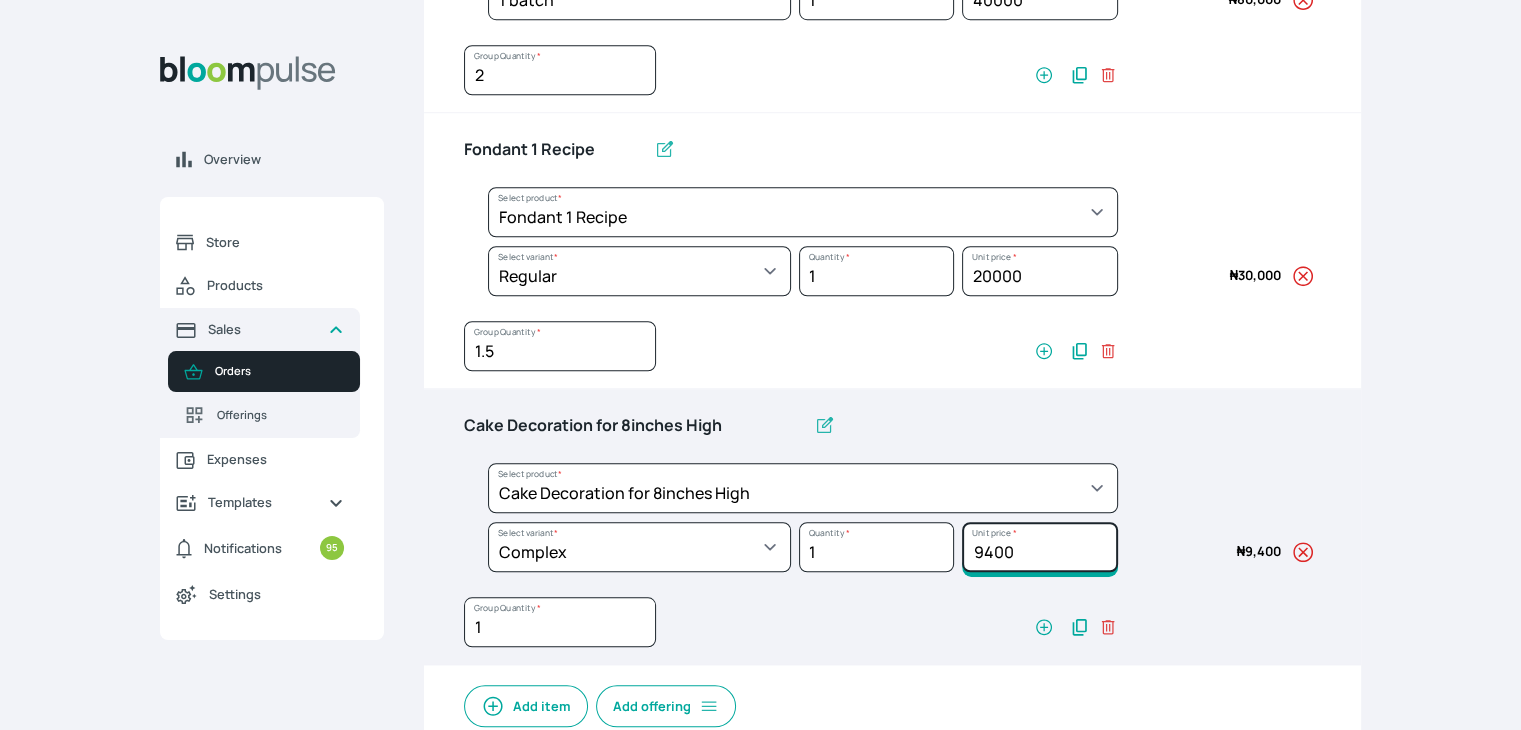 drag, startPoint x: 1029, startPoint y: 538, endPoint x: 804, endPoint y: 436, distance: 247.04048 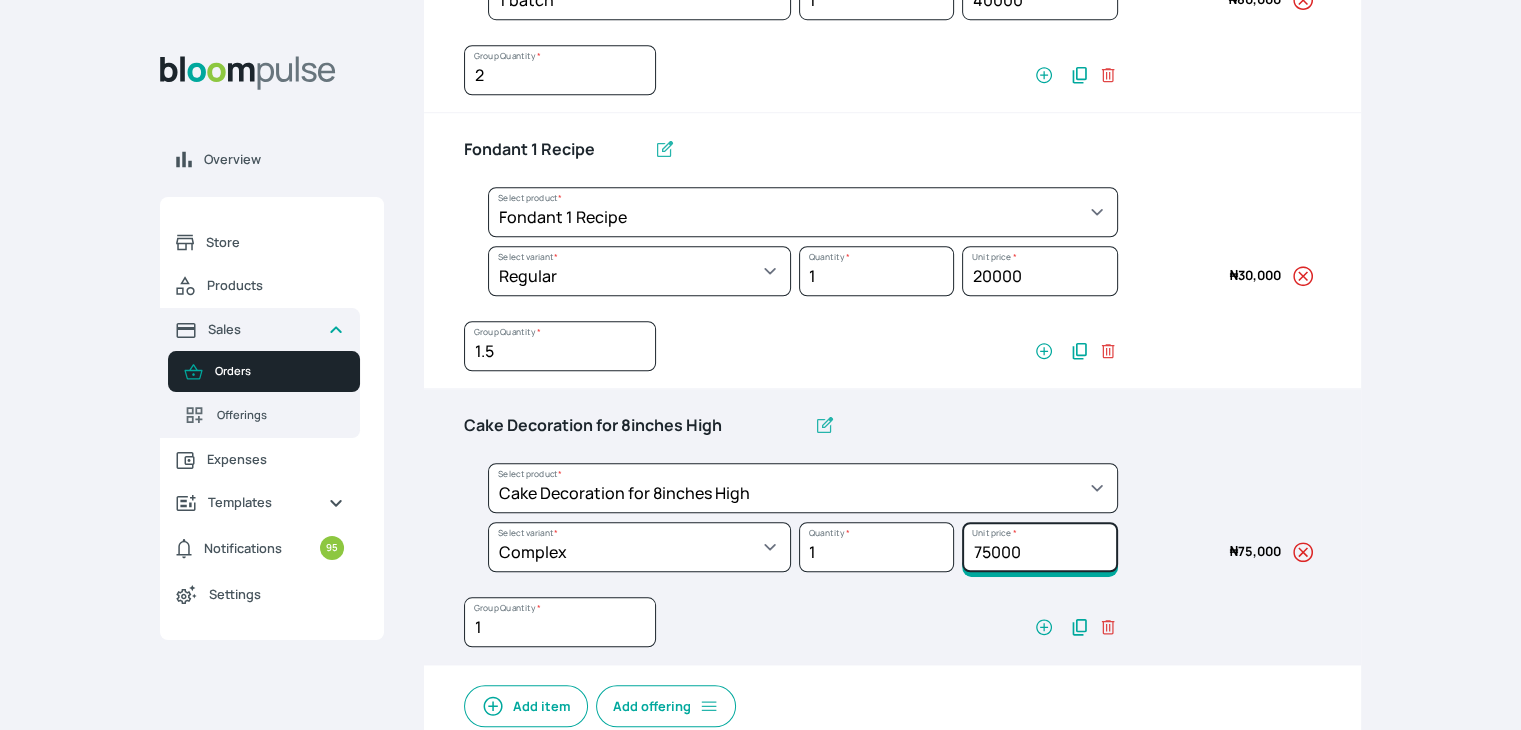 scroll, scrollTop: 1816, scrollLeft: 0, axis: vertical 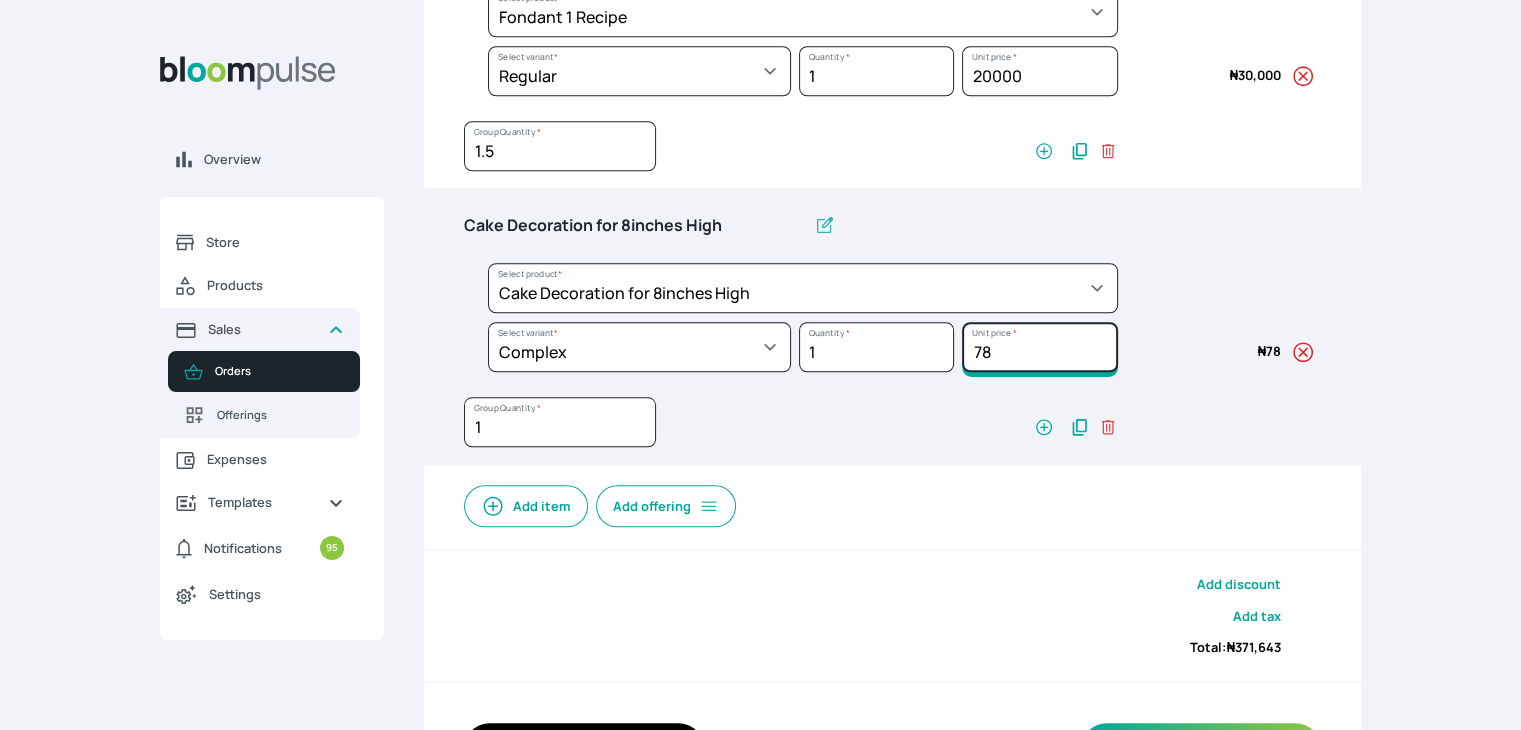 type on "7" 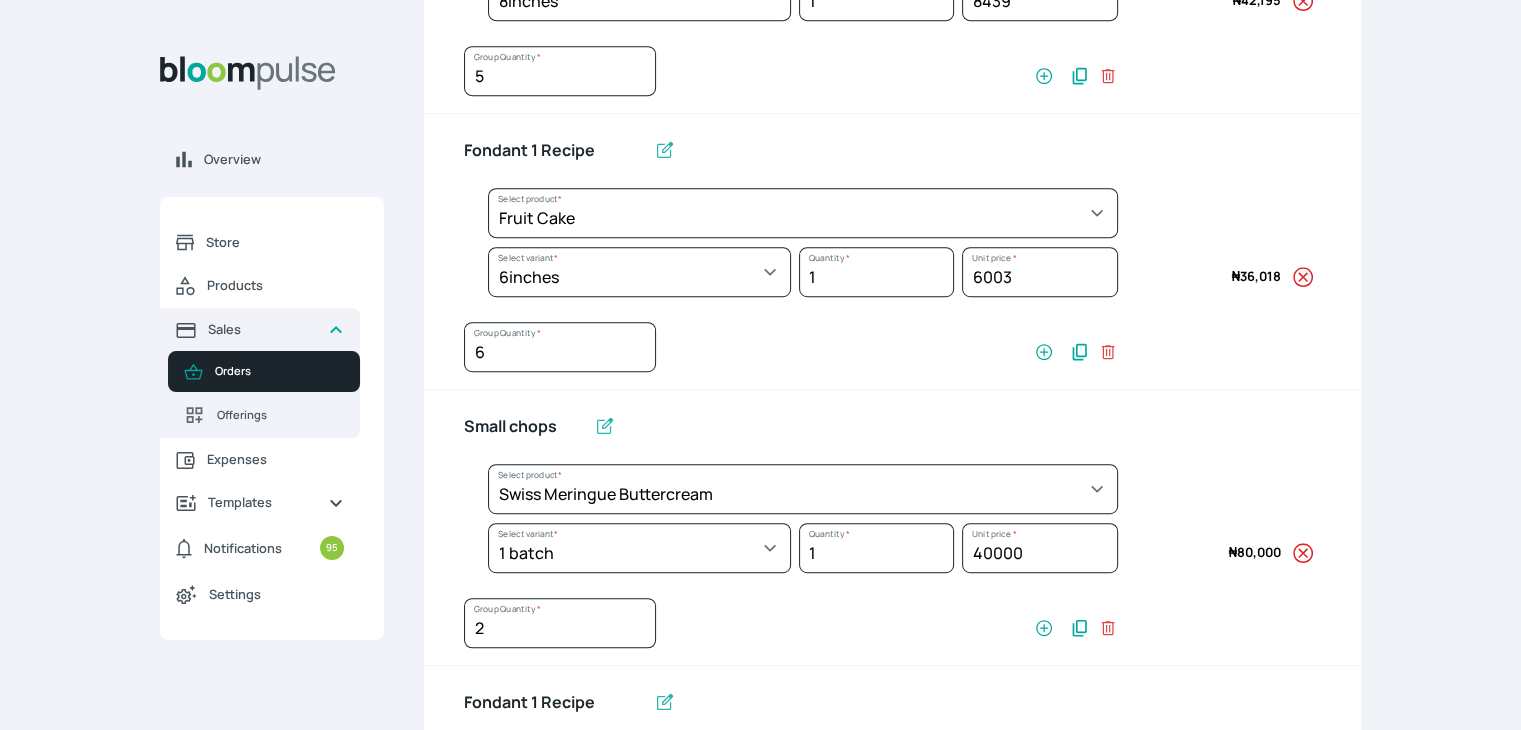 scroll, scrollTop: 1016, scrollLeft: 0, axis: vertical 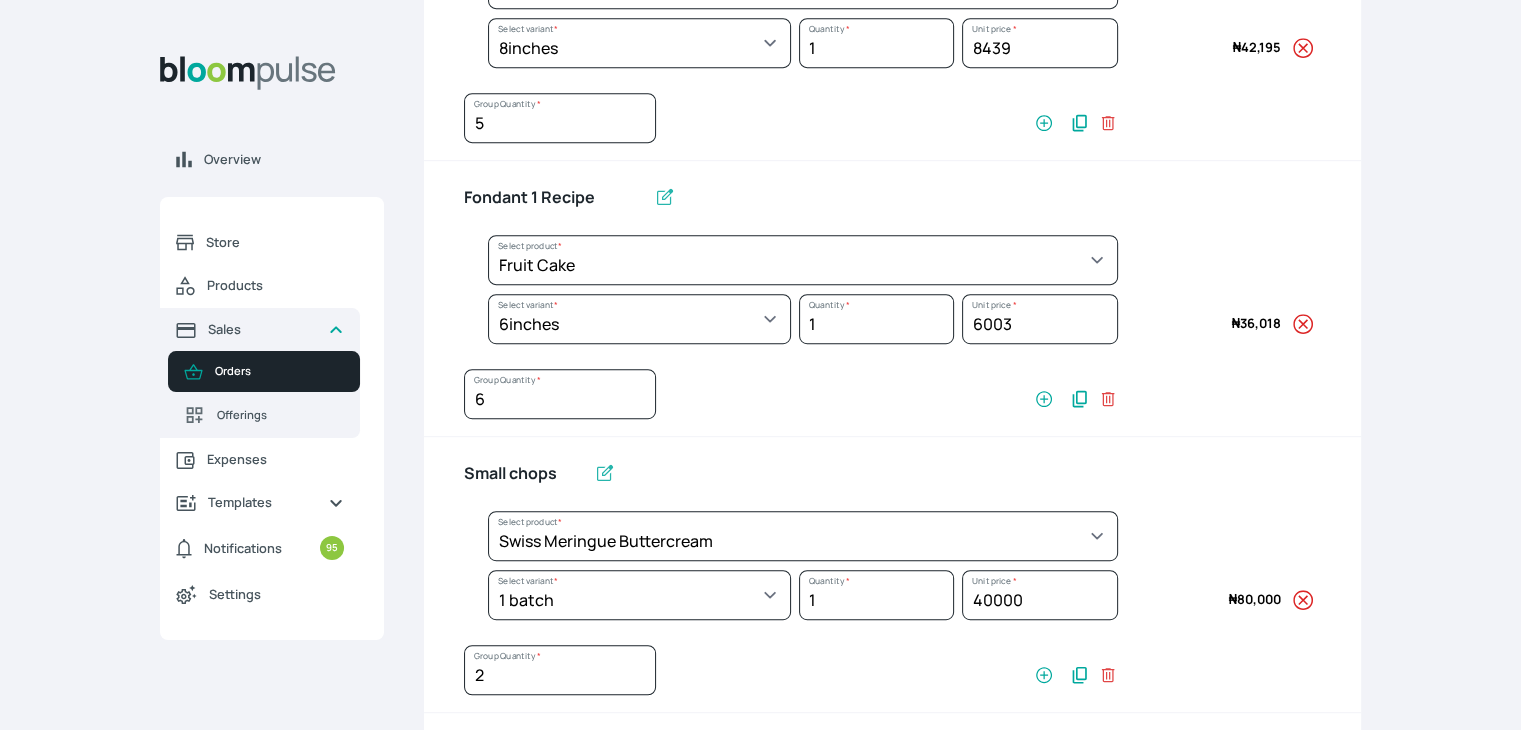 type on "80000" 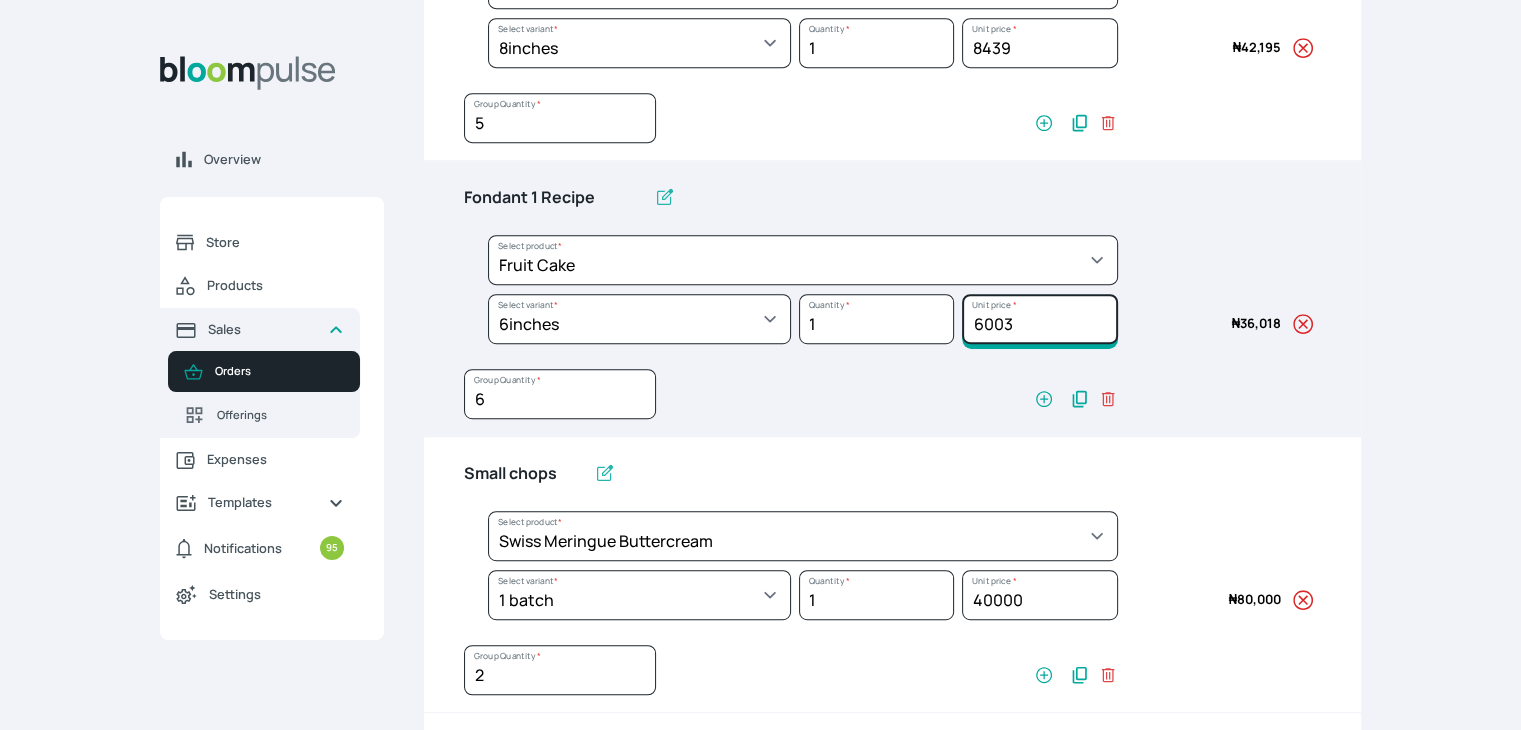 click on "6003" at bounding box center (1039, -509) 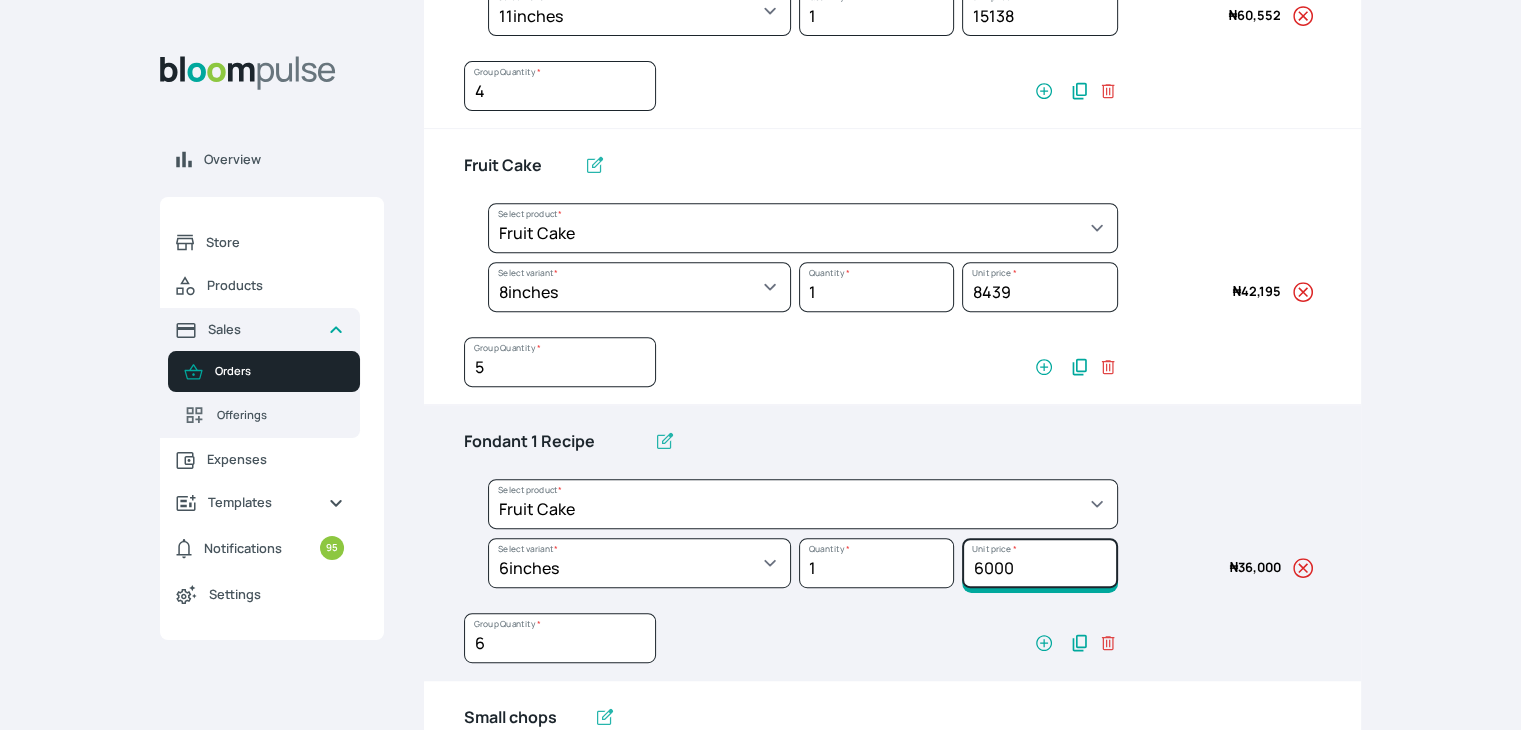 scroll, scrollTop: 691, scrollLeft: 0, axis: vertical 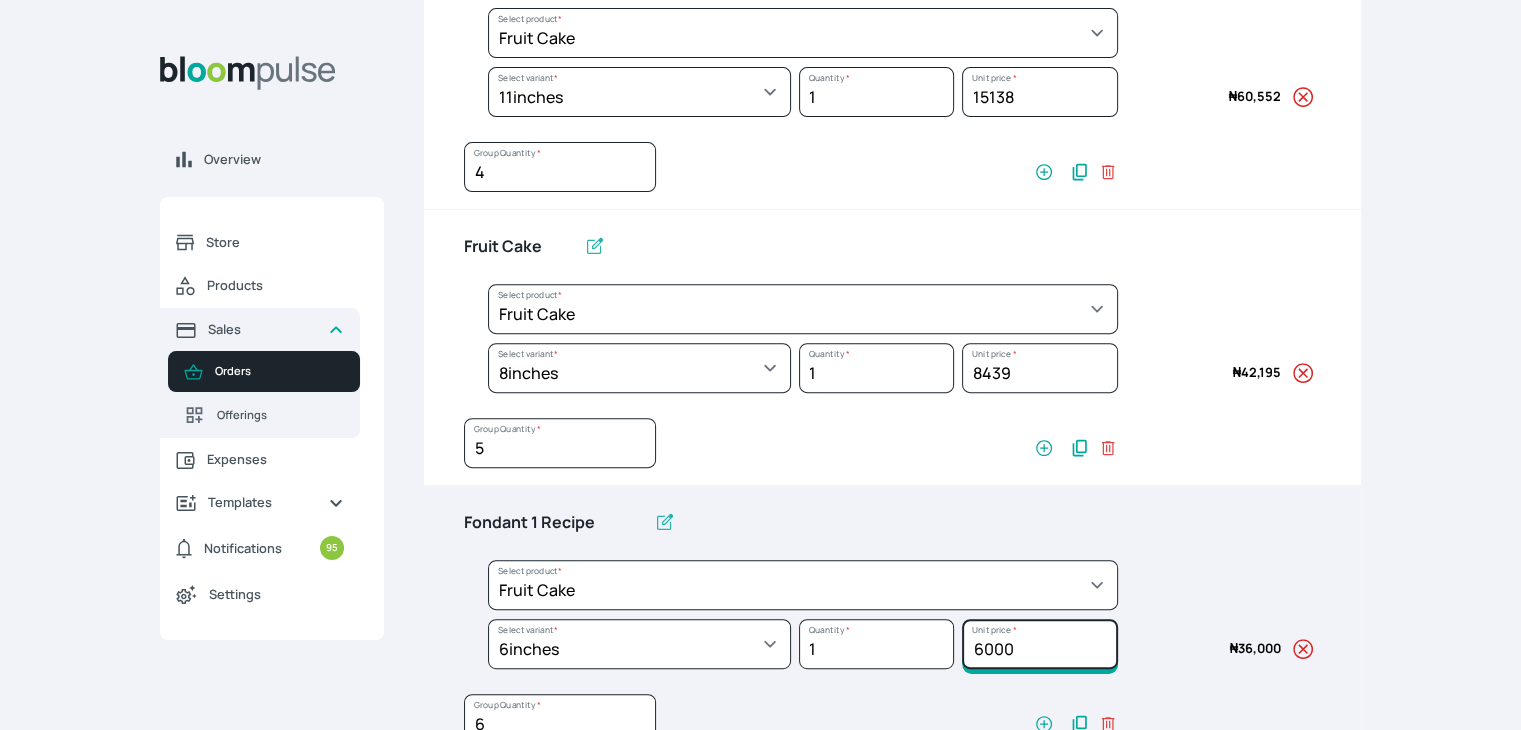 type on "6000" 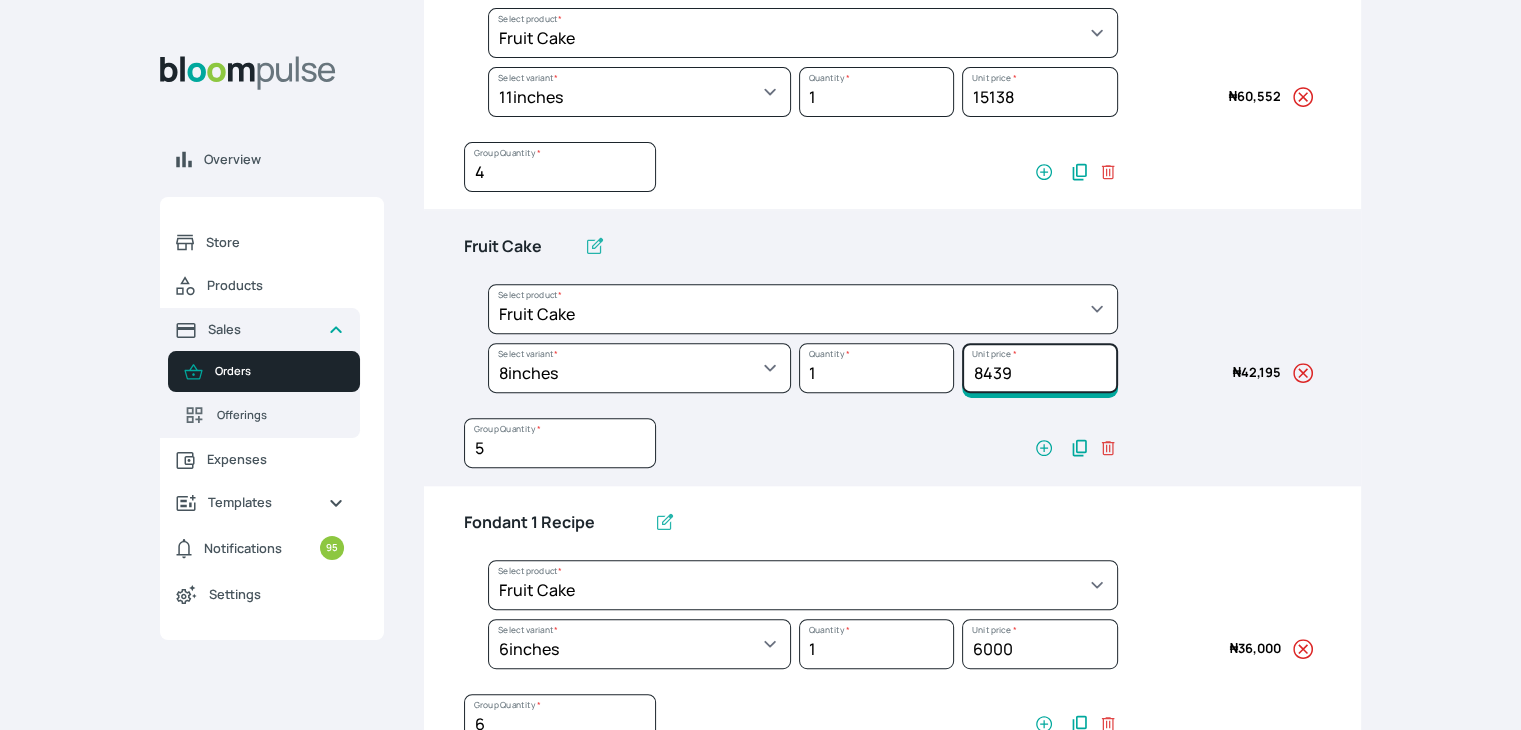 drag, startPoint x: 1019, startPoint y: 371, endPoint x: 990, endPoint y: 386, distance: 32.649654 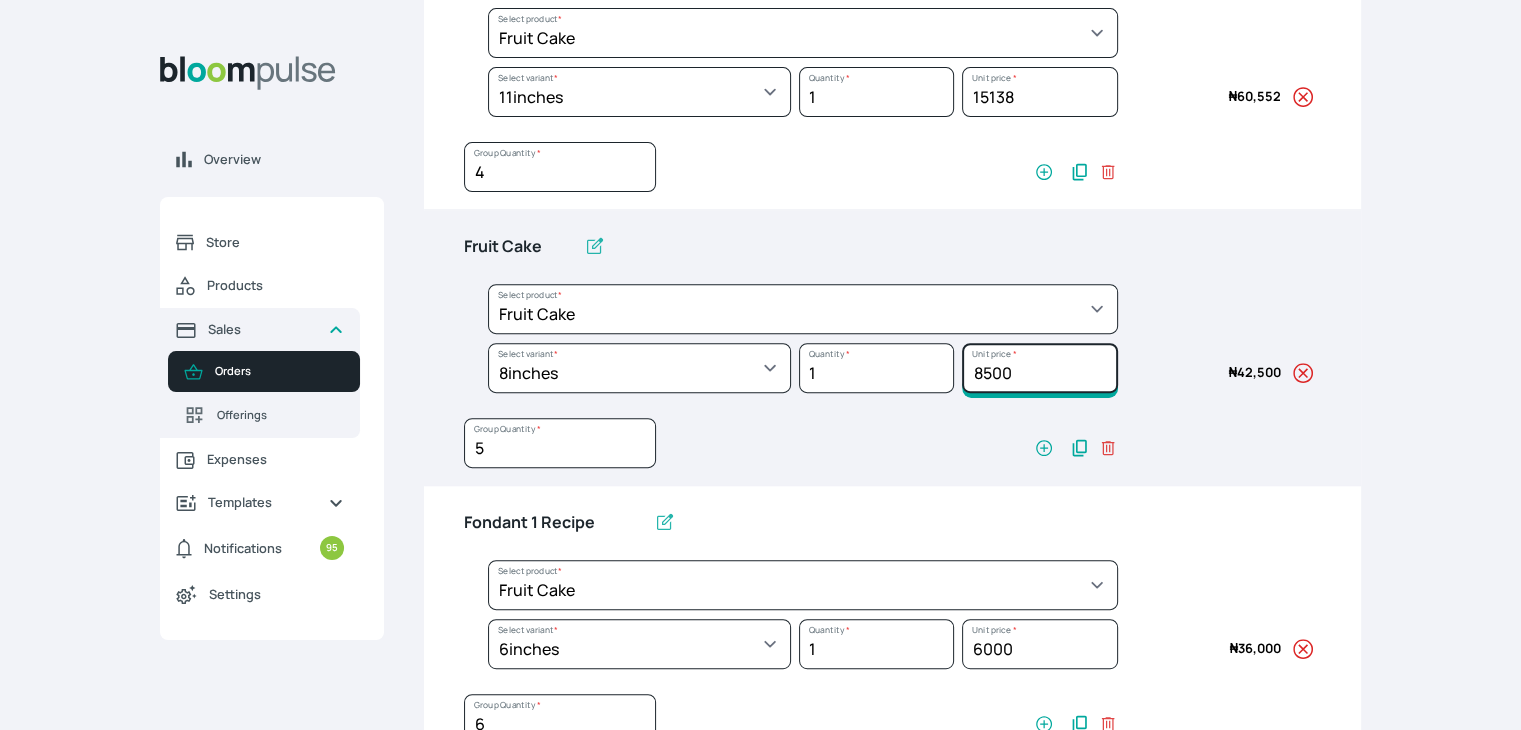 type on "8500" 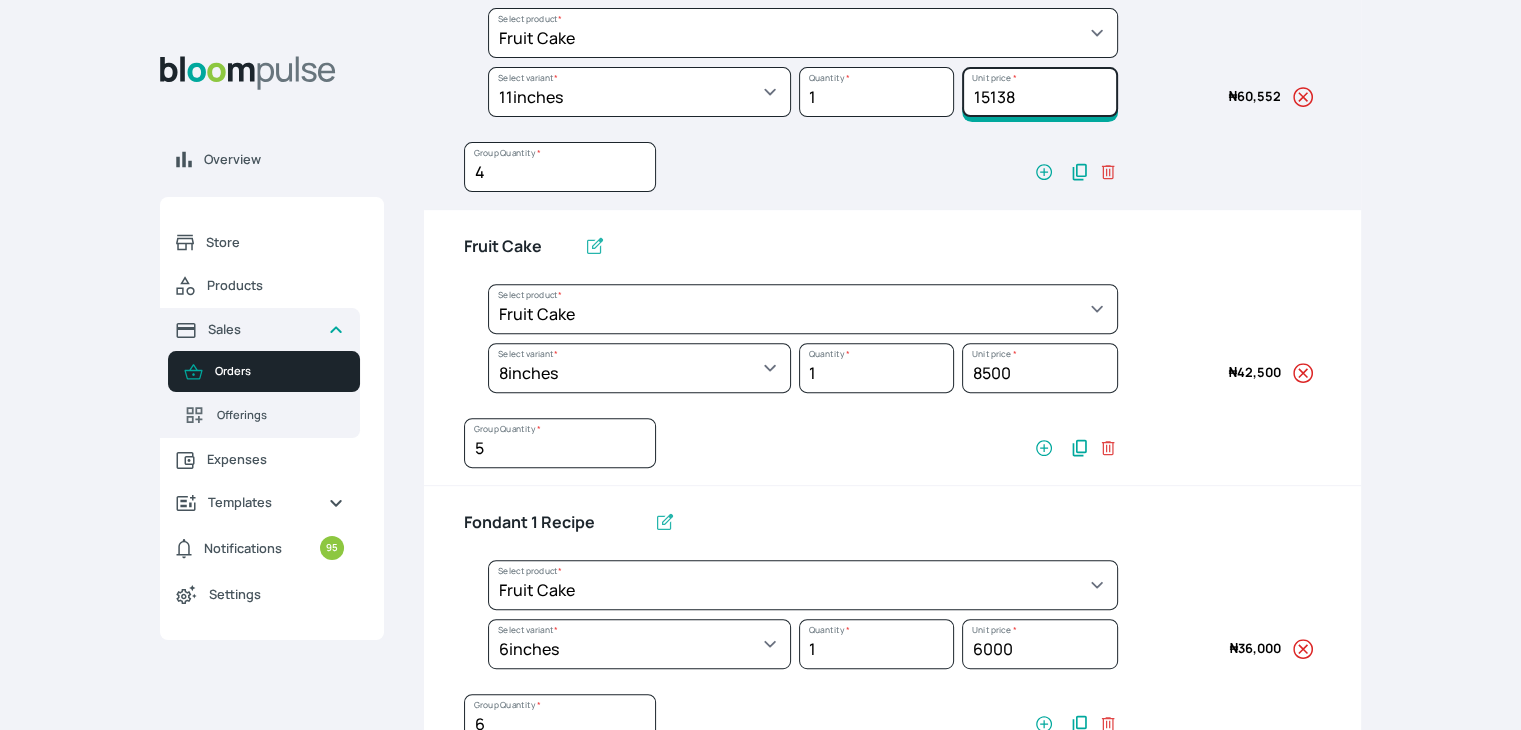 drag, startPoint x: 1032, startPoint y: 96, endPoint x: 990, endPoint y: 93, distance: 42.107006 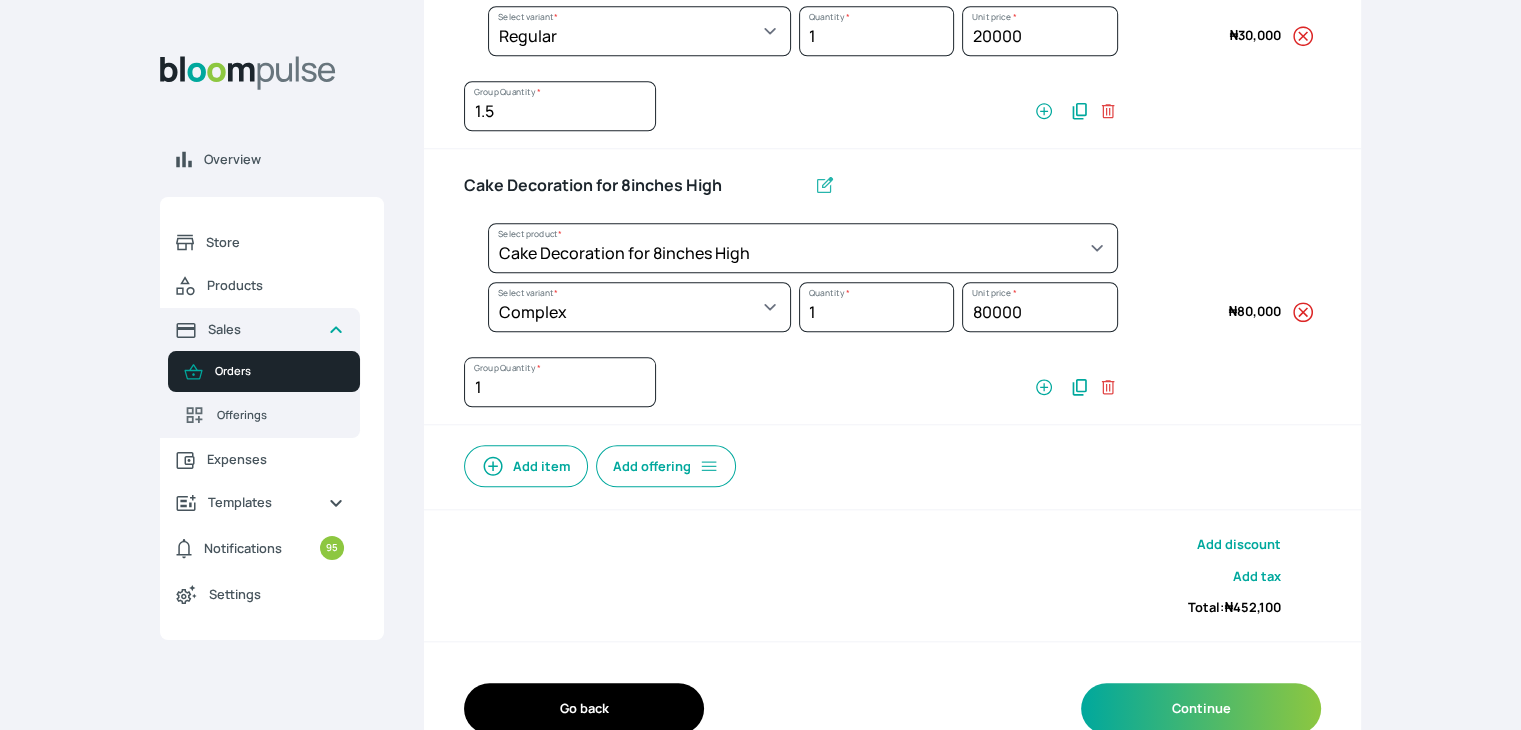 scroll, scrollTop: 1891, scrollLeft: 0, axis: vertical 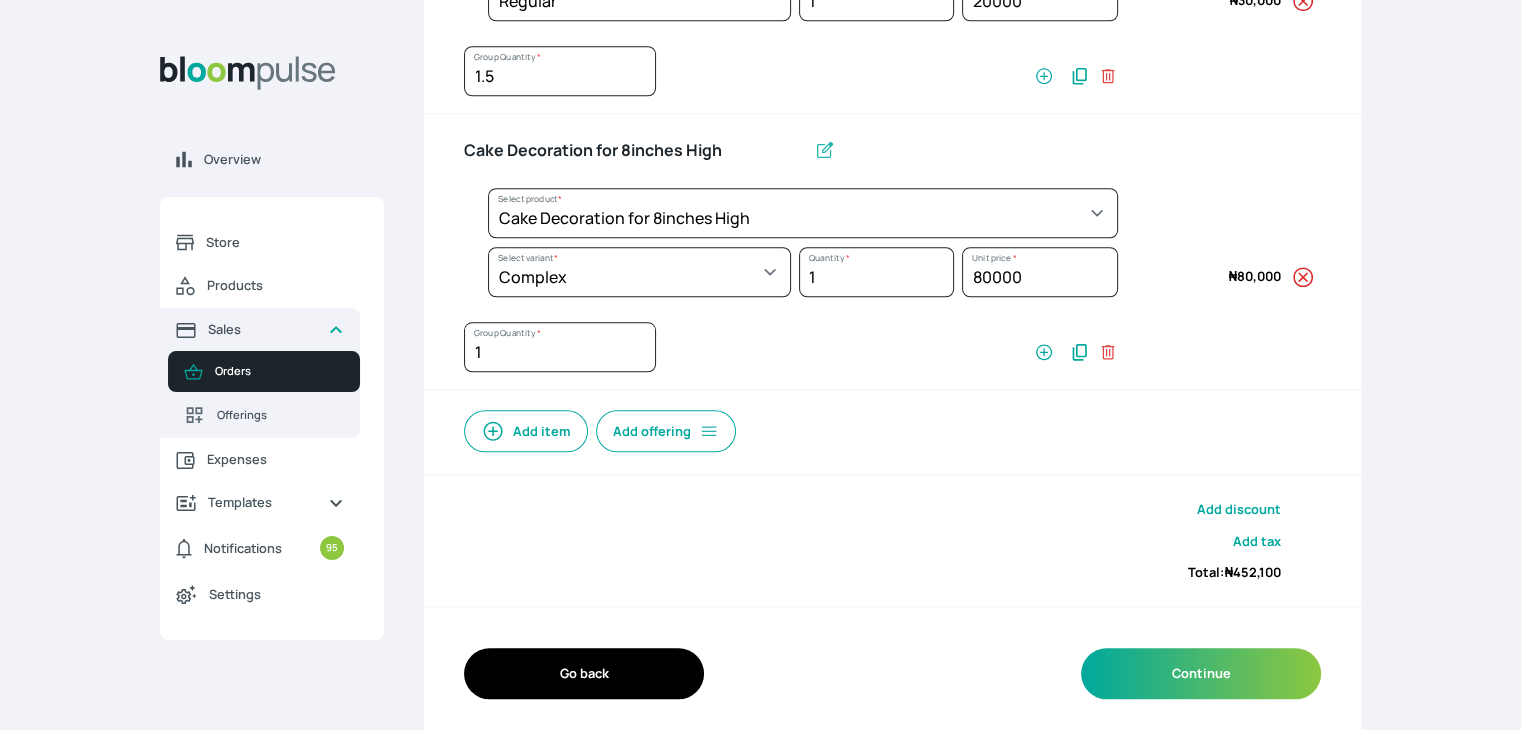type on "15200" 